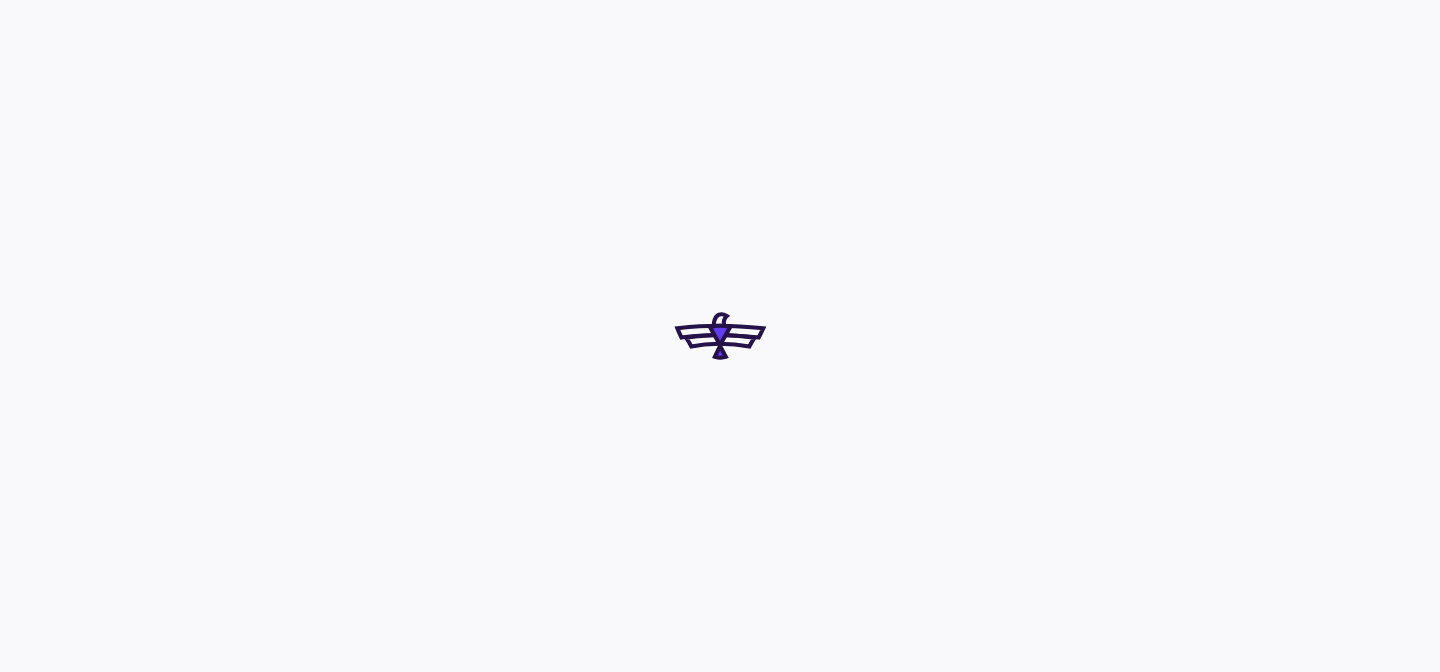 scroll, scrollTop: 0, scrollLeft: 0, axis: both 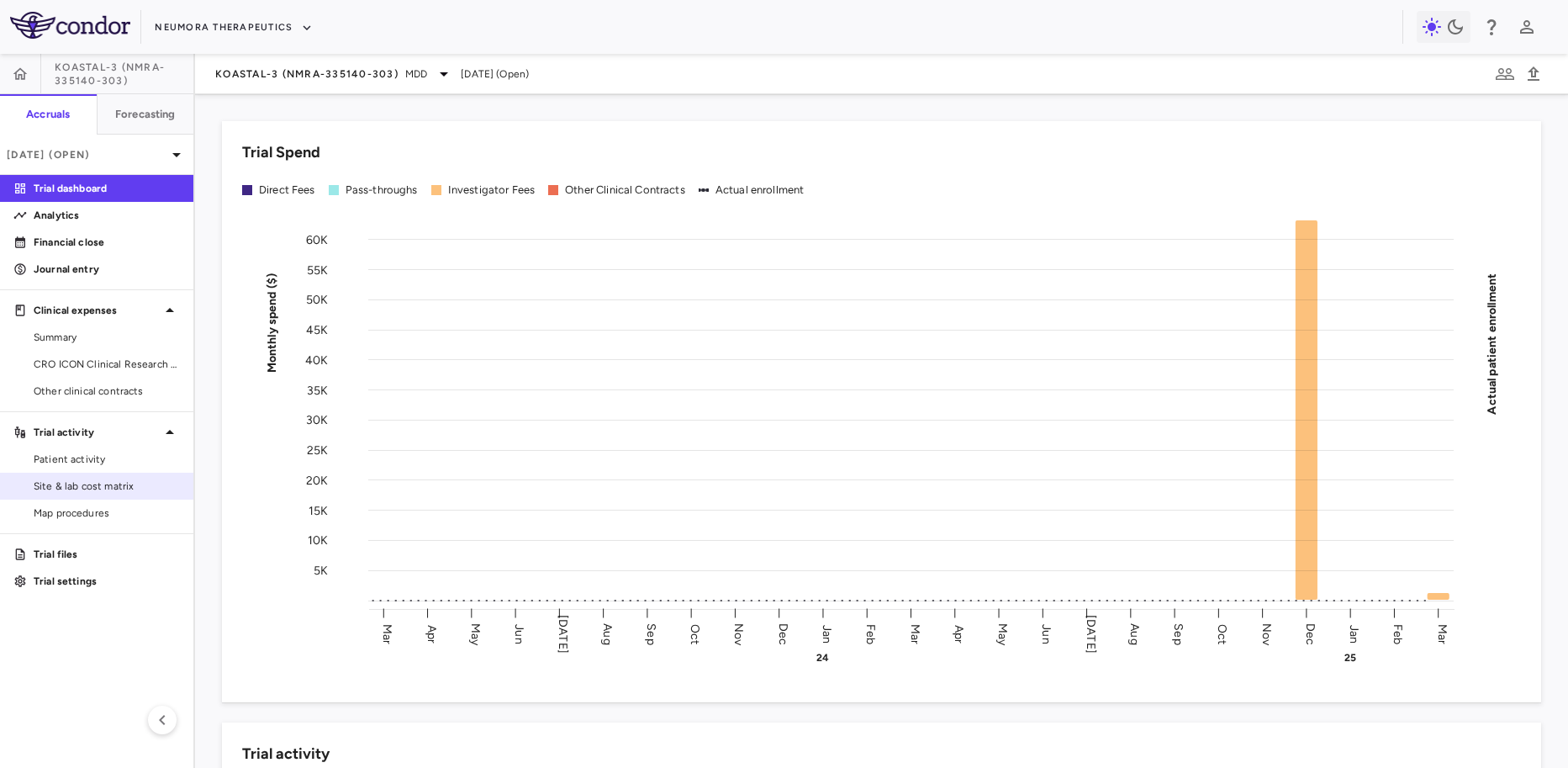 click on "Site & lab cost matrix" at bounding box center (107, 486) 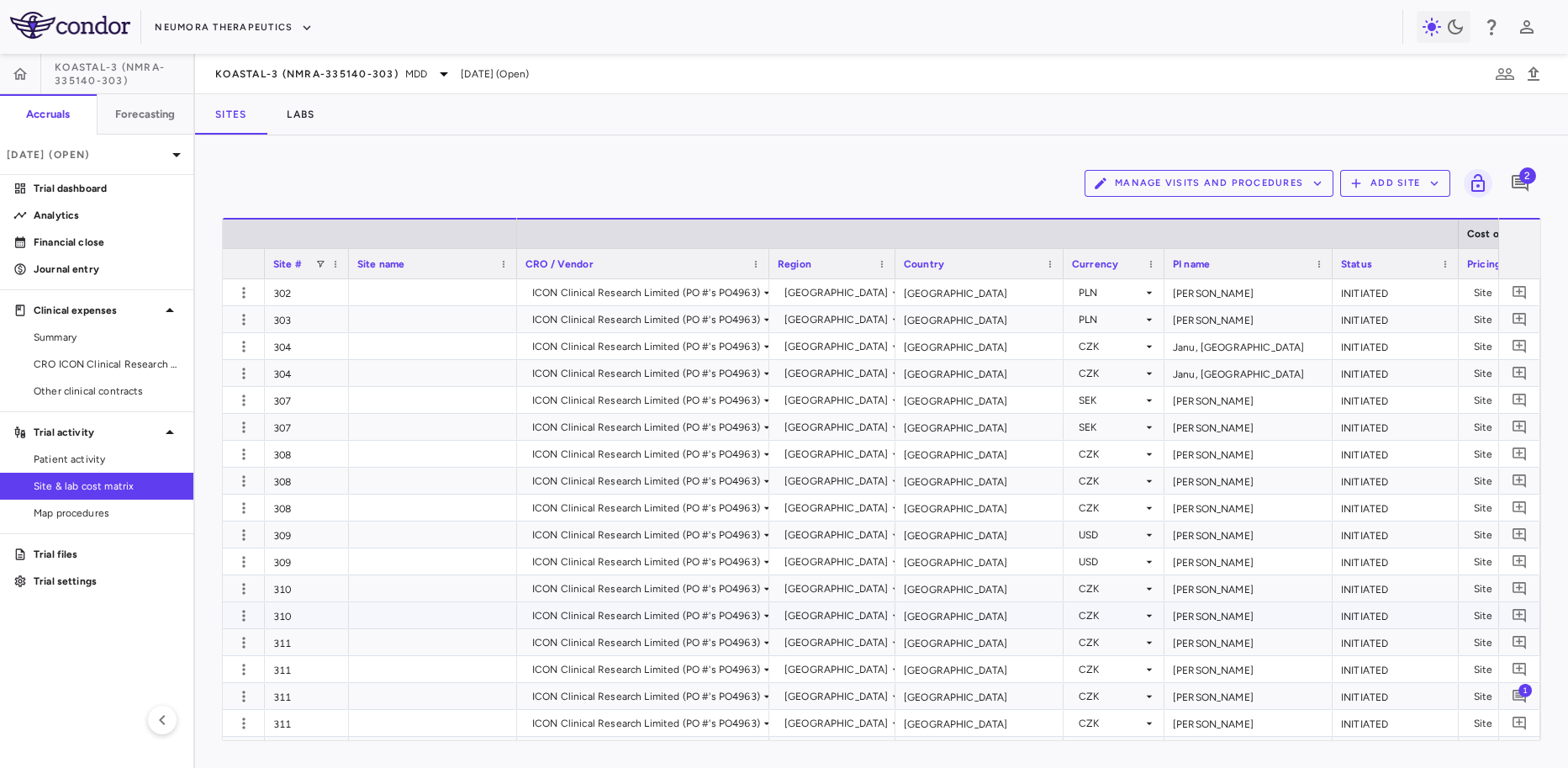 scroll, scrollTop: 398, scrollLeft: 0, axis: vertical 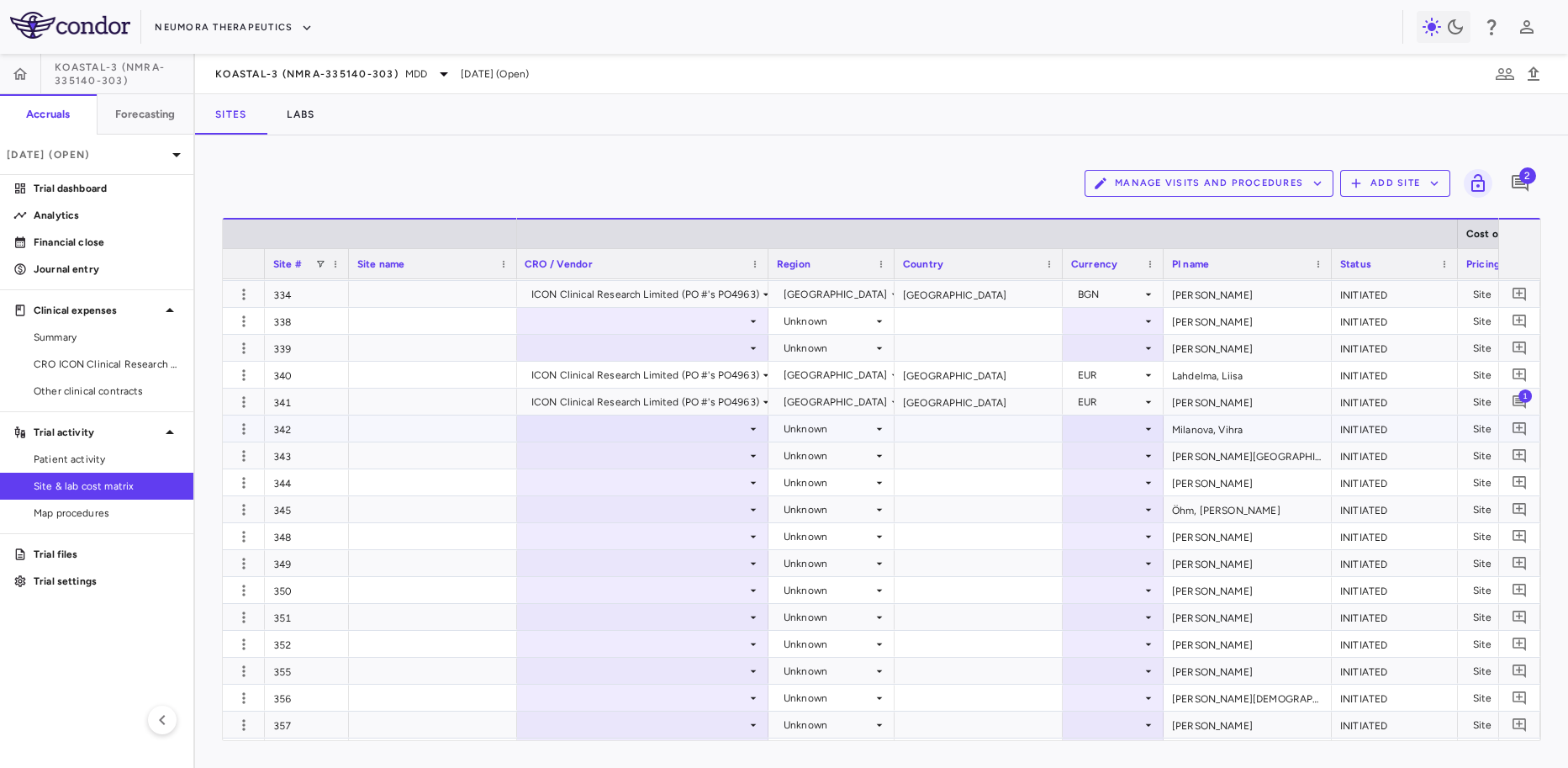 click 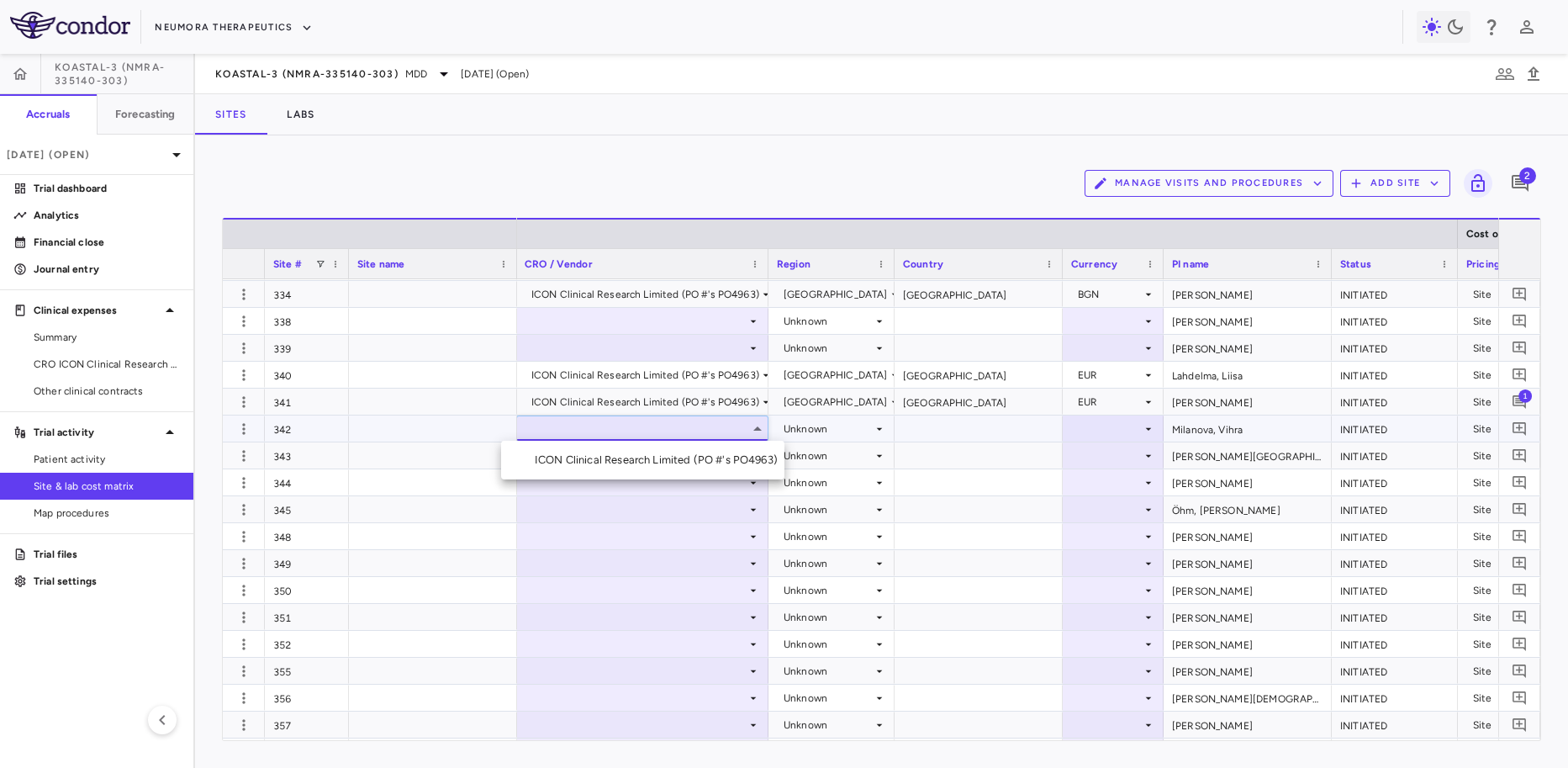 click on "ICON Clinical Research Limited (PO #'s PO4963)" at bounding box center (659, 460) 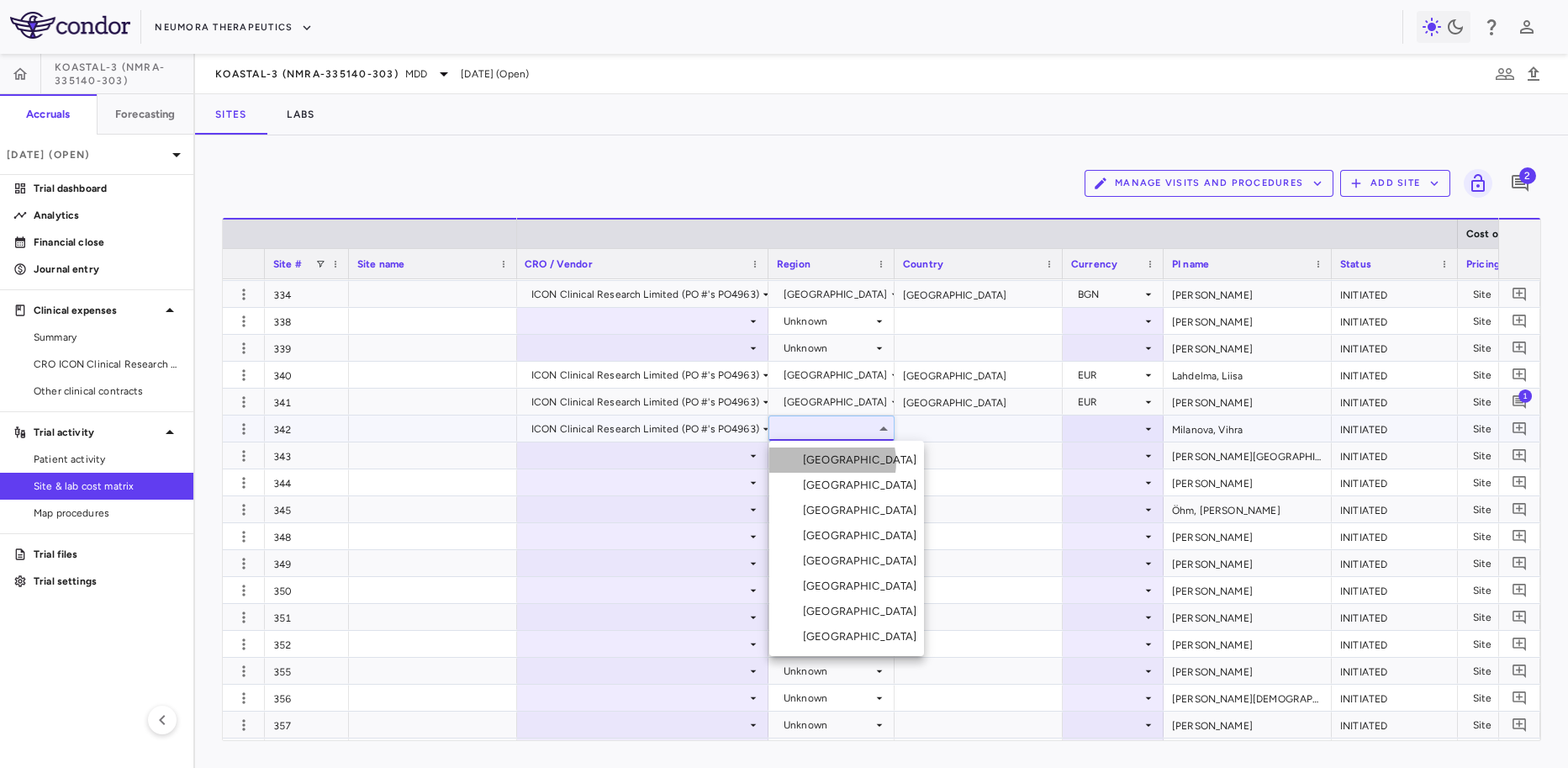 click on "[GEOGRAPHIC_DATA]" at bounding box center (863, 460) 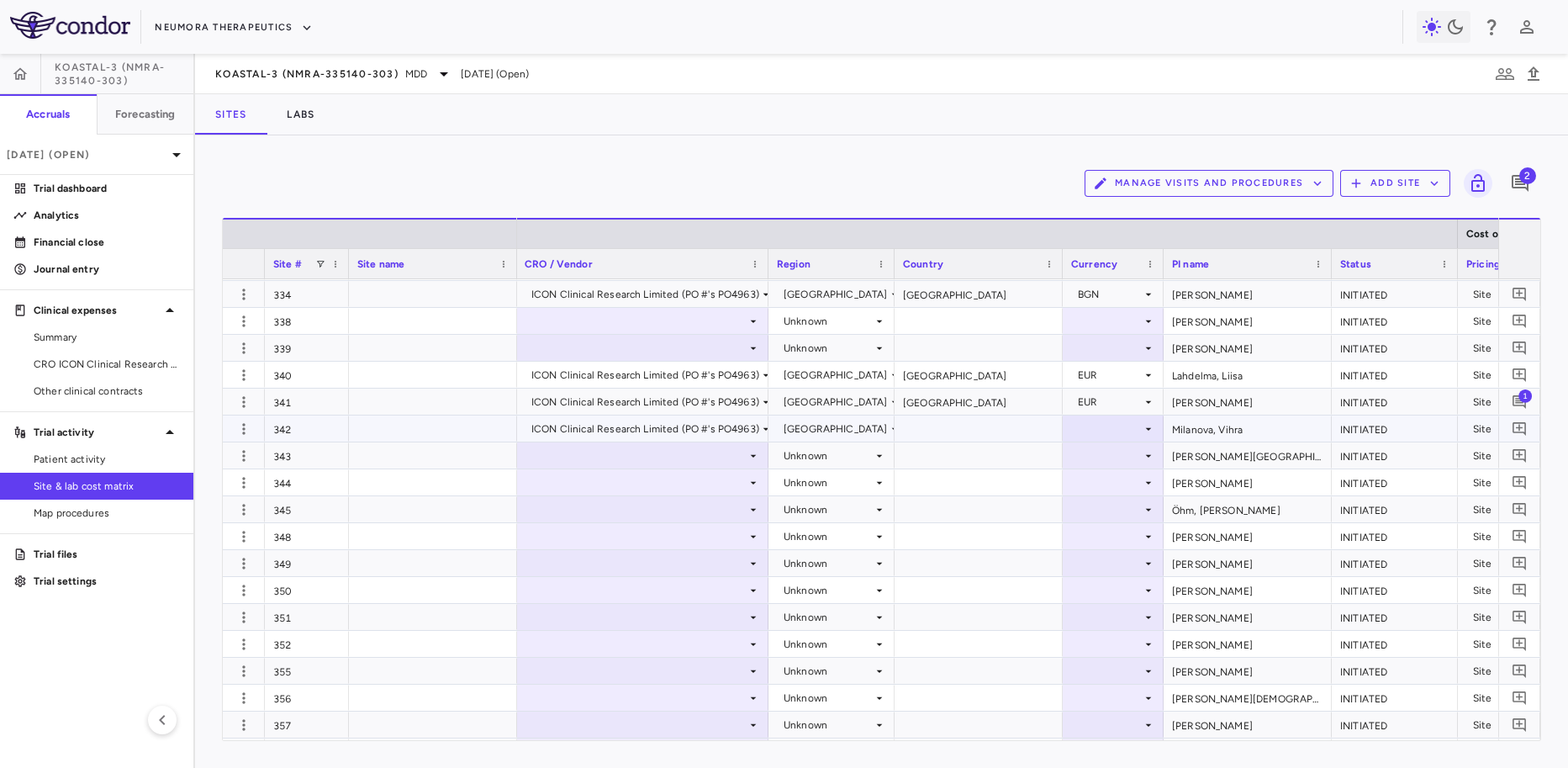 click at bounding box center [1113, 428] 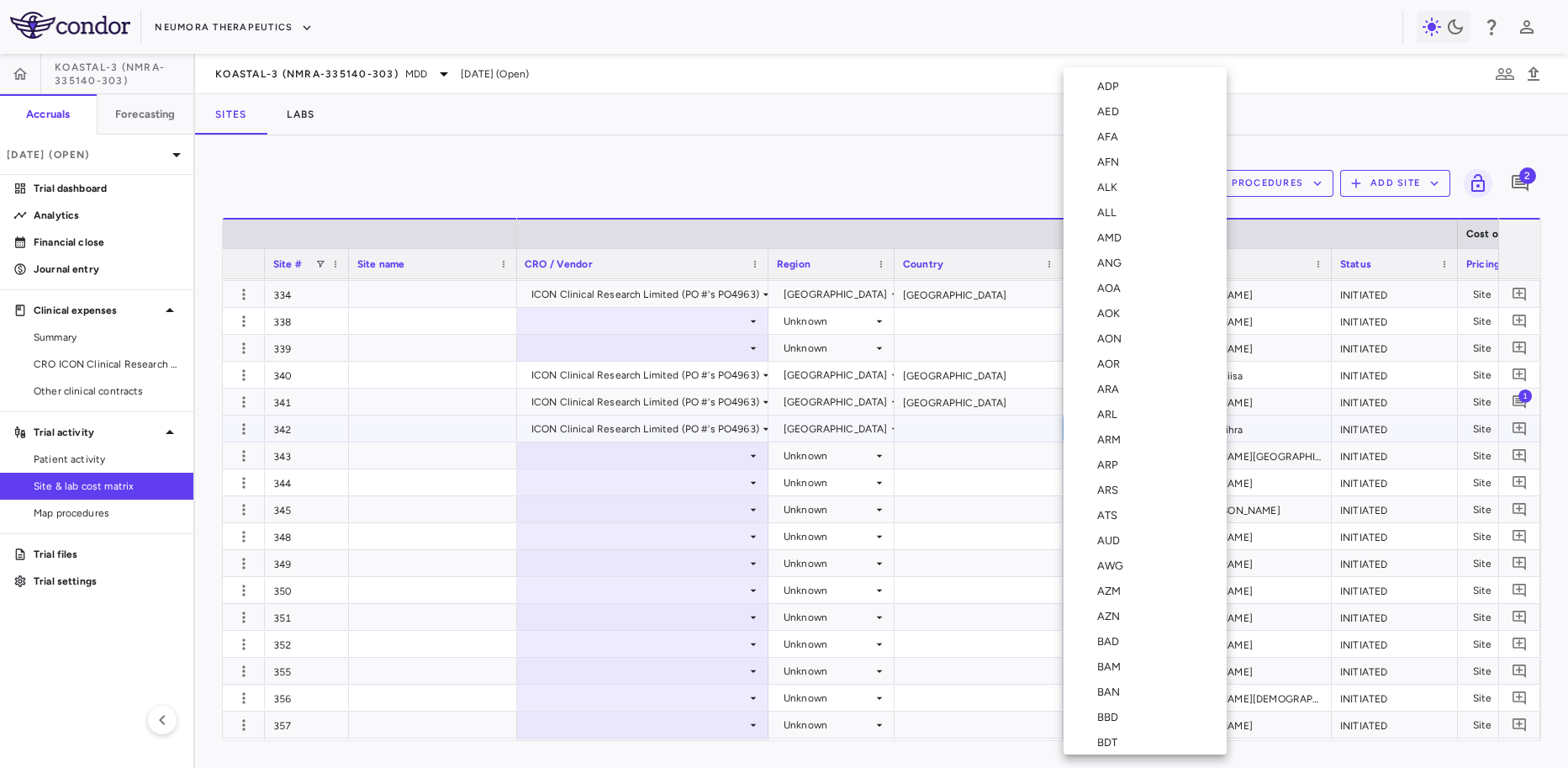 type 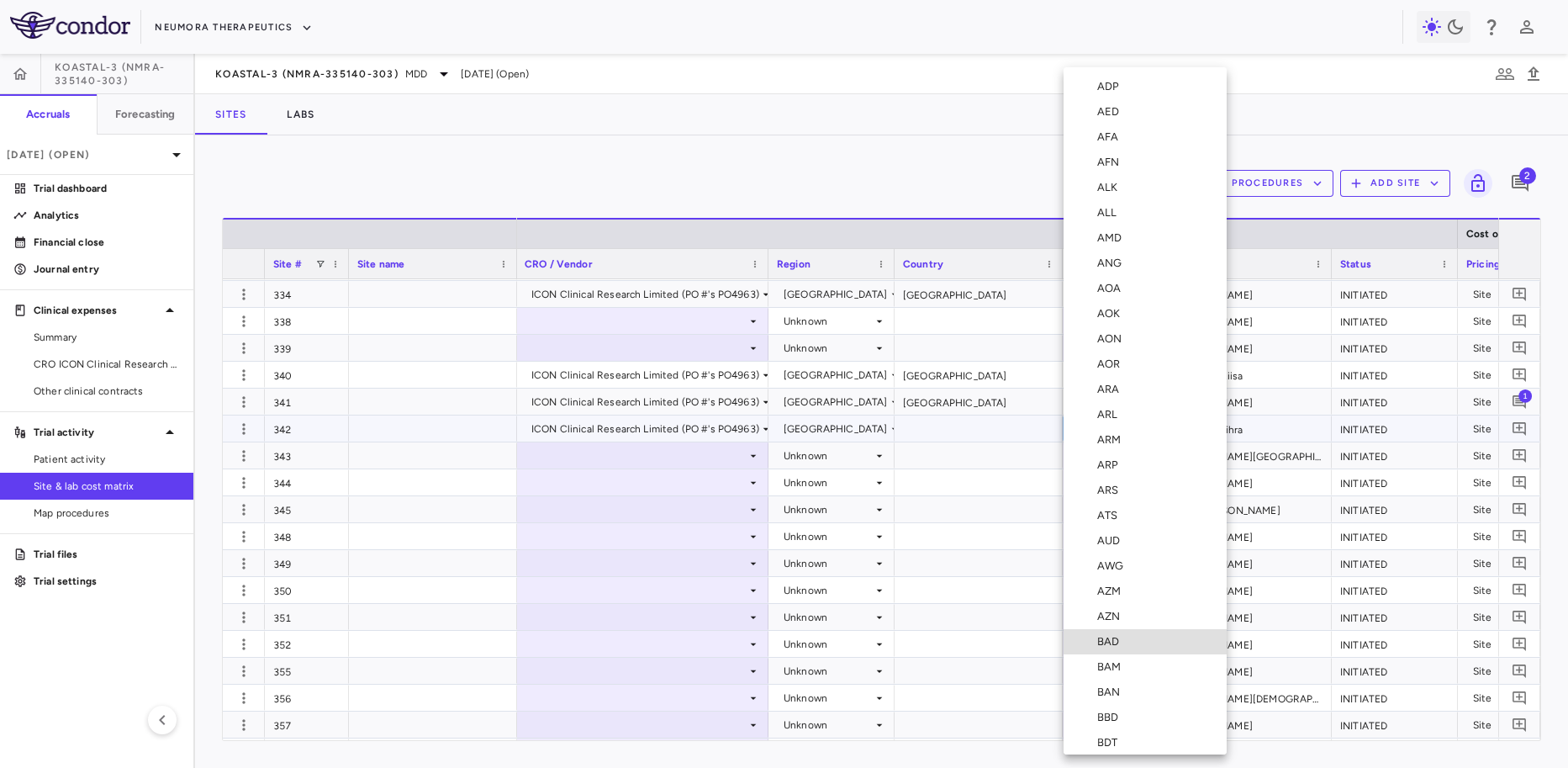 type 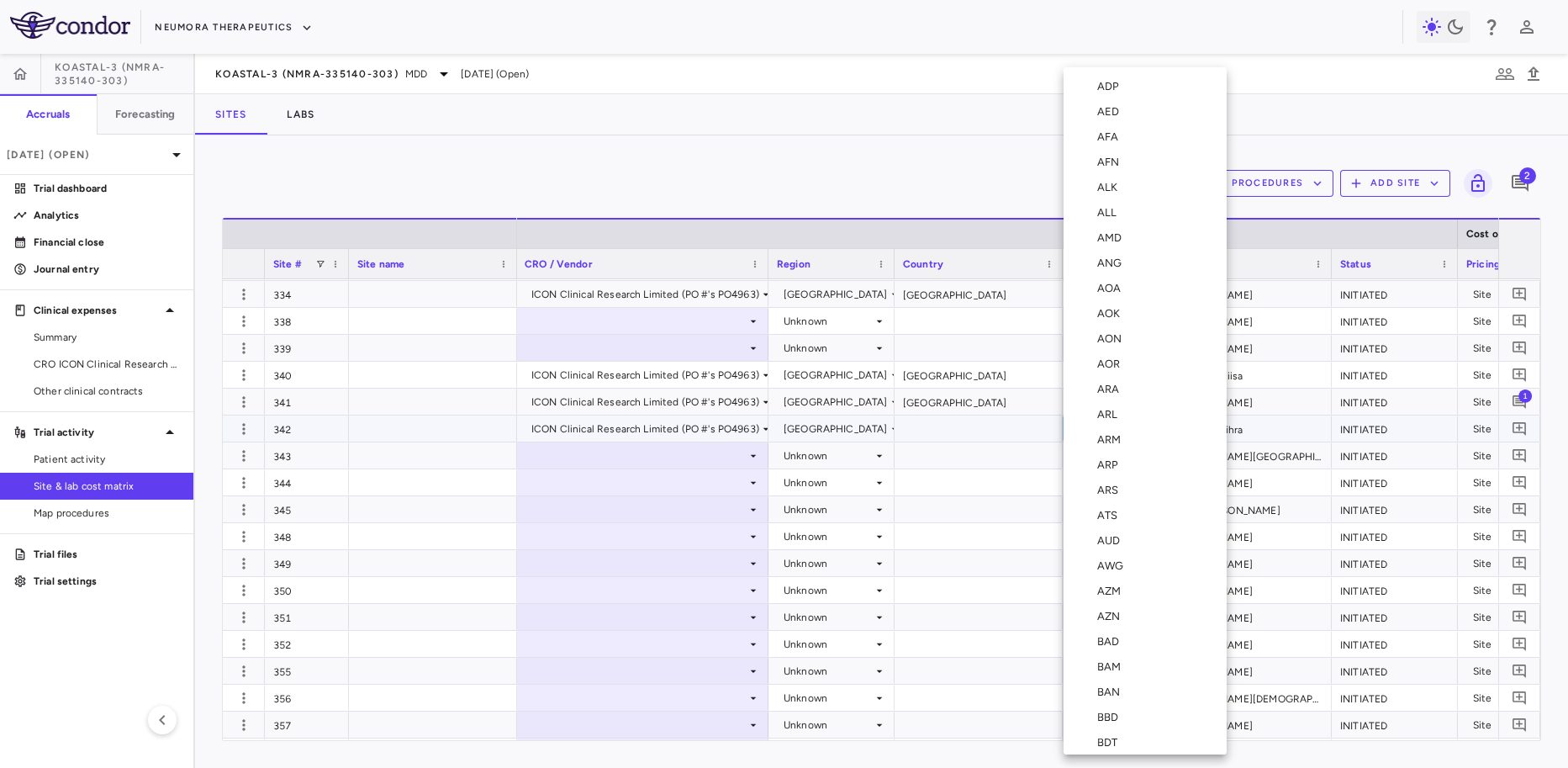 scroll, scrollTop: 432, scrollLeft: 0, axis: vertical 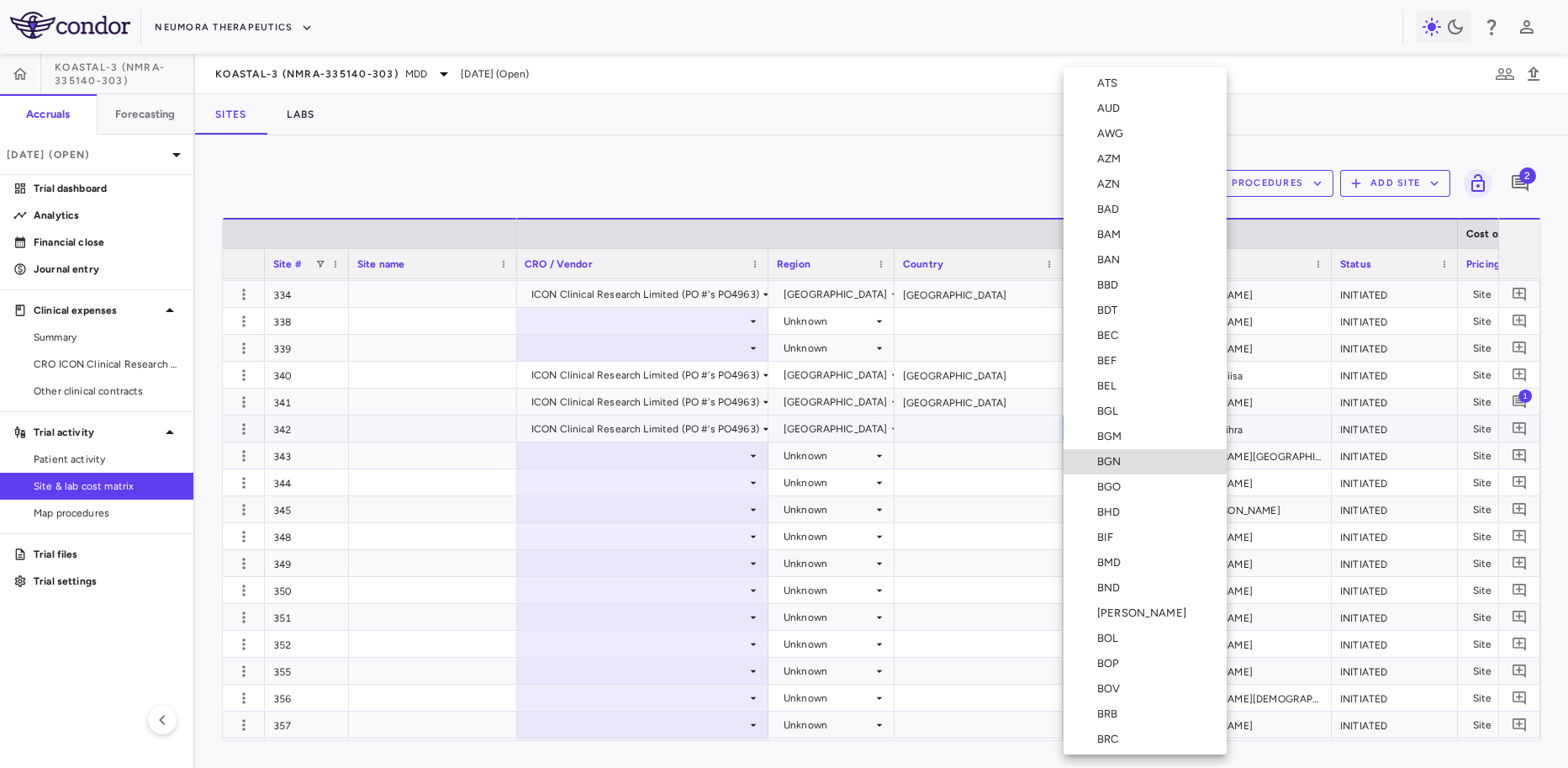 type 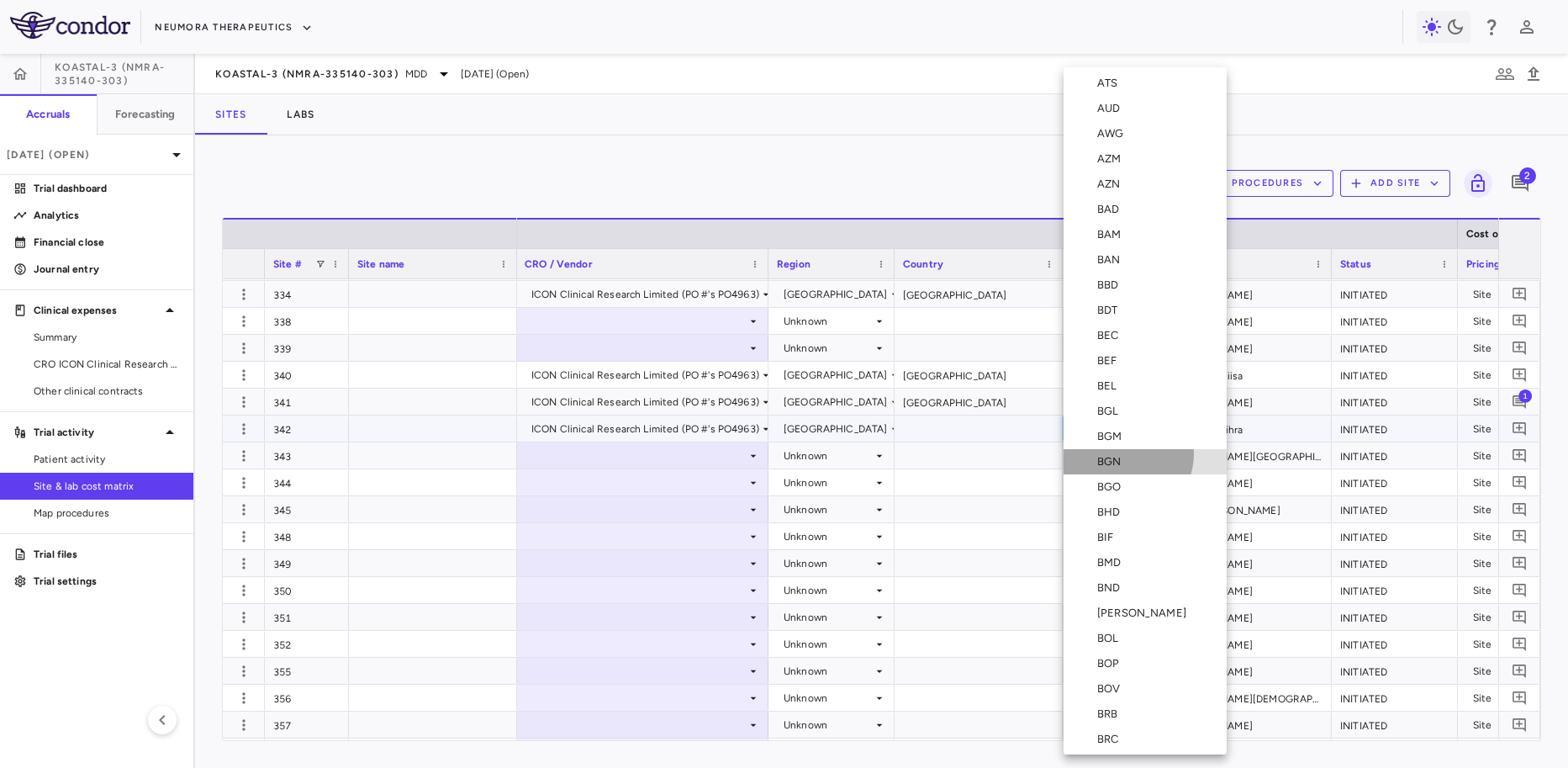 click on "BGN" at bounding box center [1112, 462] 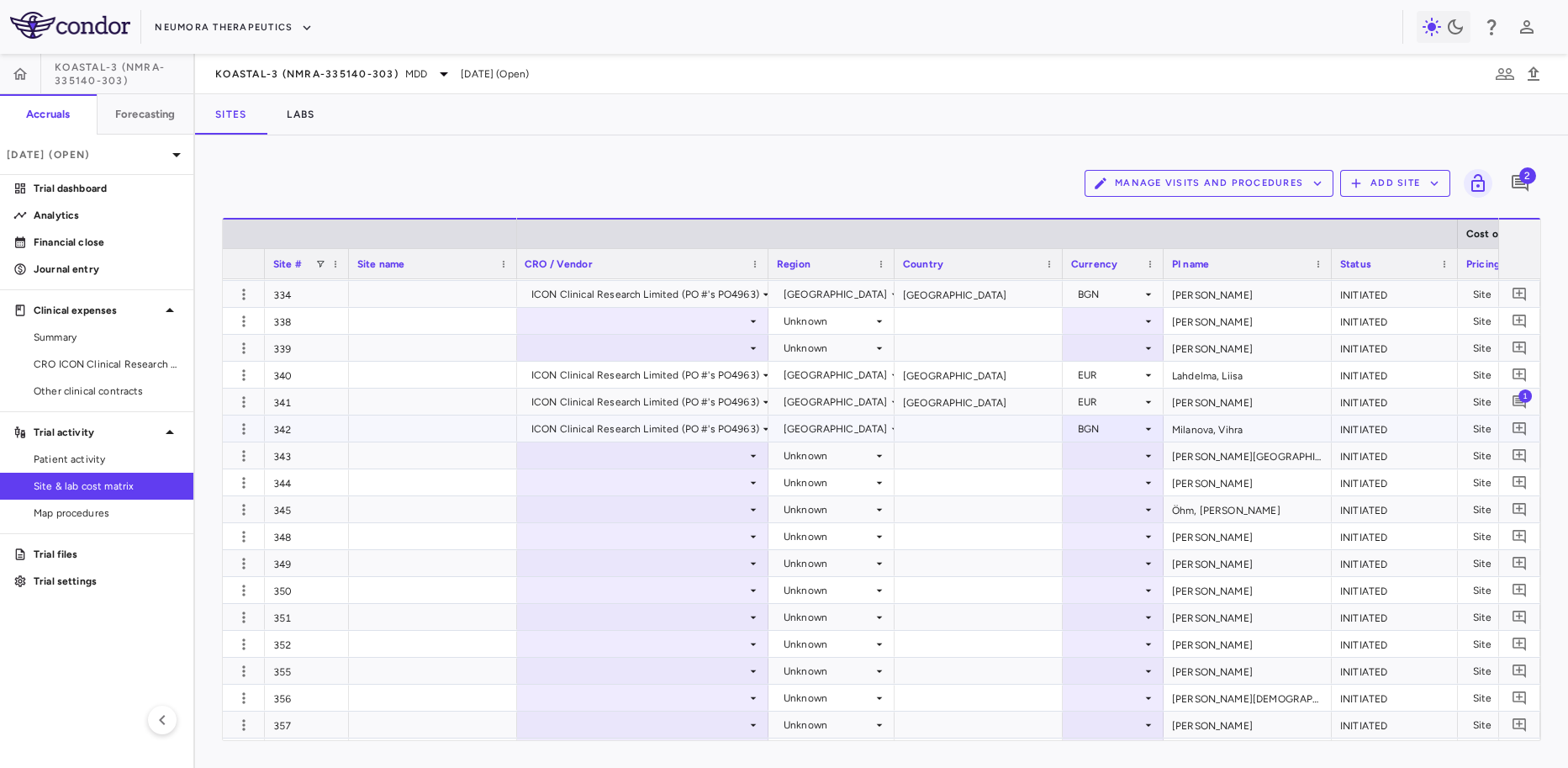 scroll, scrollTop: 0, scrollLeft: 315, axis: horizontal 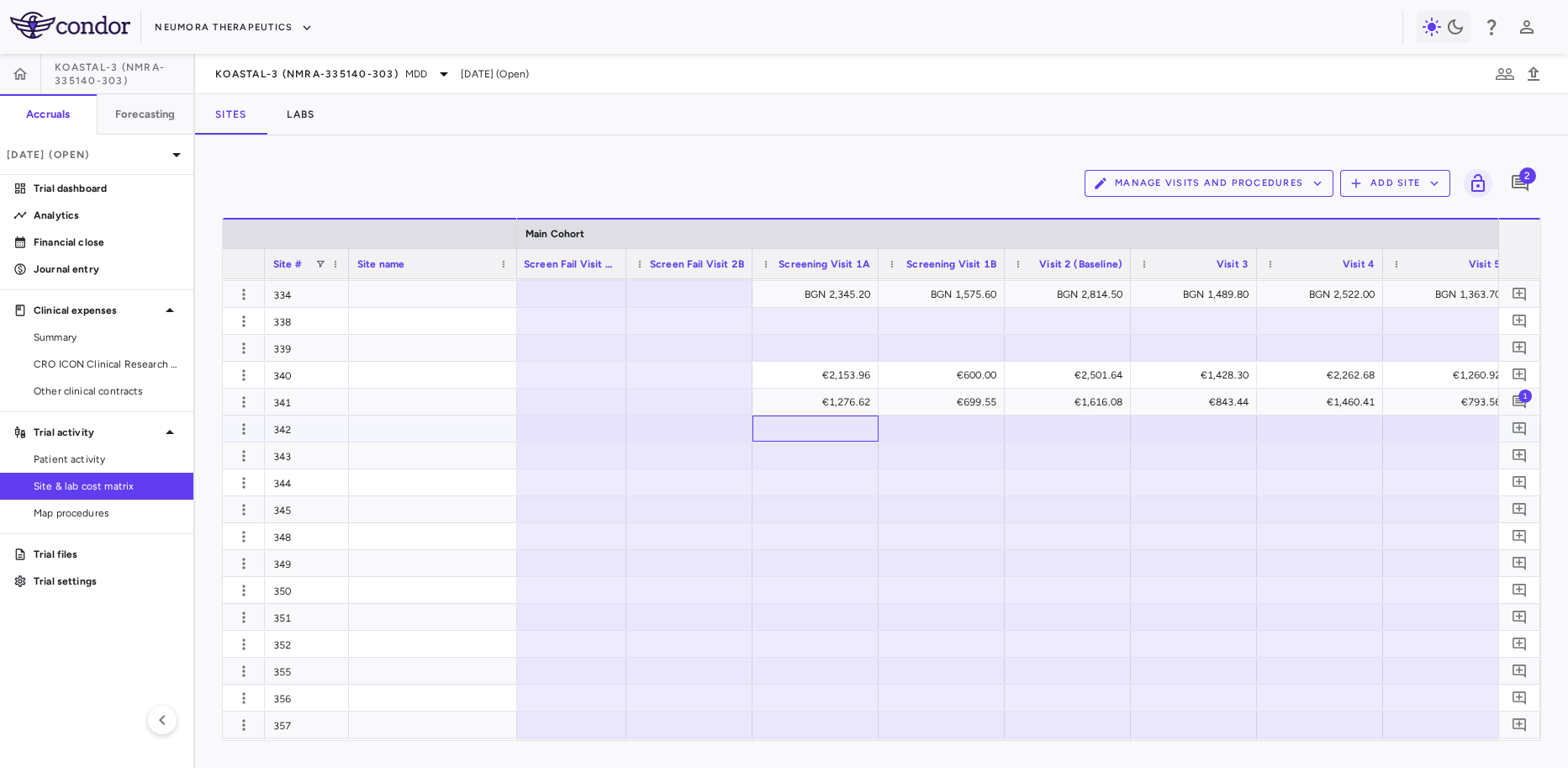 click at bounding box center [816, 428] 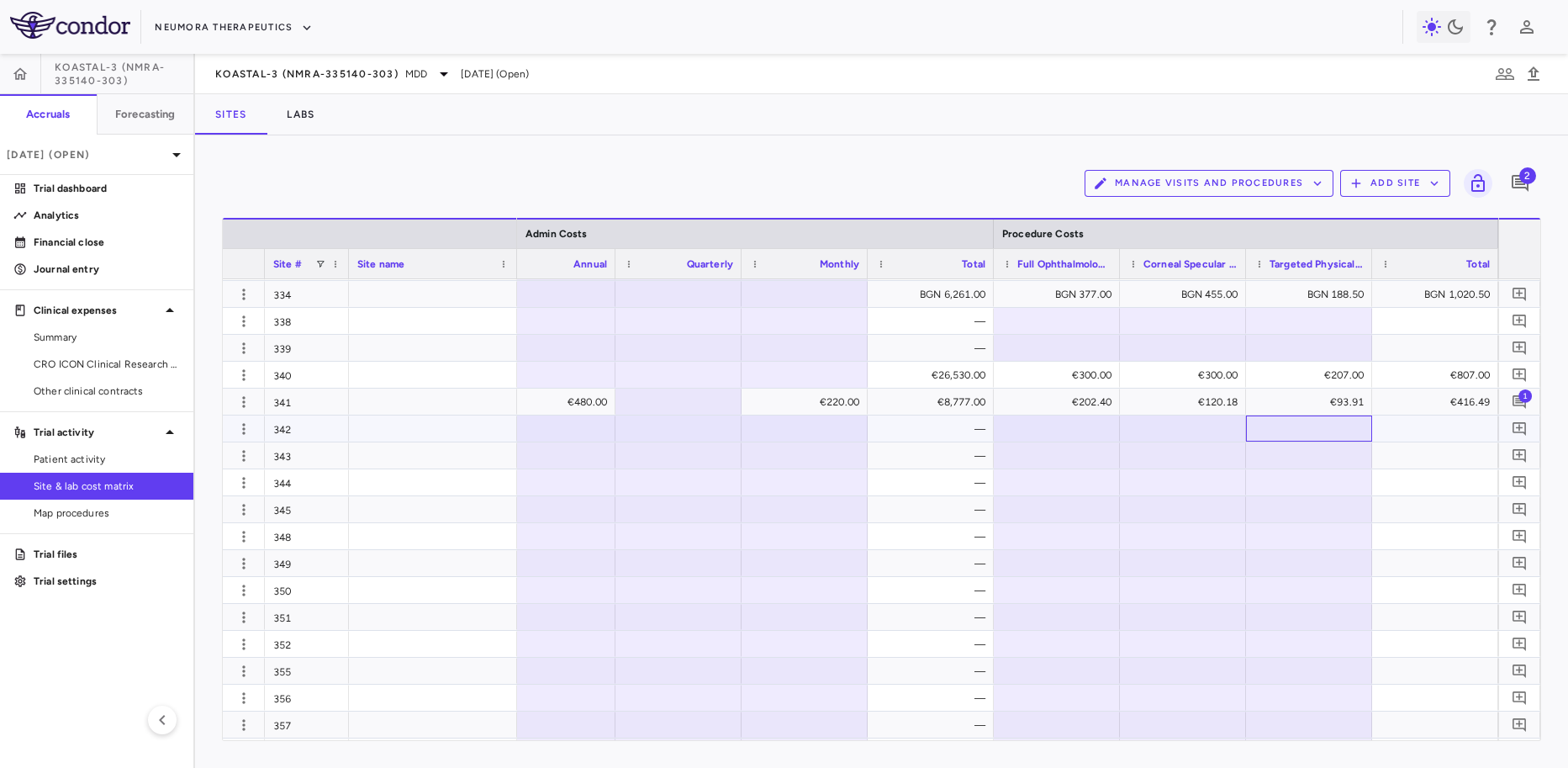 click at bounding box center [1309, 428] 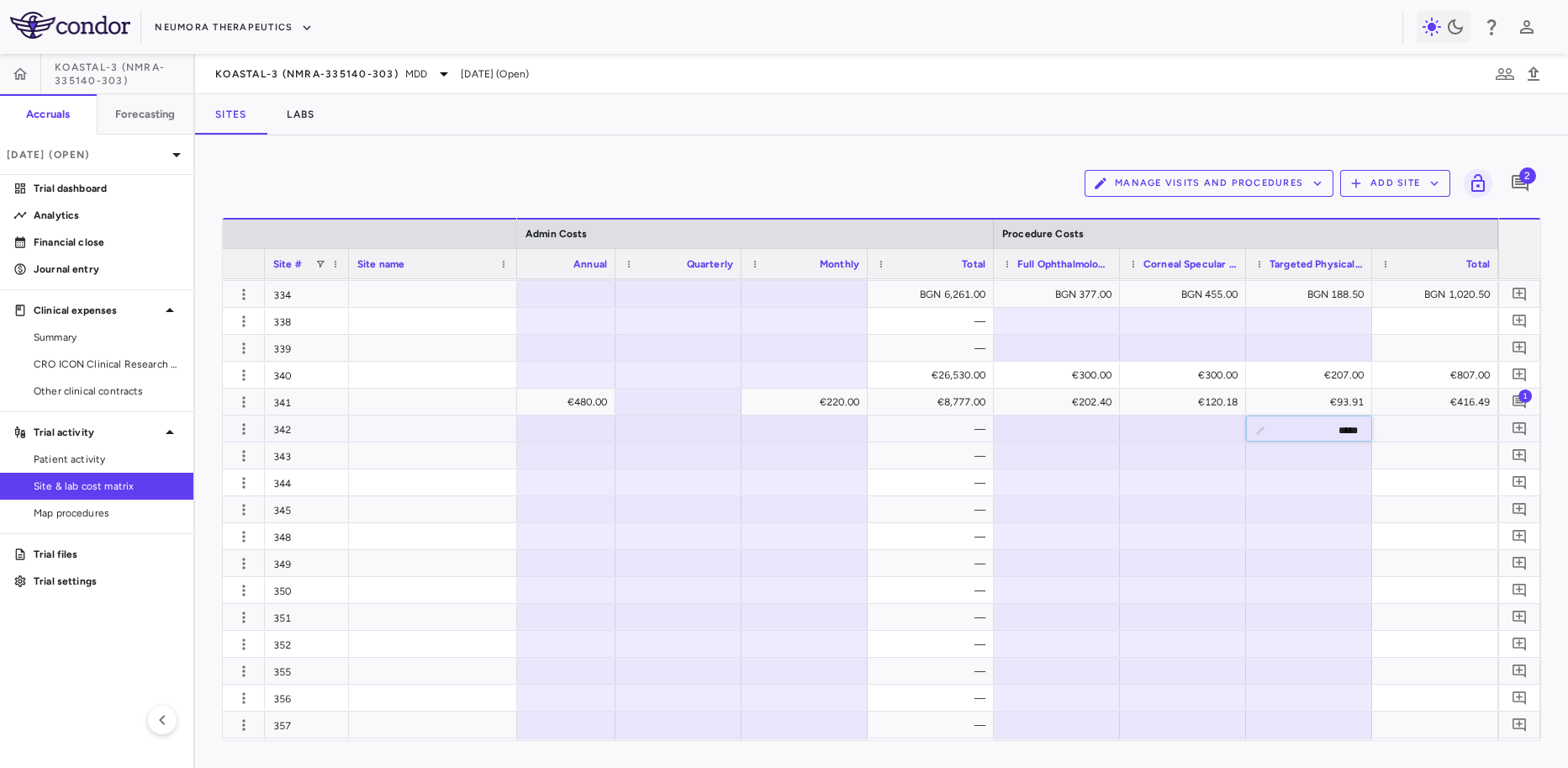 type on "******" 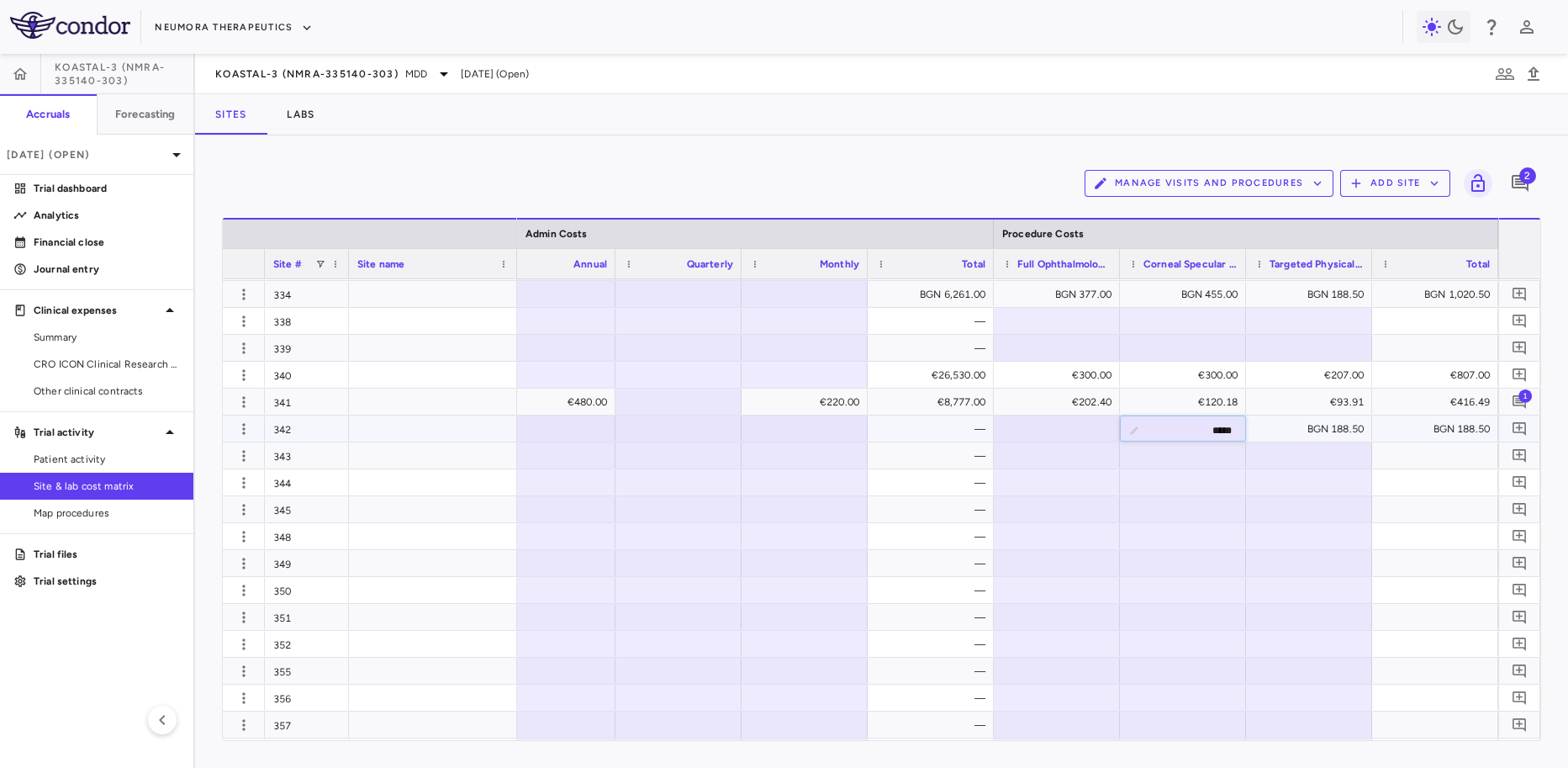 click on "*****" at bounding box center [1196, 430] 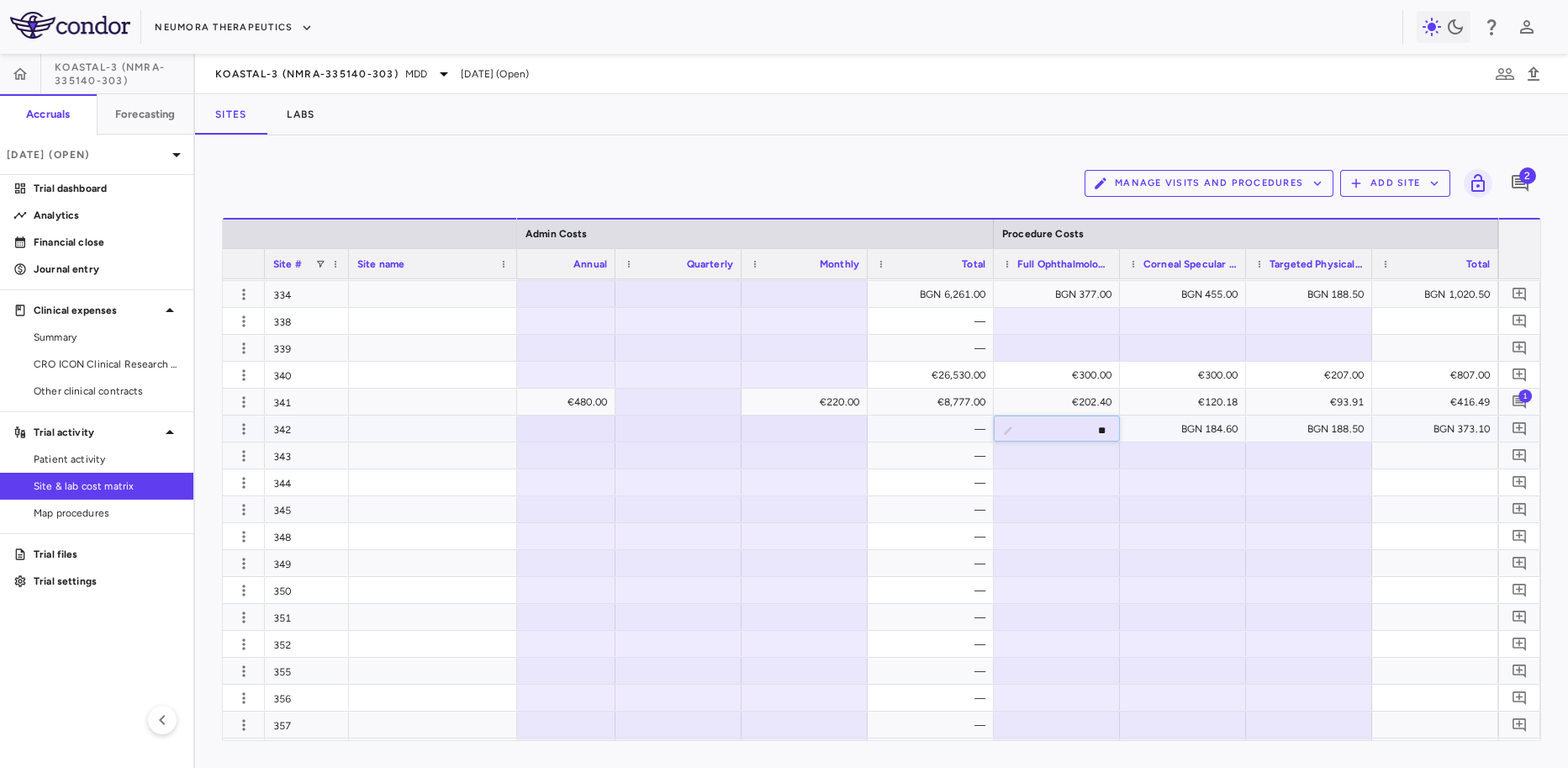type on "*" 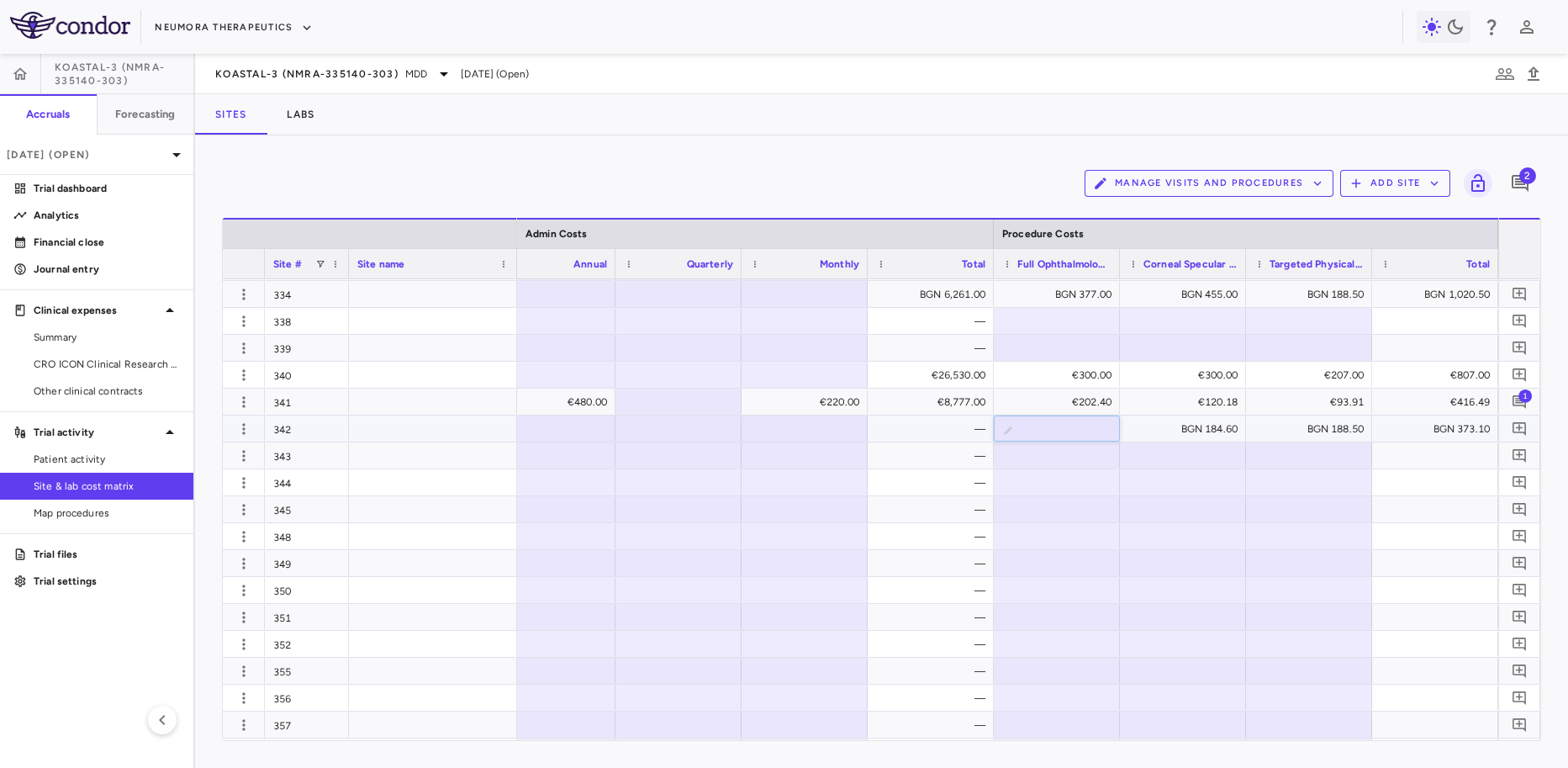 click at bounding box center (1069, 430) 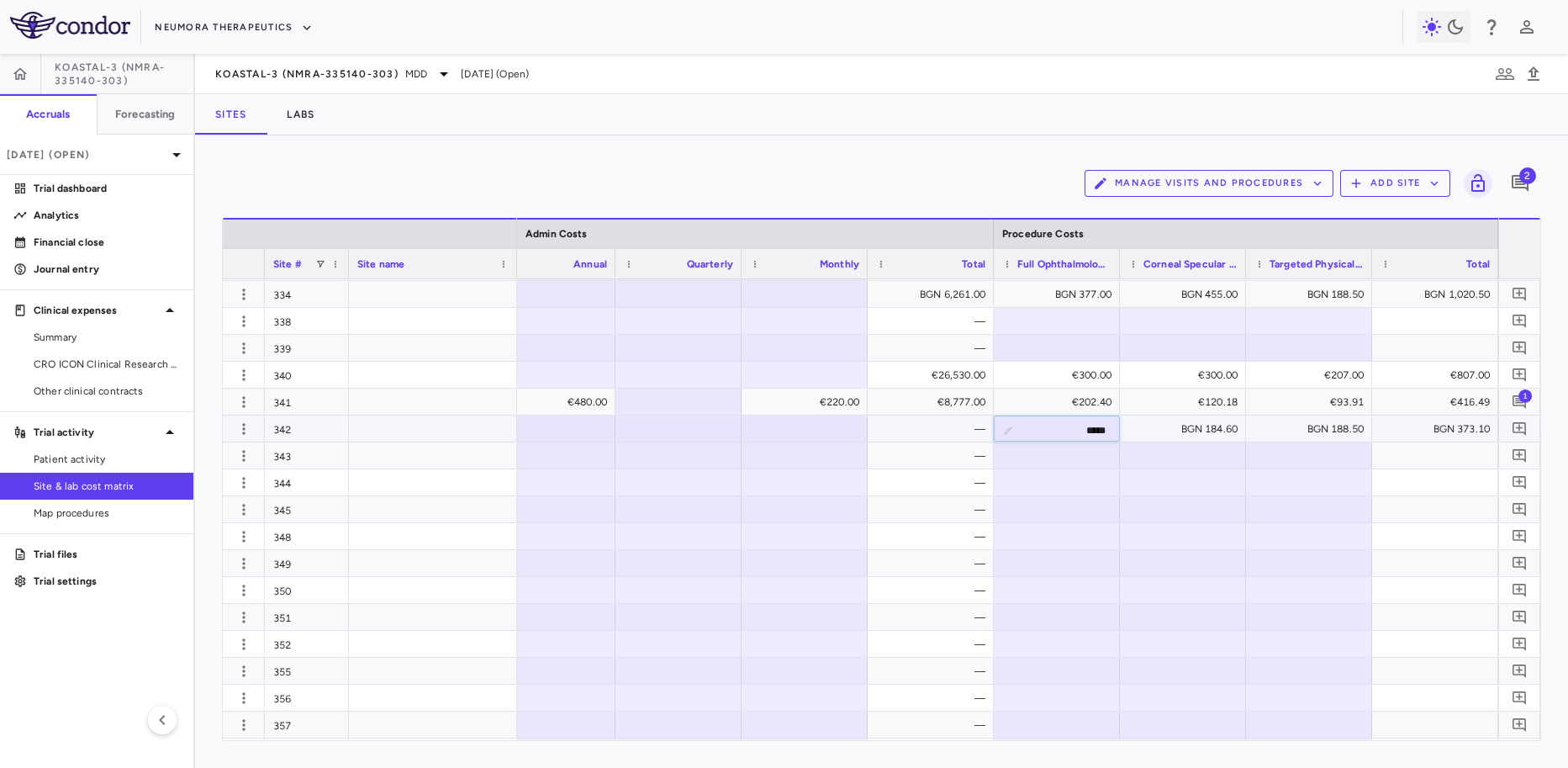 type on "******" 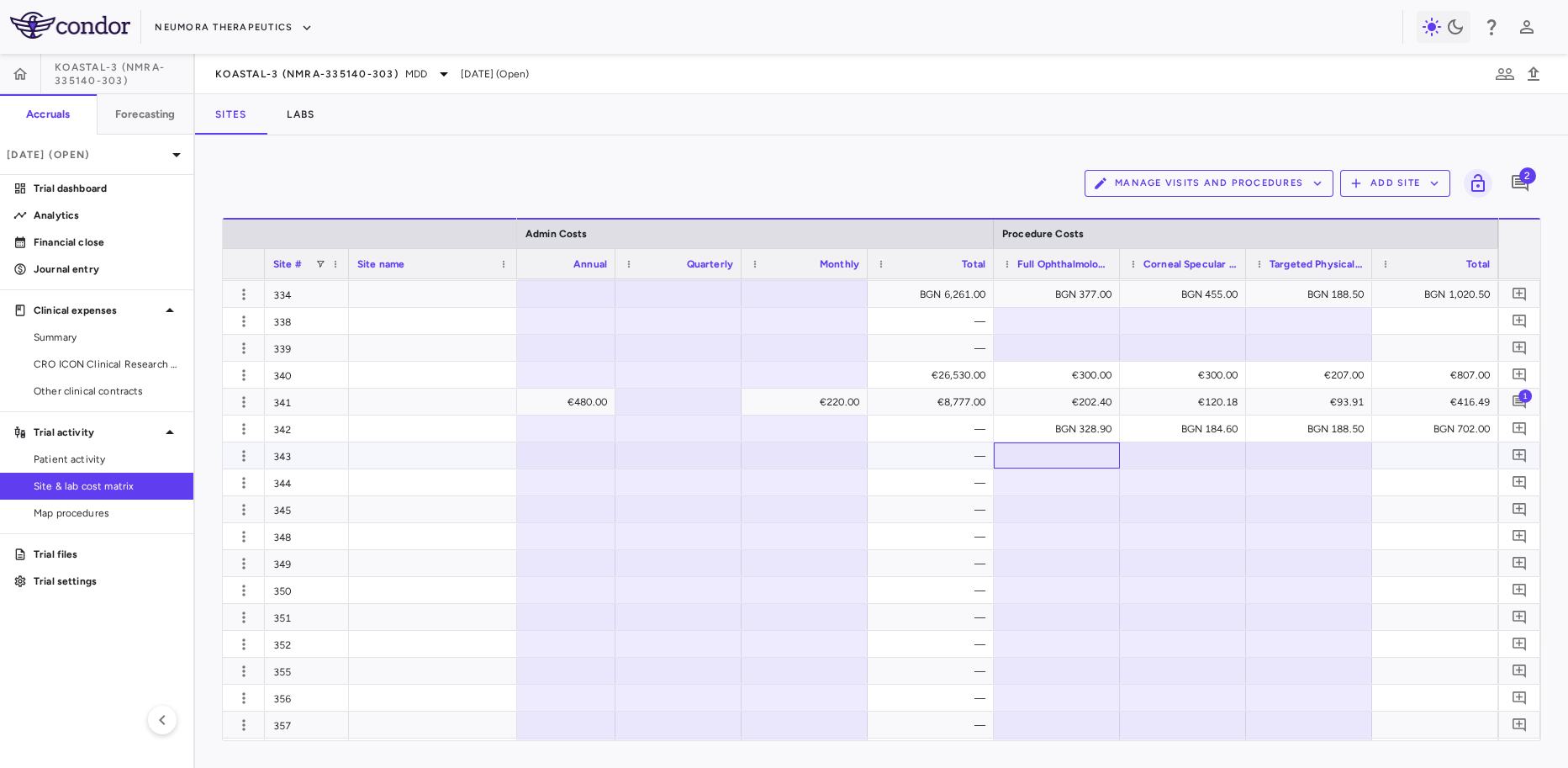 scroll, scrollTop: 0, scrollLeft: 3535, axis: horizontal 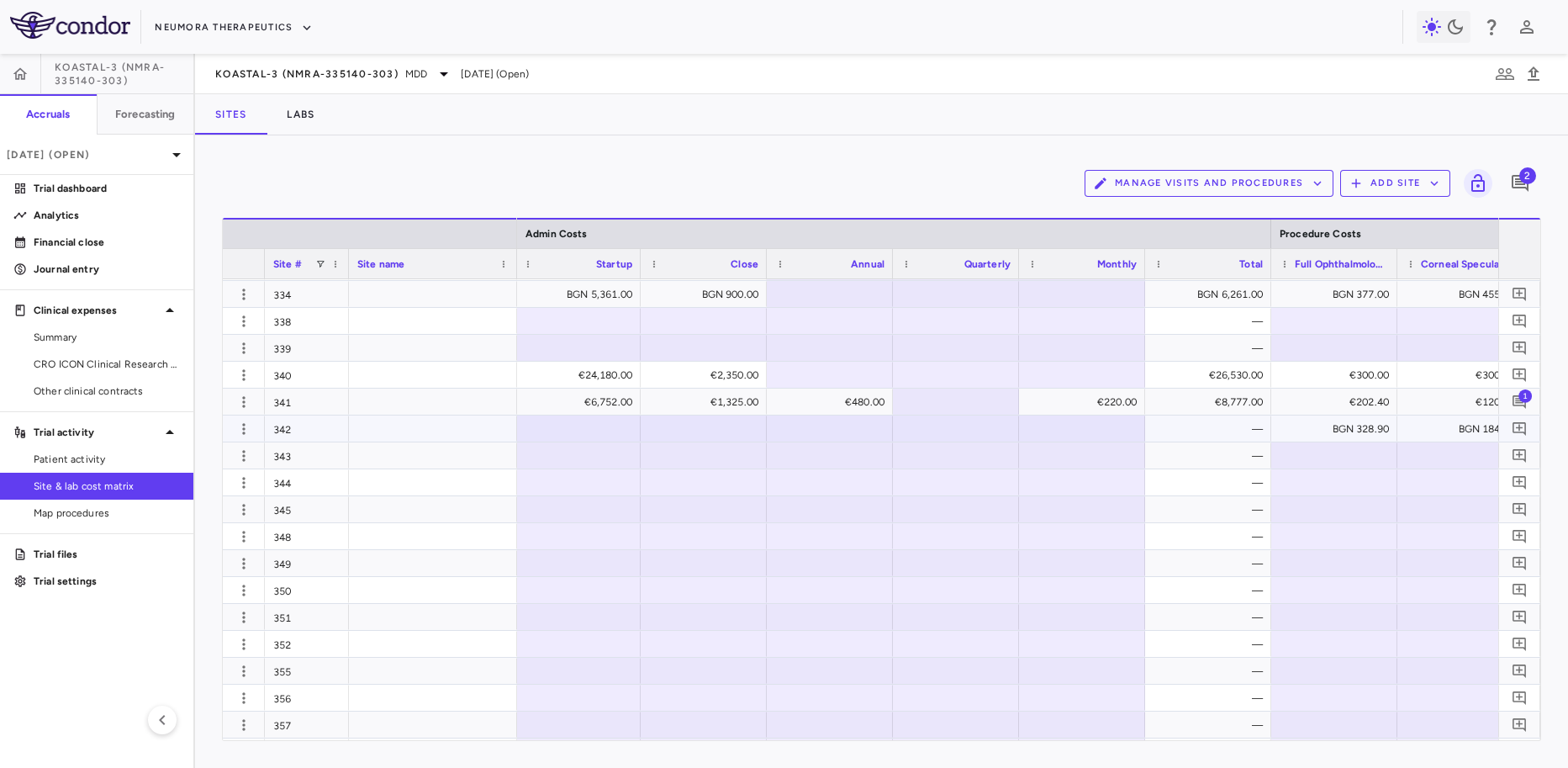 click at bounding box center [578, 428] 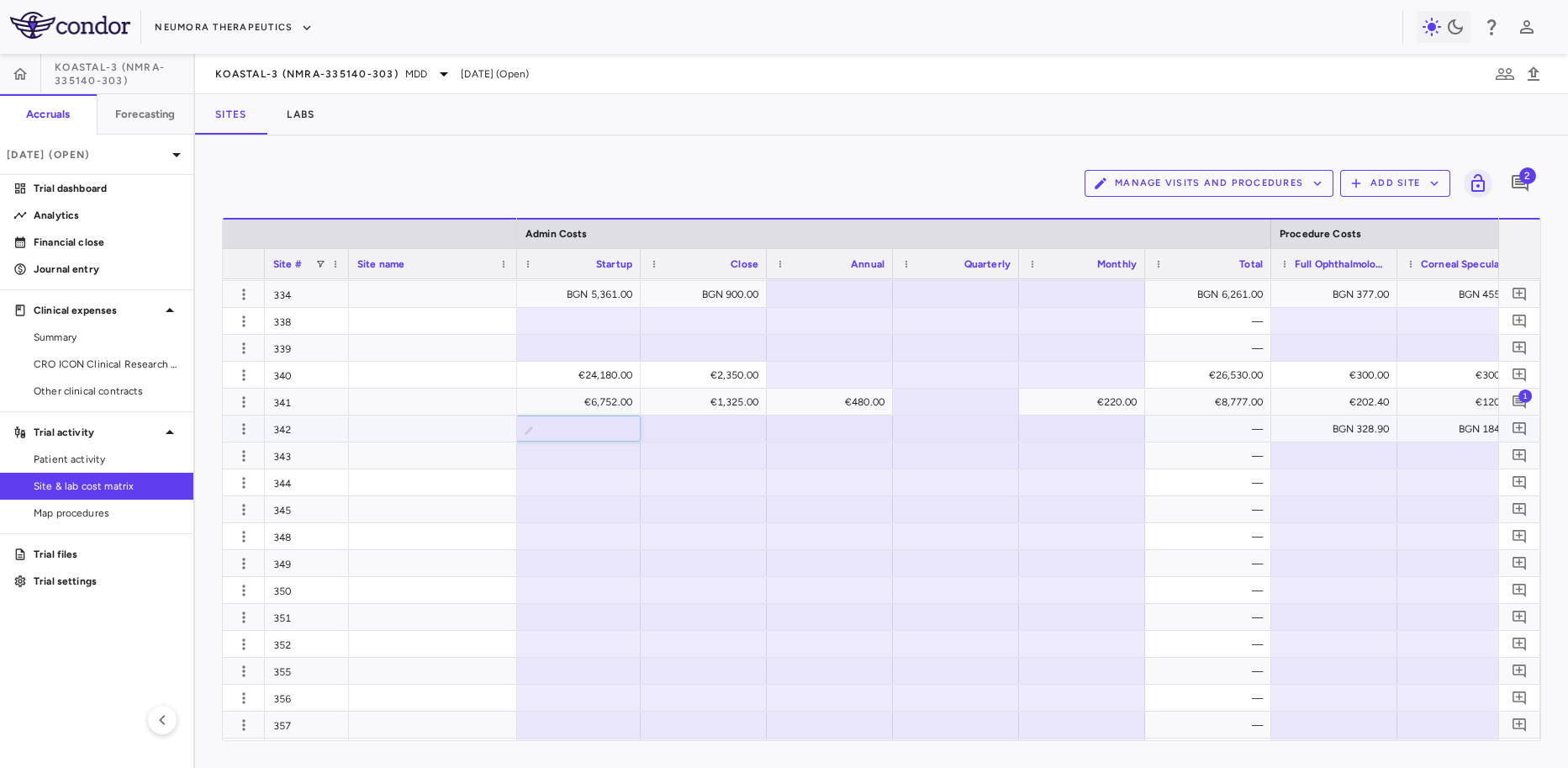 type on "****" 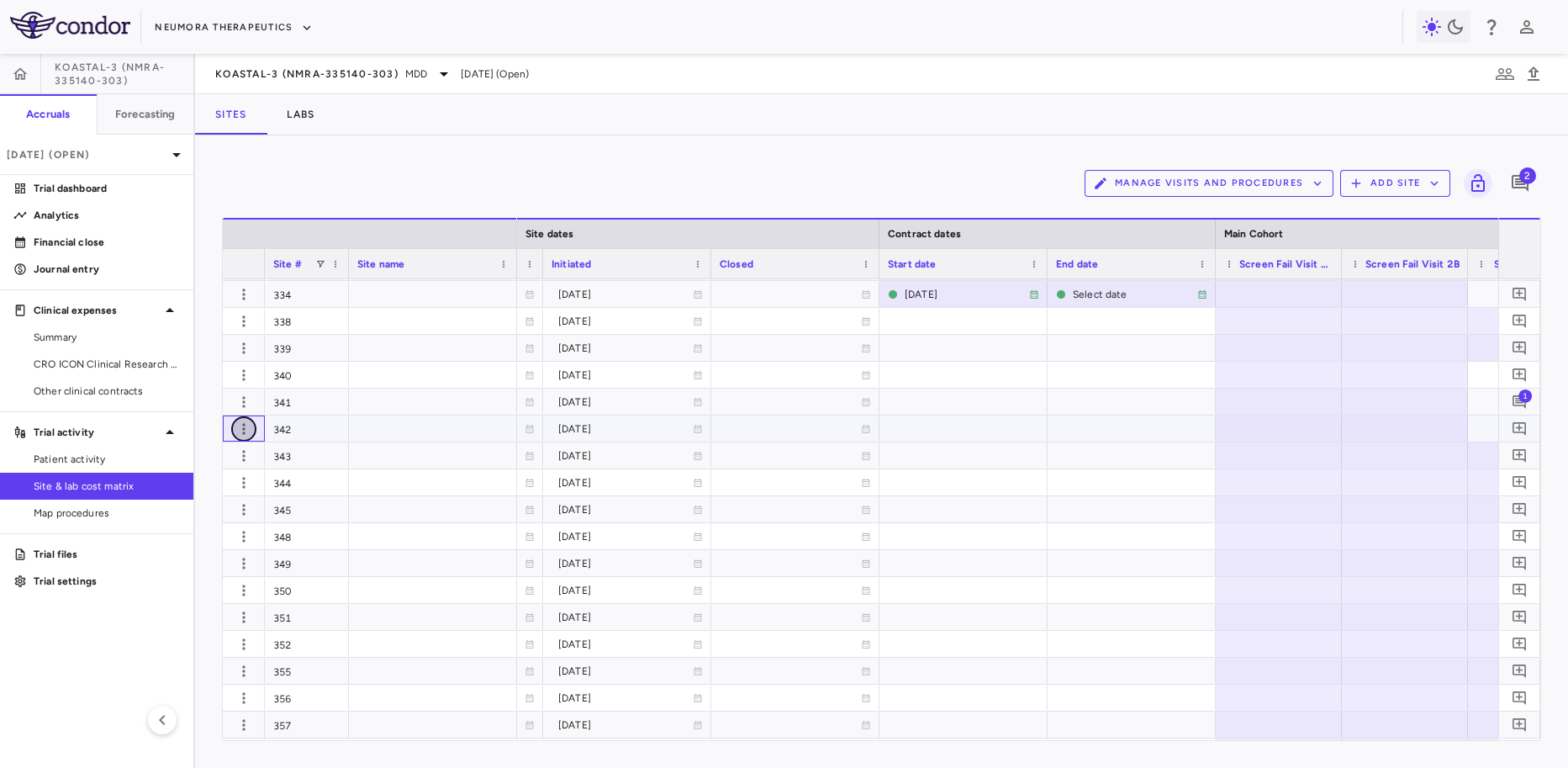 click 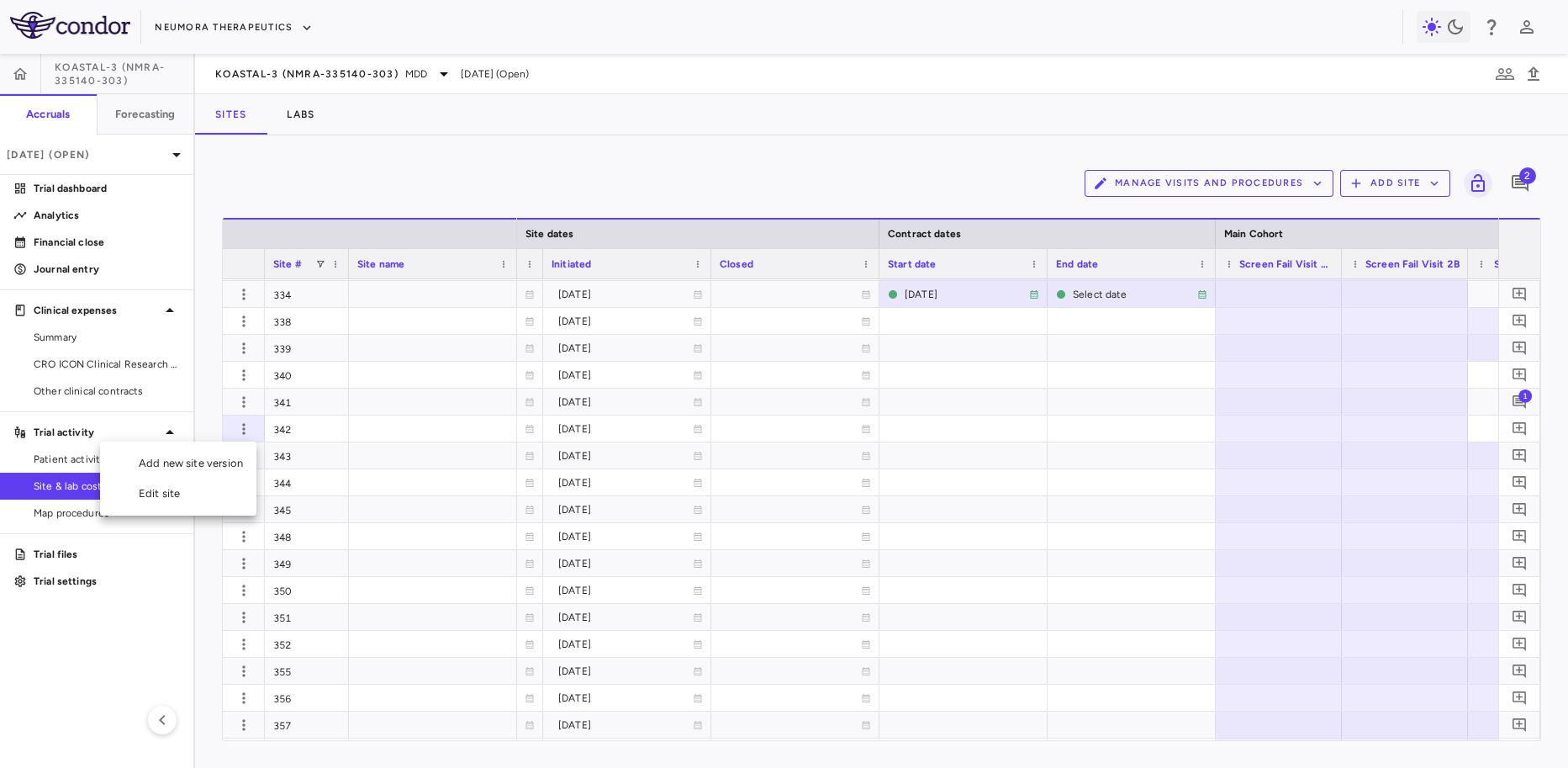 click on "Edit site" at bounding box center [178, 494] 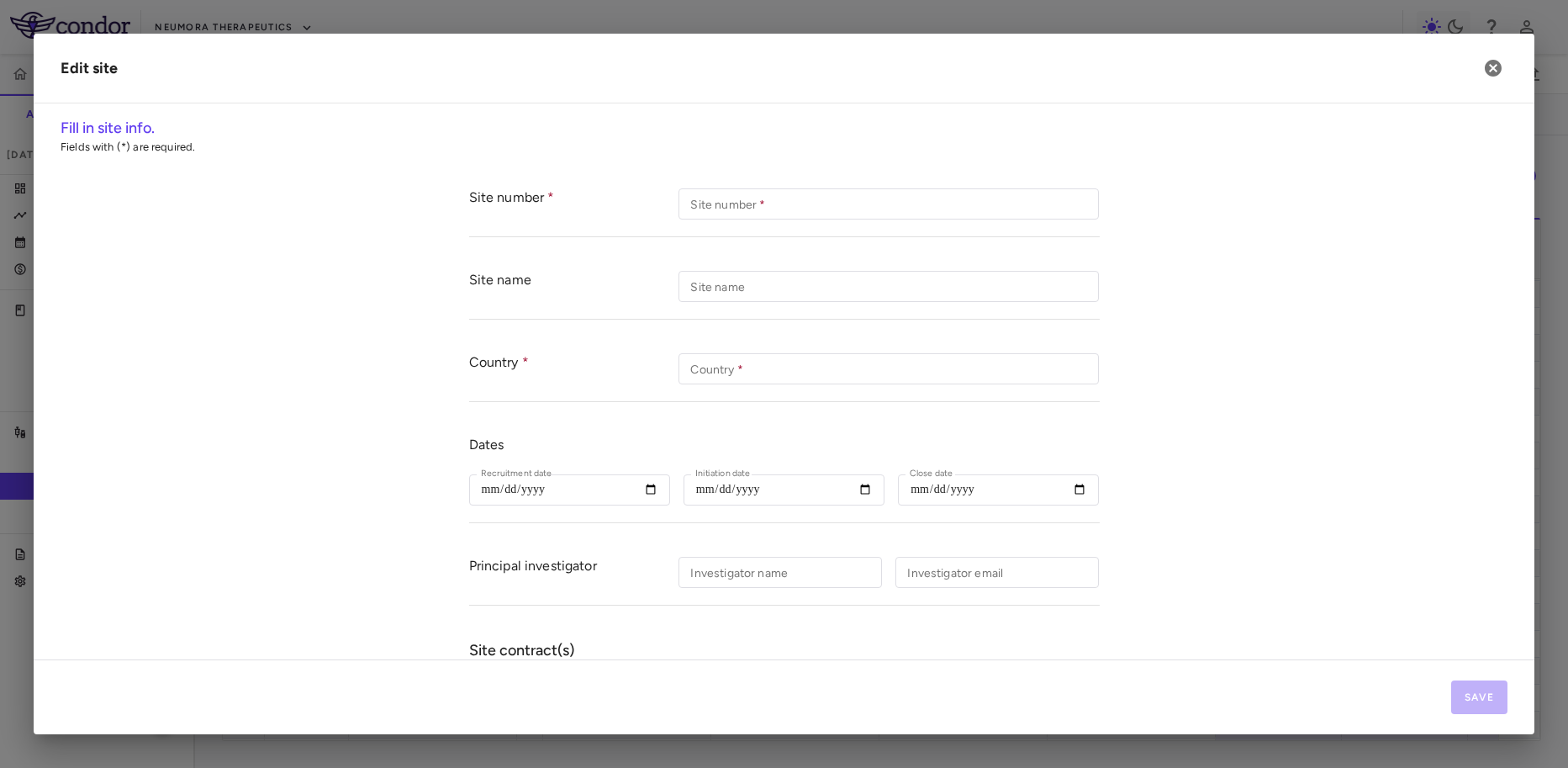 type on "***" 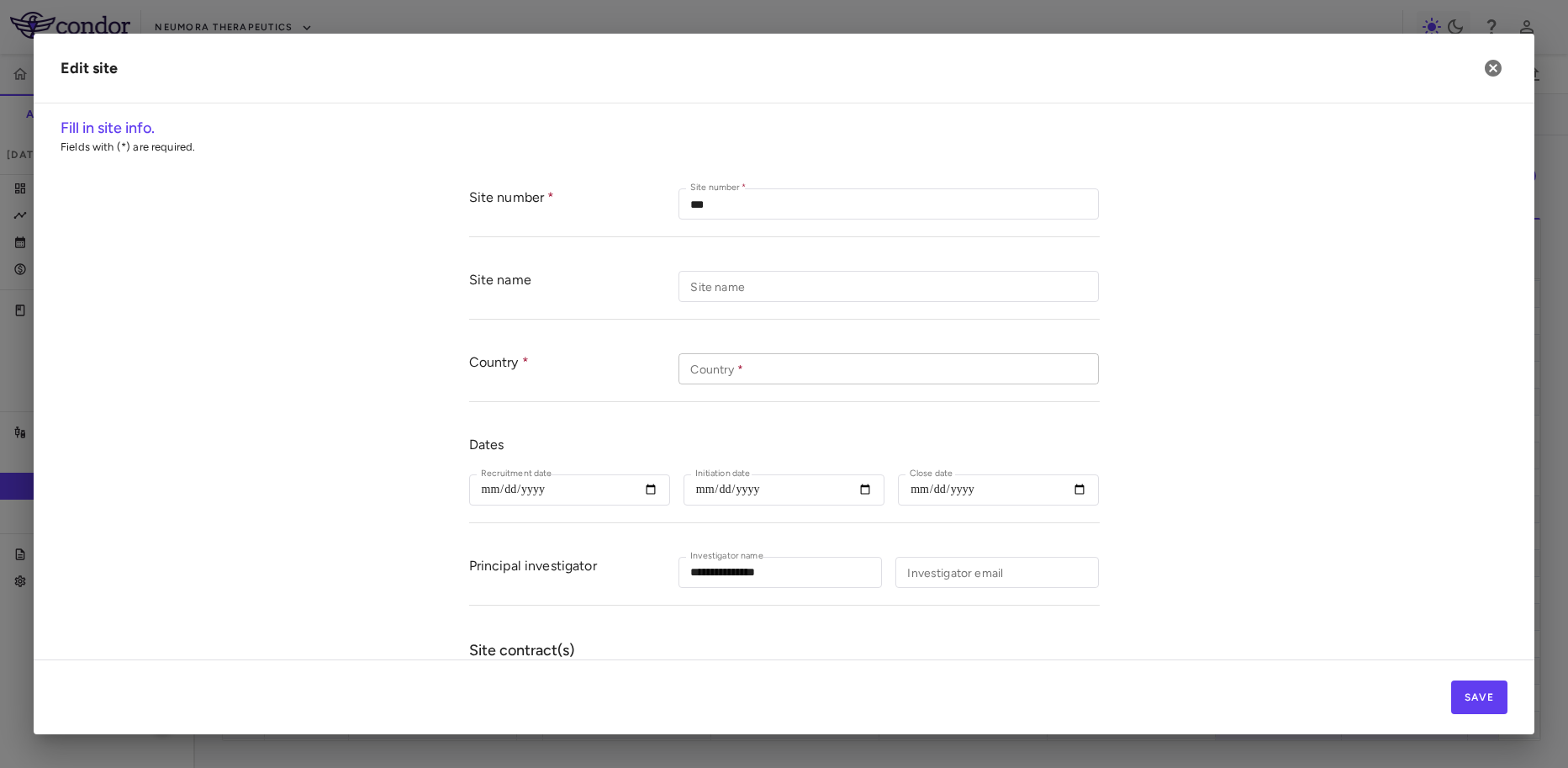 click on "Country   *" at bounding box center [889, 368] 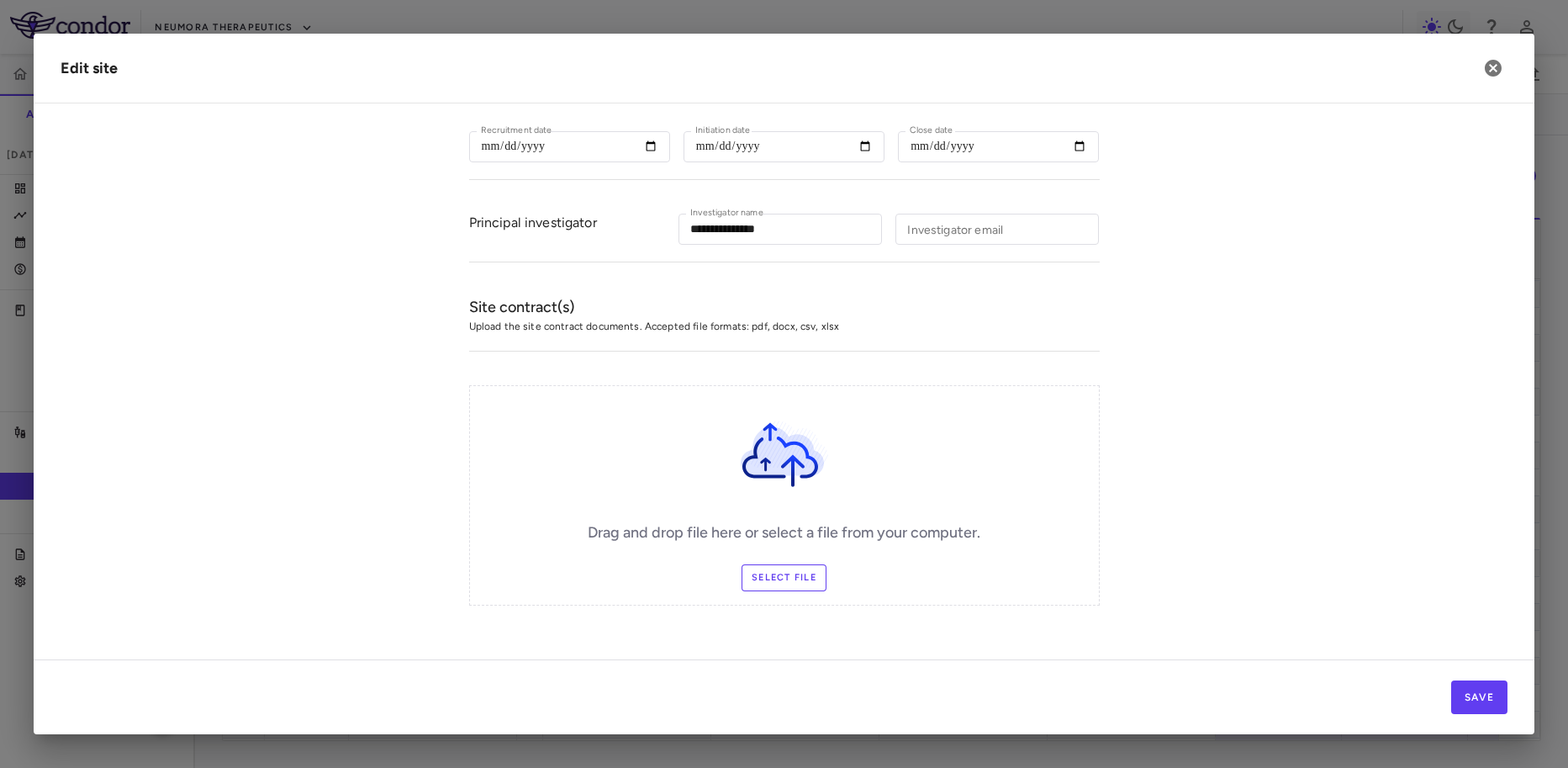 type on "********" 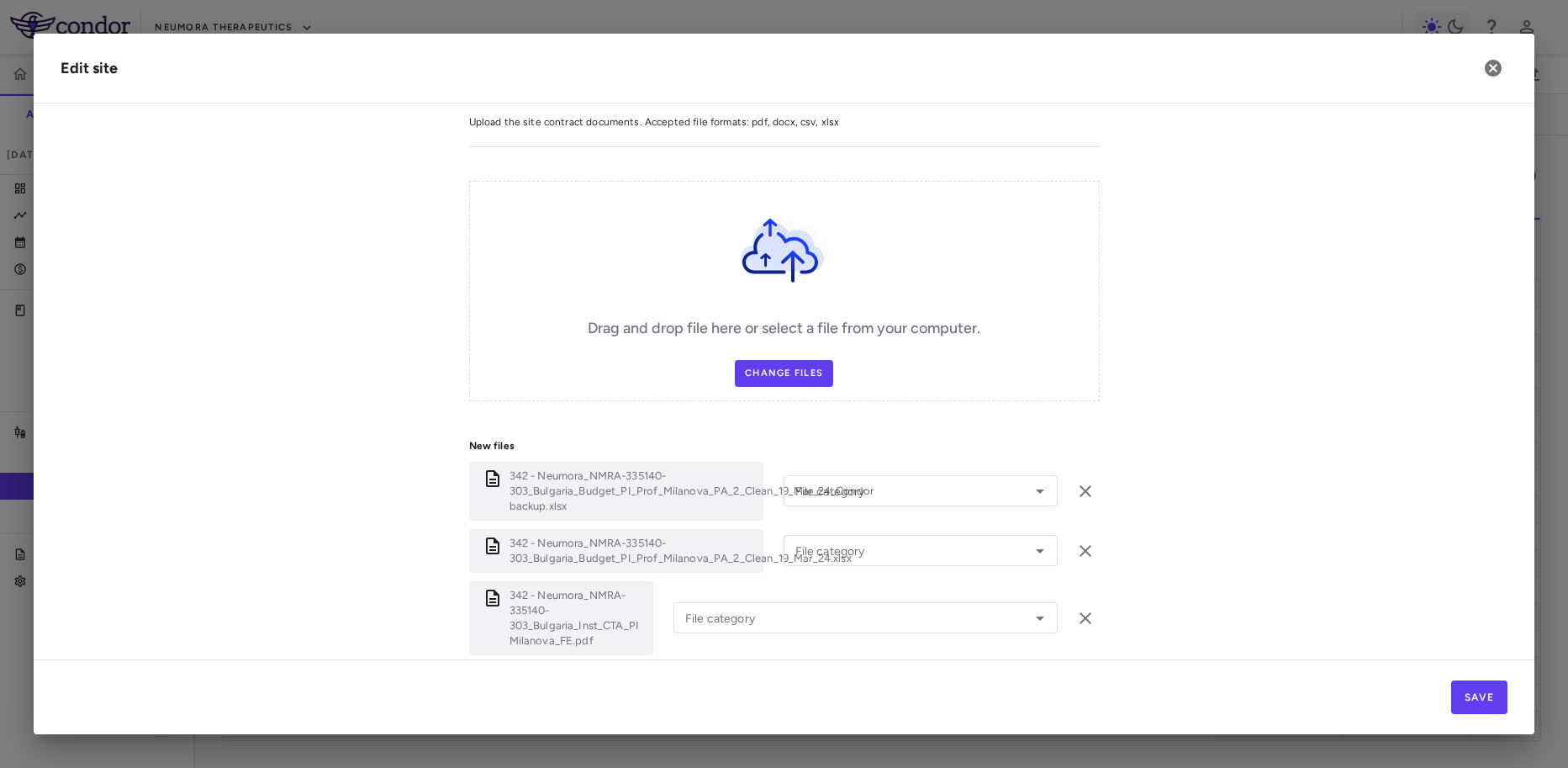 scroll, scrollTop: 705, scrollLeft: 0, axis: vertical 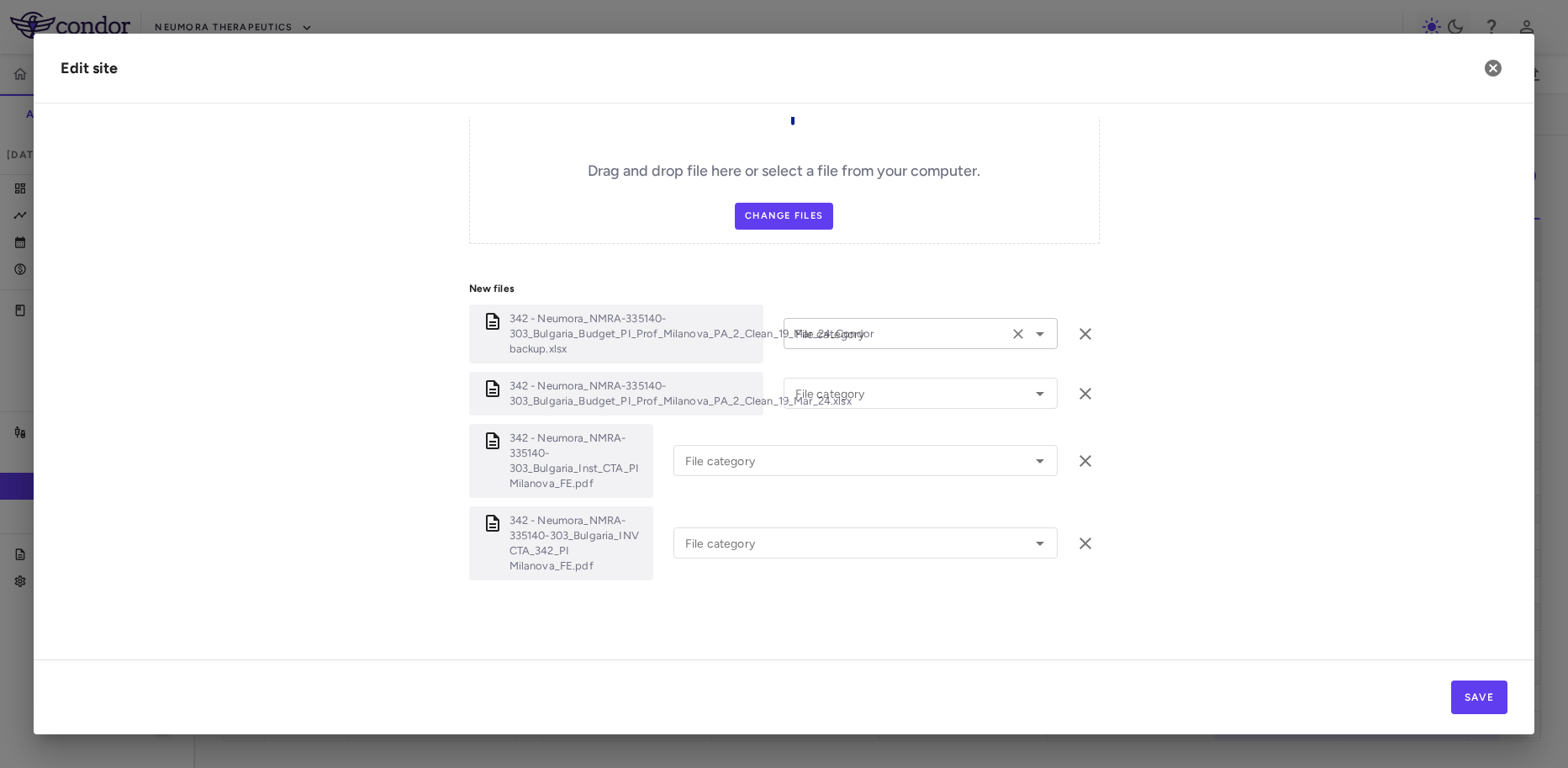 click 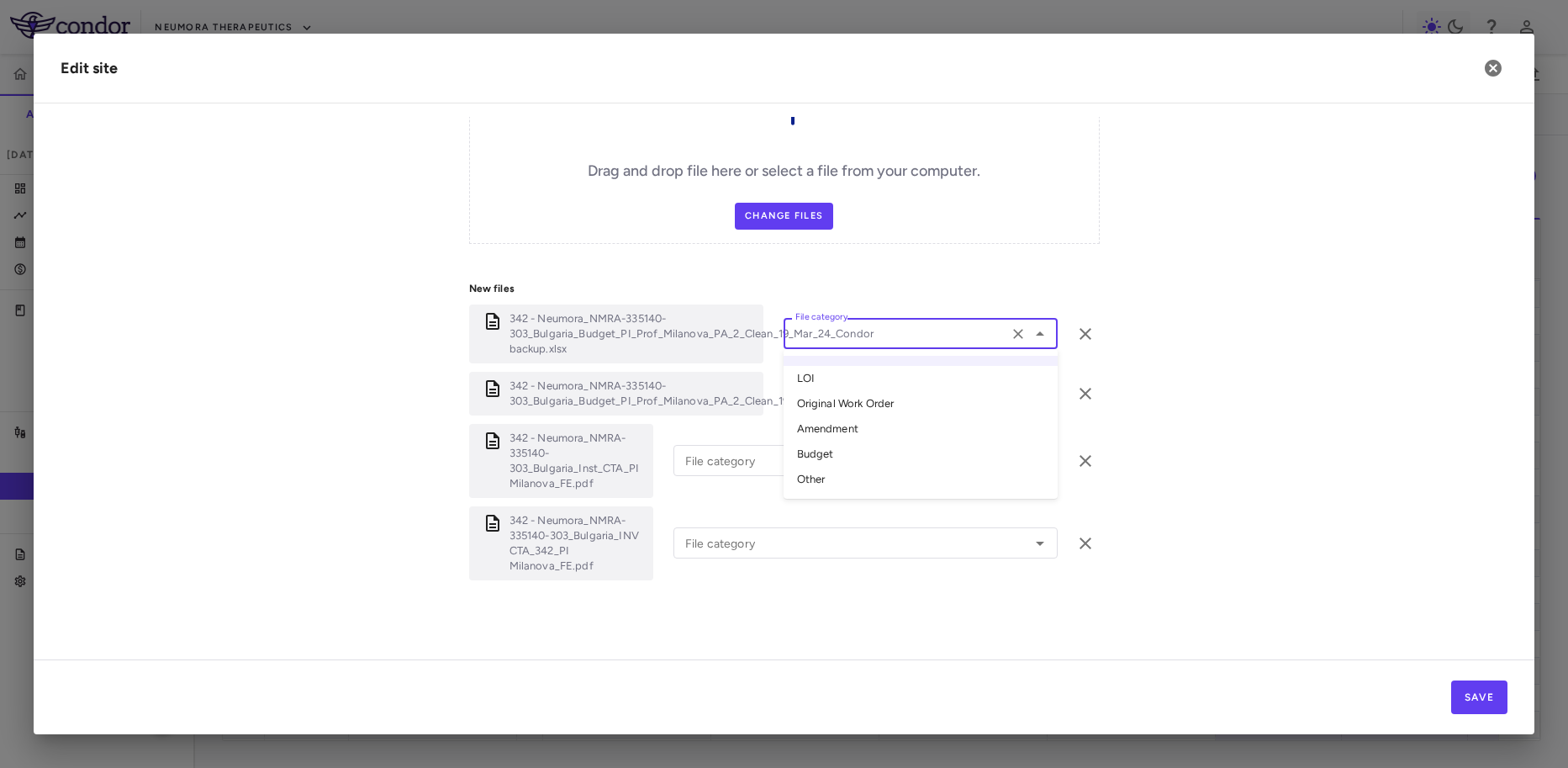 click on "Other" at bounding box center (921, 479) 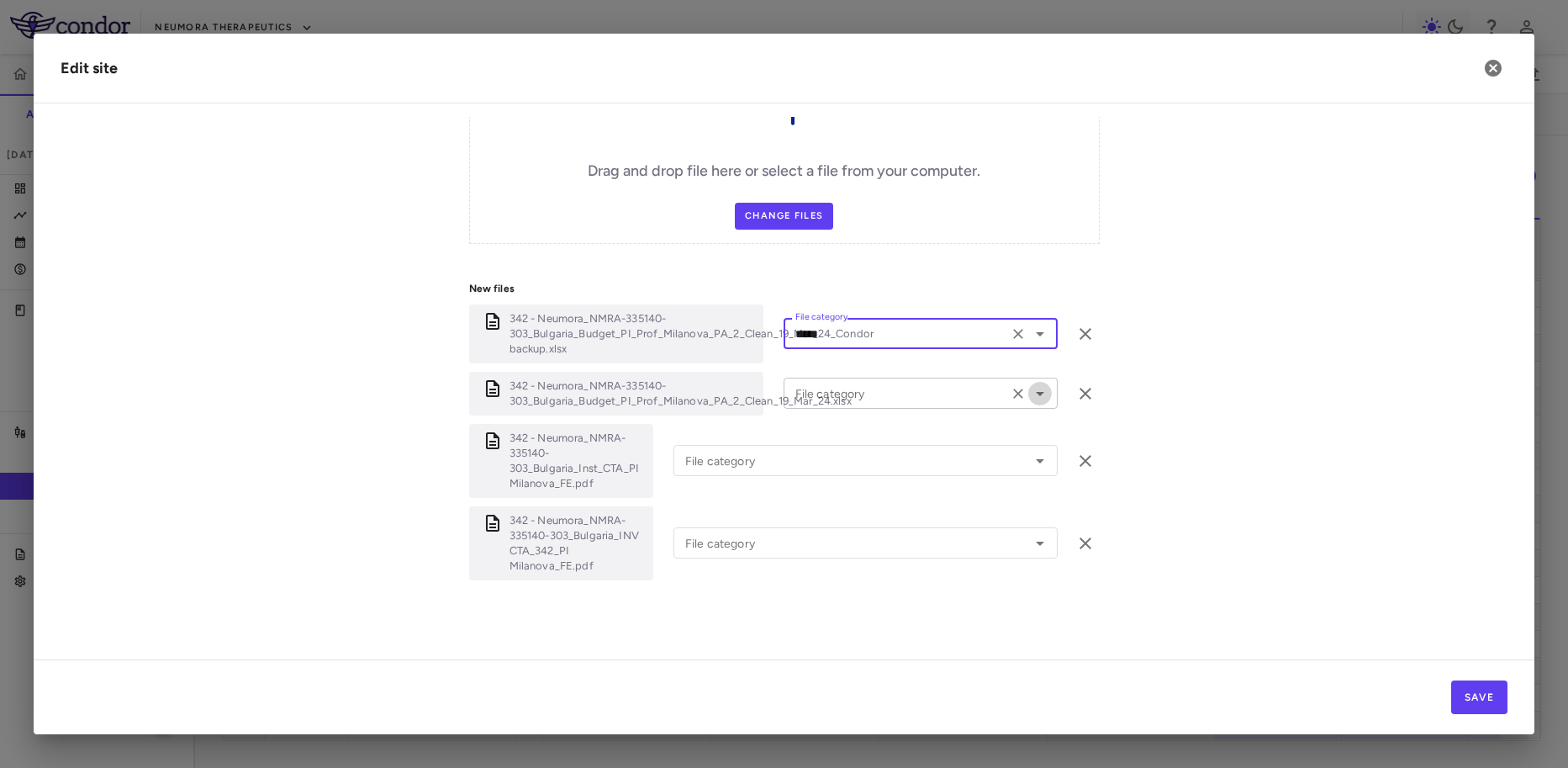 click 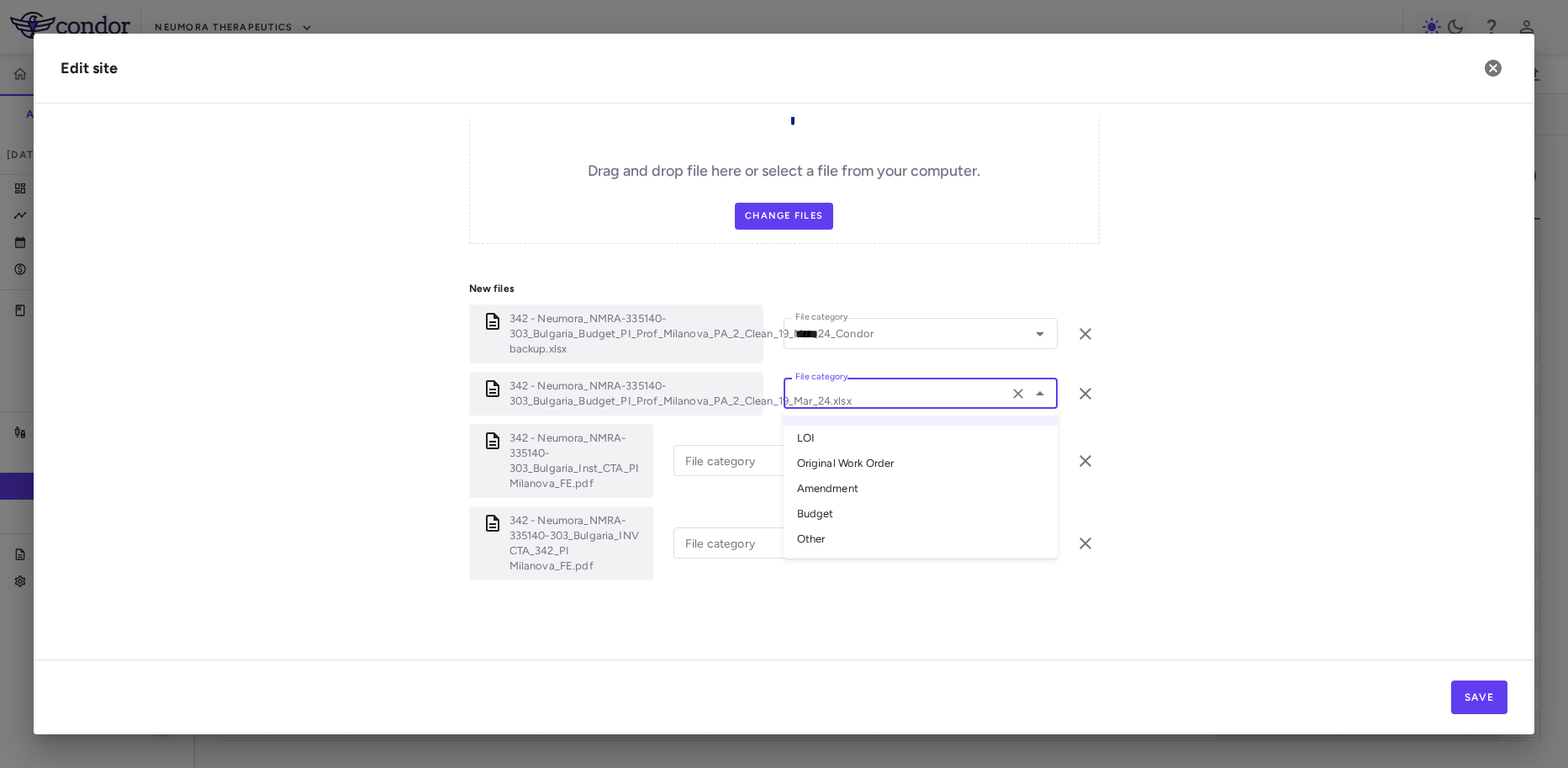 click on "Budget" at bounding box center [921, 514] 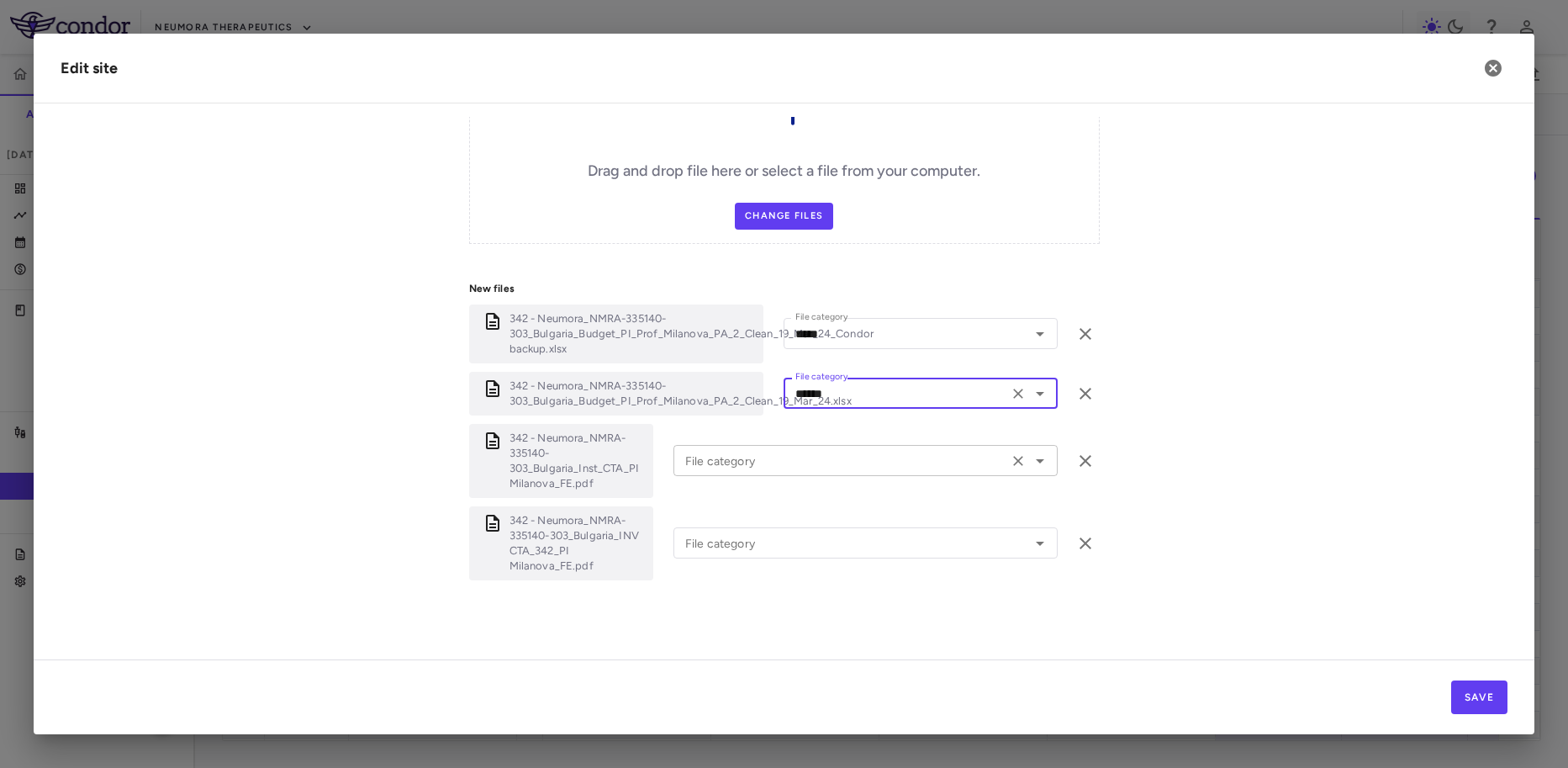 click 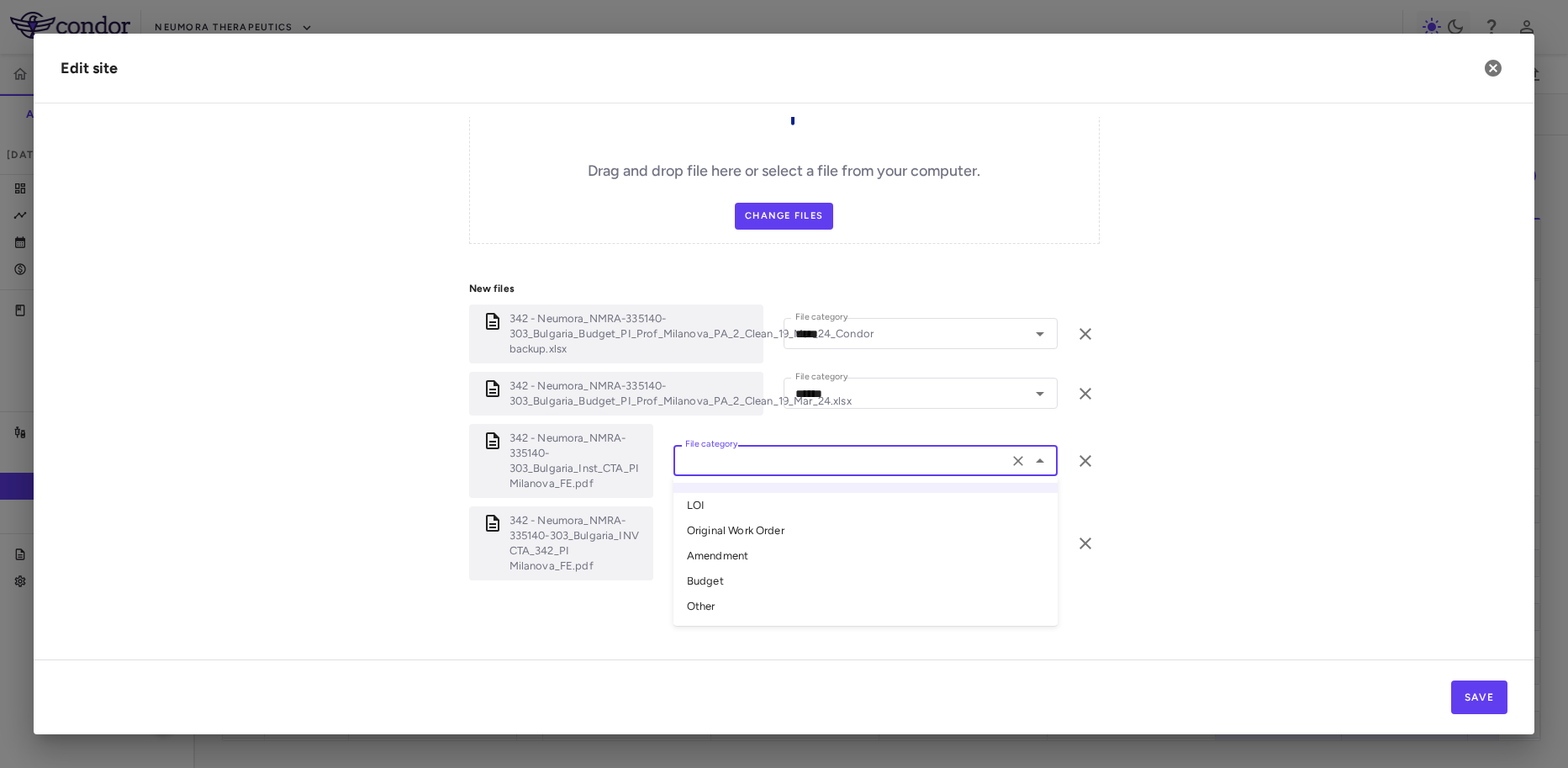 click on "Original Work Order" at bounding box center (865, 531) 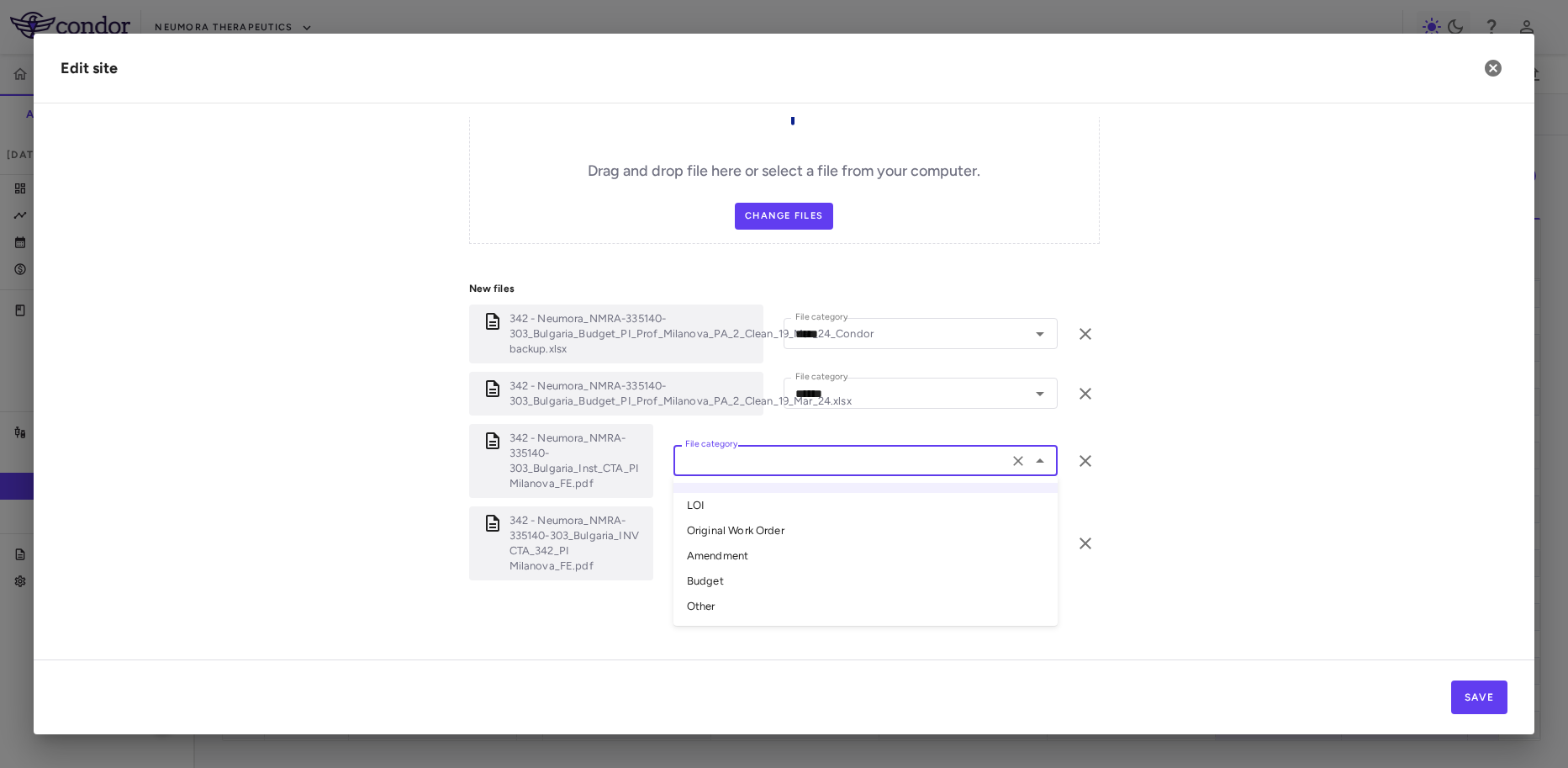 type on "**********" 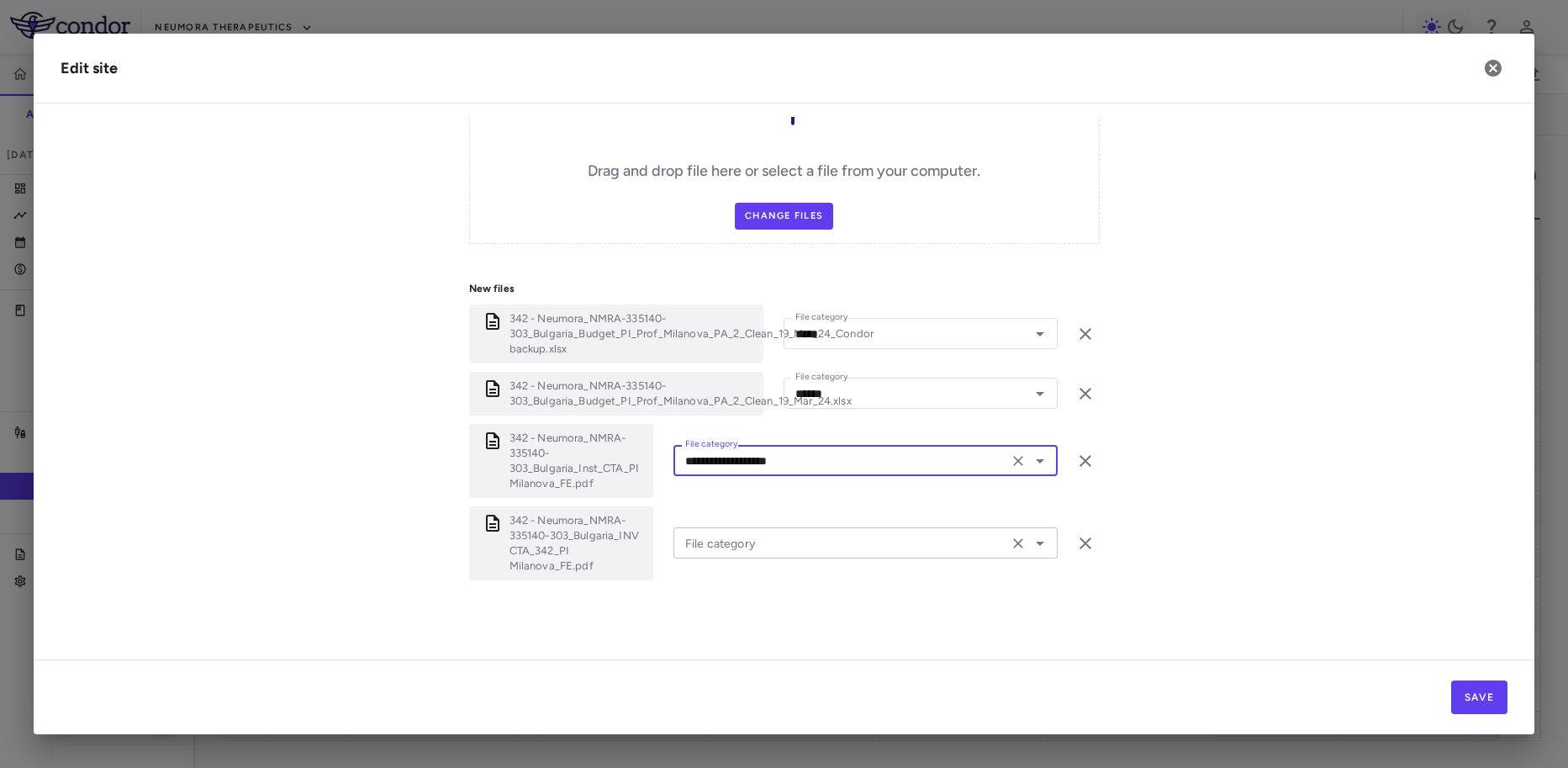 click 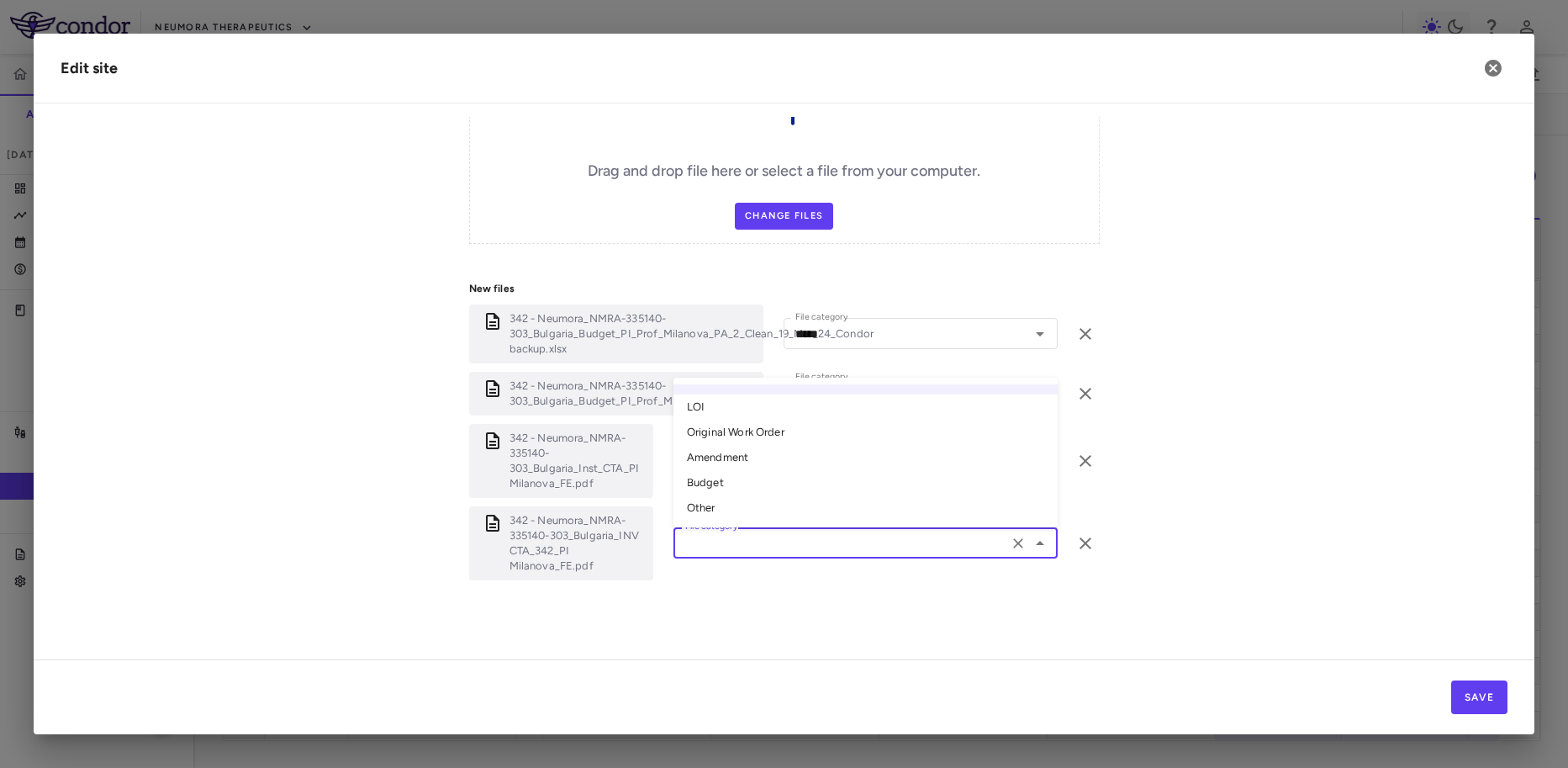click on "Original Work Order" at bounding box center (865, 432) 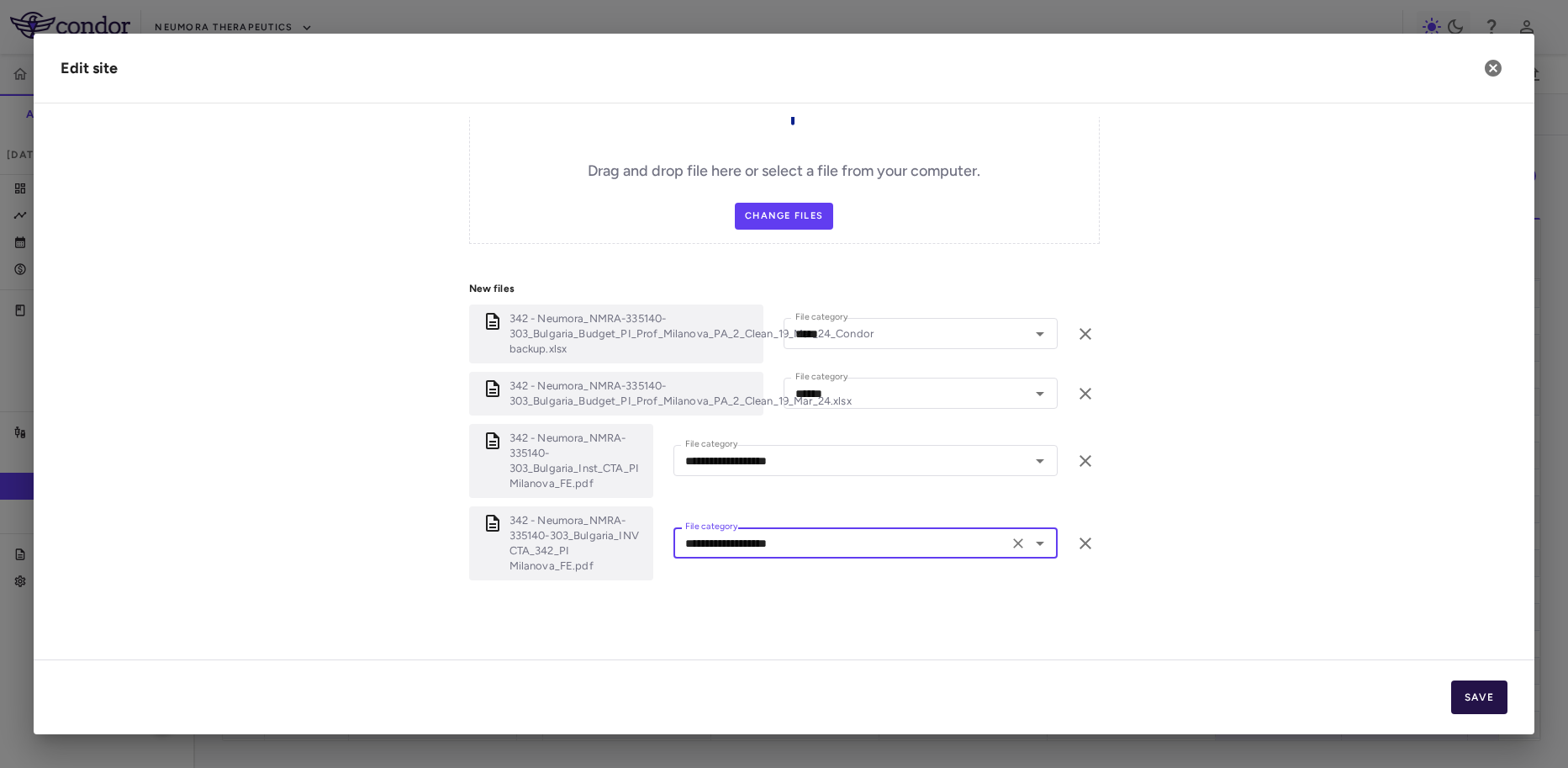 click on "Save" at bounding box center [1479, 697] 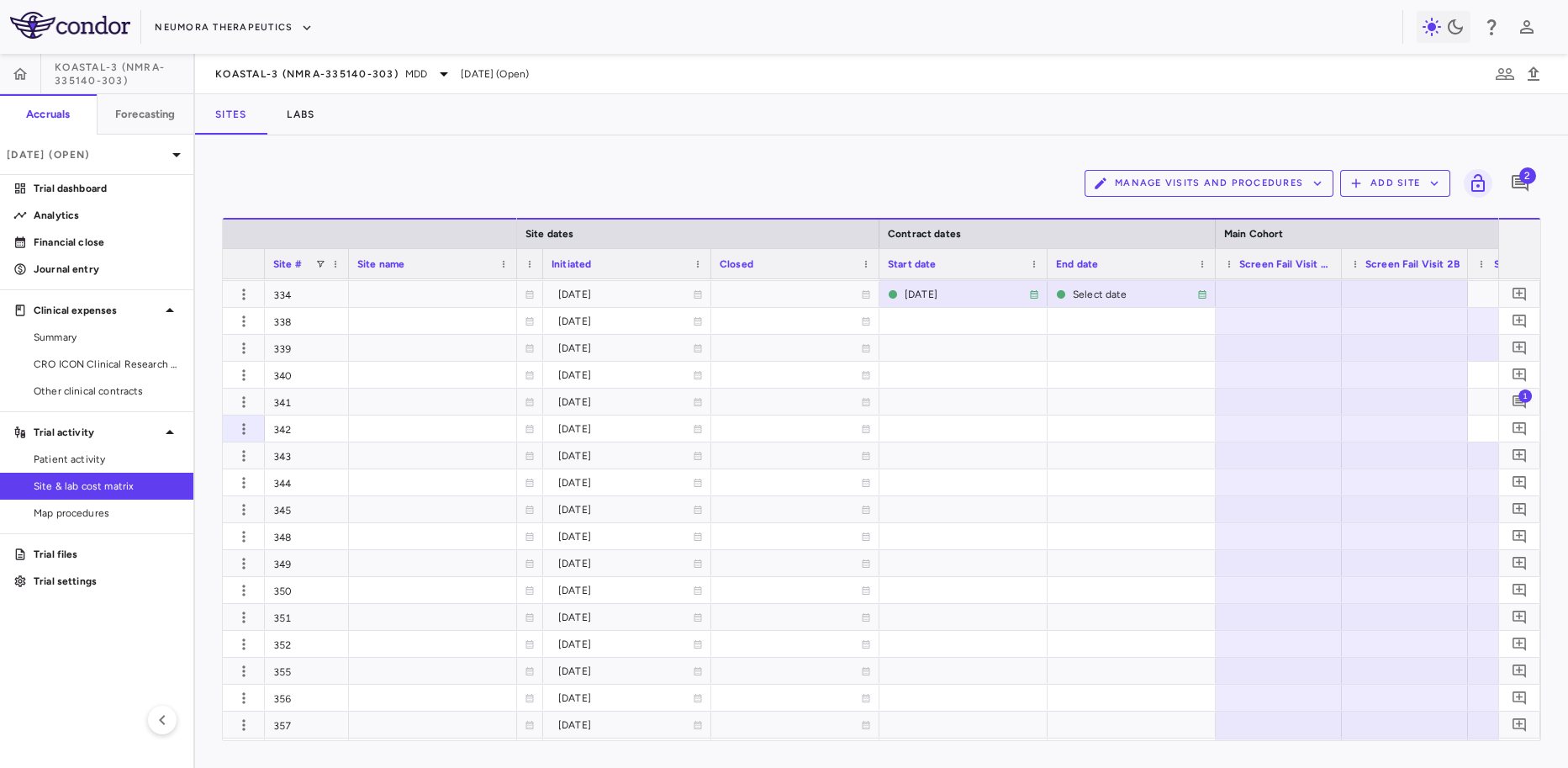 scroll, scrollTop: 0, scrollLeft: 1177, axis: horizontal 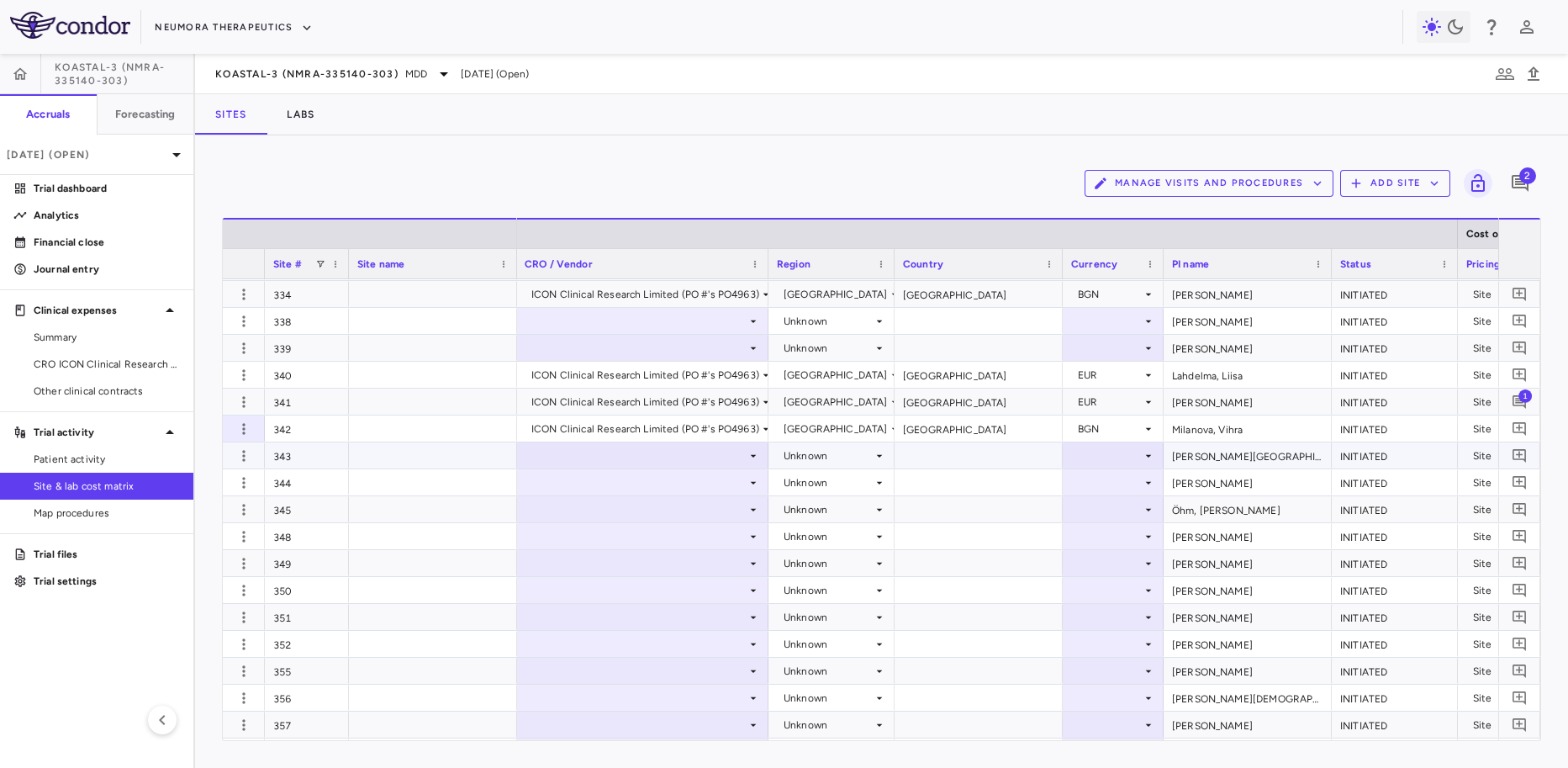 click 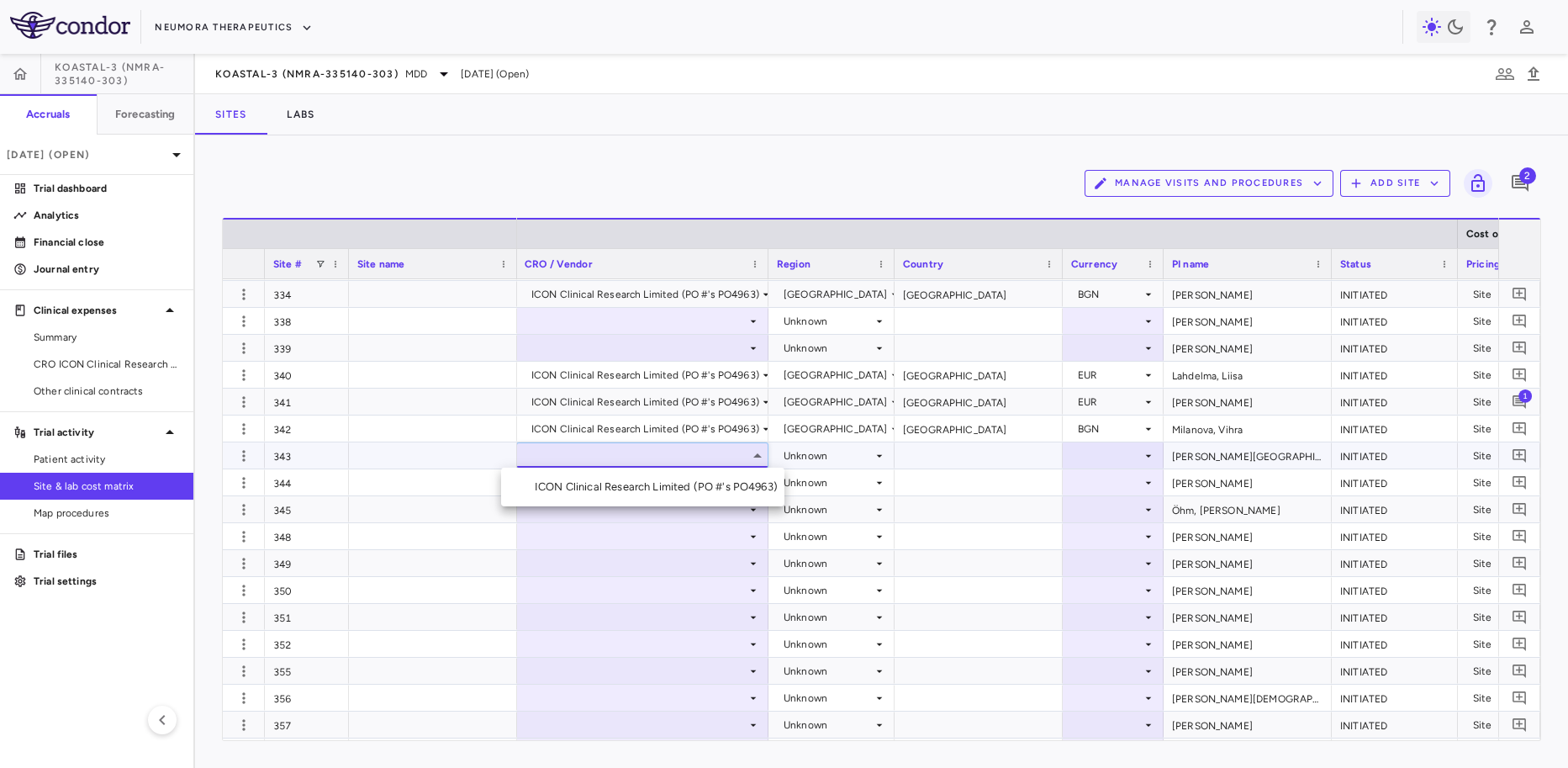 click on "ICON Clinical Research Limited (PO #'s PO4963)" at bounding box center [659, 487] 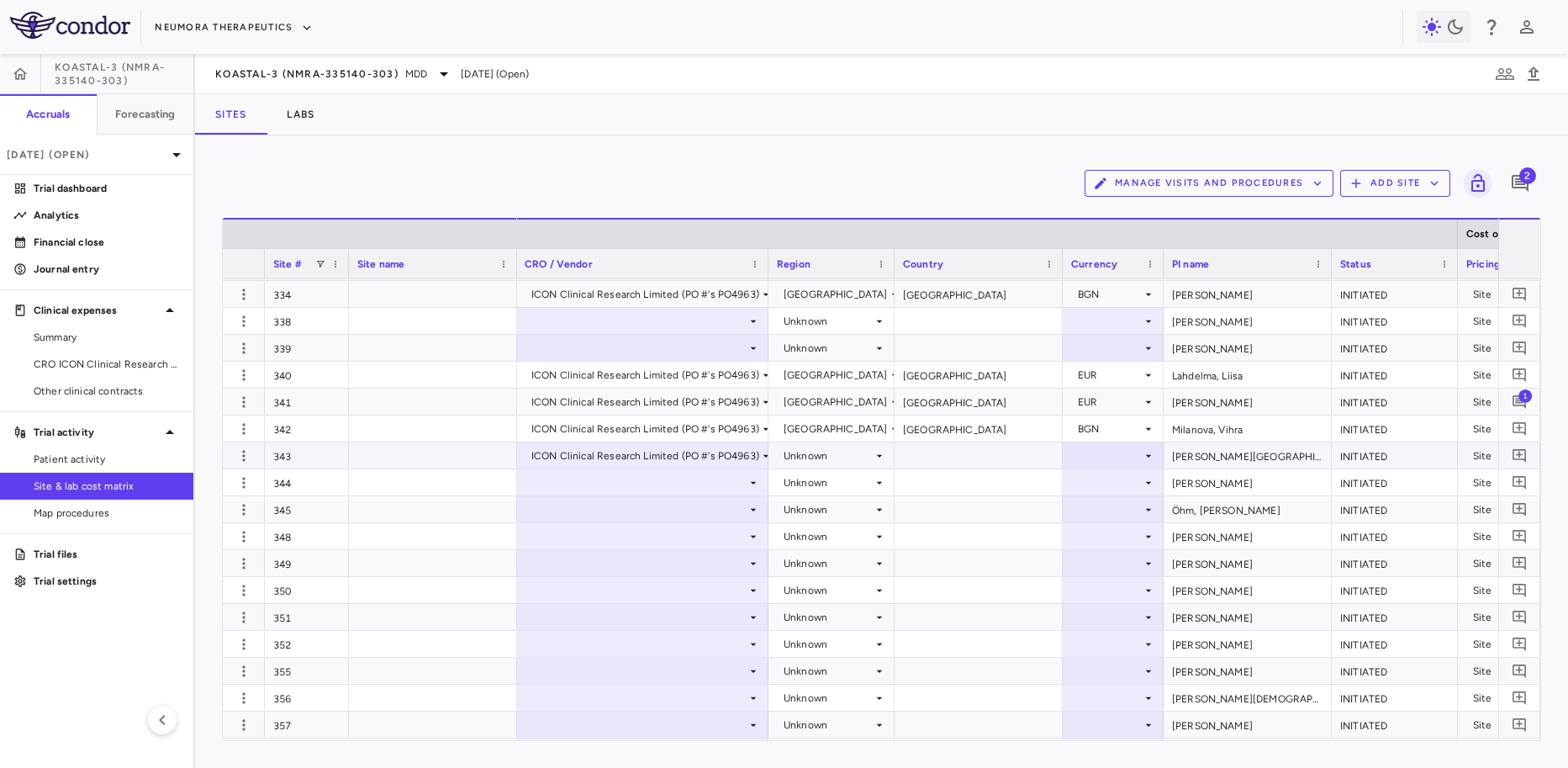 click 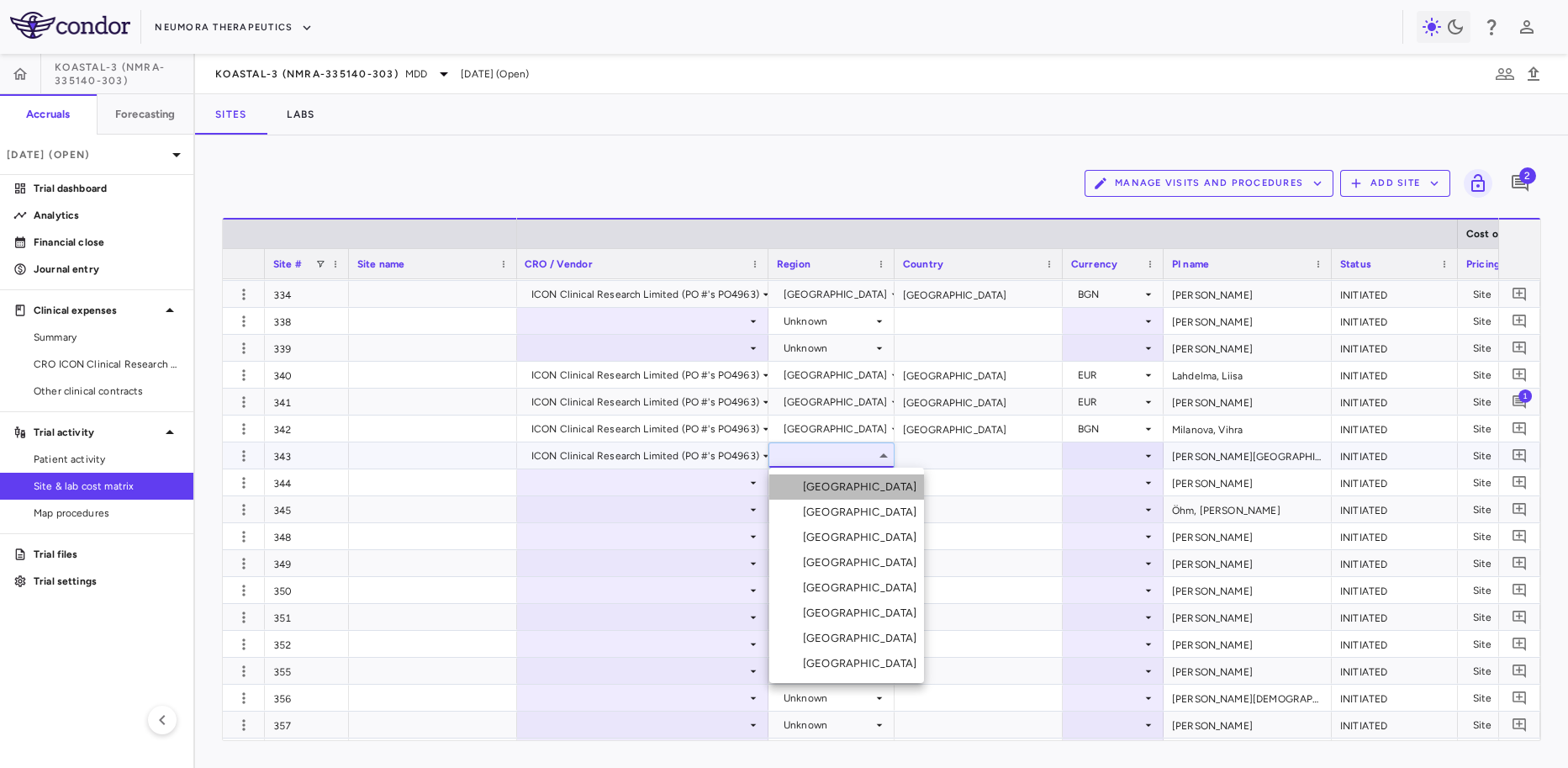 click on "[GEOGRAPHIC_DATA]" at bounding box center [847, 487] 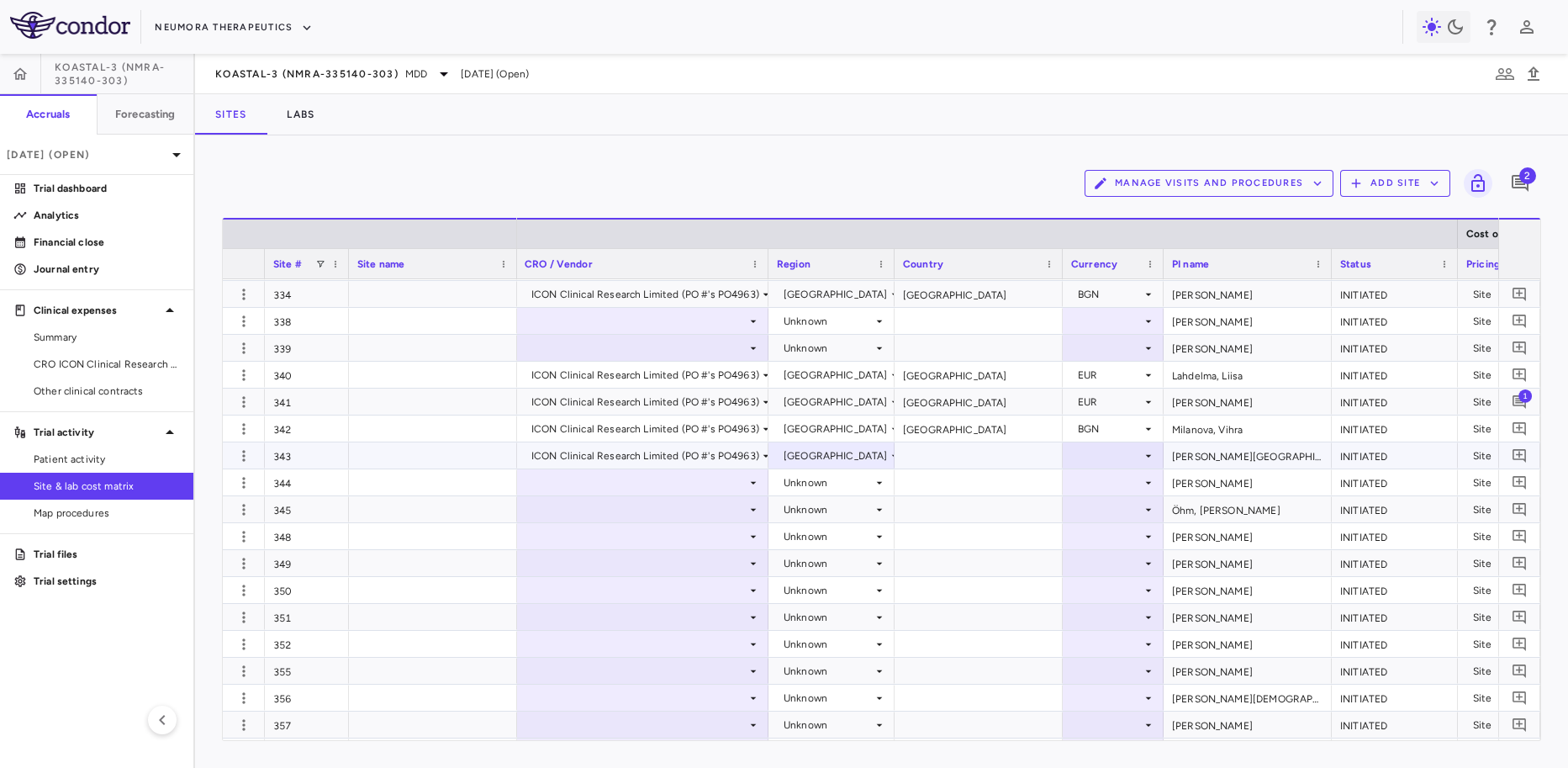 click 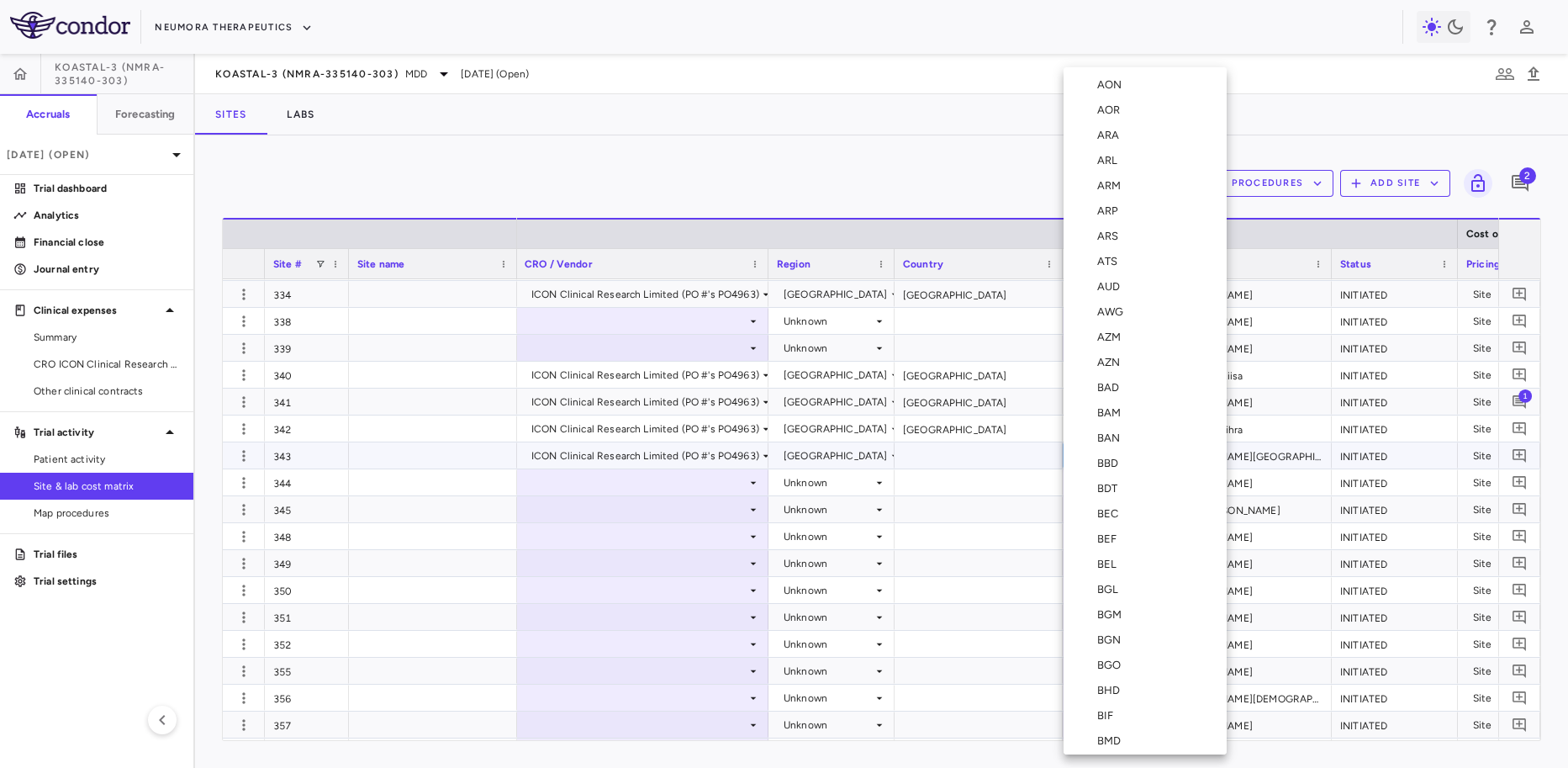 scroll, scrollTop: 255, scrollLeft: 0, axis: vertical 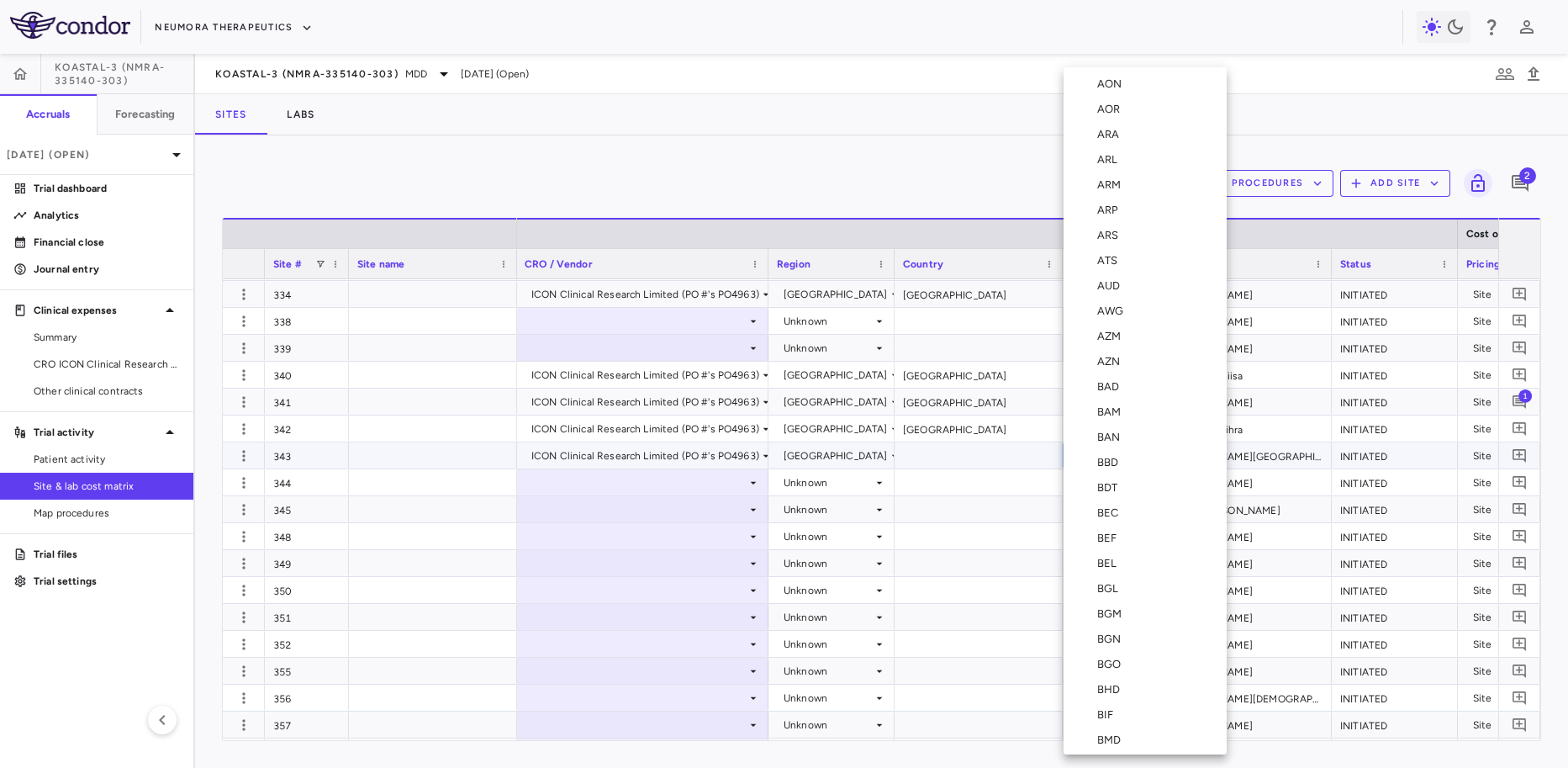 click on "BGN" at bounding box center [1112, 639] 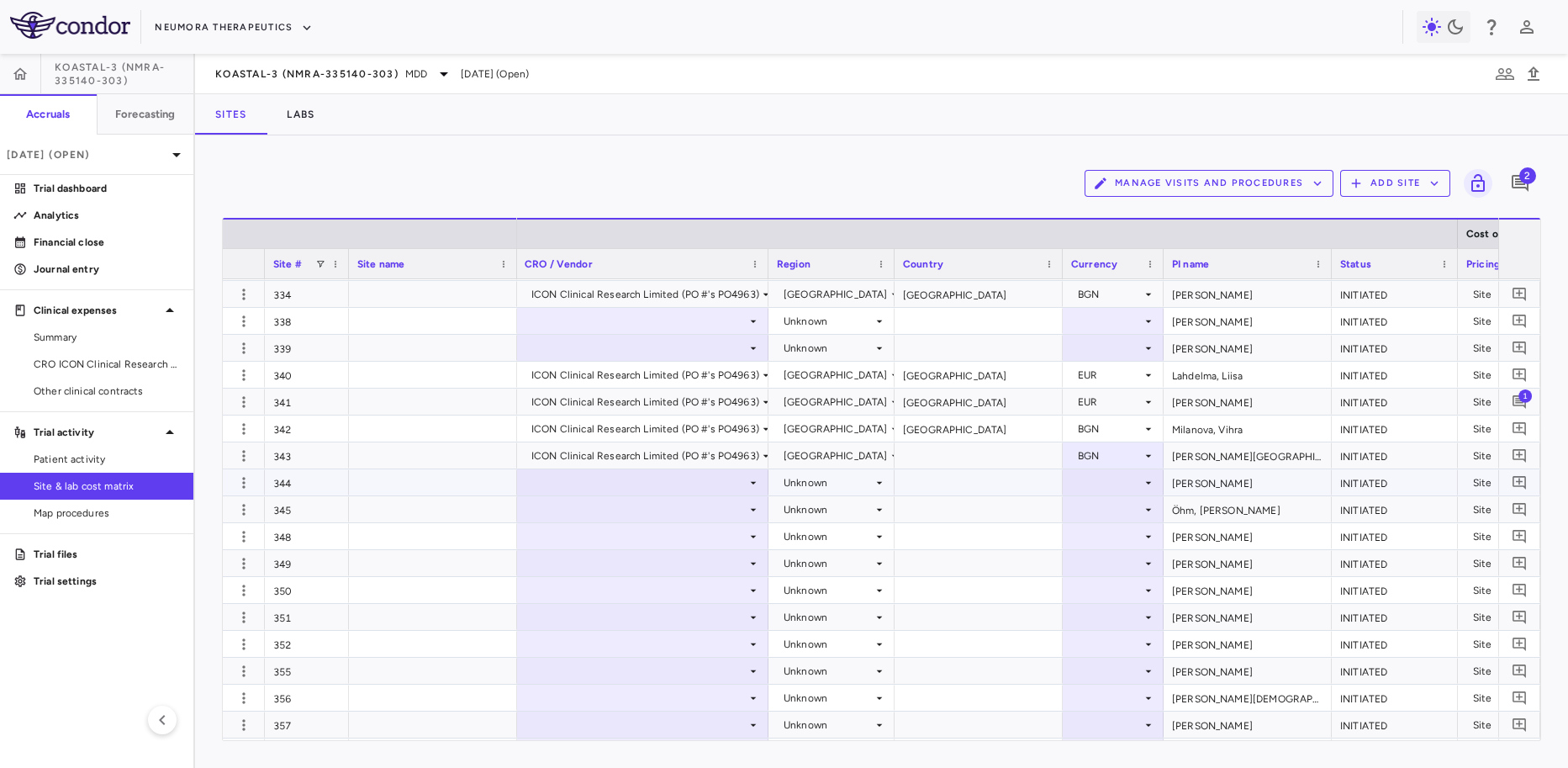 scroll, scrollTop: 0, scrollLeft: 153, axis: horizontal 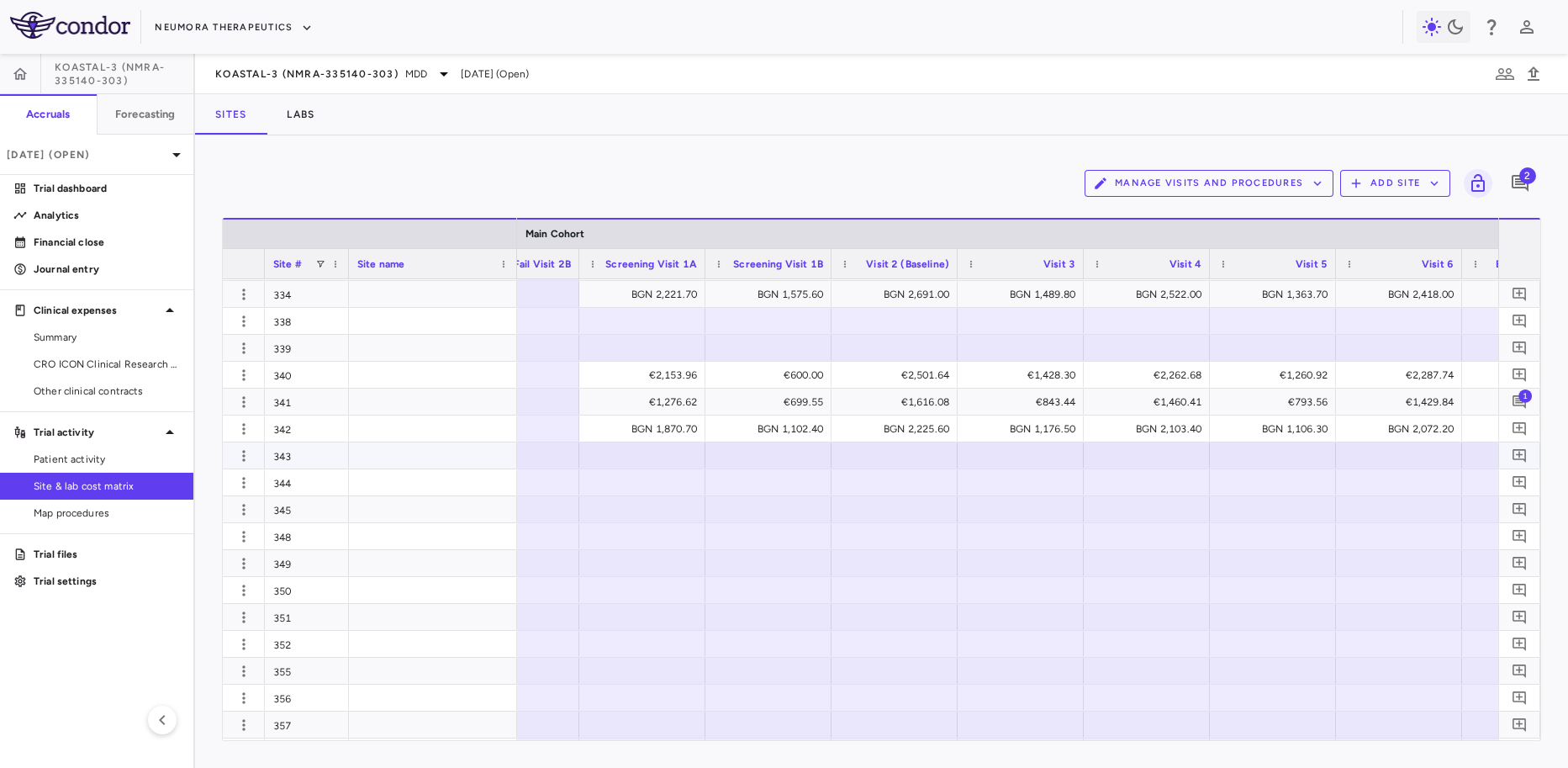click at bounding box center [642, 455] 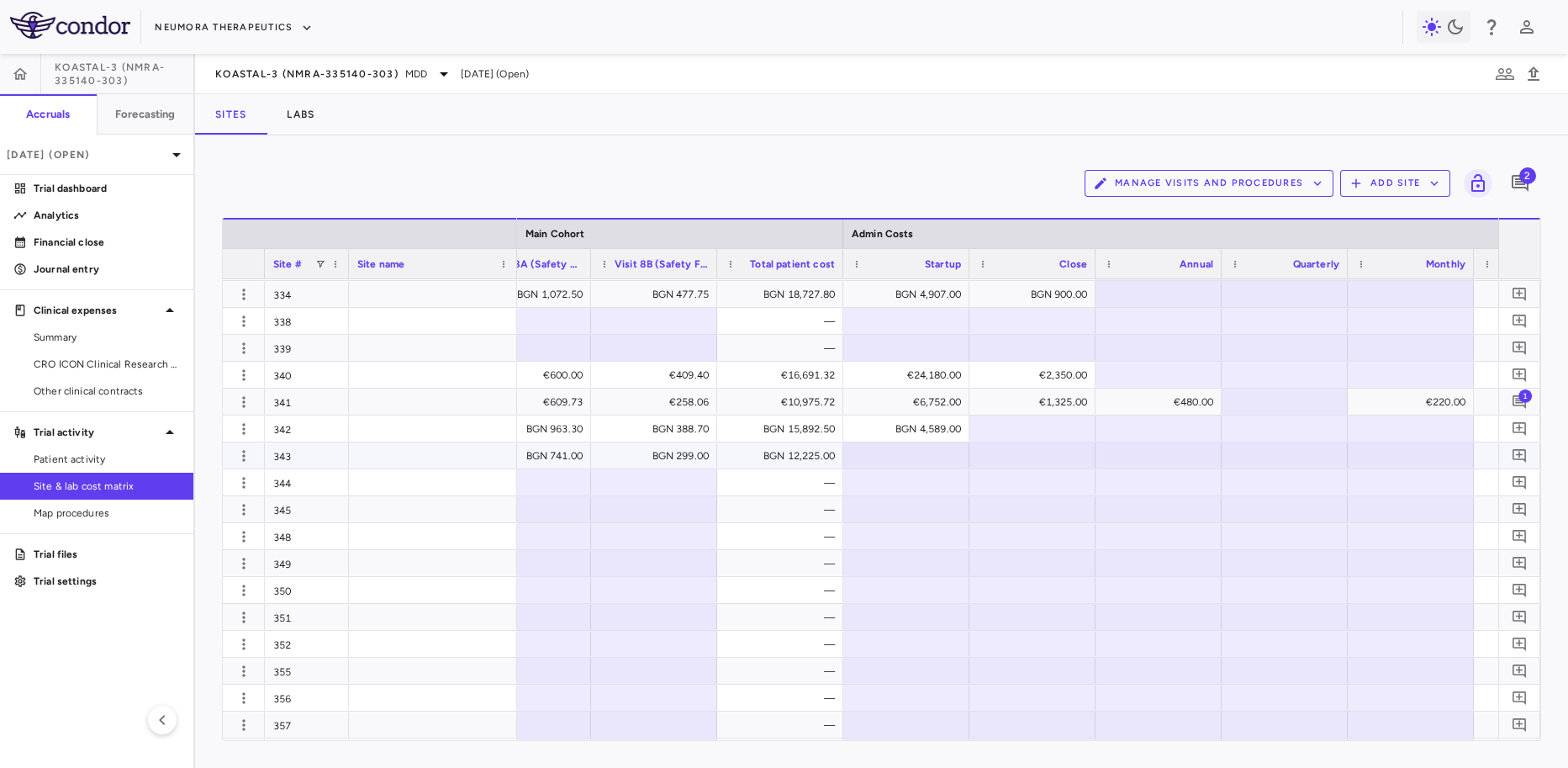 click at bounding box center [906, 455] 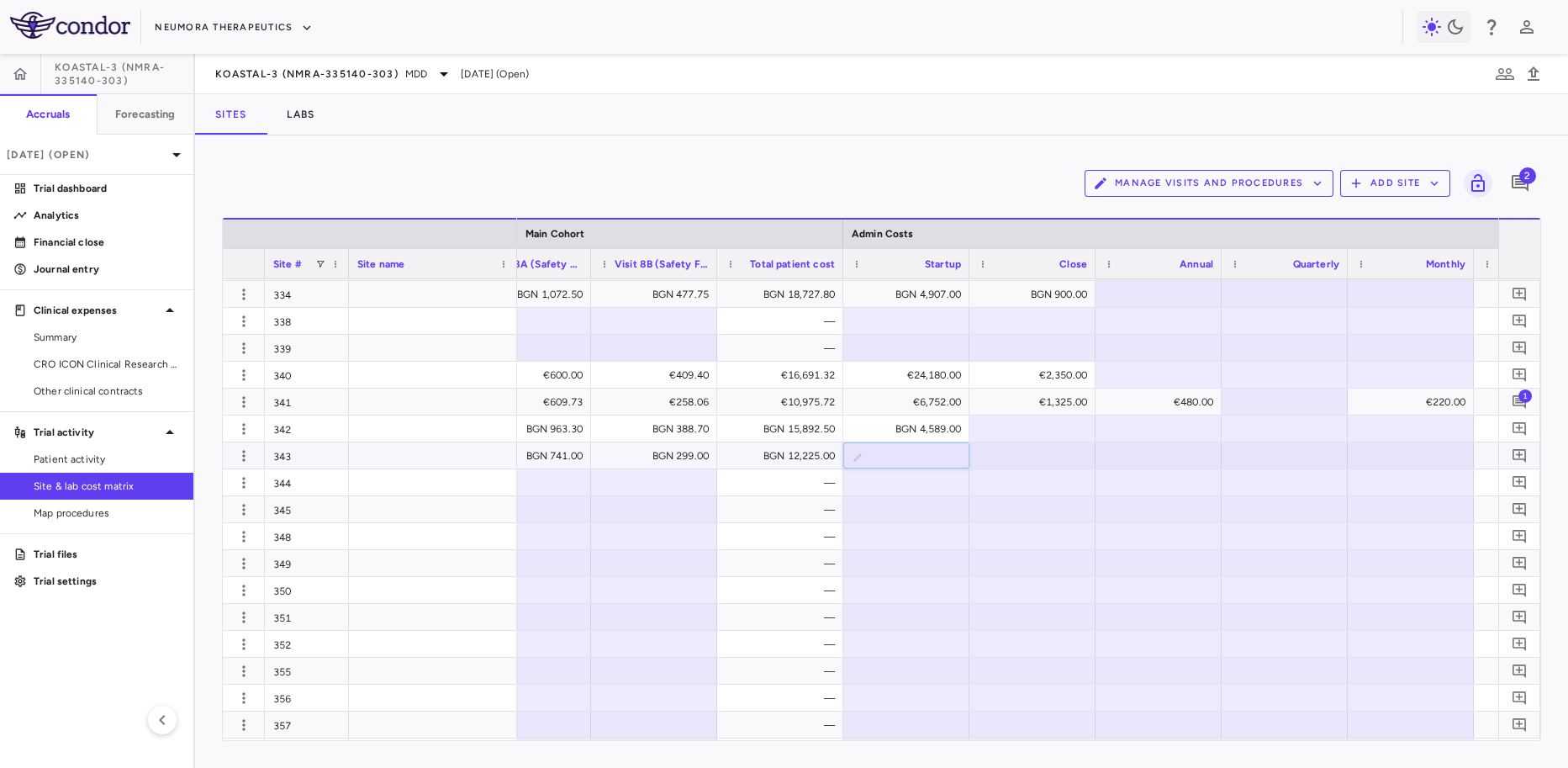 click at bounding box center [919, 457] 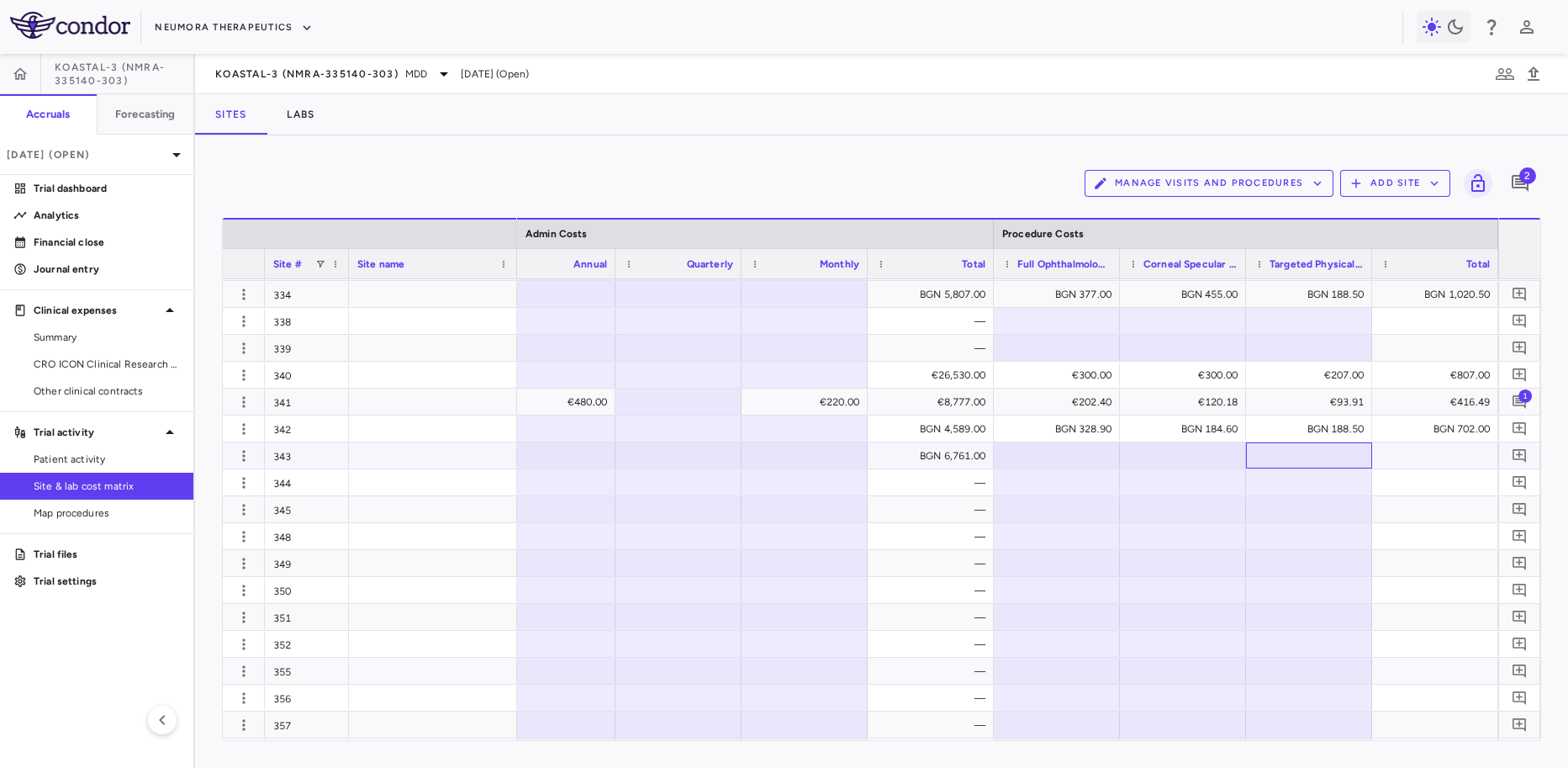 click at bounding box center [1309, 455] 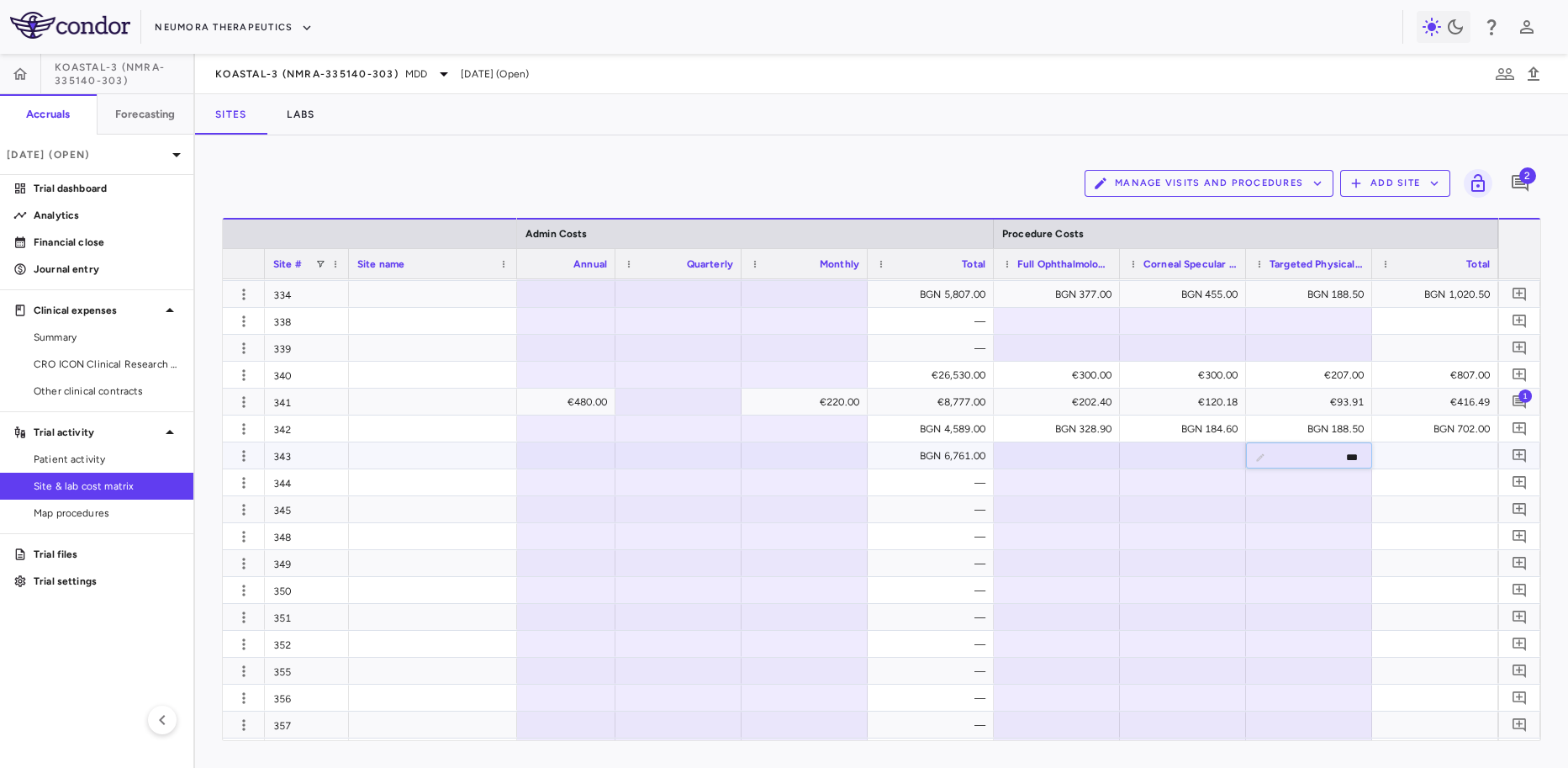type on "****" 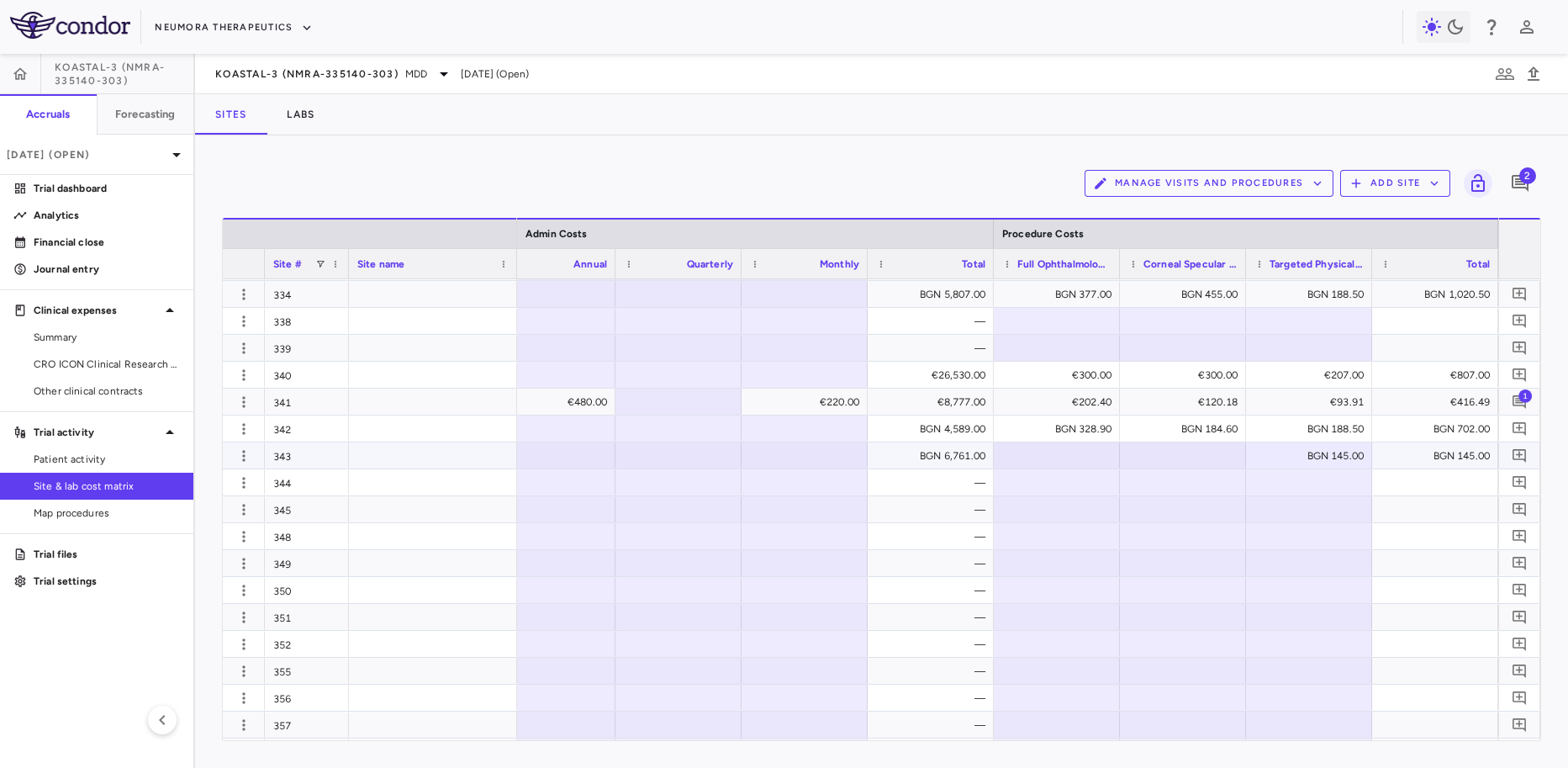 click at bounding box center (1183, 455) 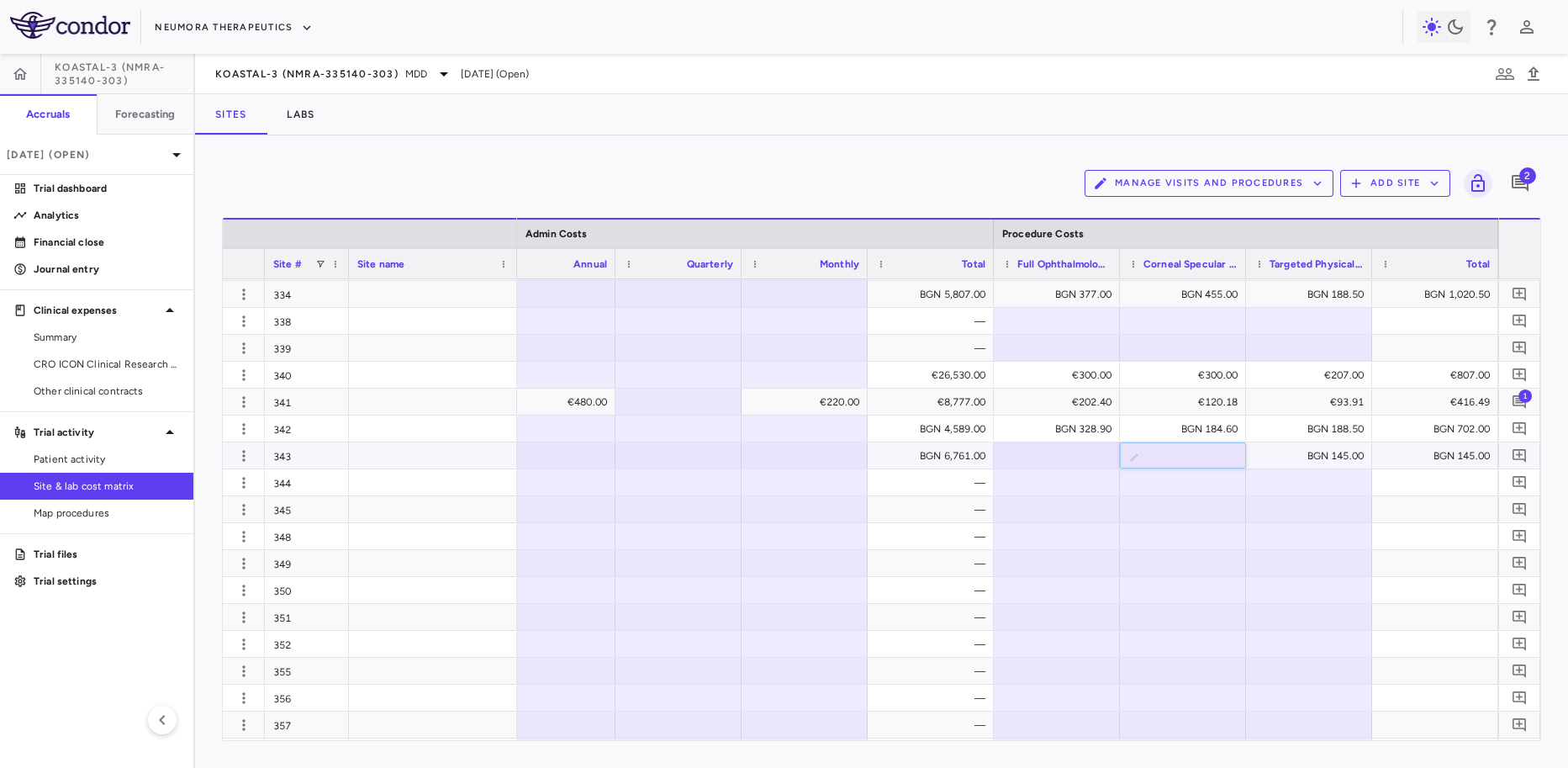 click at bounding box center (1196, 457) 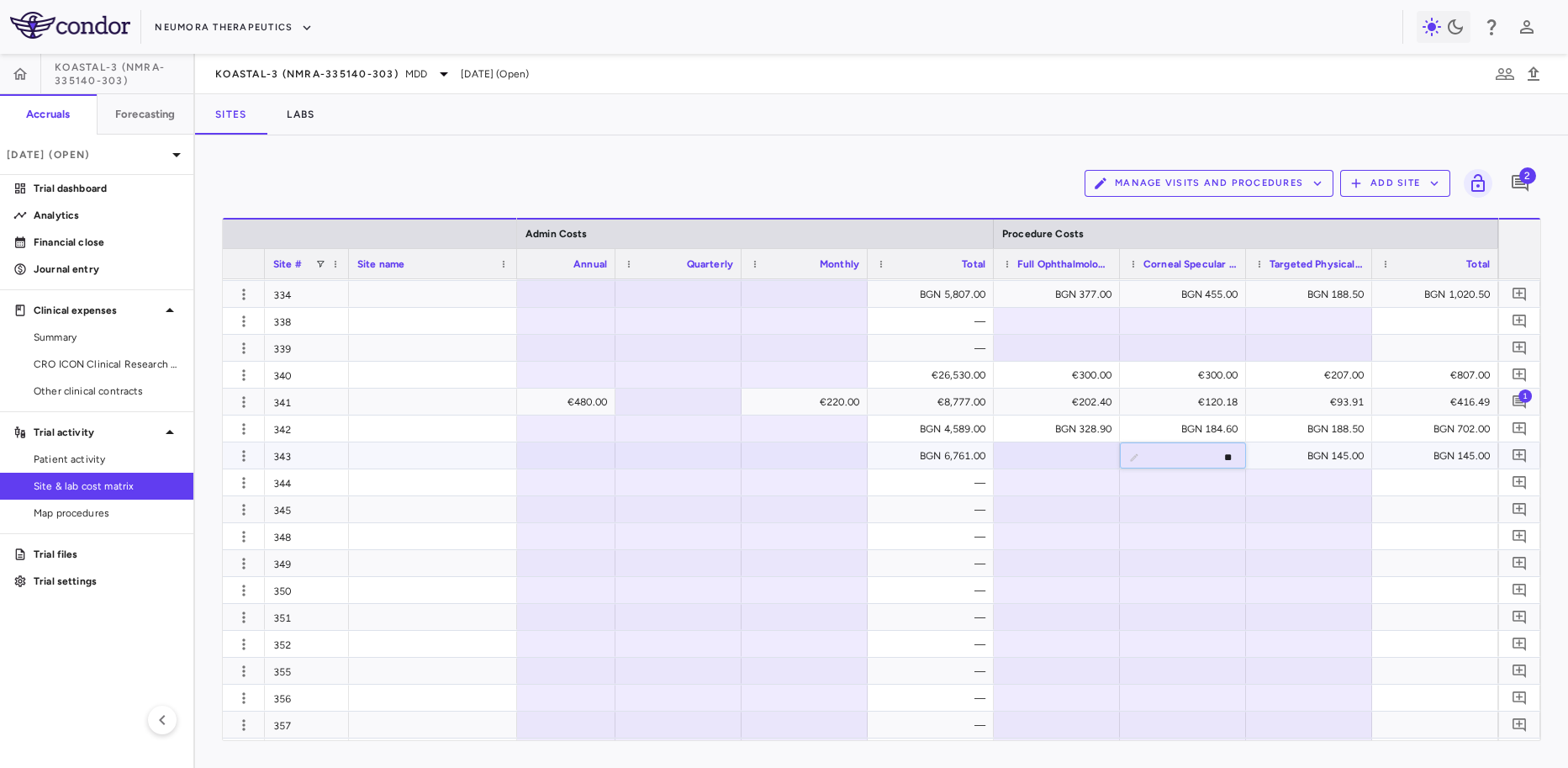 type on "***" 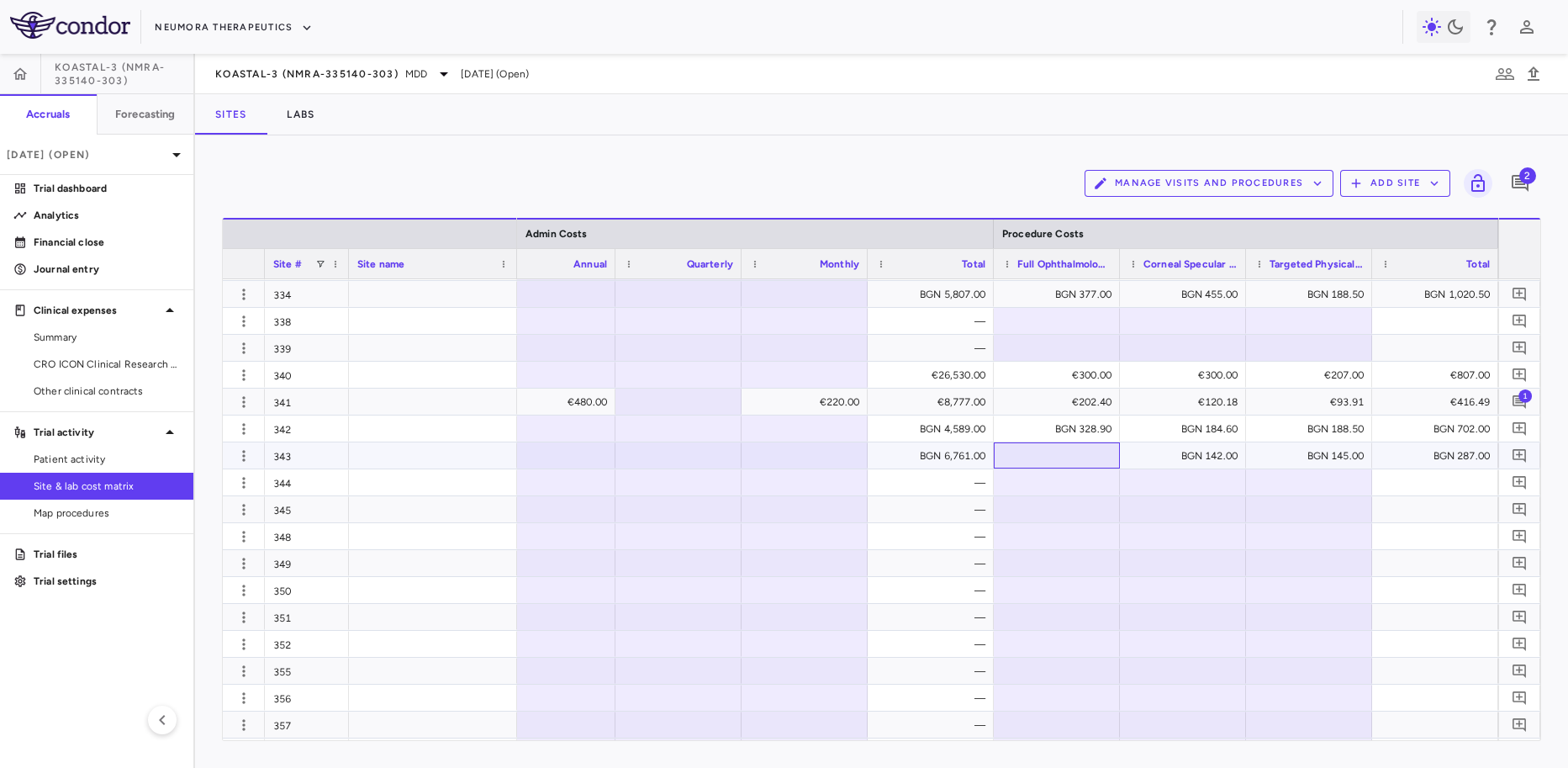 click at bounding box center [1057, 455] 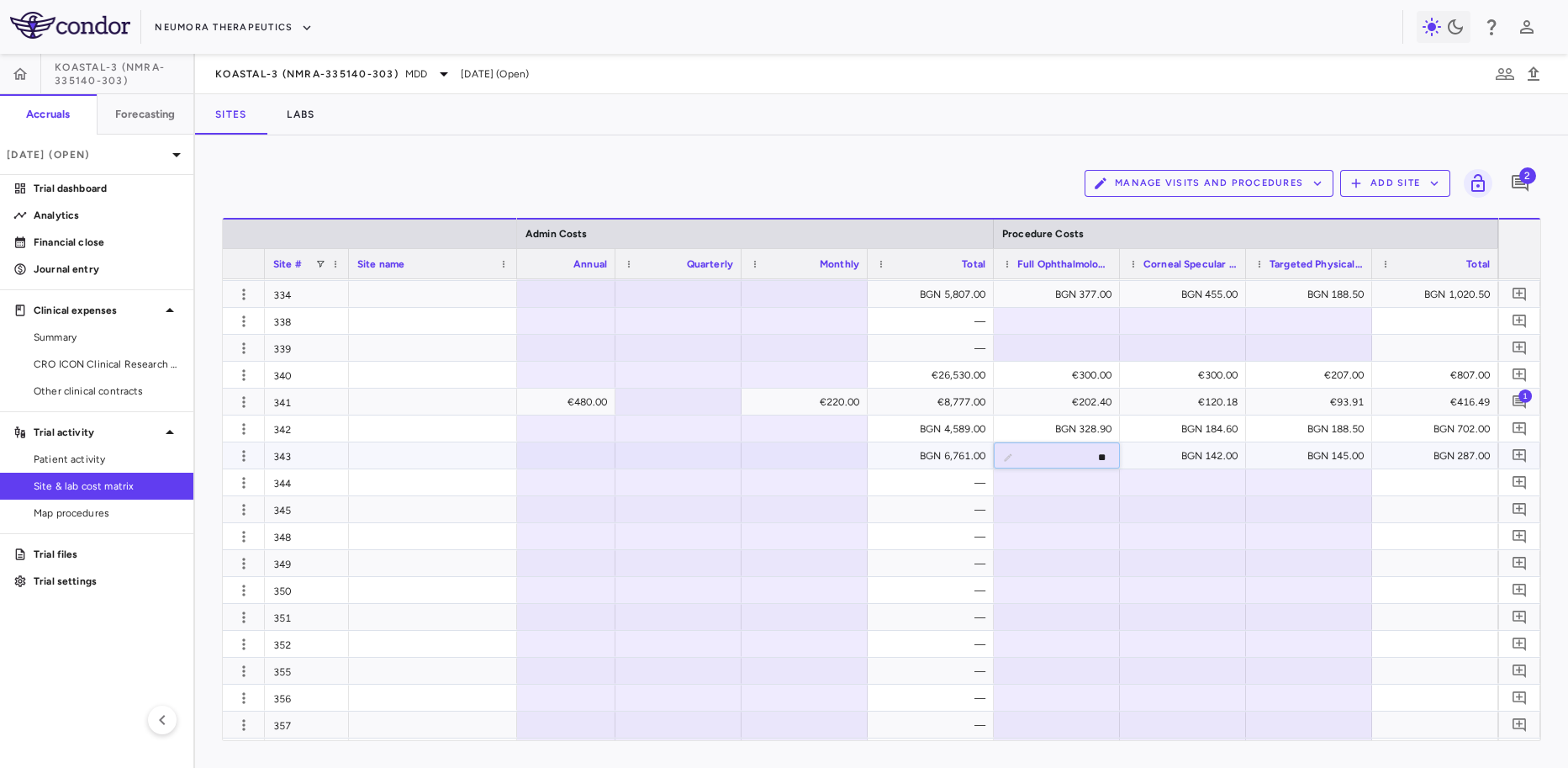 type on "***" 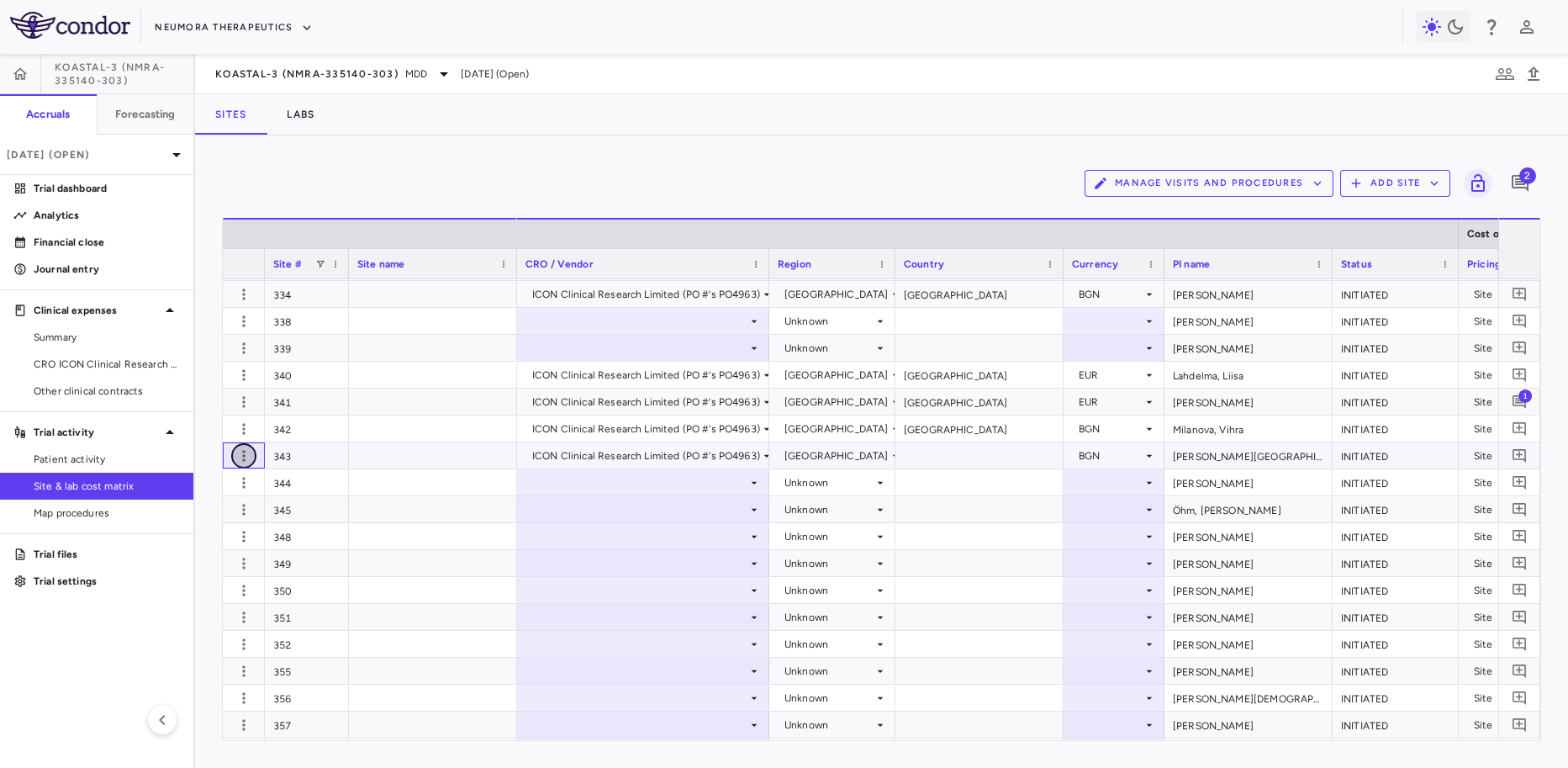click 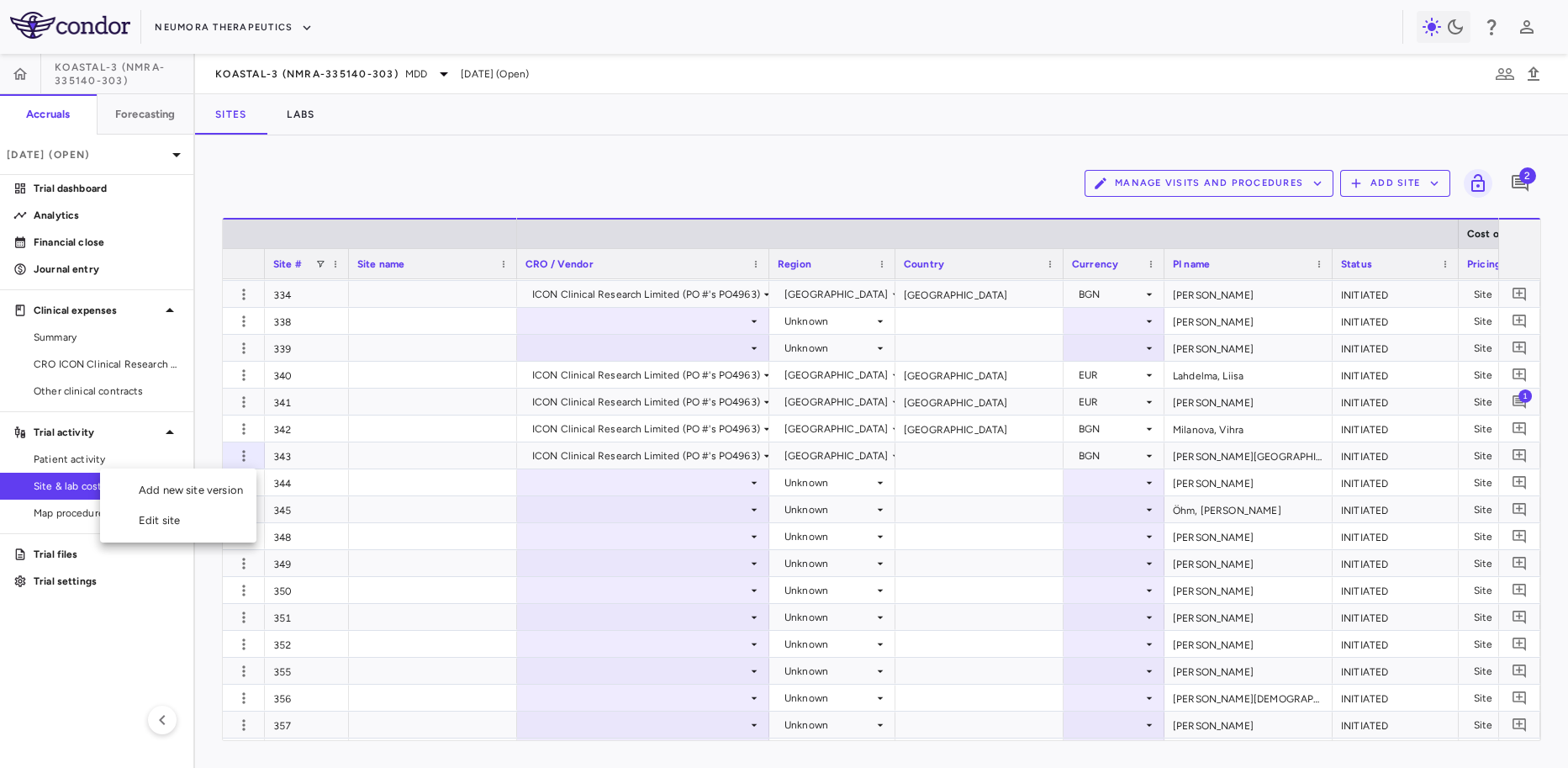 click on "Edit site" at bounding box center (178, 521) 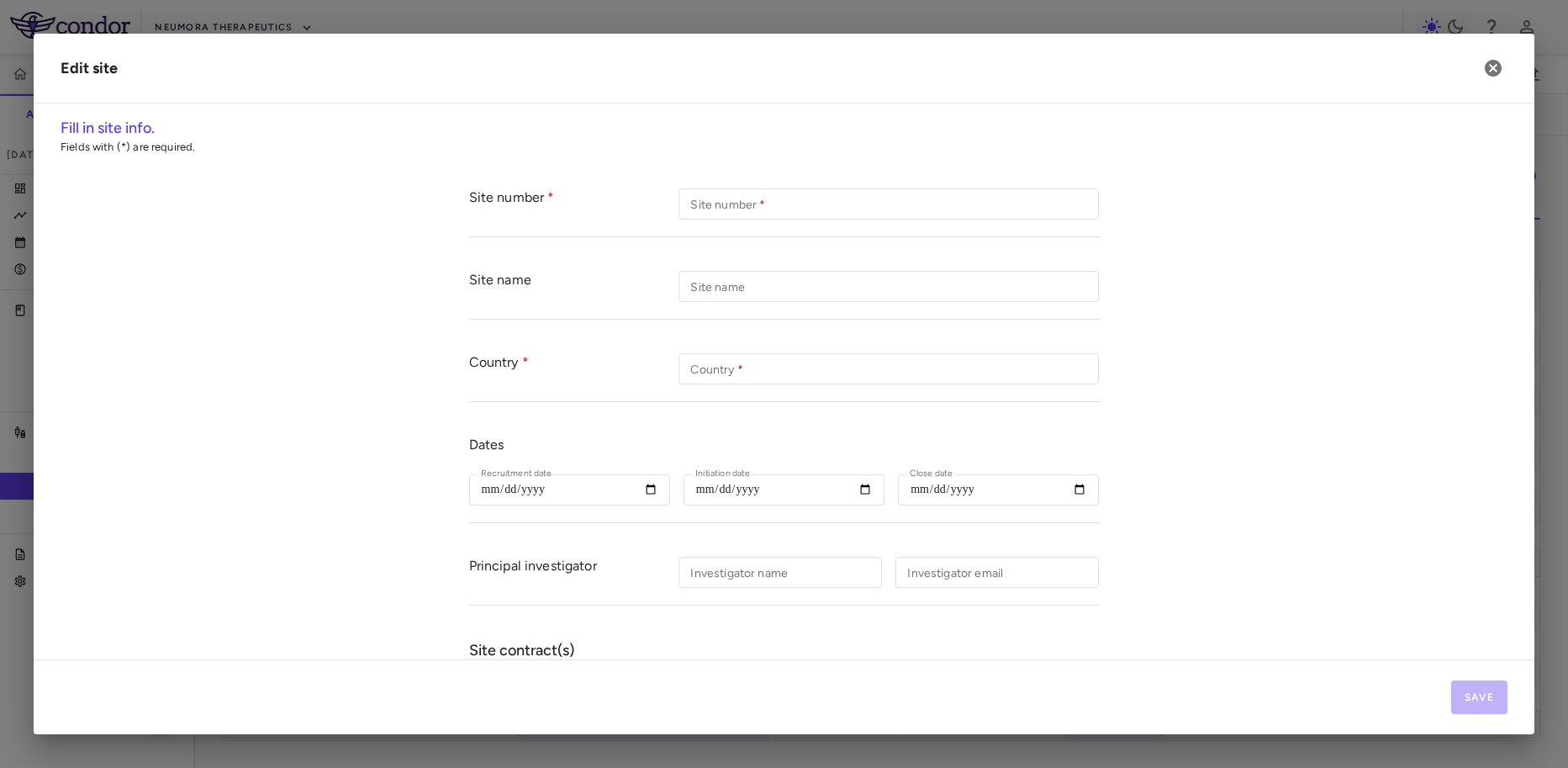 type on "***" 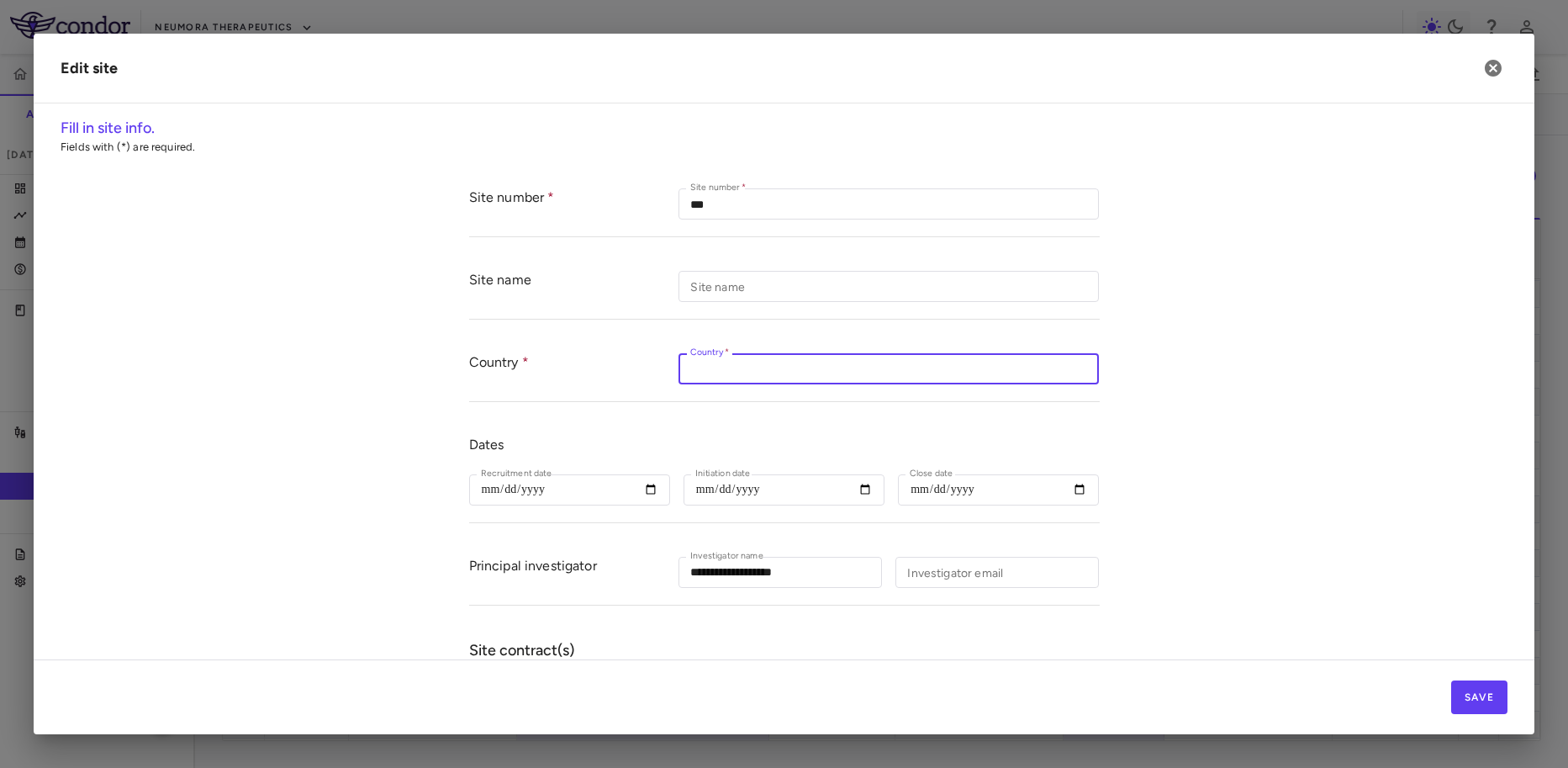 click on "Country   * Country   *" at bounding box center (889, 368) 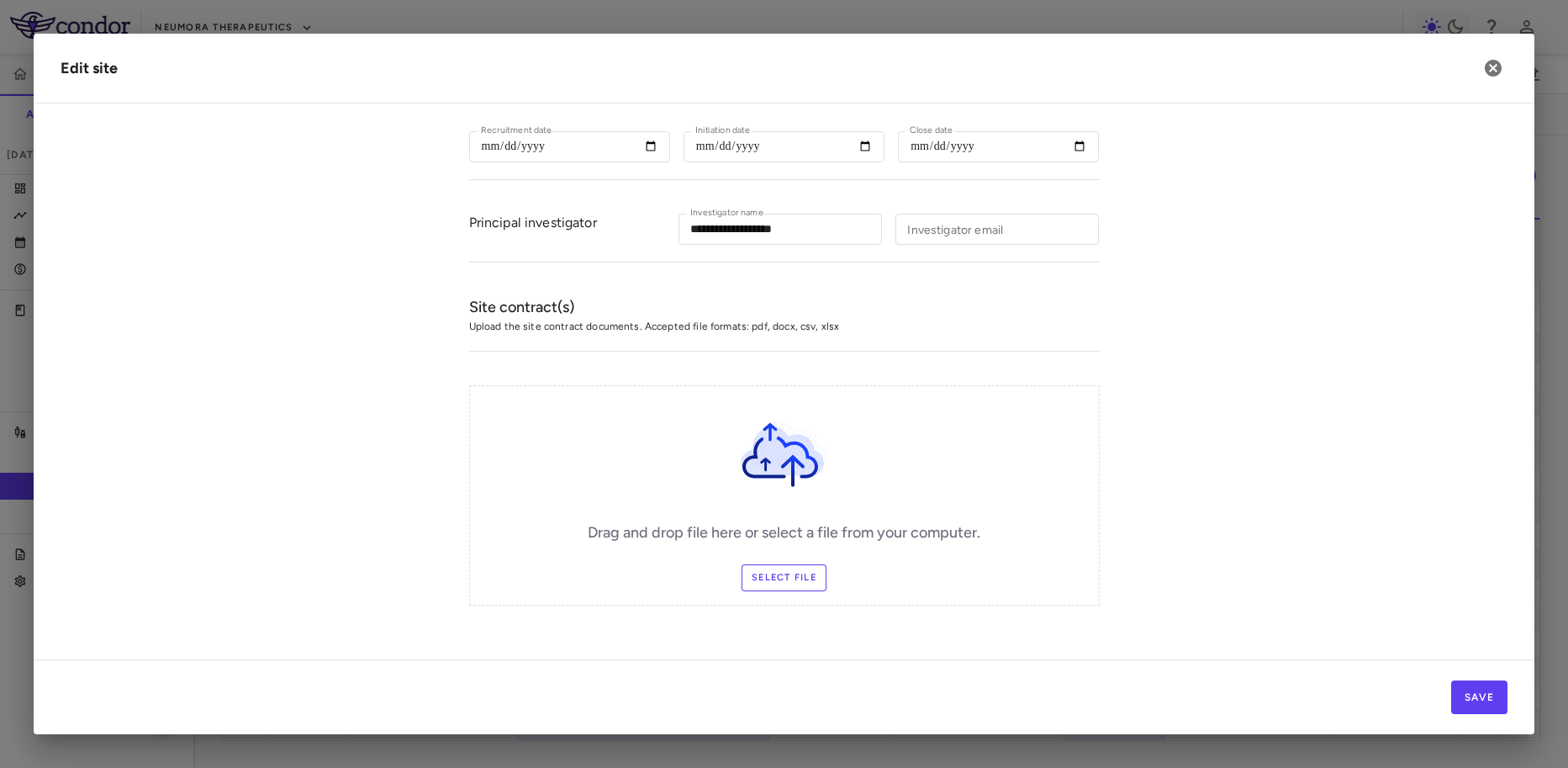type on "********" 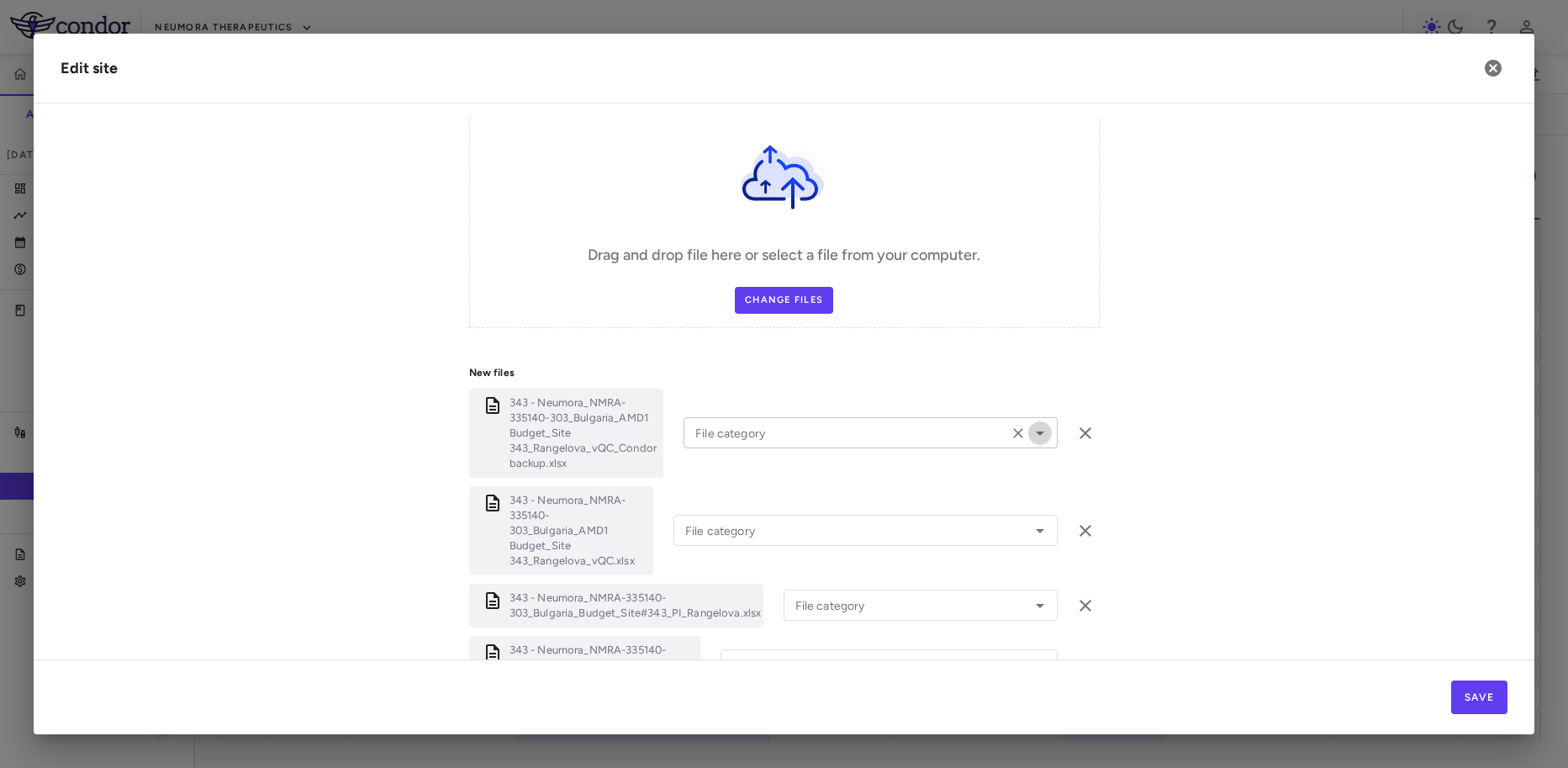 click 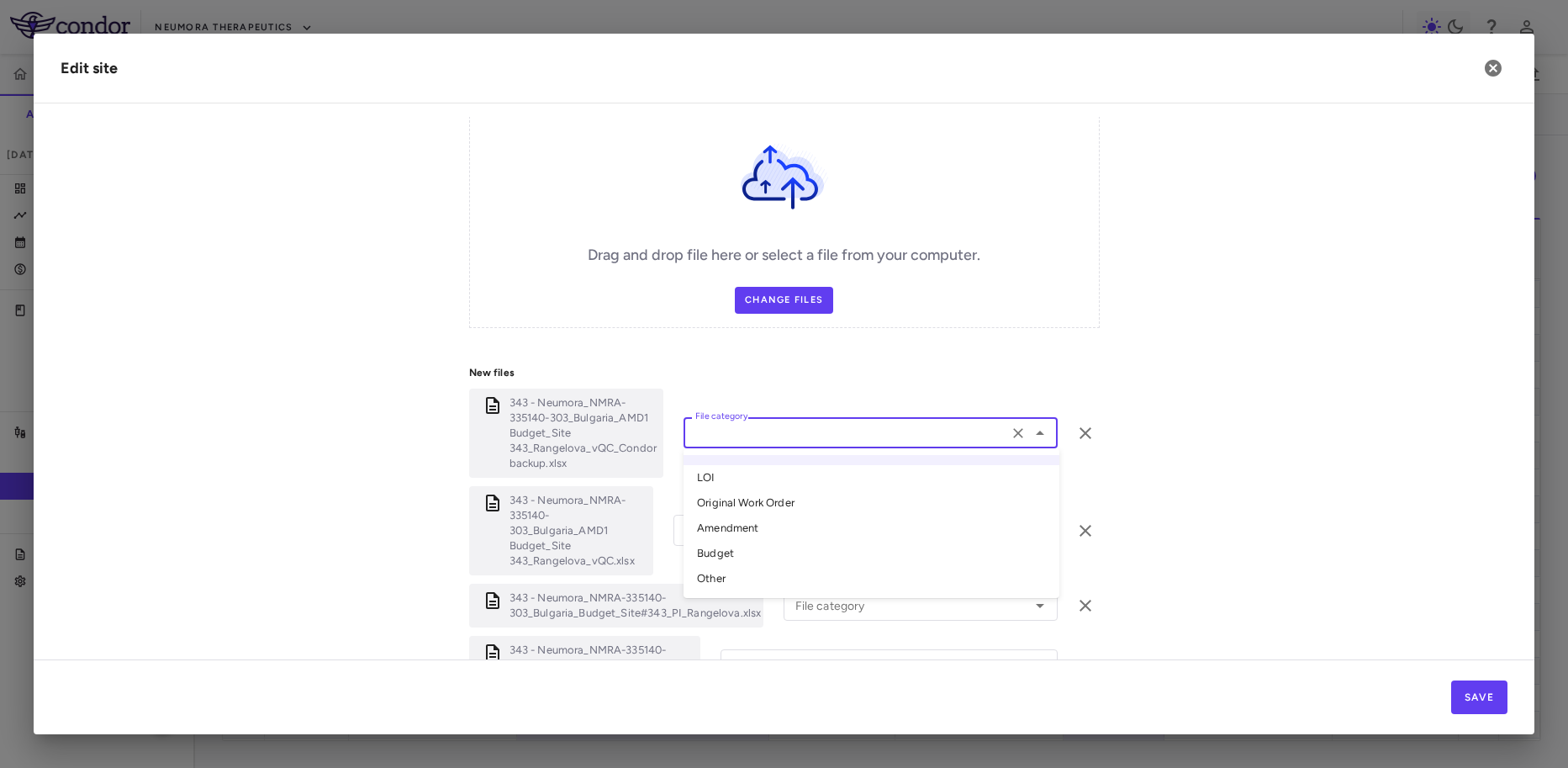 click on "Other" at bounding box center [871, 579] 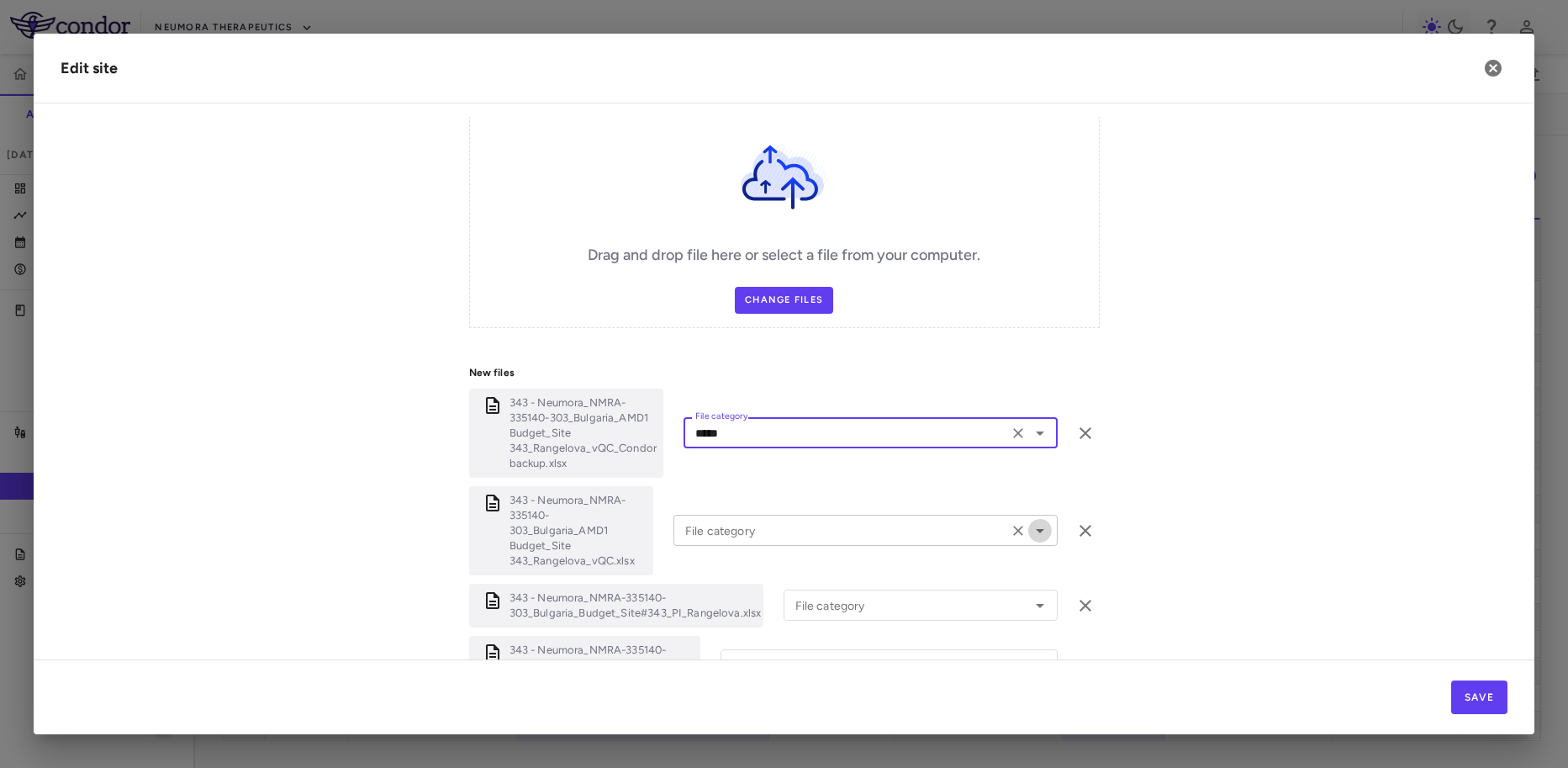 click 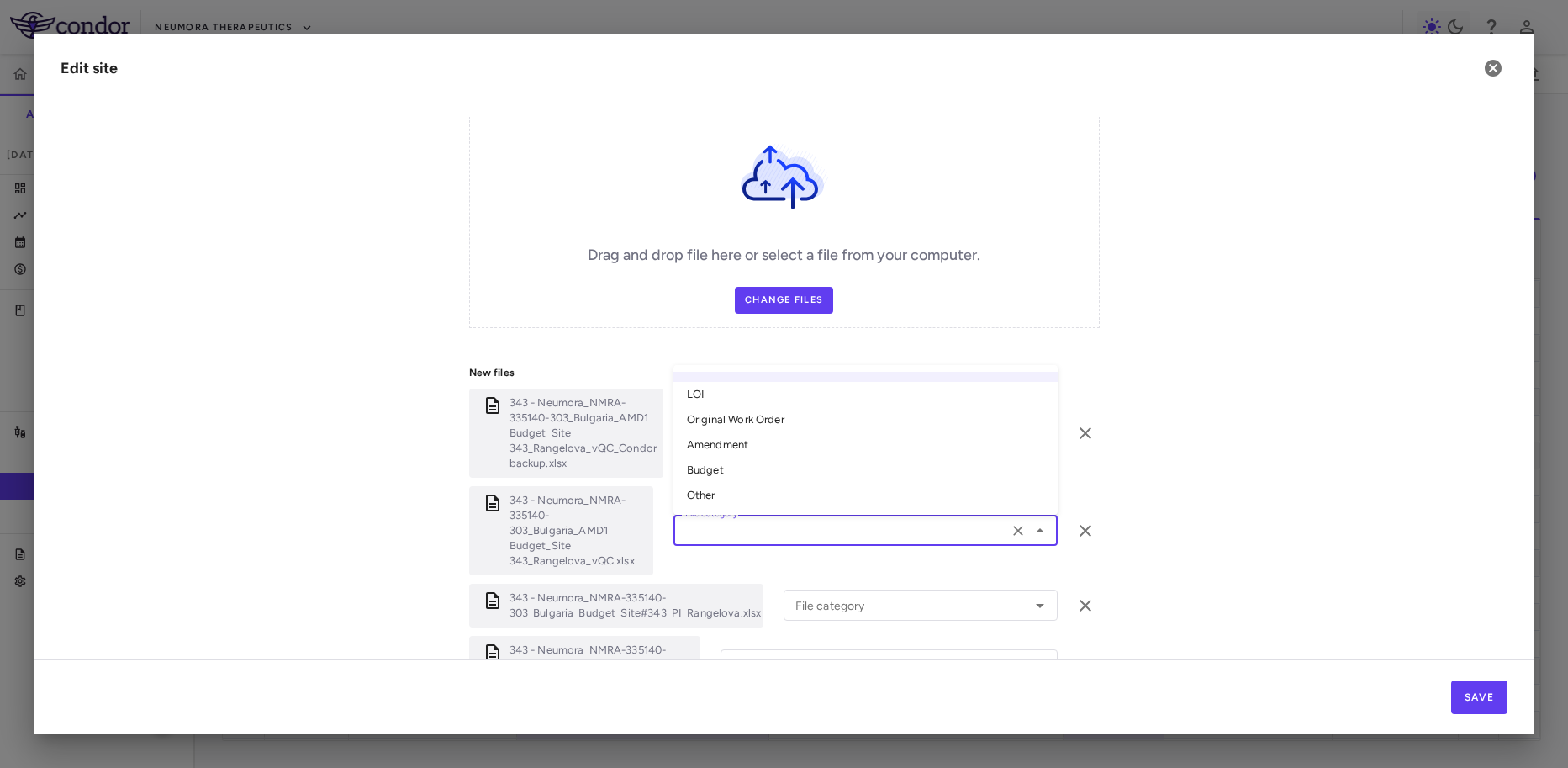 click on "Budget" at bounding box center (865, 470) 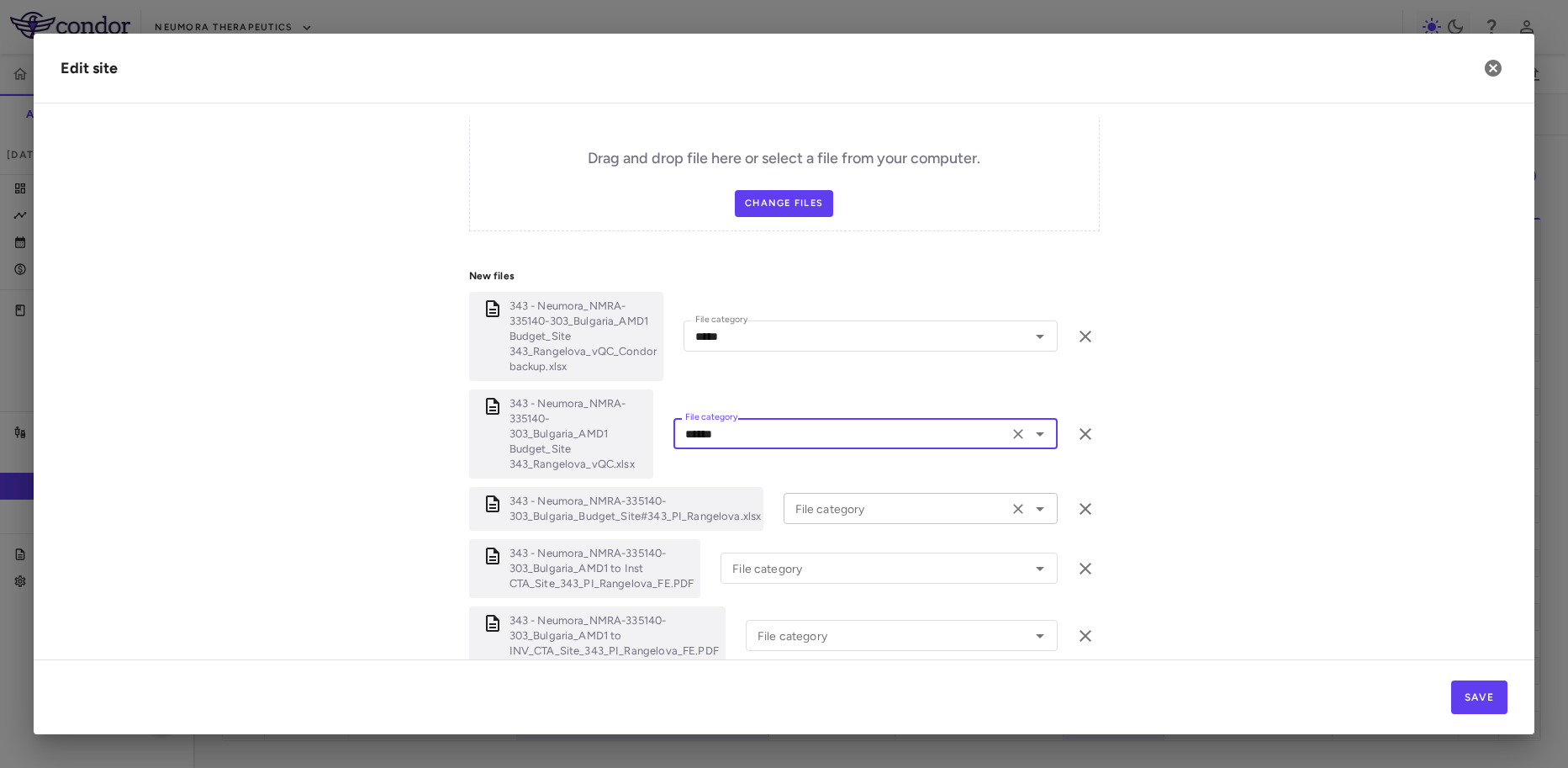 click 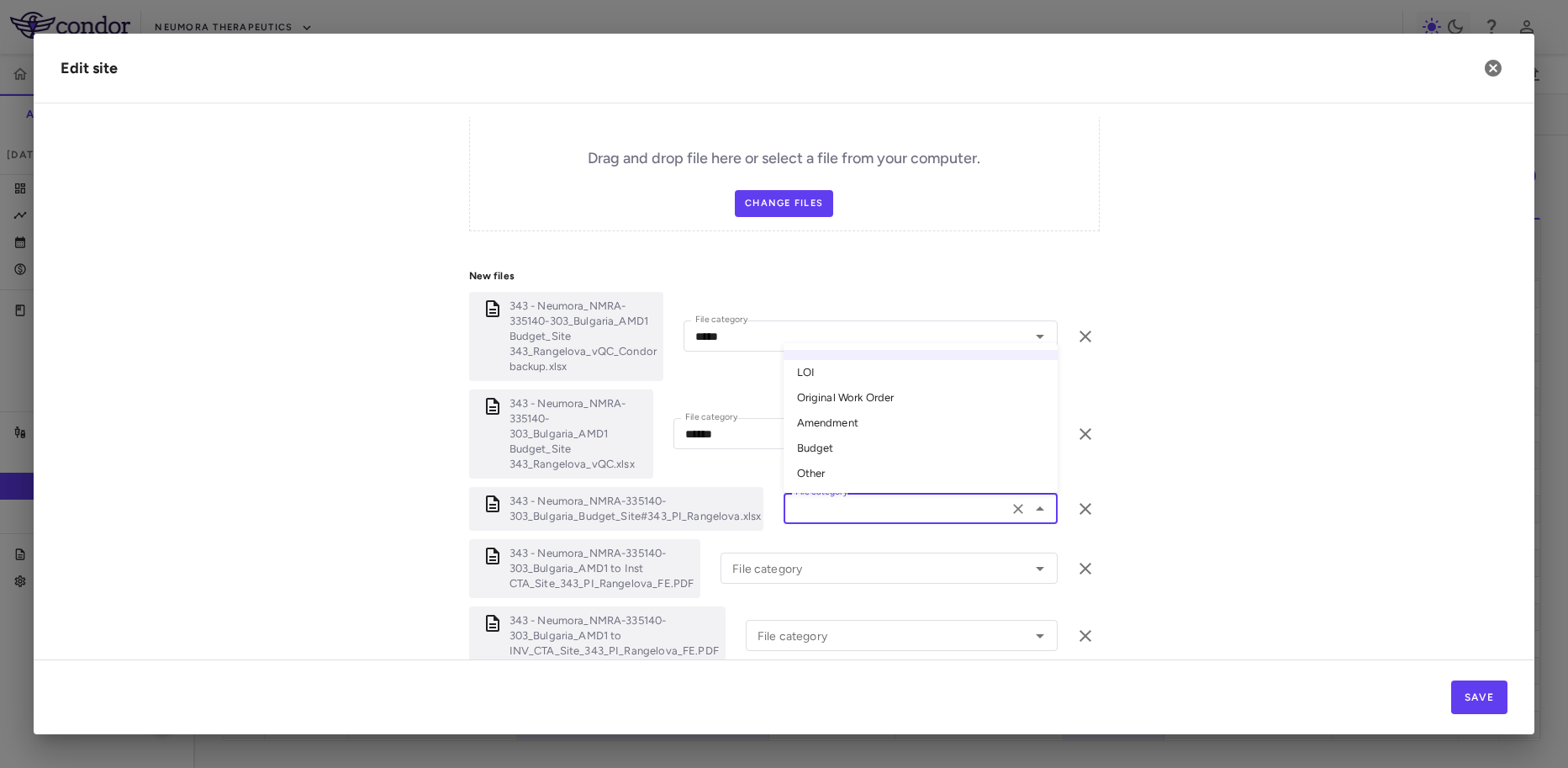 click on "Budget" at bounding box center (921, 448) 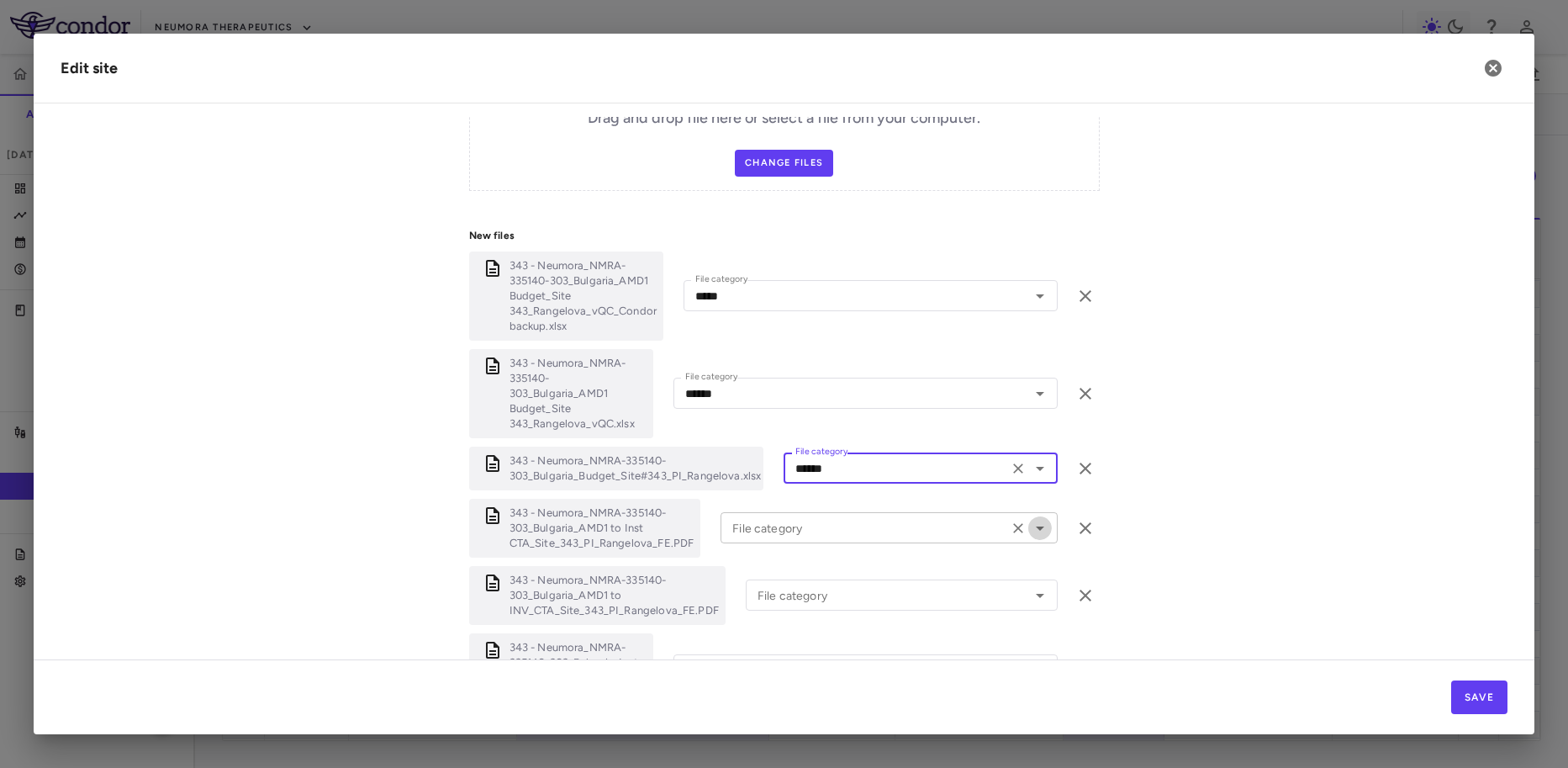 click 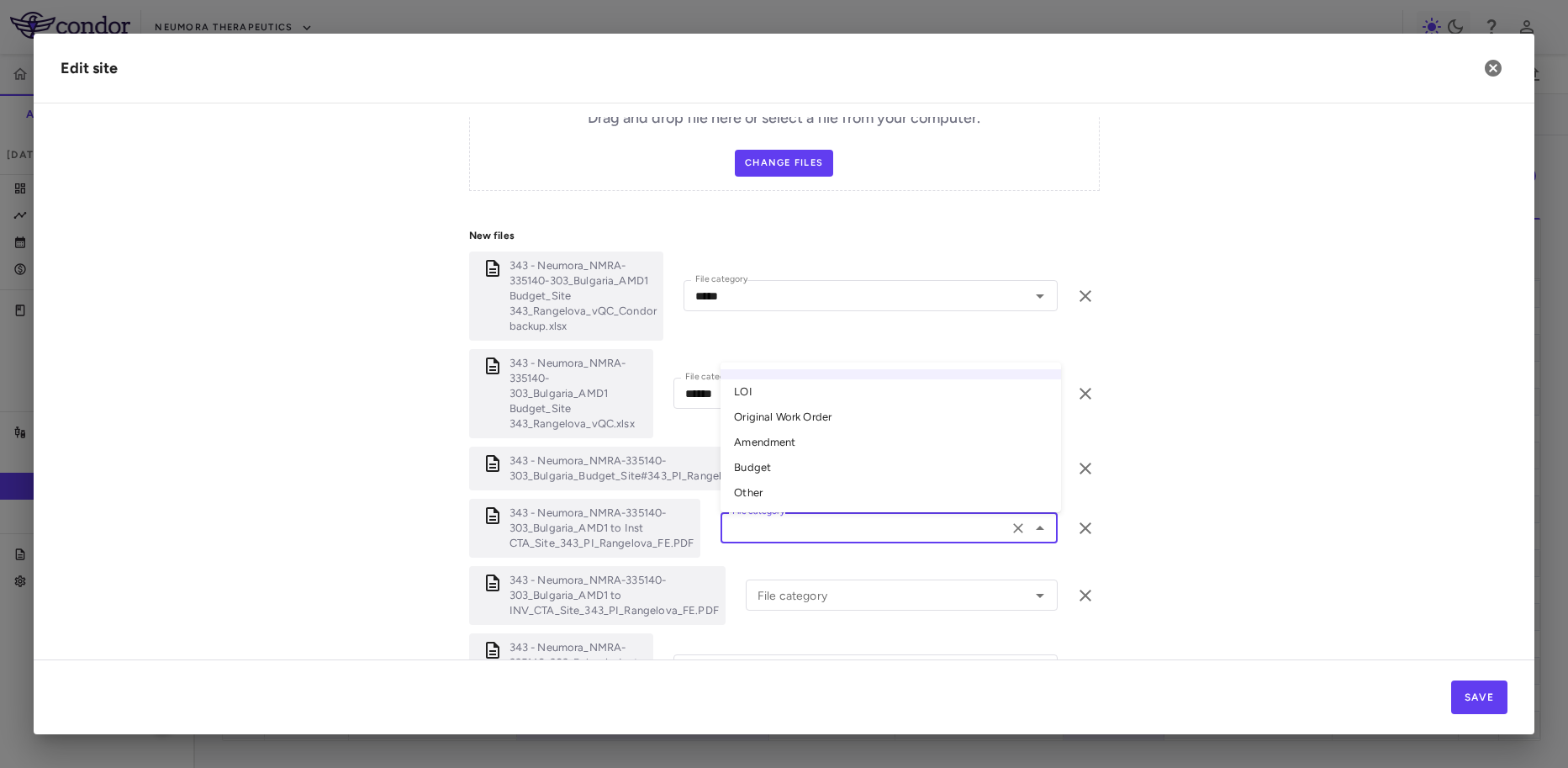 click on "Amendment" at bounding box center [890, 442] 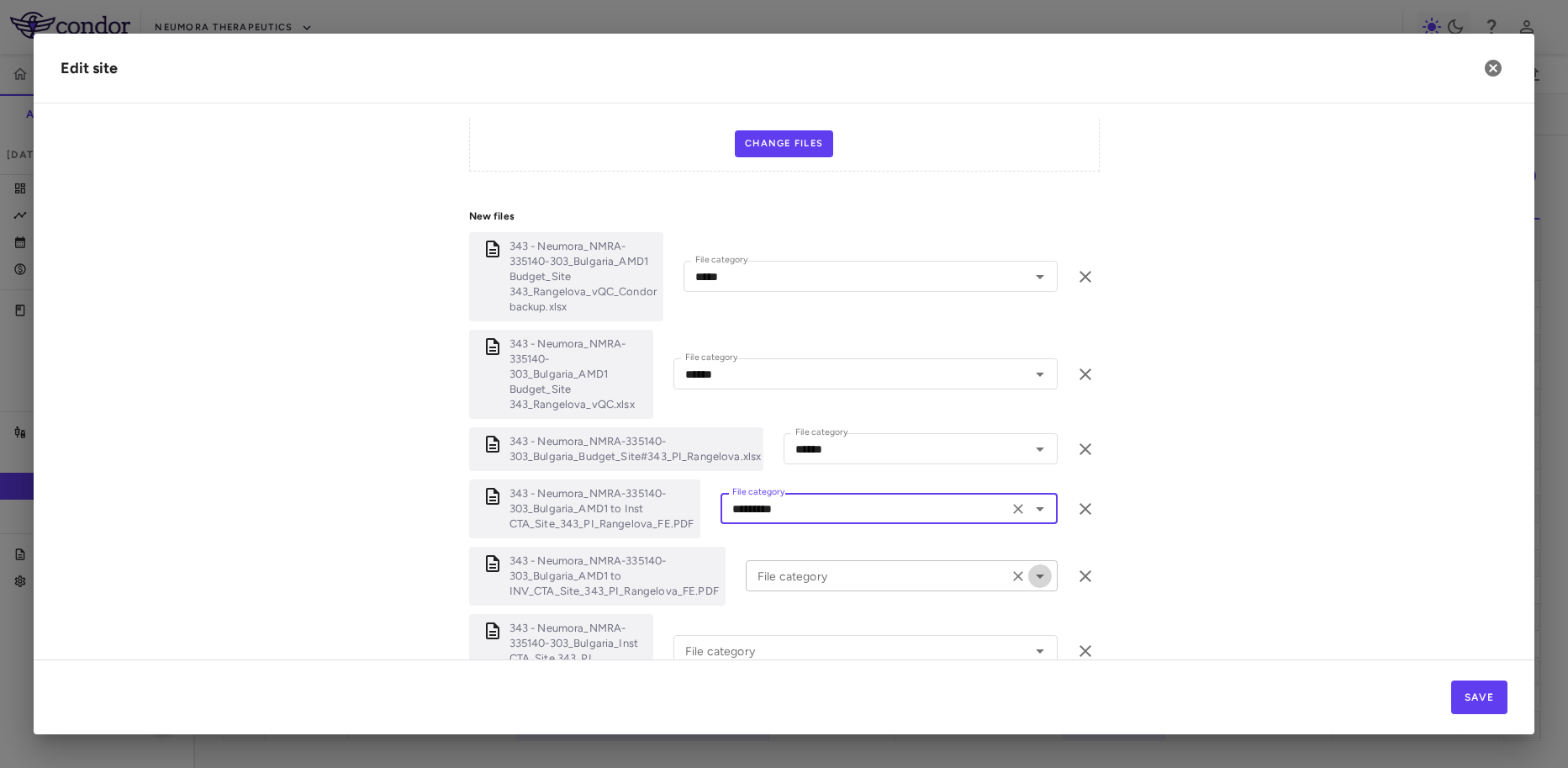 click 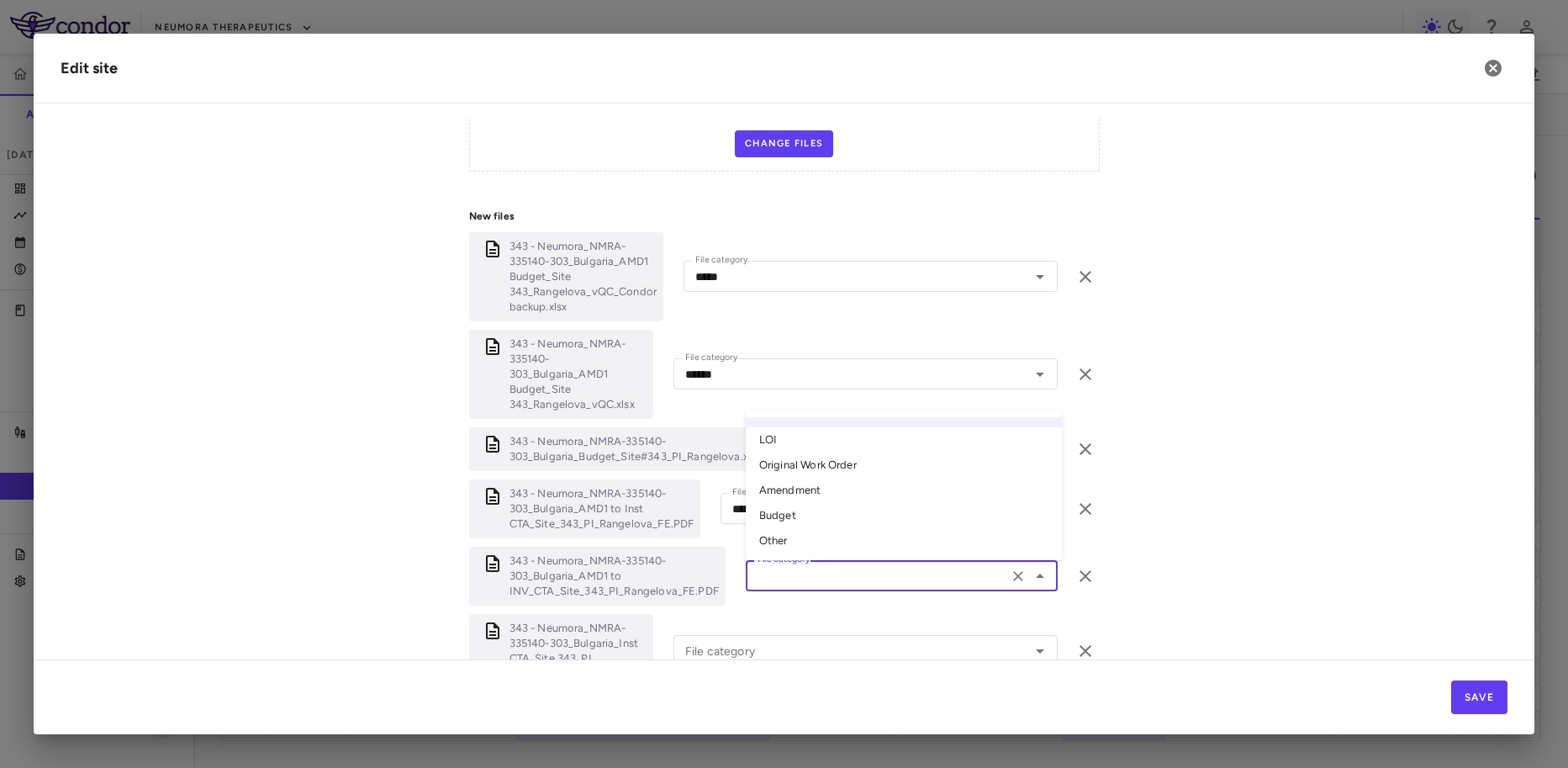 click on "Amendment" at bounding box center [904, 490] 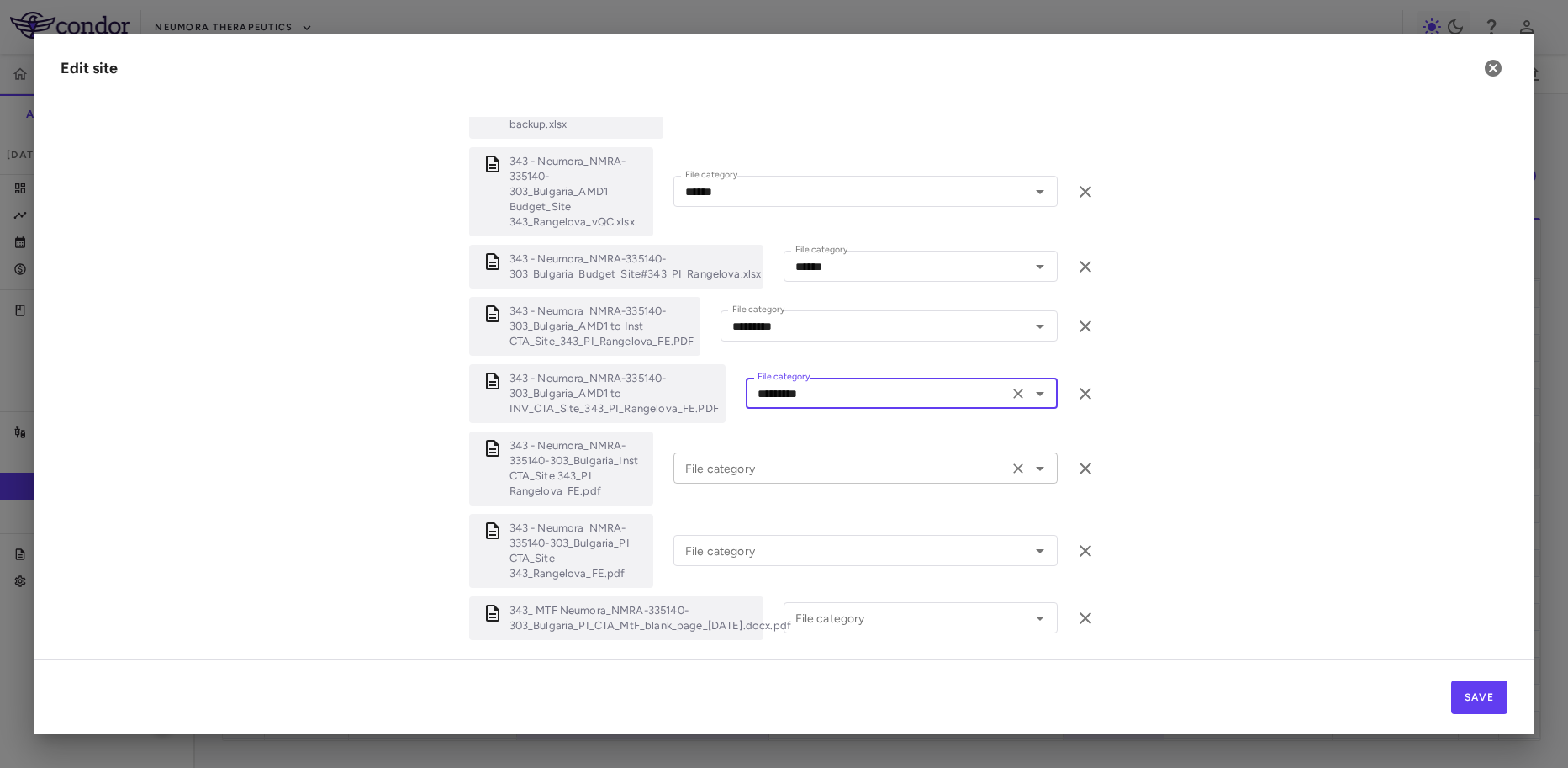 click 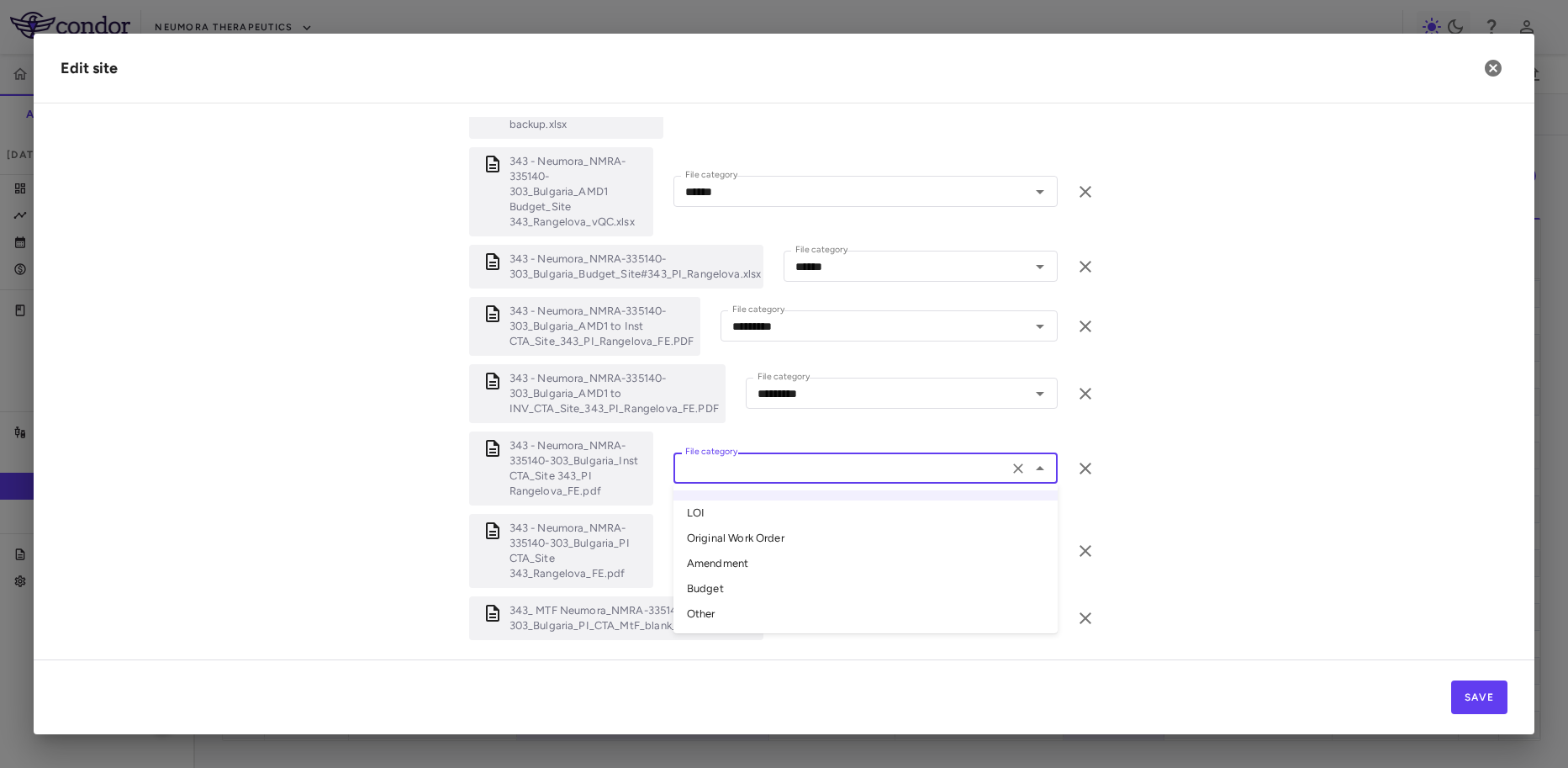 click on "Original Work Order" at bounding box center [865, 538] 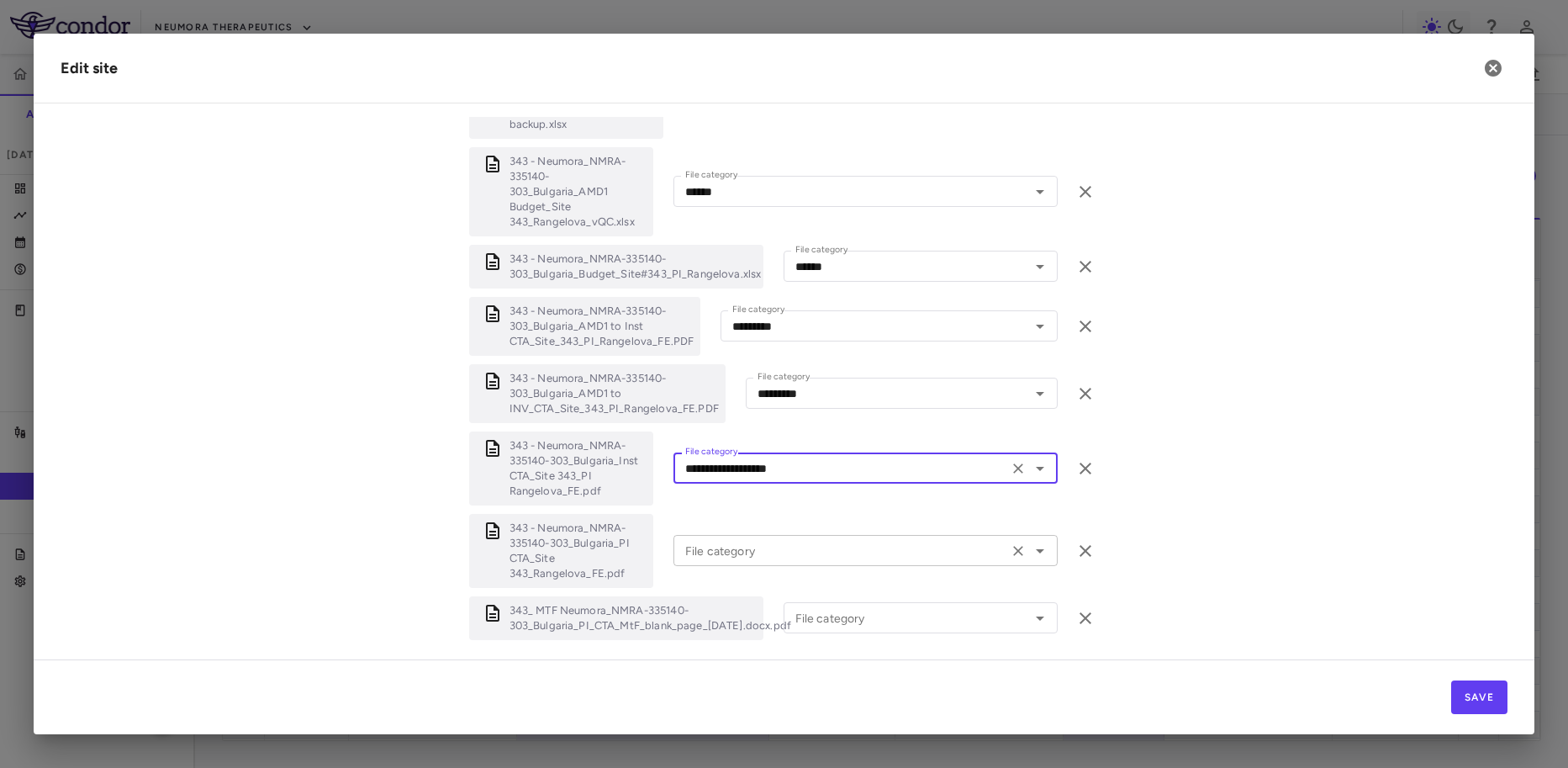click 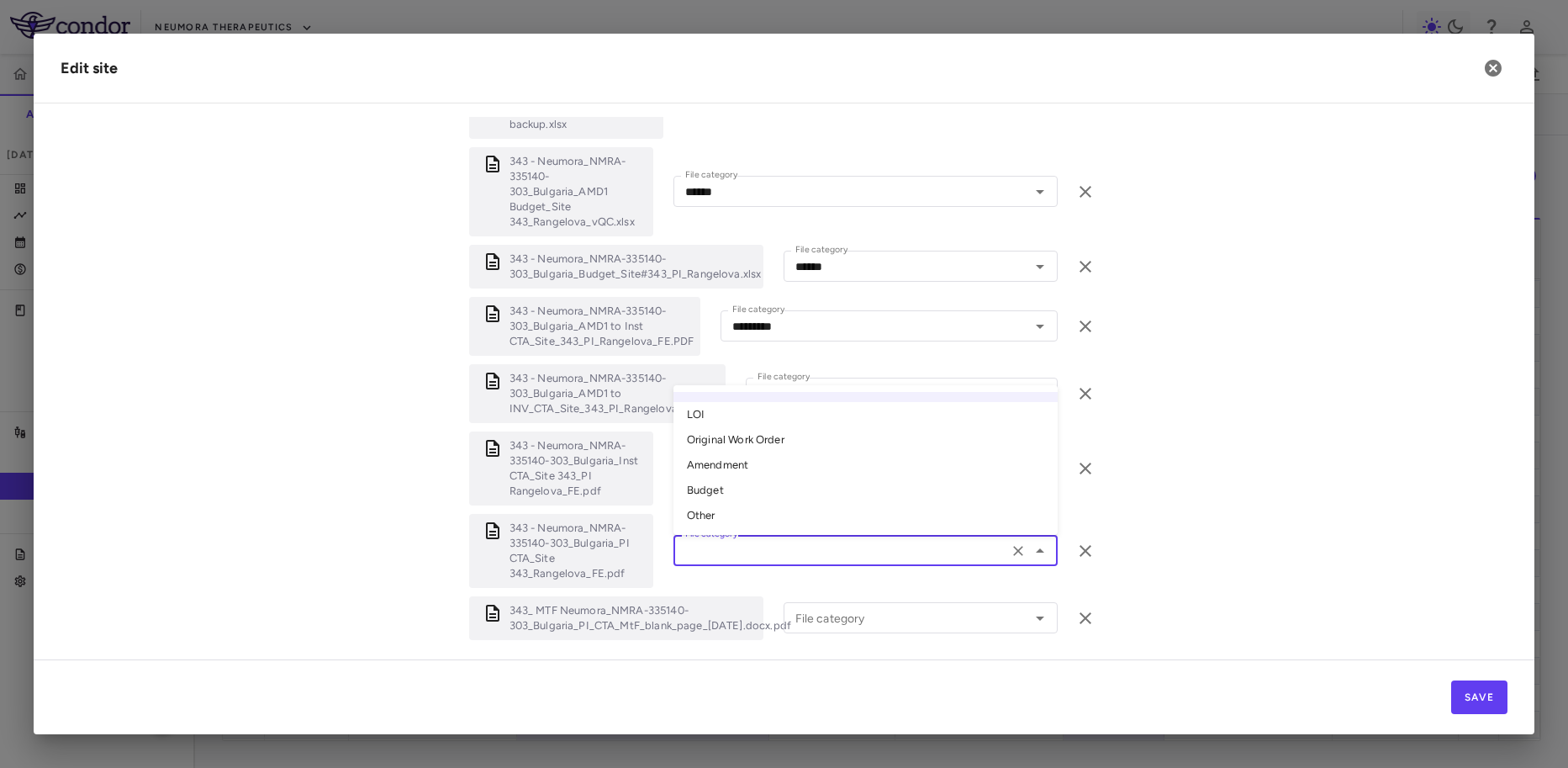 click on "Original Work Order" at bounding box center (865, 440) 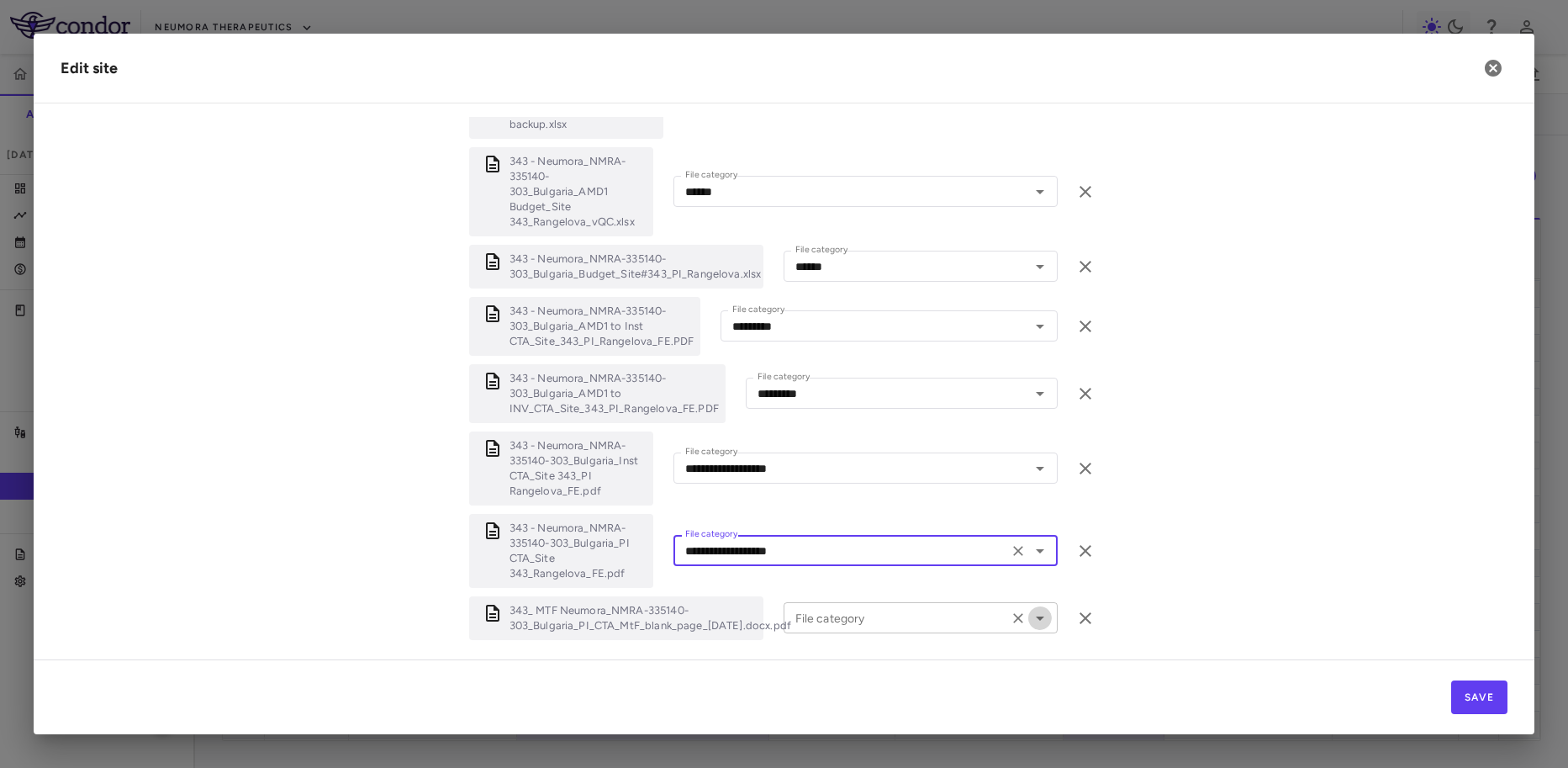 click 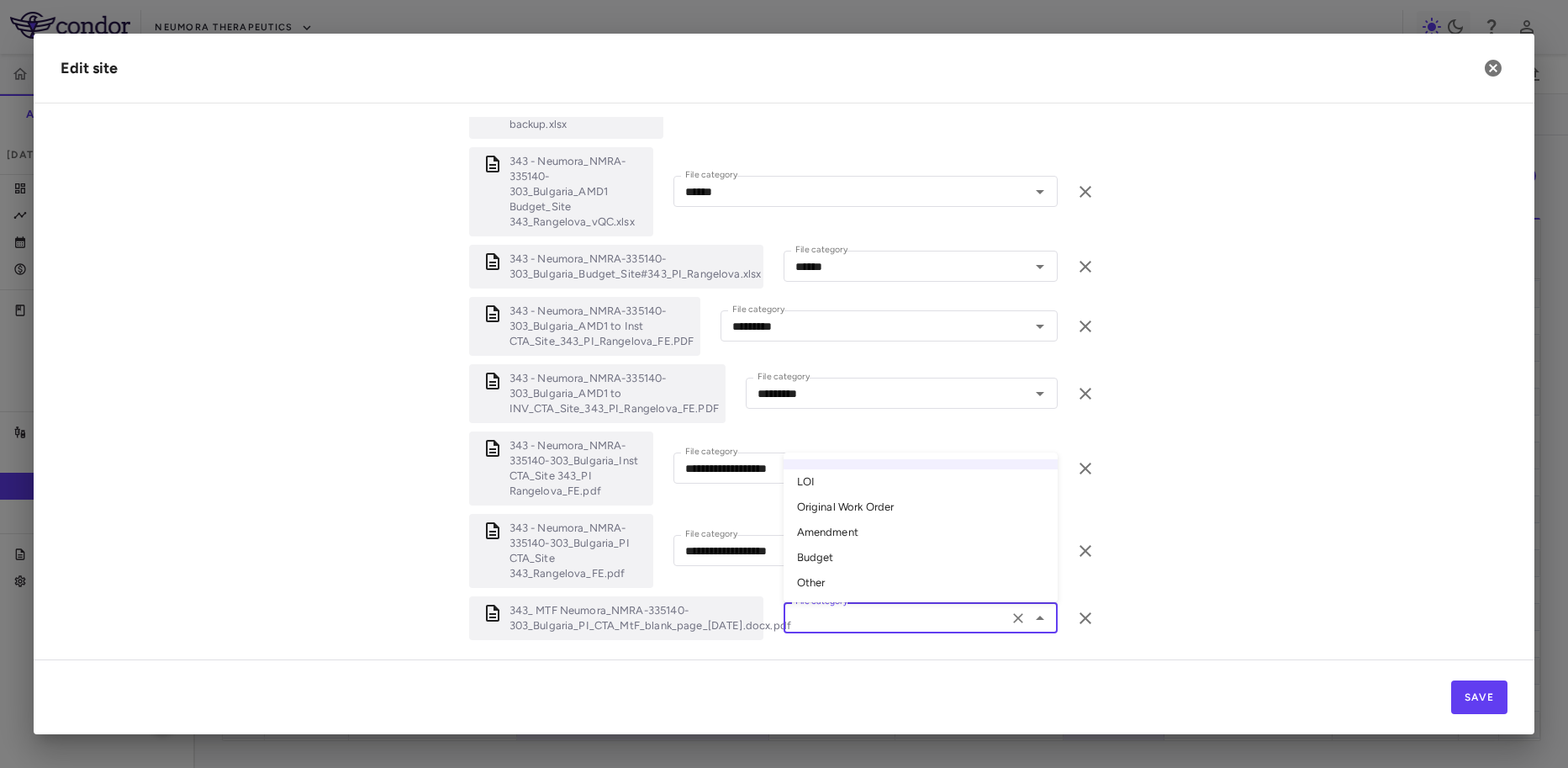click on "Other" at bounding box center [921, 583] 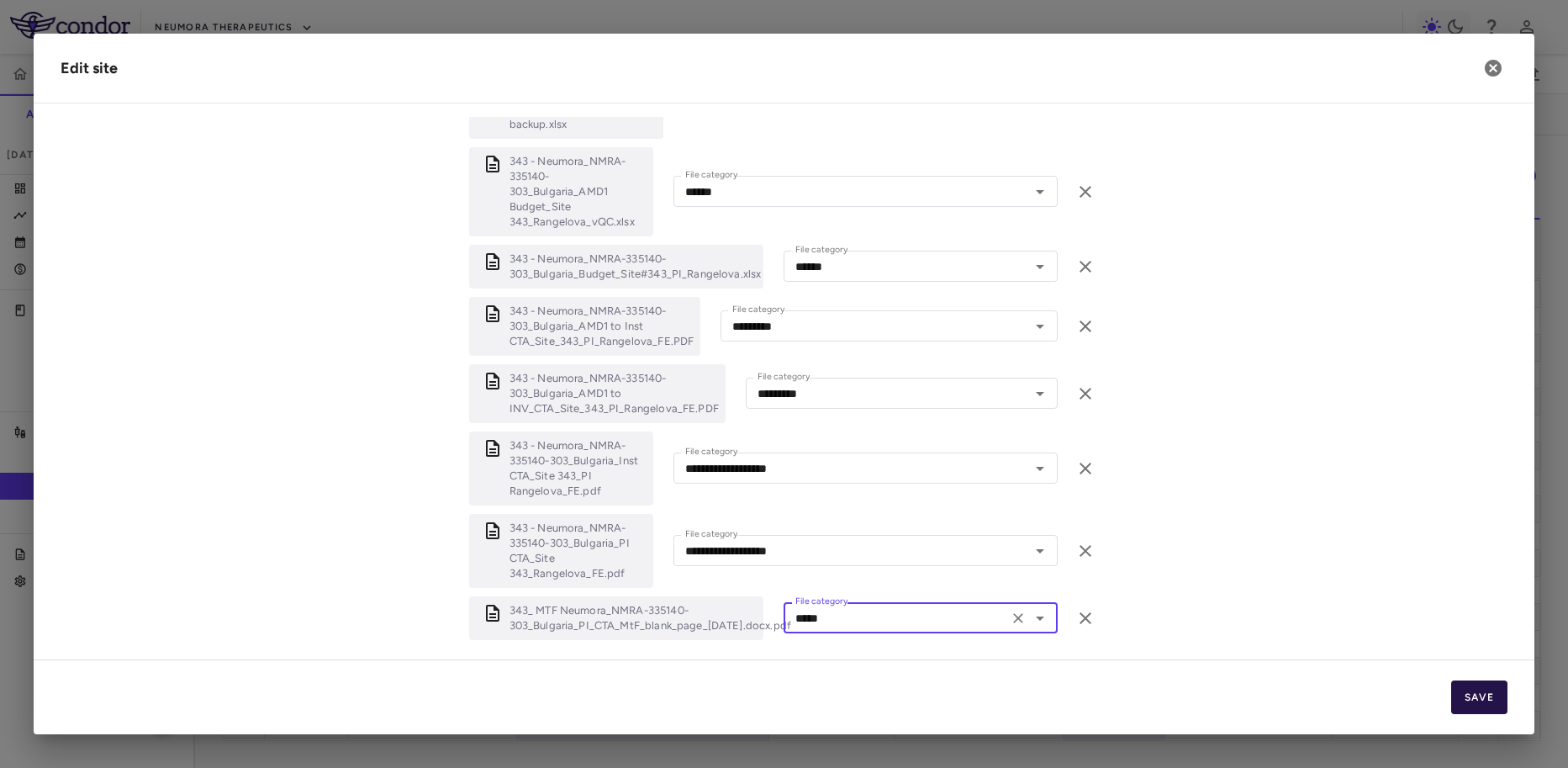 click on "Save" at bounding box center (1479, 697) 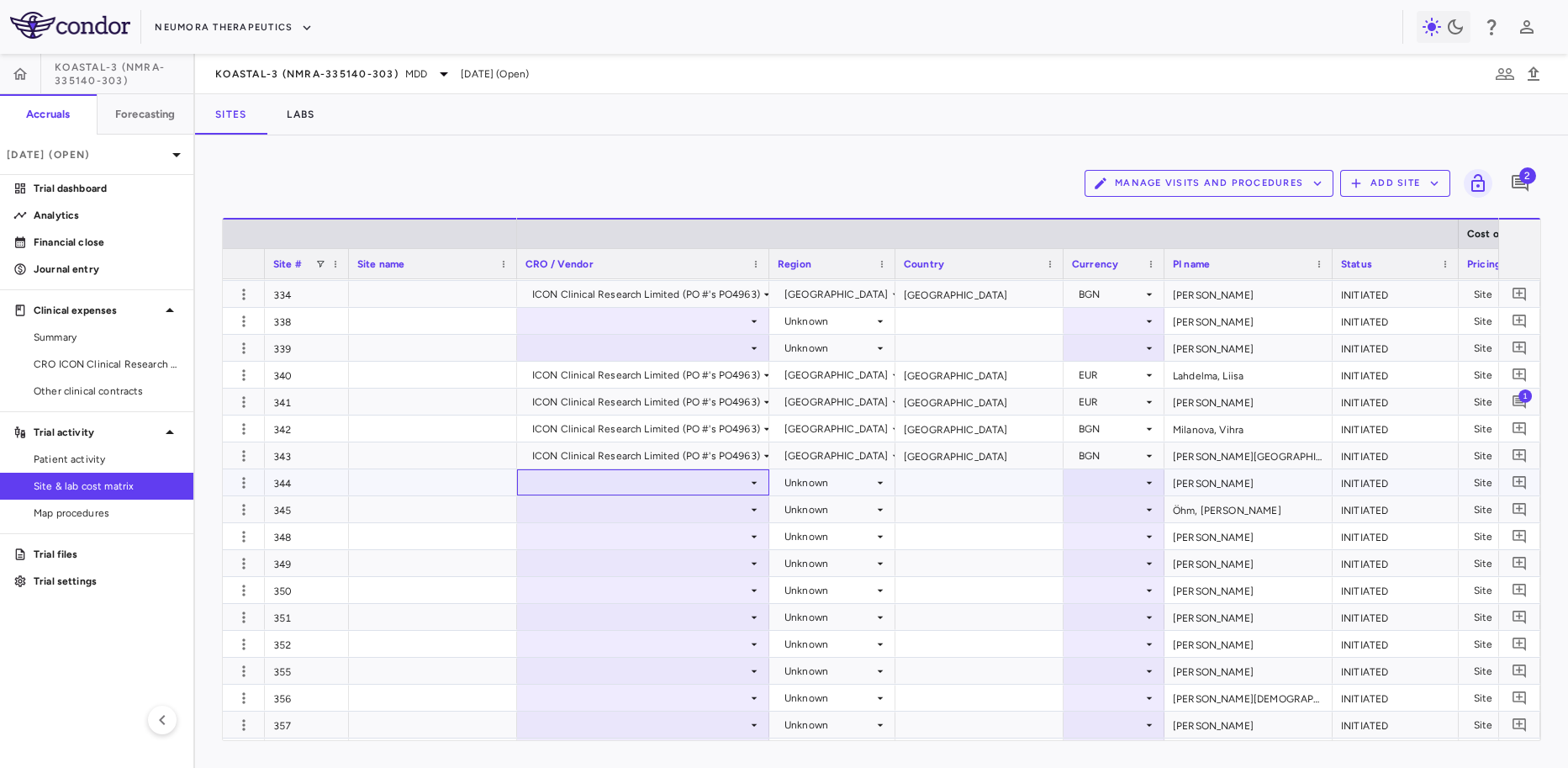 click 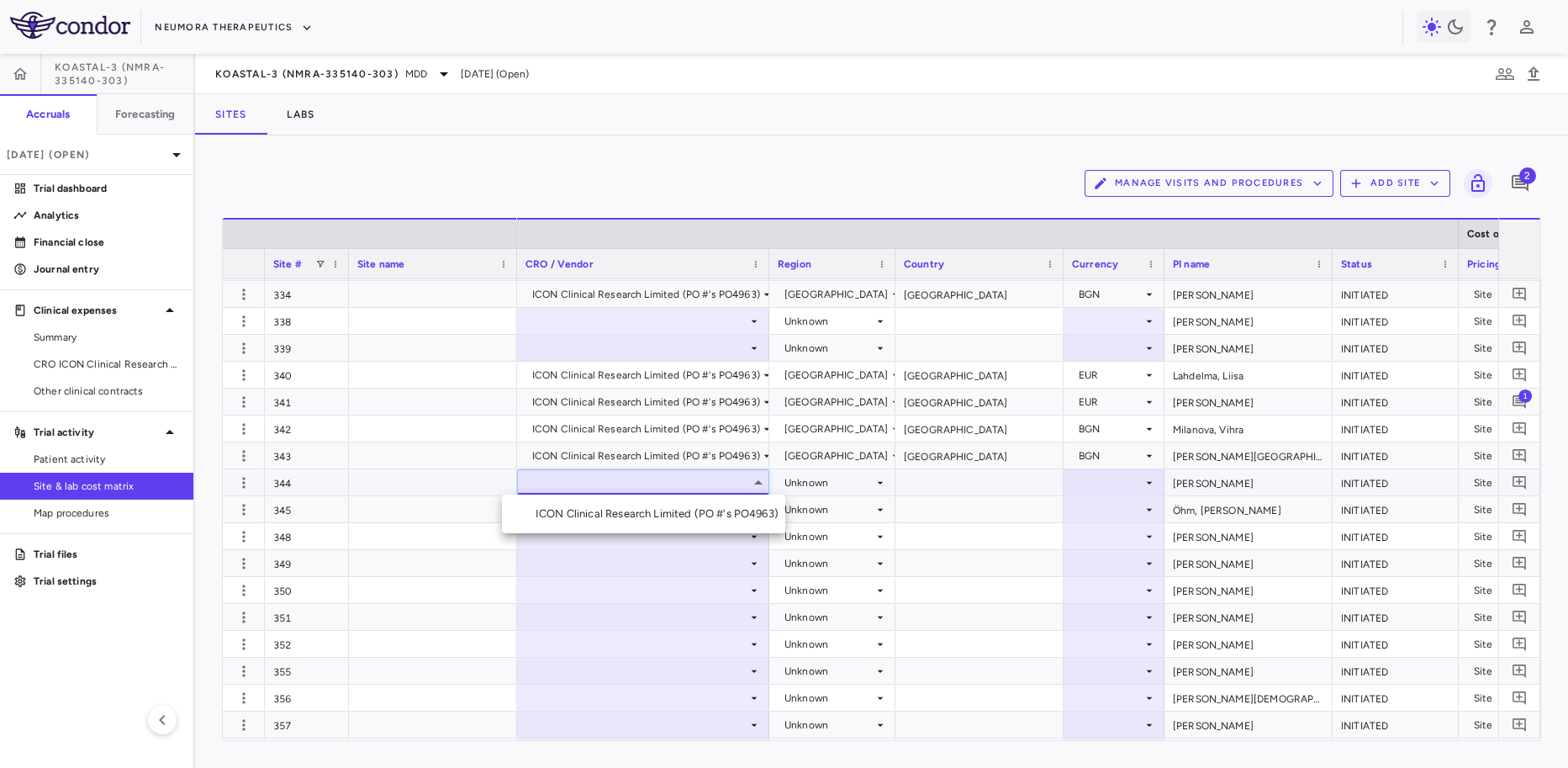 click on "ICON Clinical Research Limited (PO #'s PO4963)" at bounding box center [660, 514] 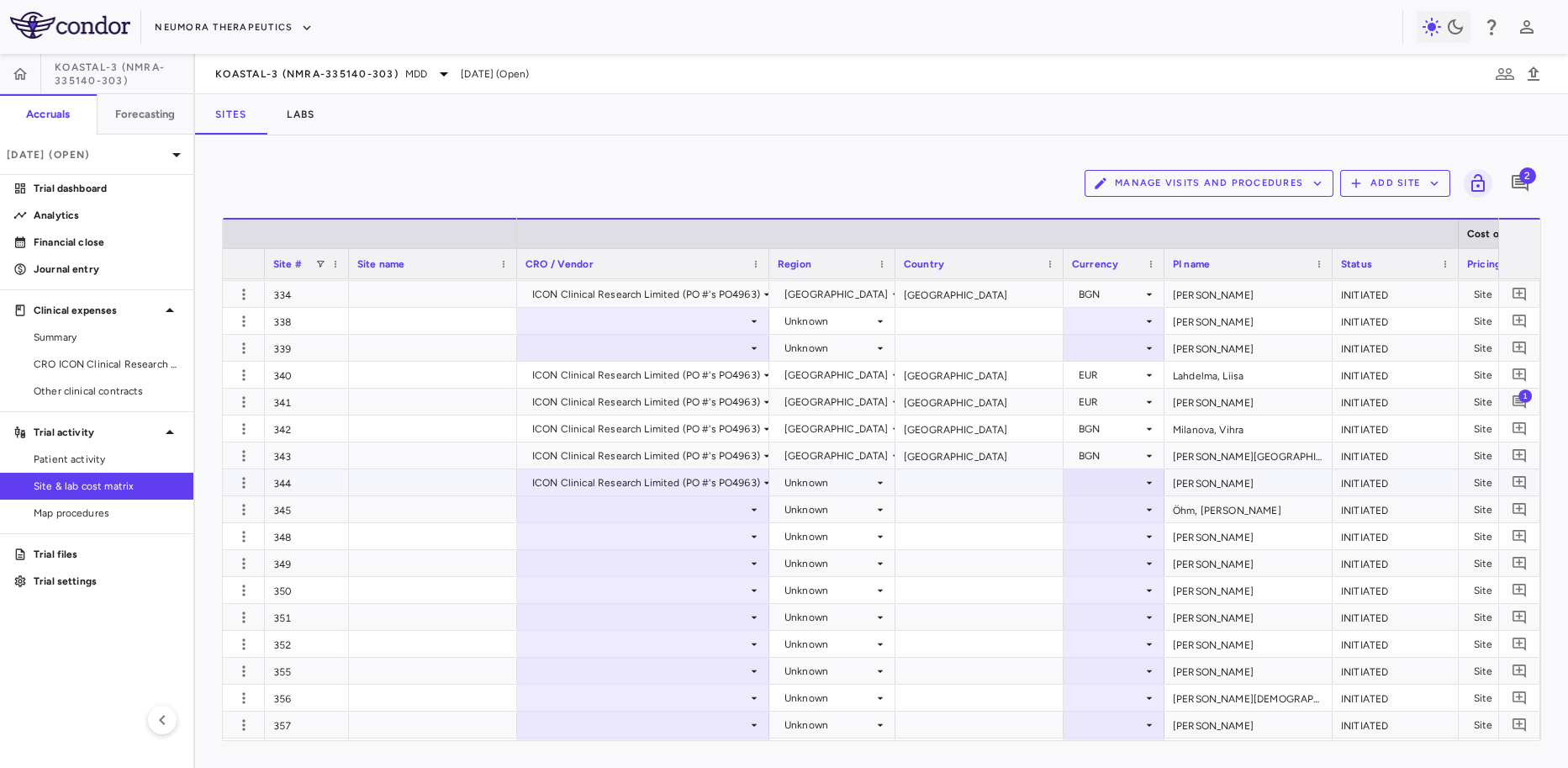 drag, startPoint x: 879, startPoint y: 484, endPoint x: 854, endPoint y: 483, distance: 25.019992 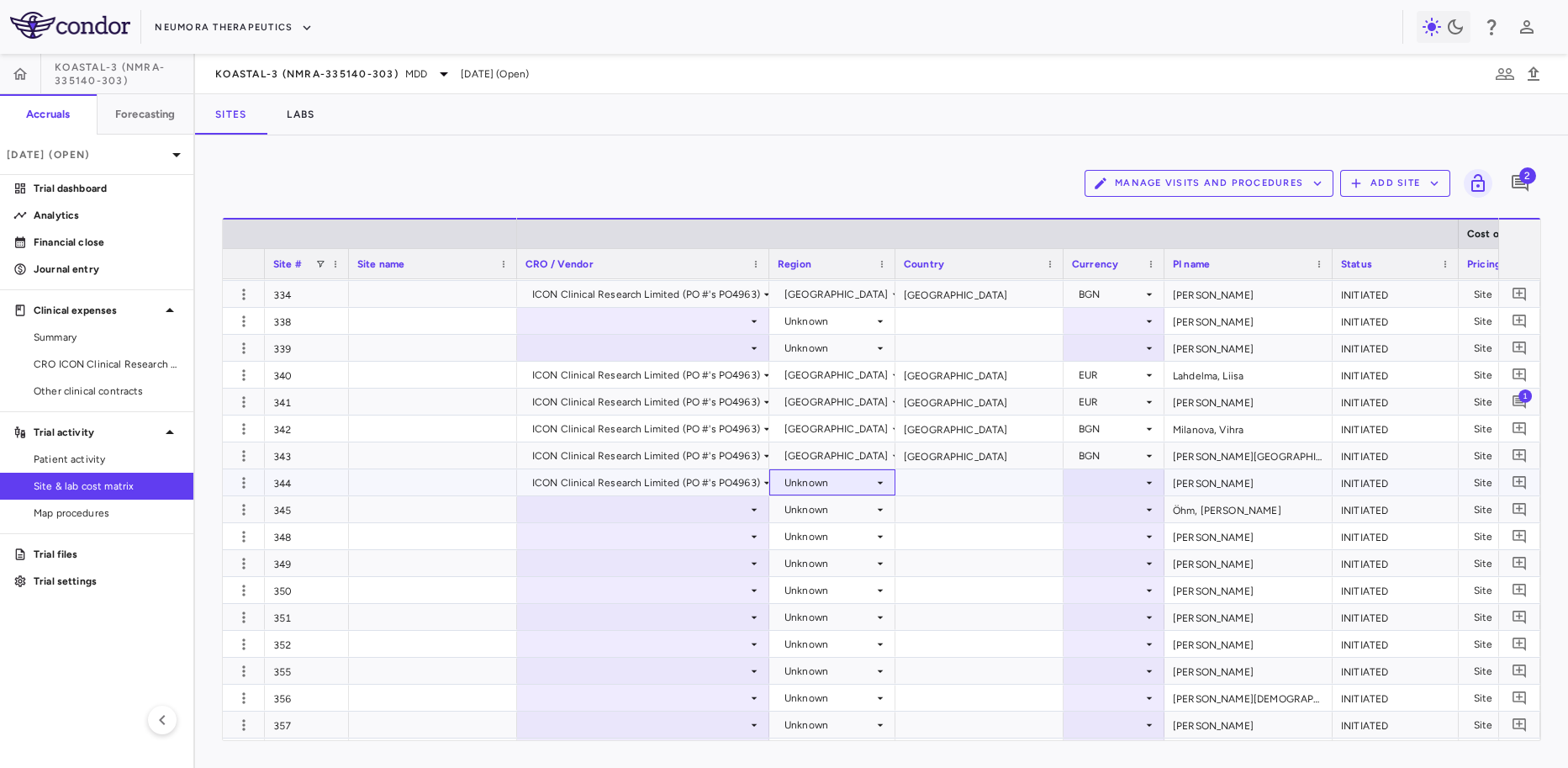 click 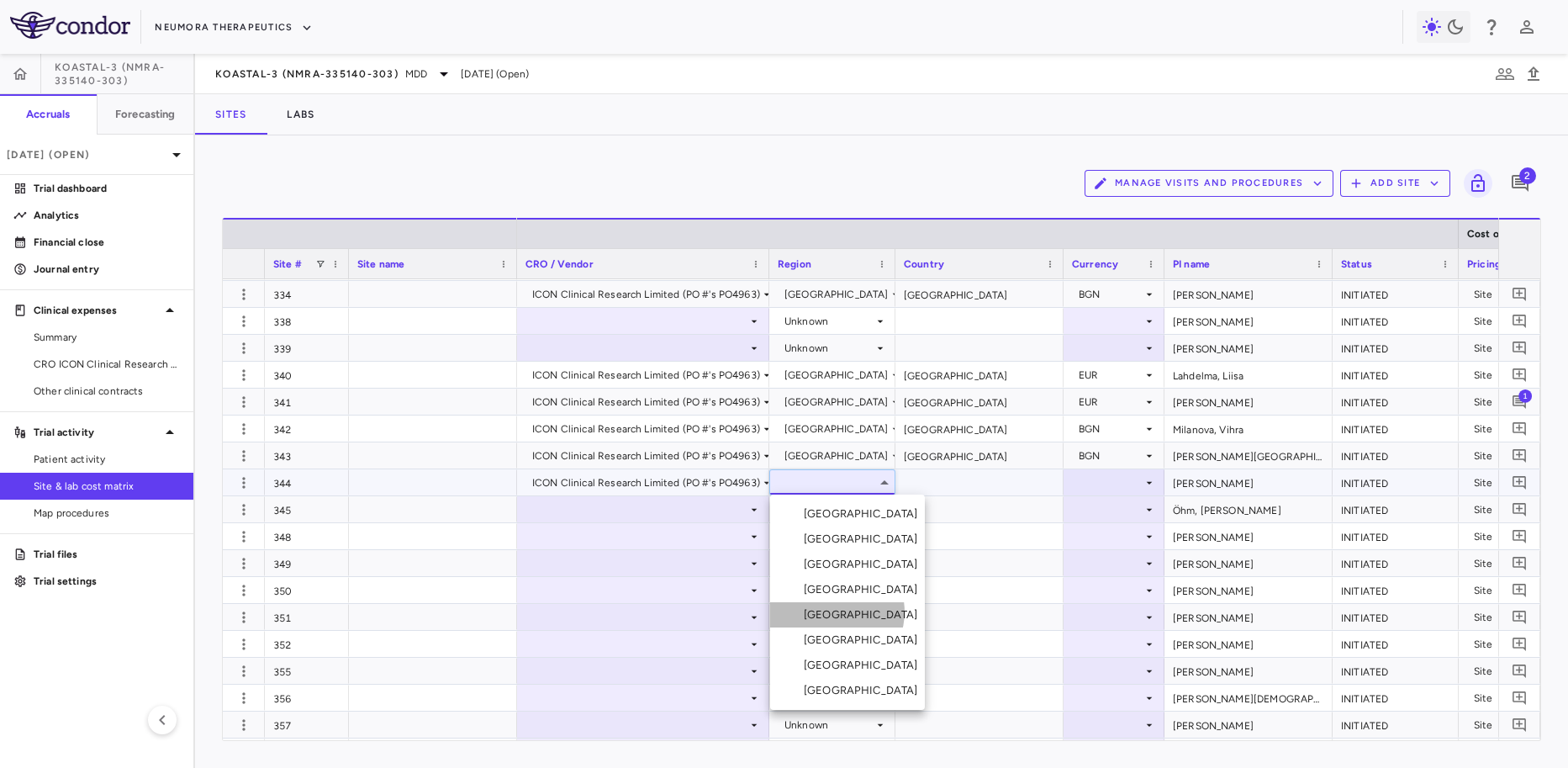 click on "[GEOGRAPHIC_DATA]" at bounding box center (864, 615) 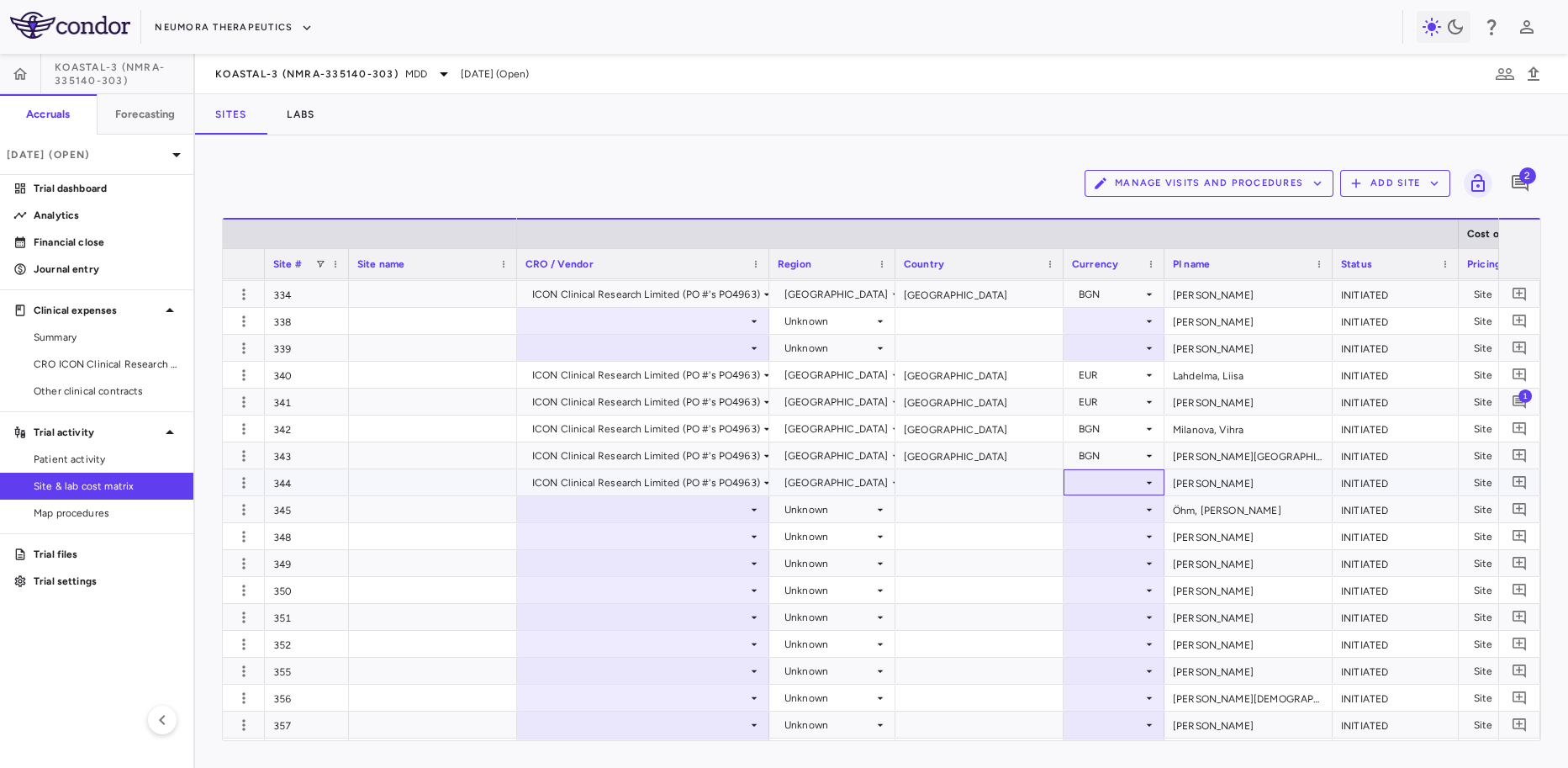 click 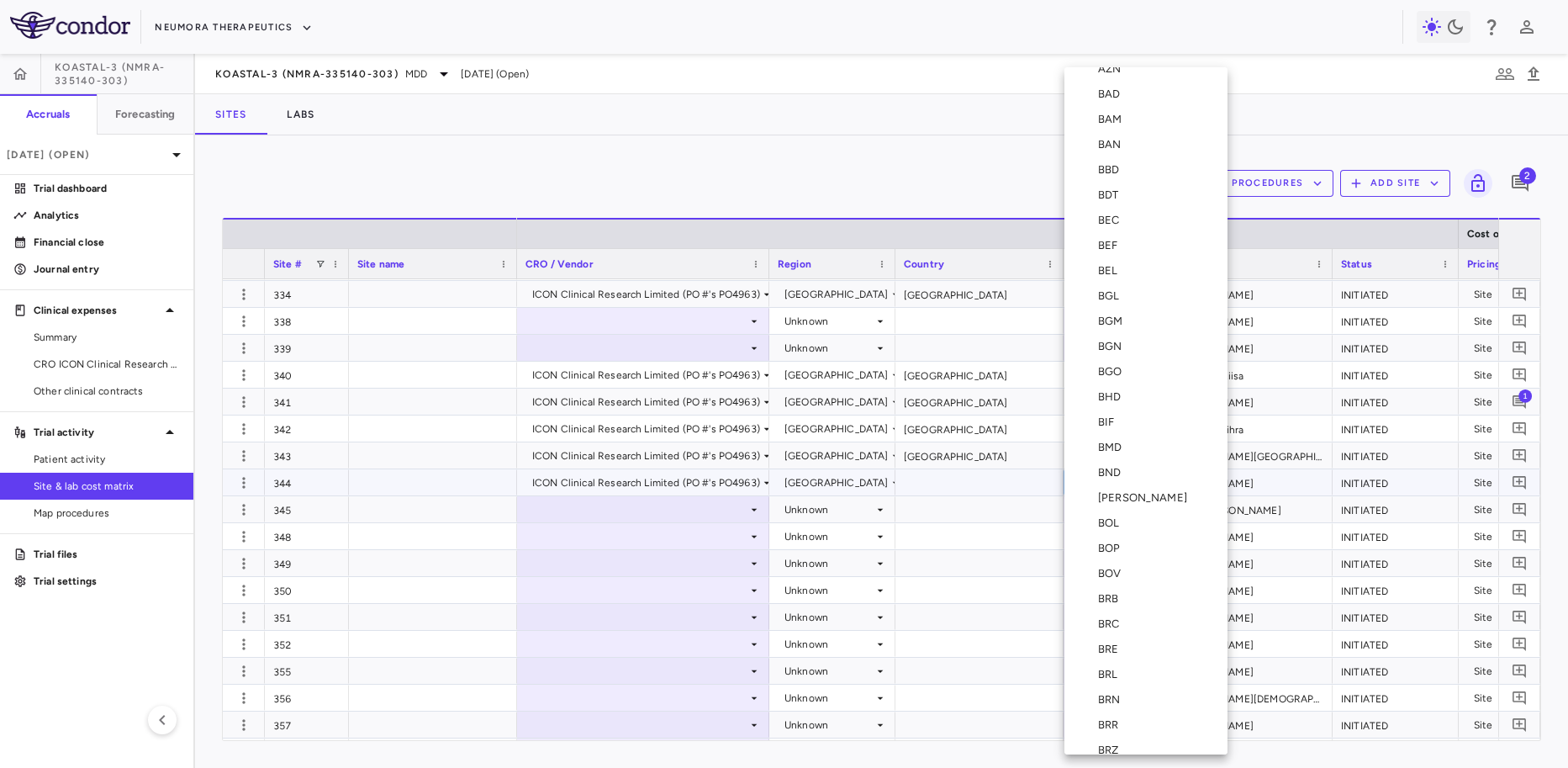scroll, scrollTop: 776, scrollLeft: 0, axis: vertical 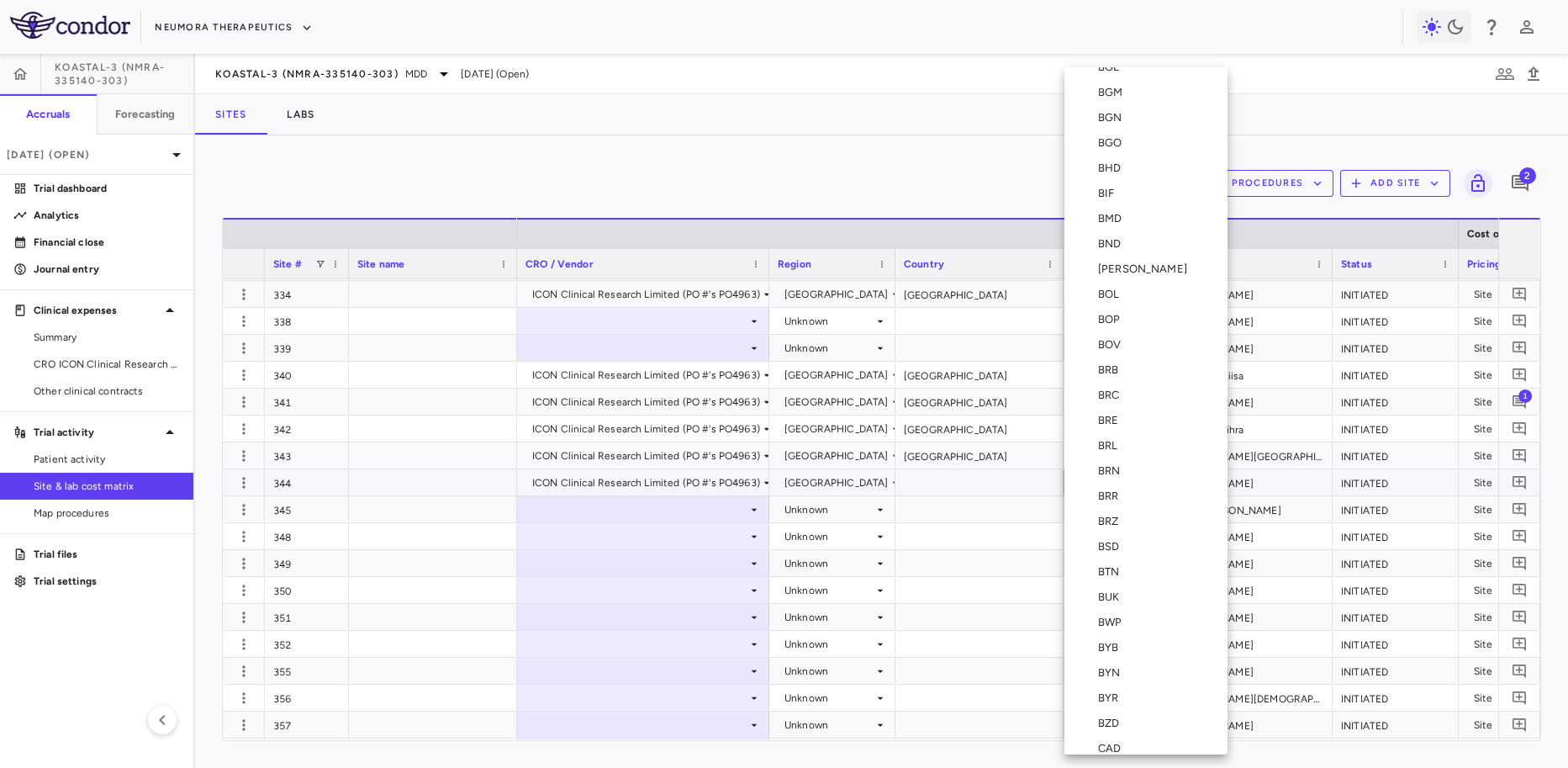 type 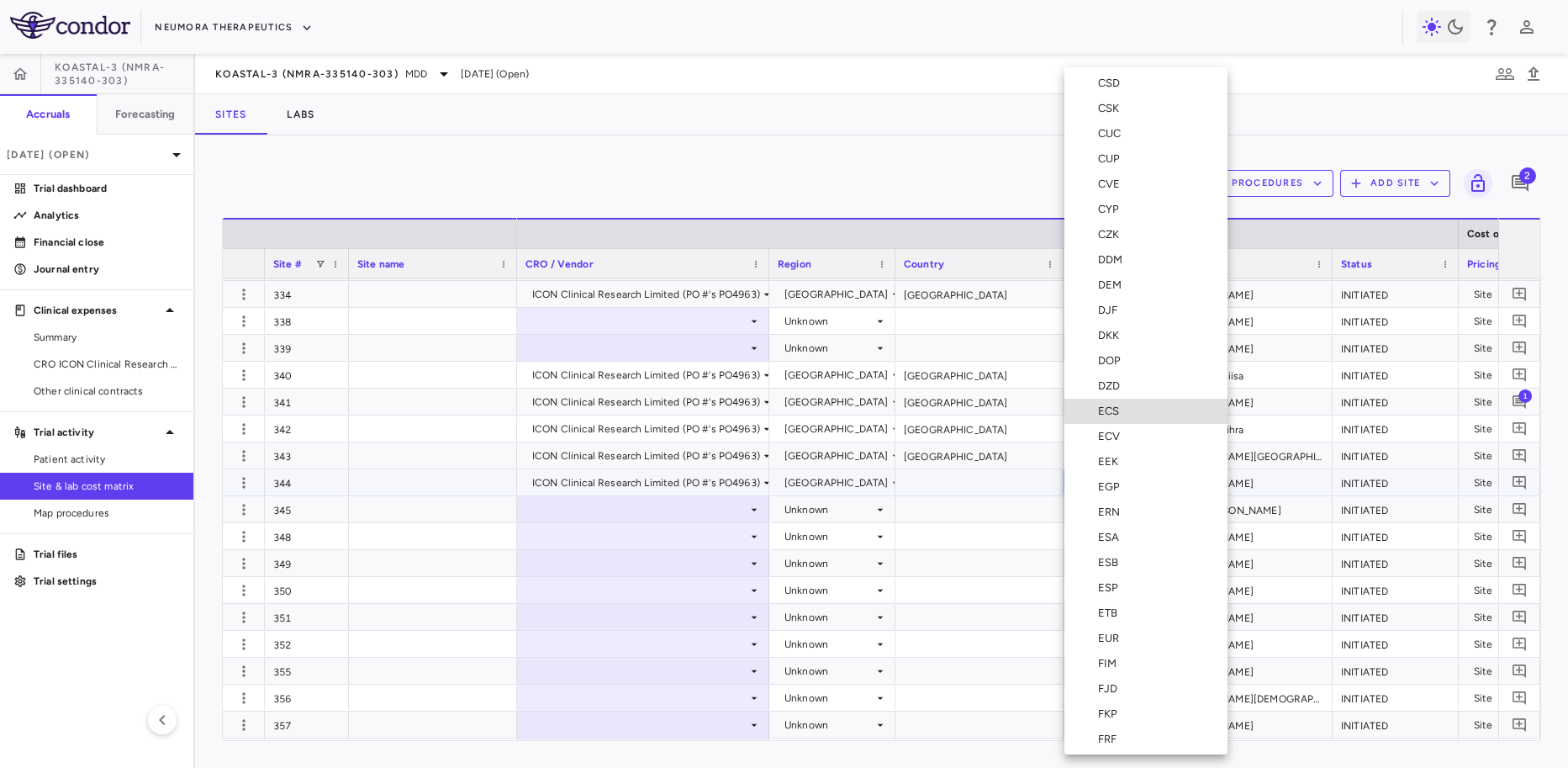 type 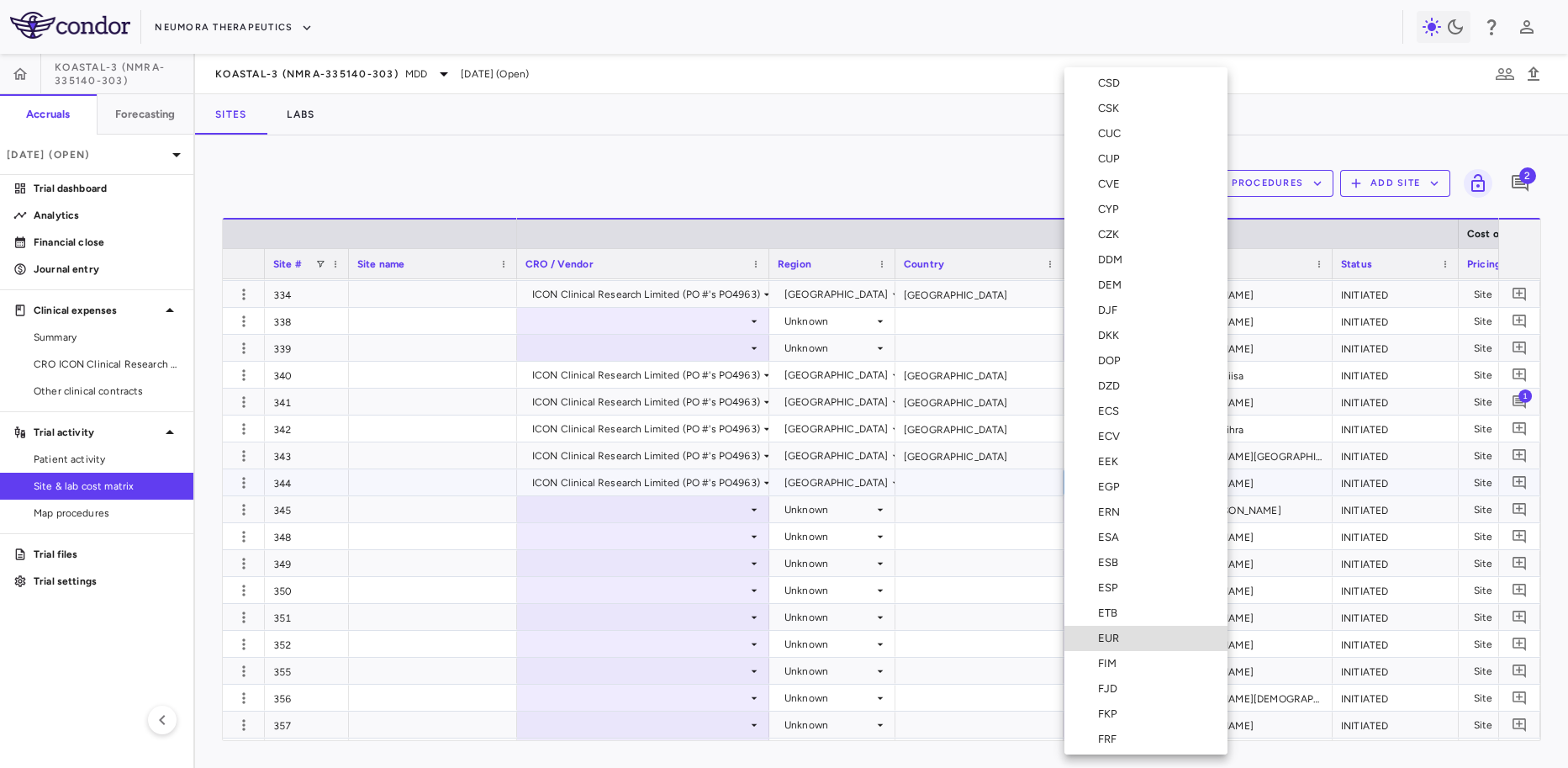 click on "EUR" at bounding box center [1111, 638] 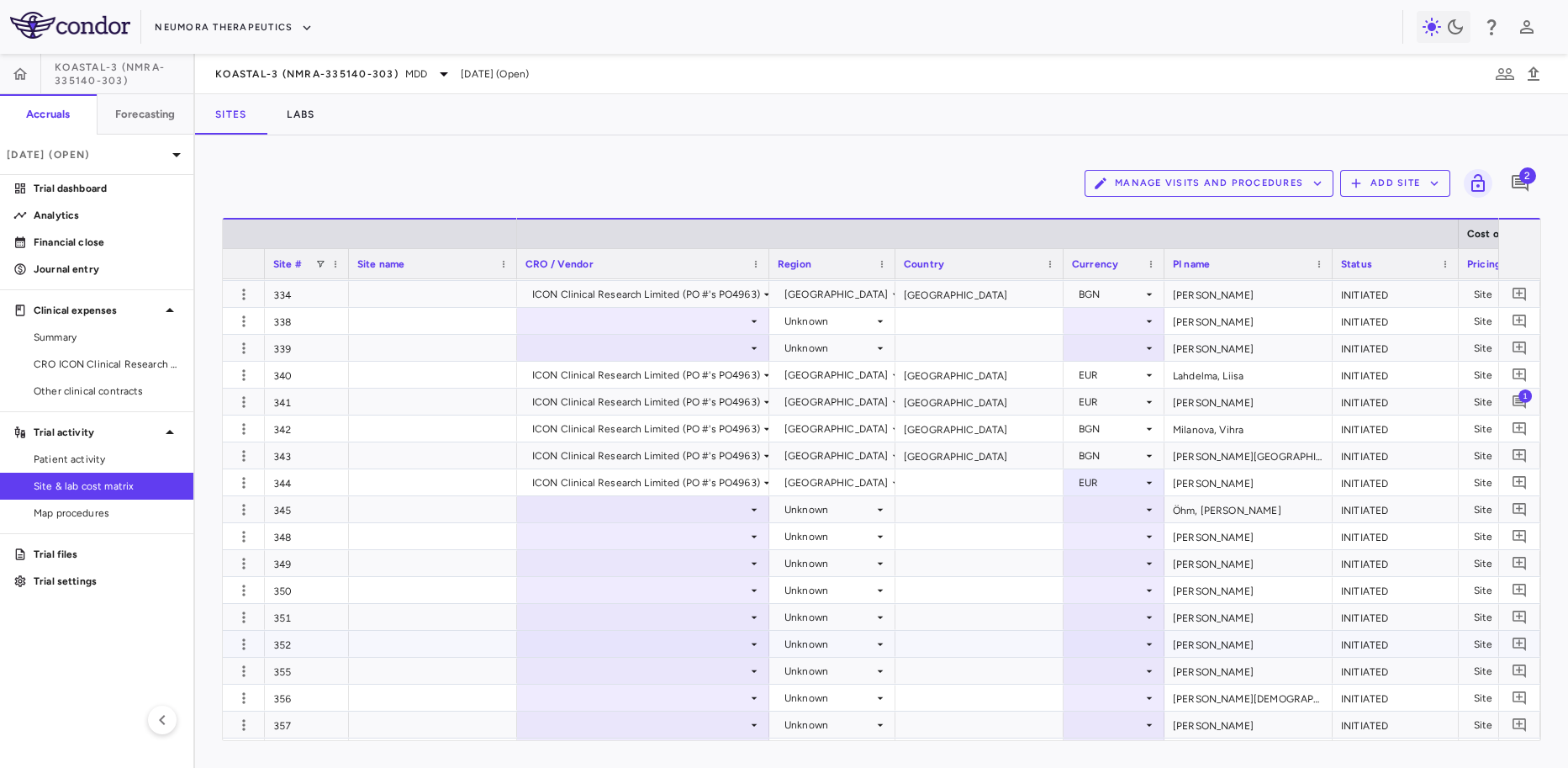 scroll, scrollTop: 1256, scrollLeft: 0, axis: vertical 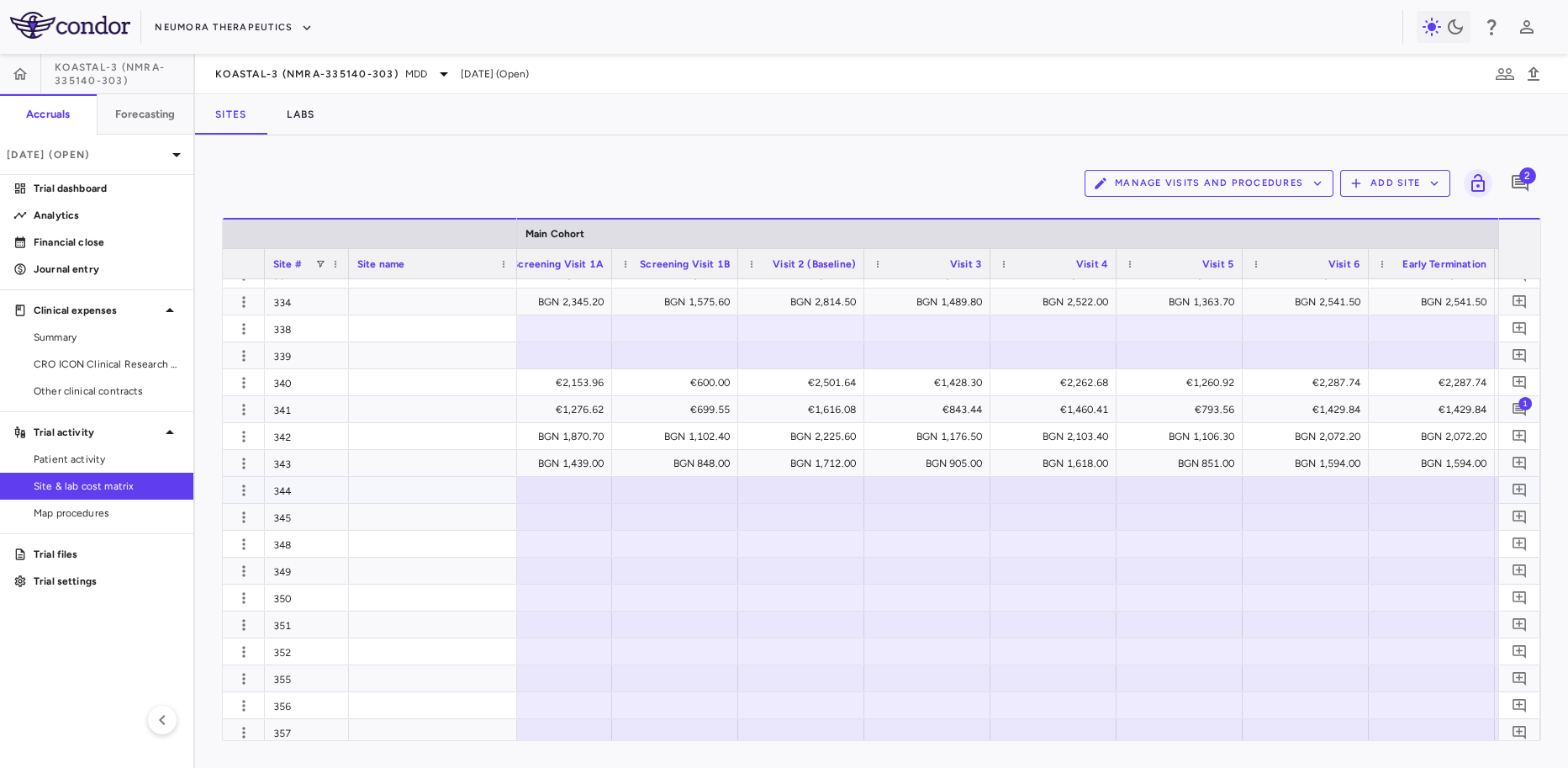 click at bounding box center [549, 490] 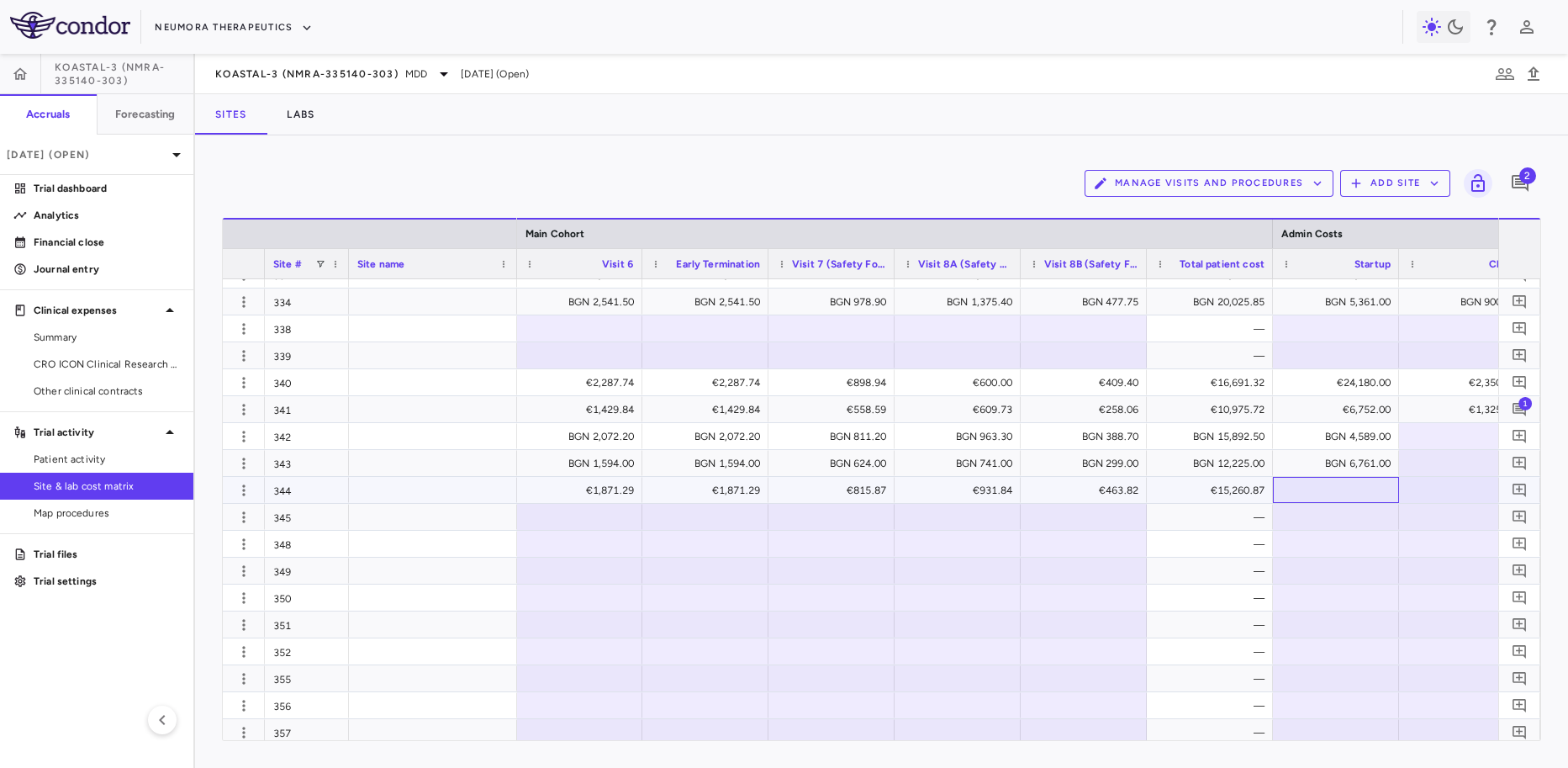 click at bounding box center (1336, 490) 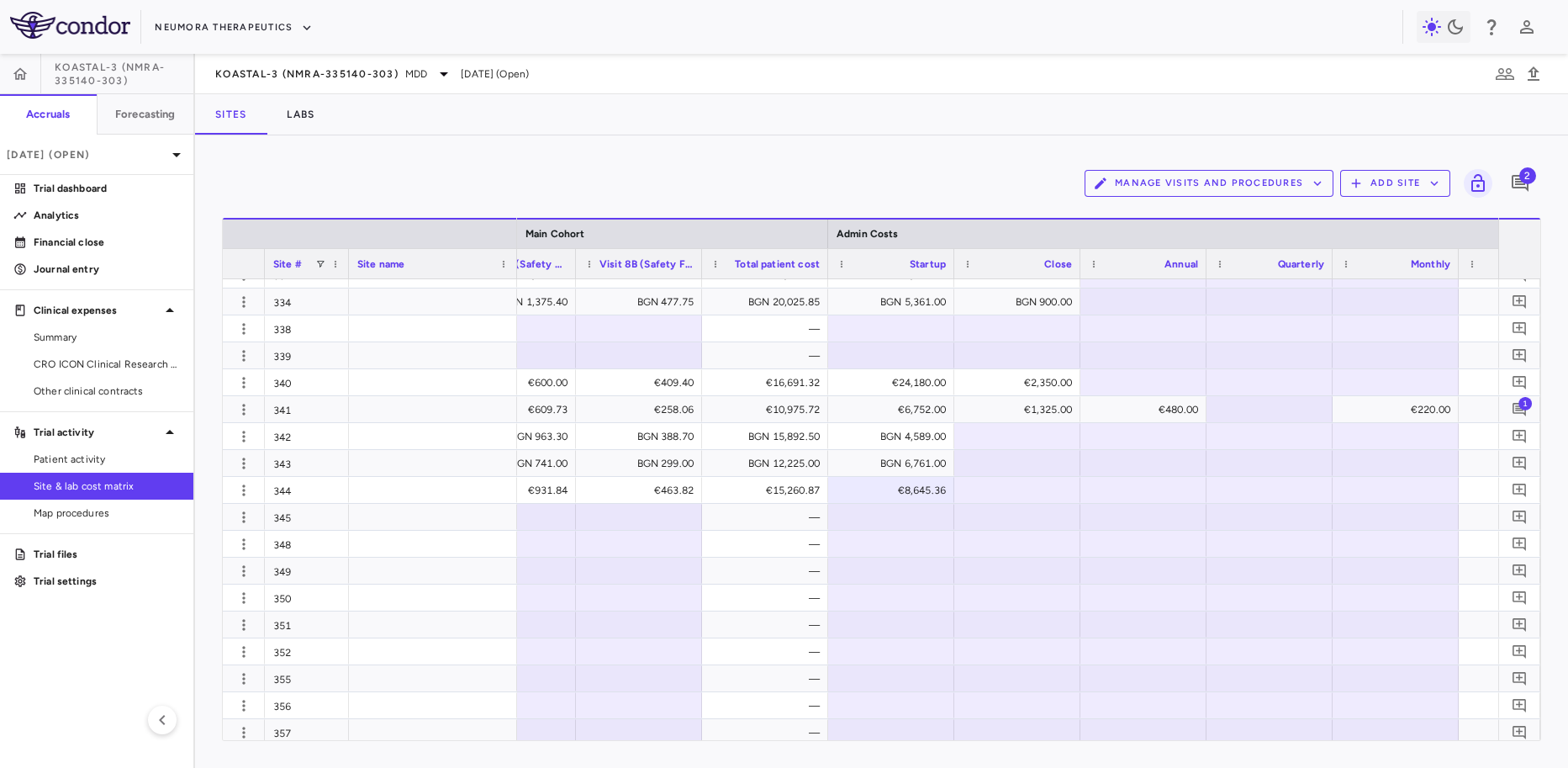 click at bounding box center [1396, 490] 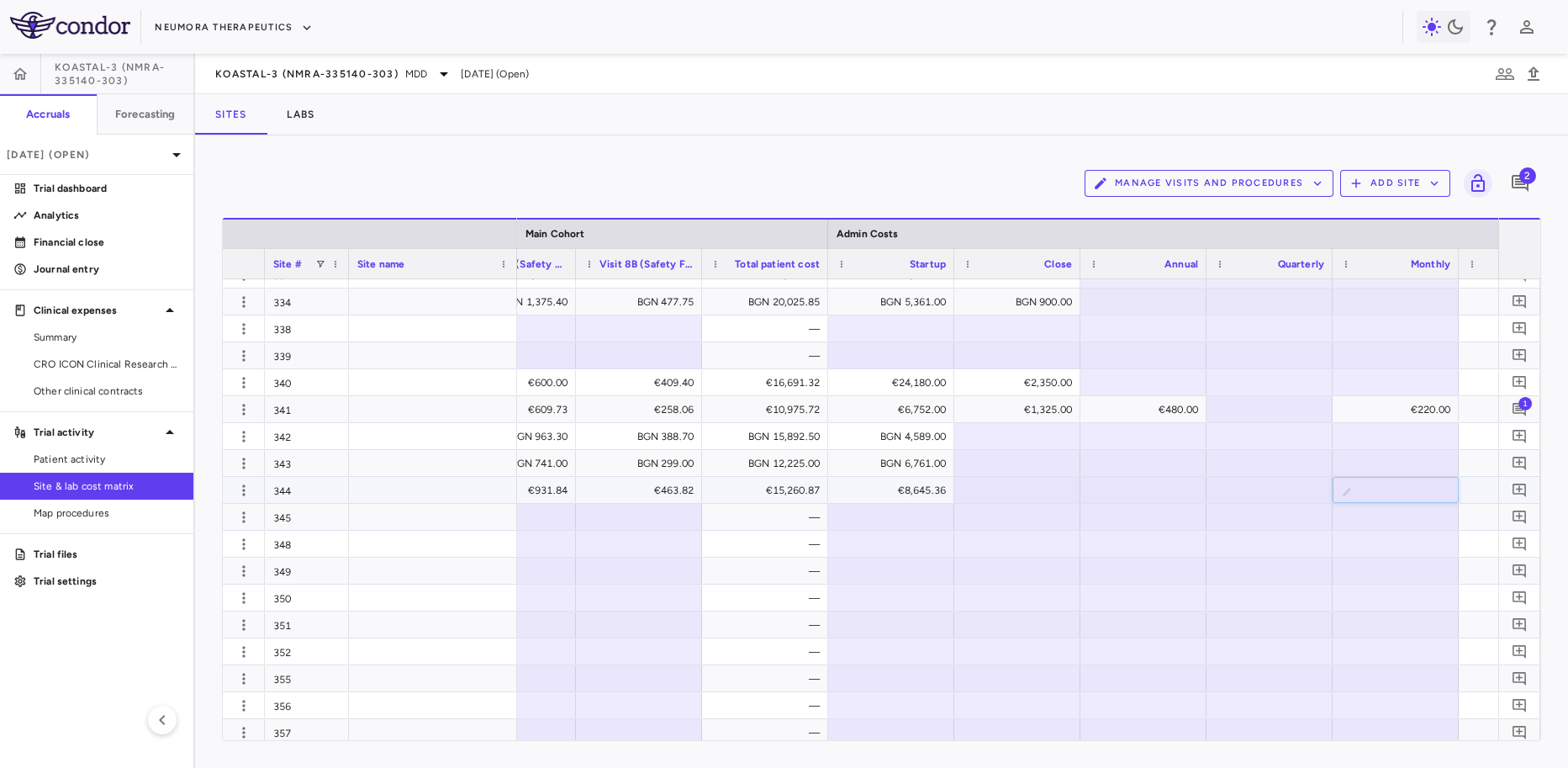 click at bounding box center [1408, 491] 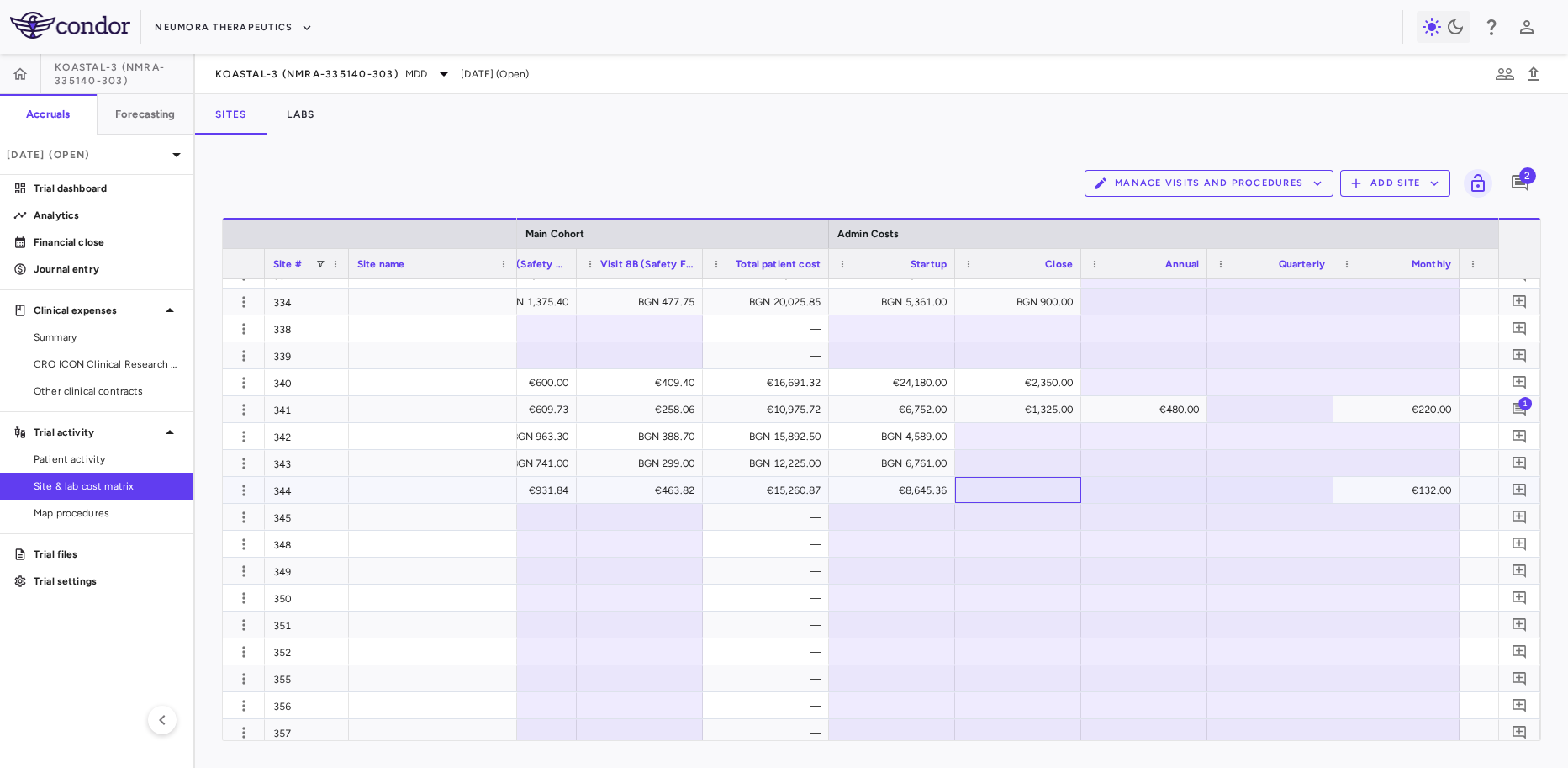 click at bounding box center [1018, 490] 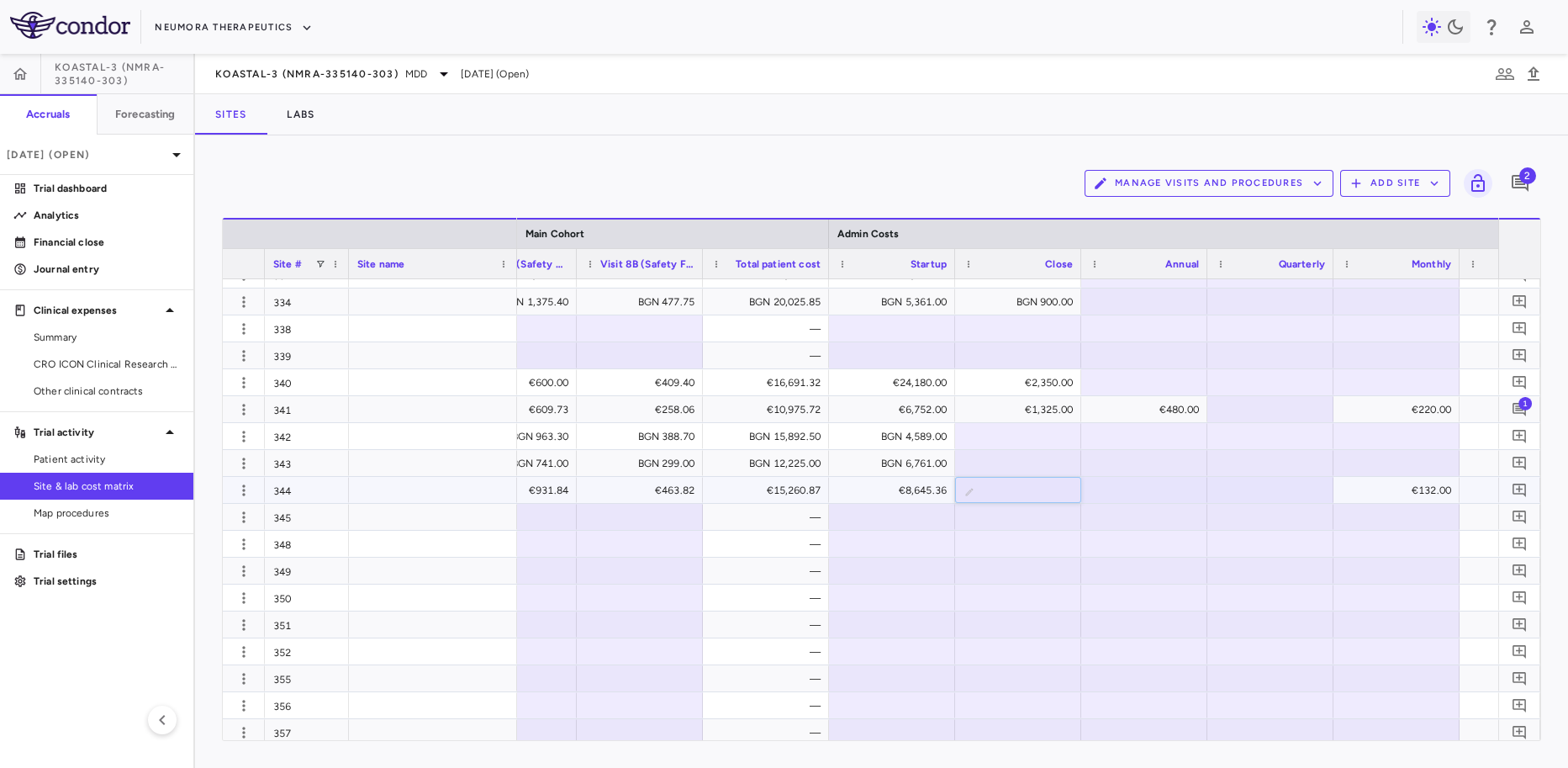 type on "***" 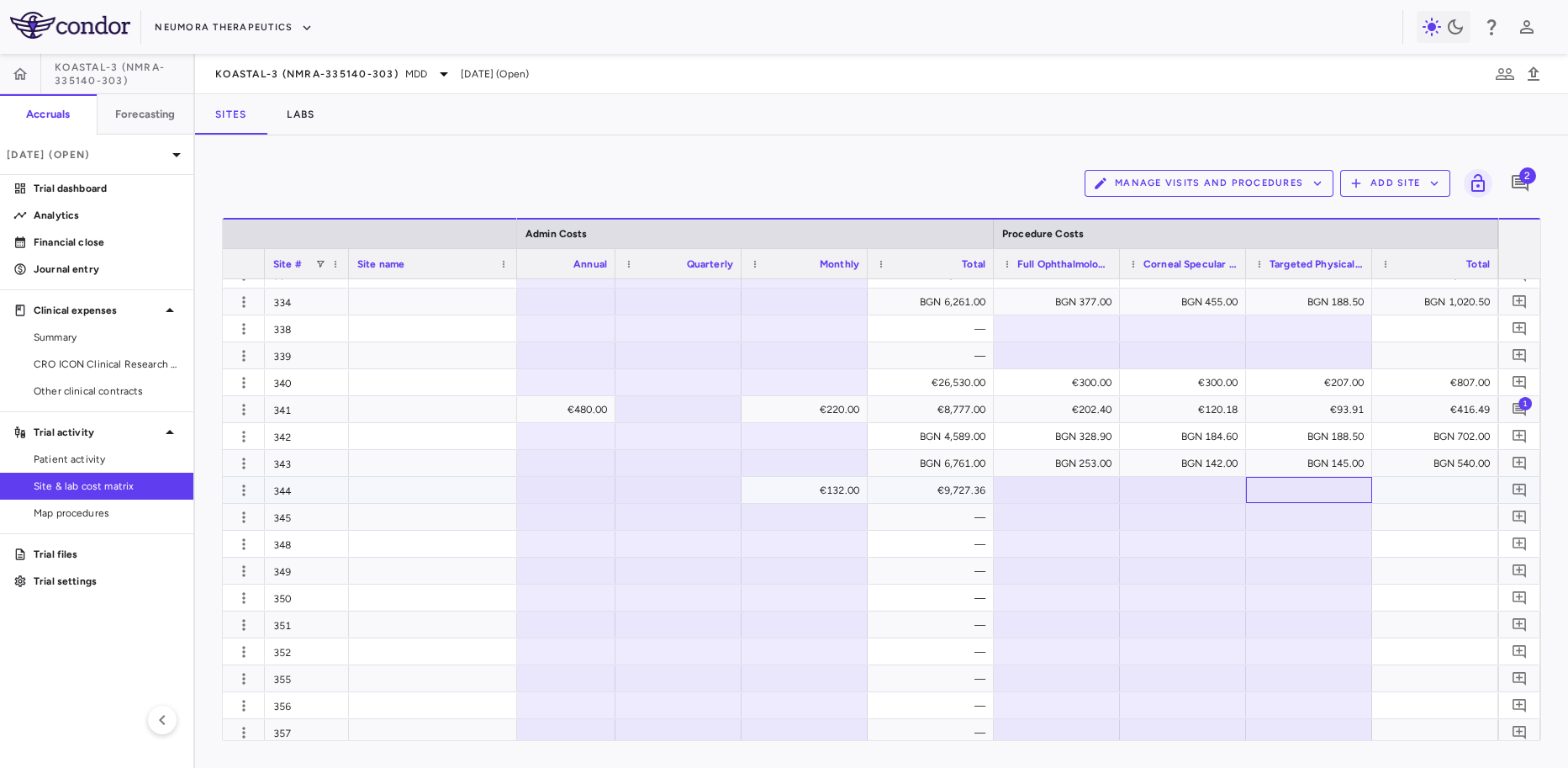 click at bounding box center (1309, 490) 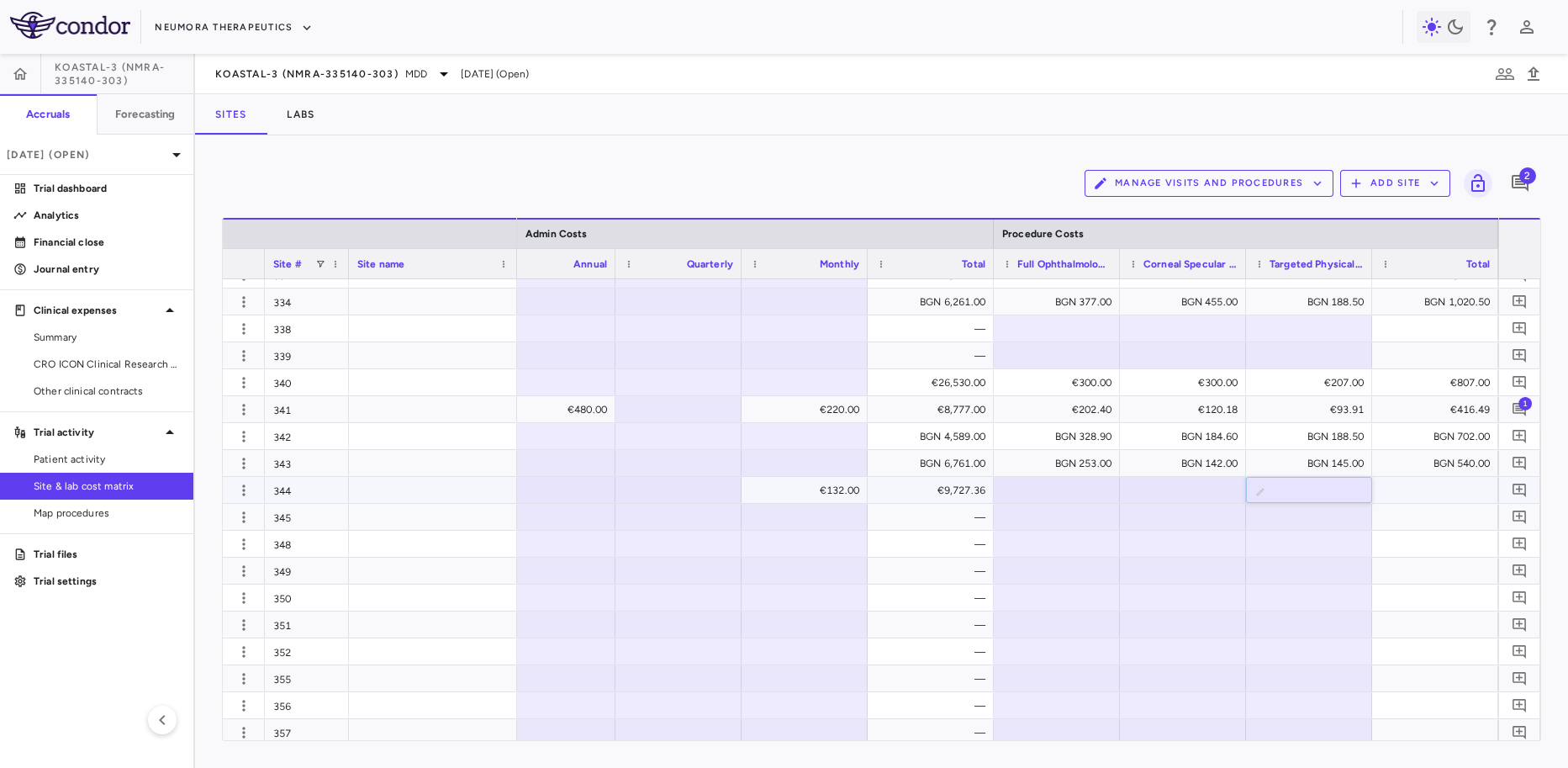 click at bounding box center [1322, 491] 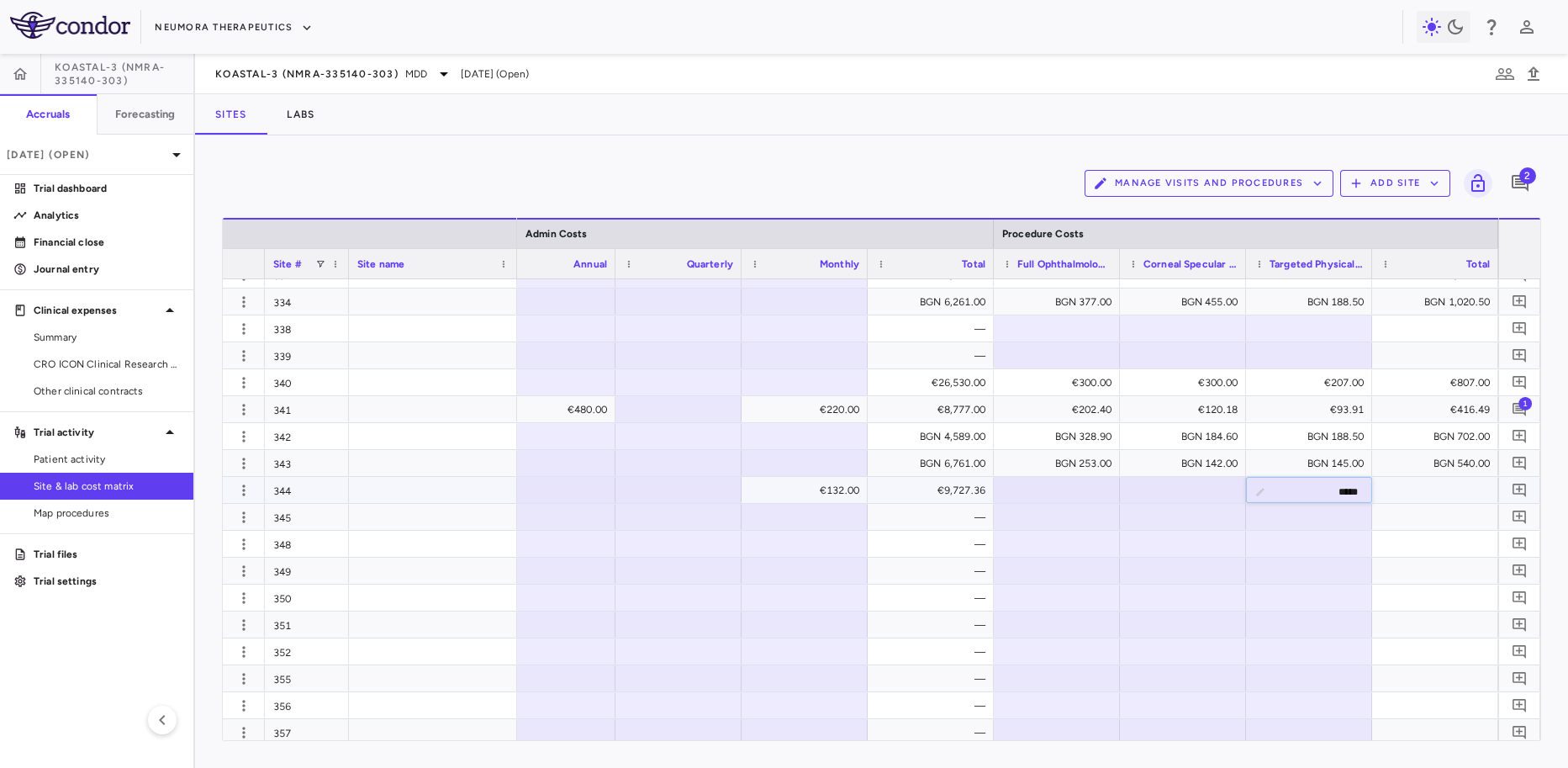 type on "******" 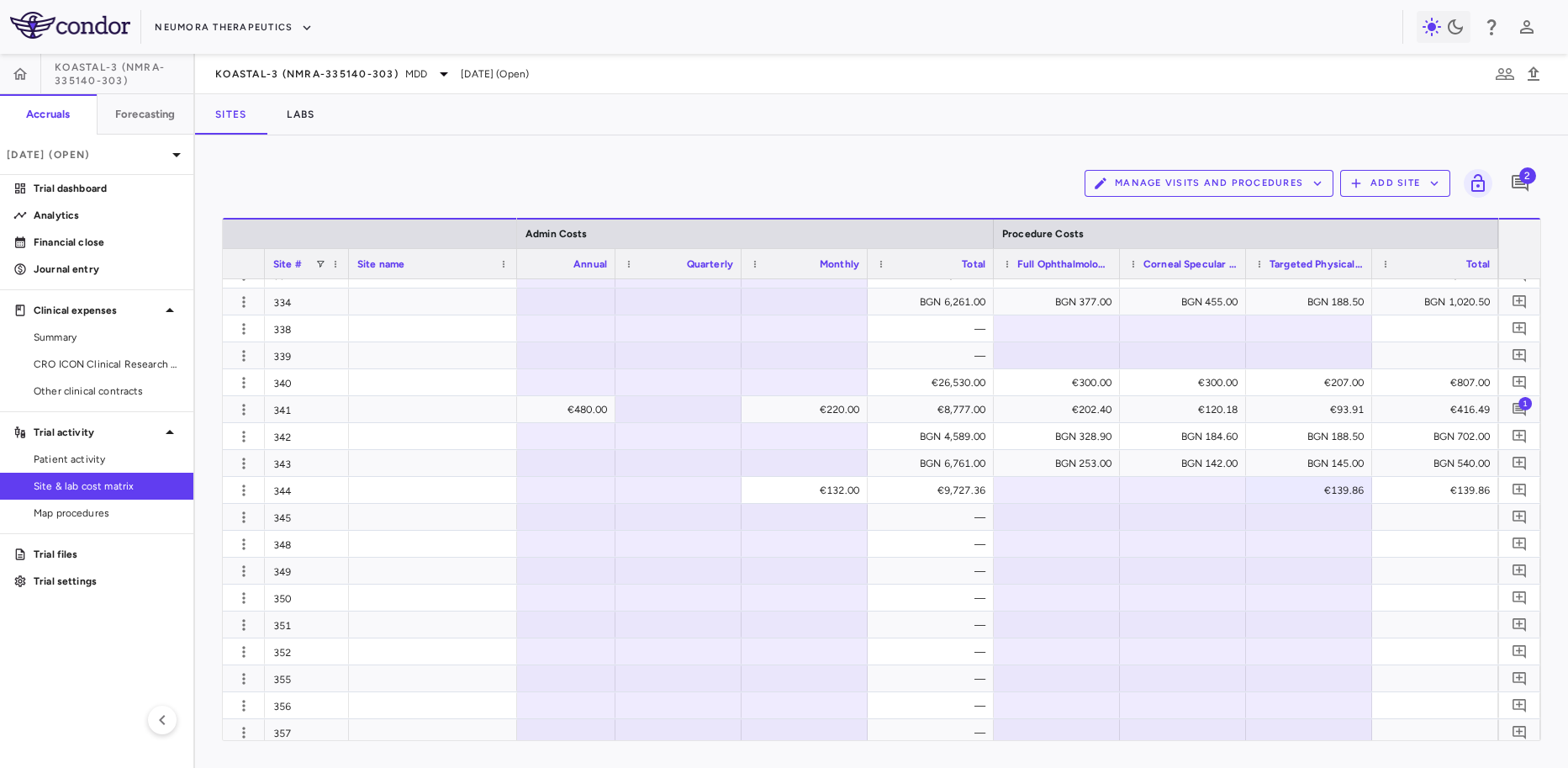click at bounding box center (1057, 490) 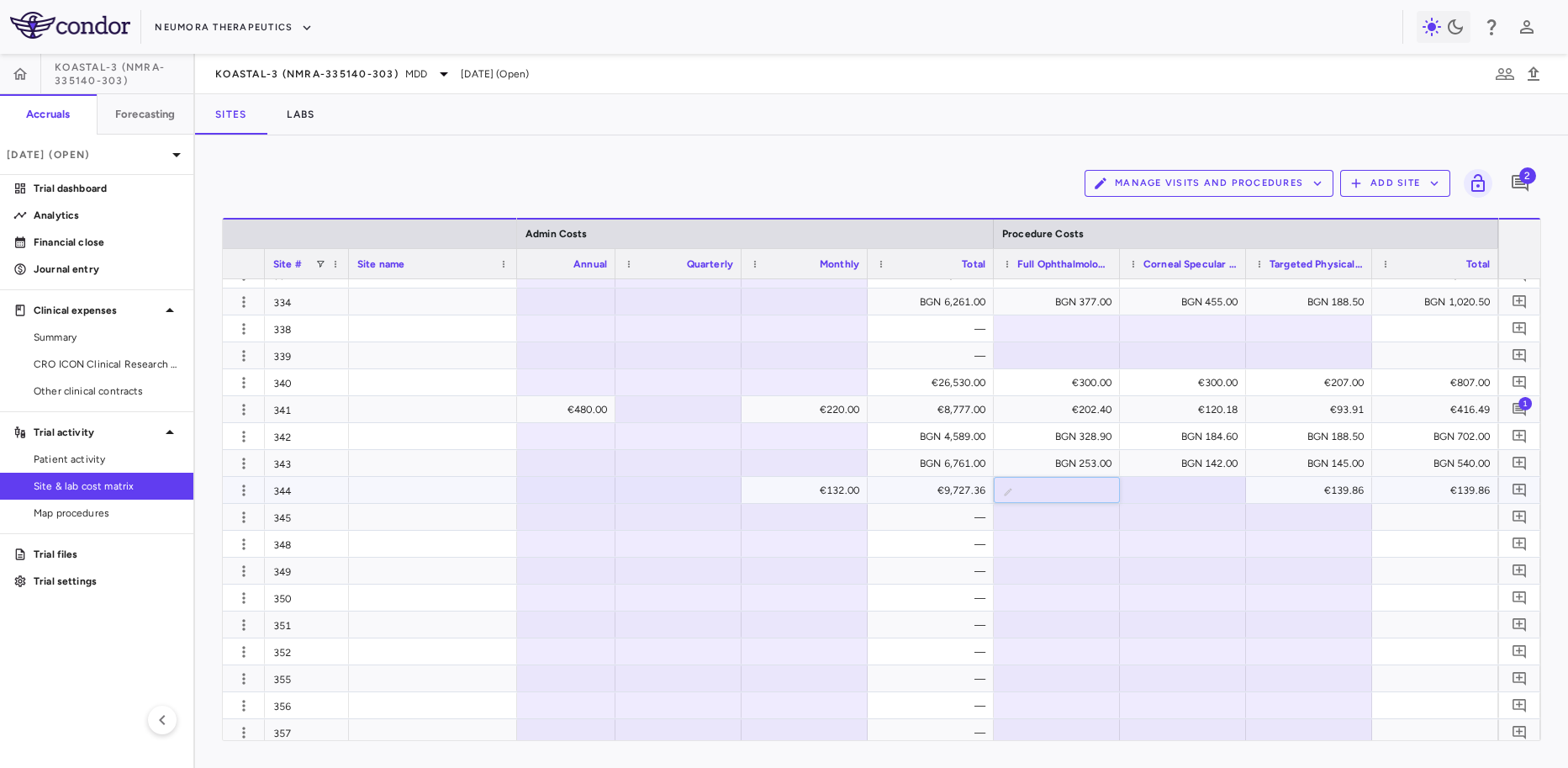 click at bounding box center (1069, 491) 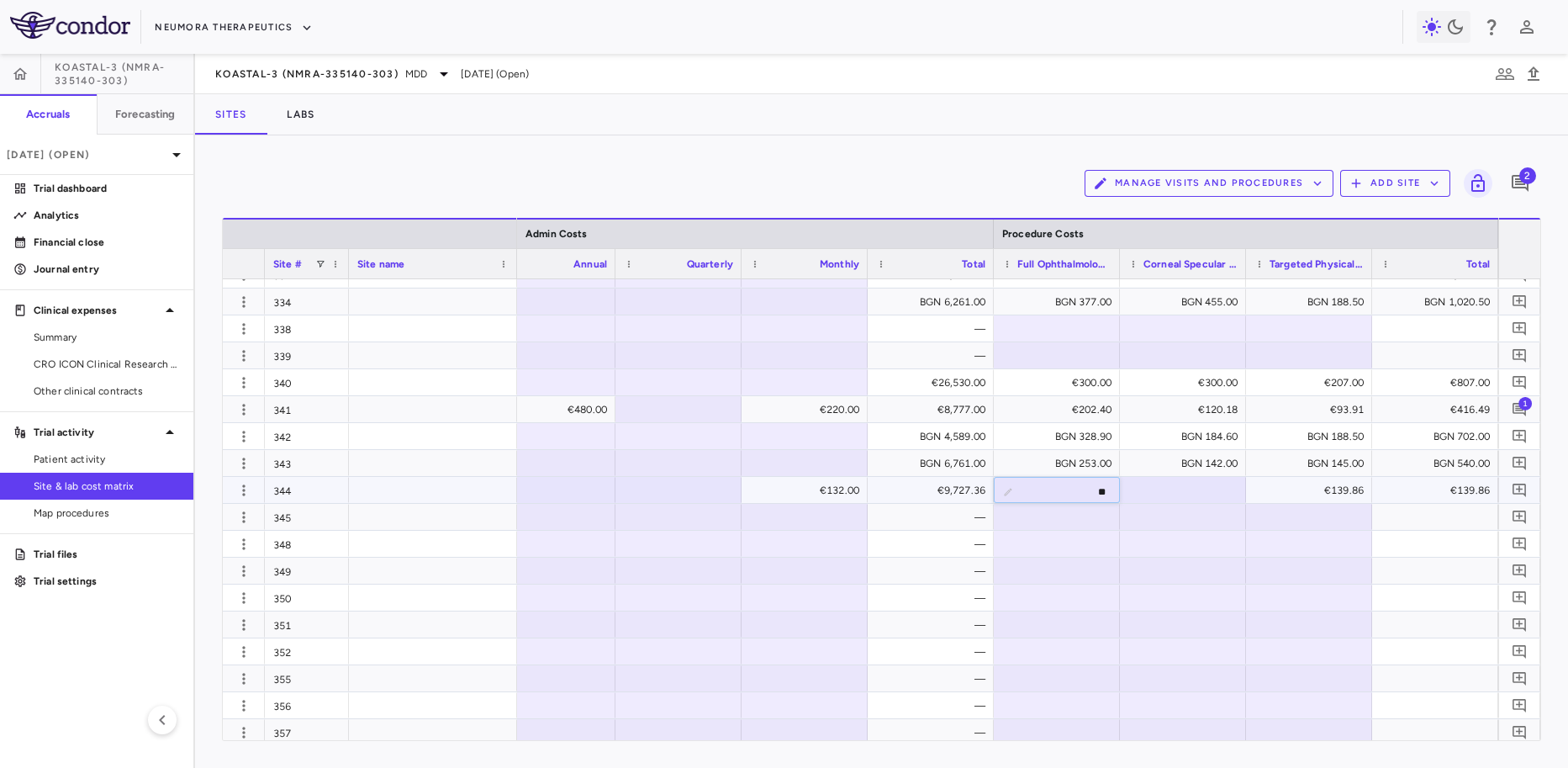 type on "***" 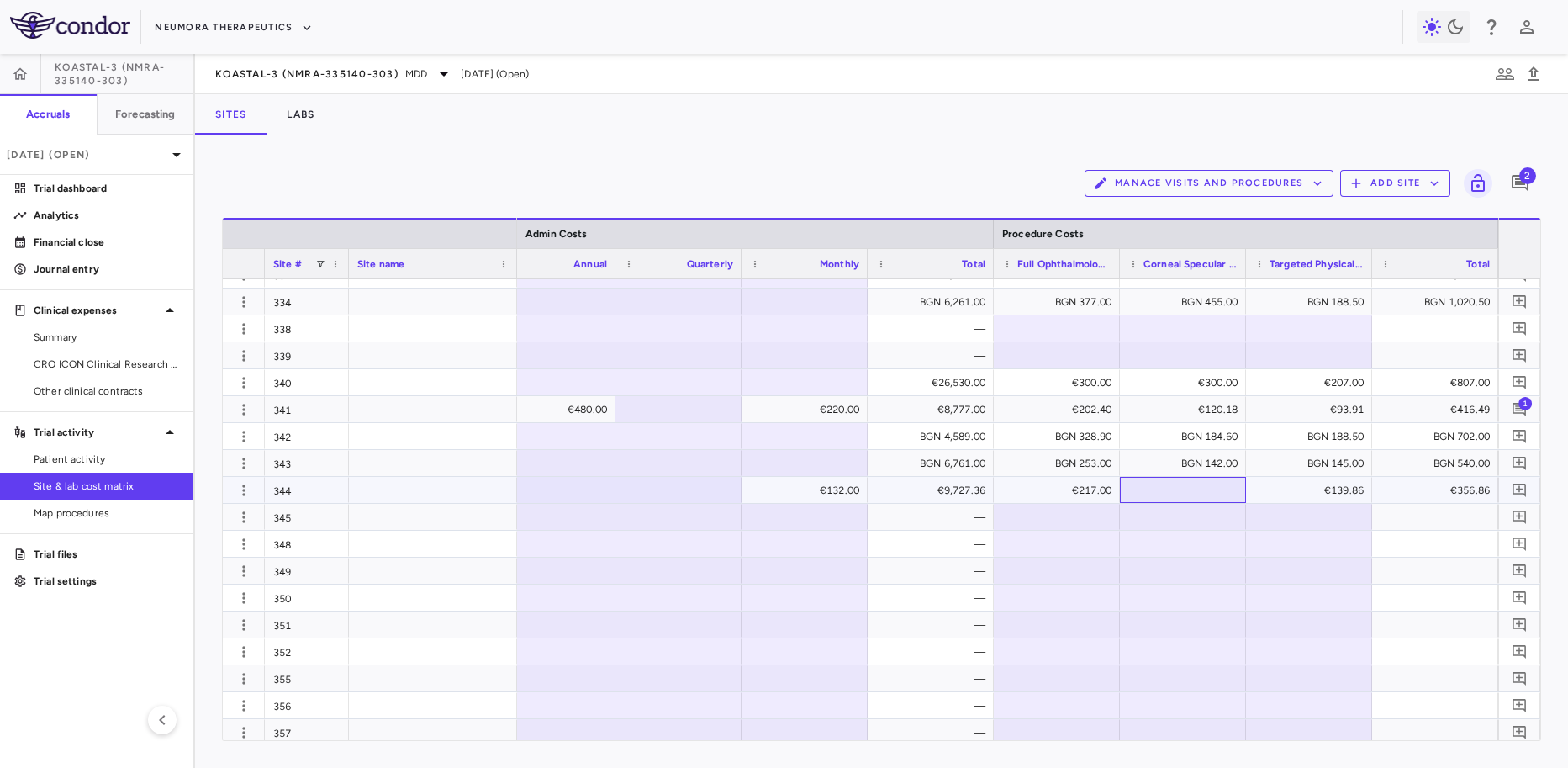 click at bounding box center (1183, 490) 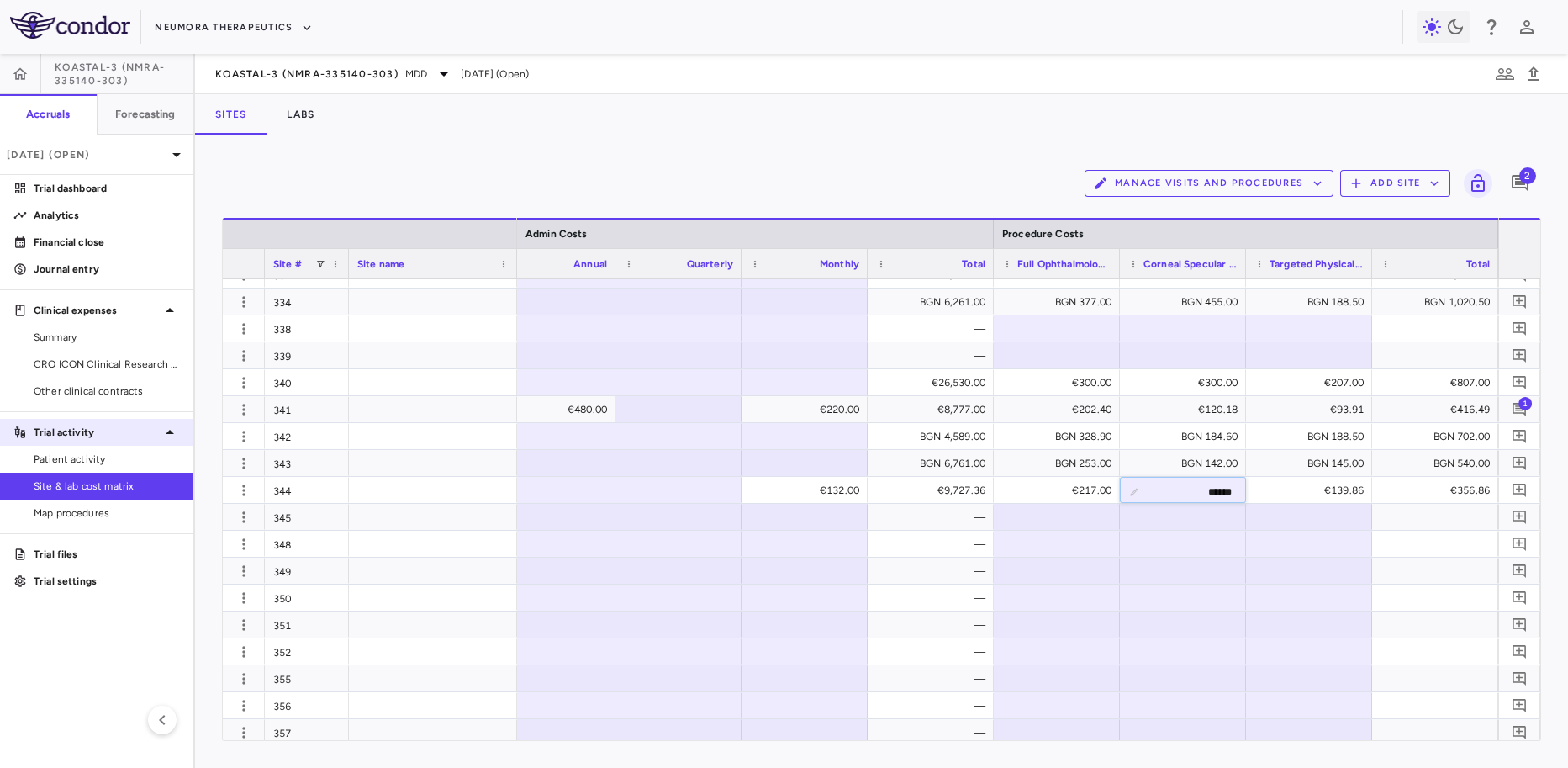 type on "******" 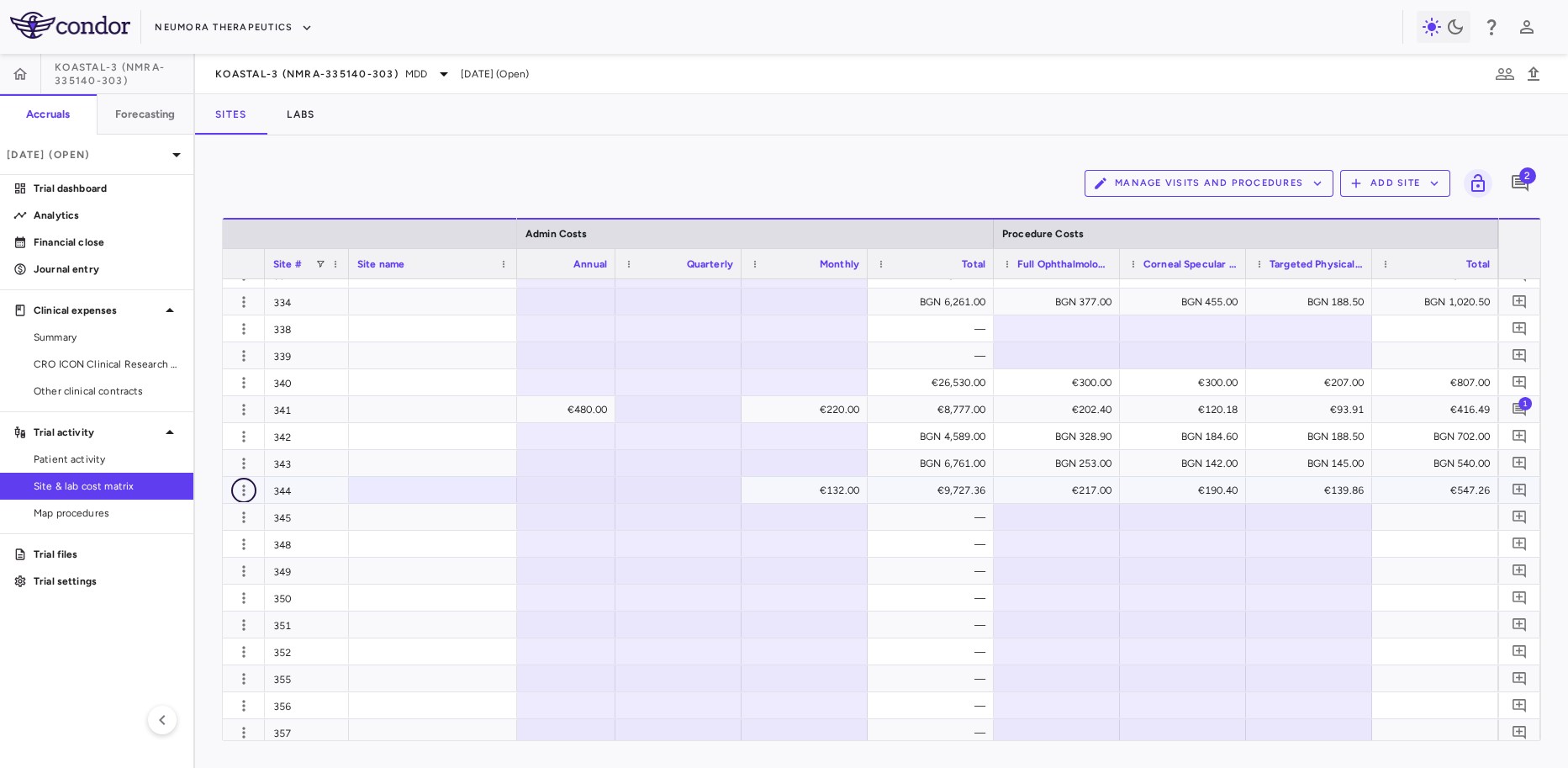 click 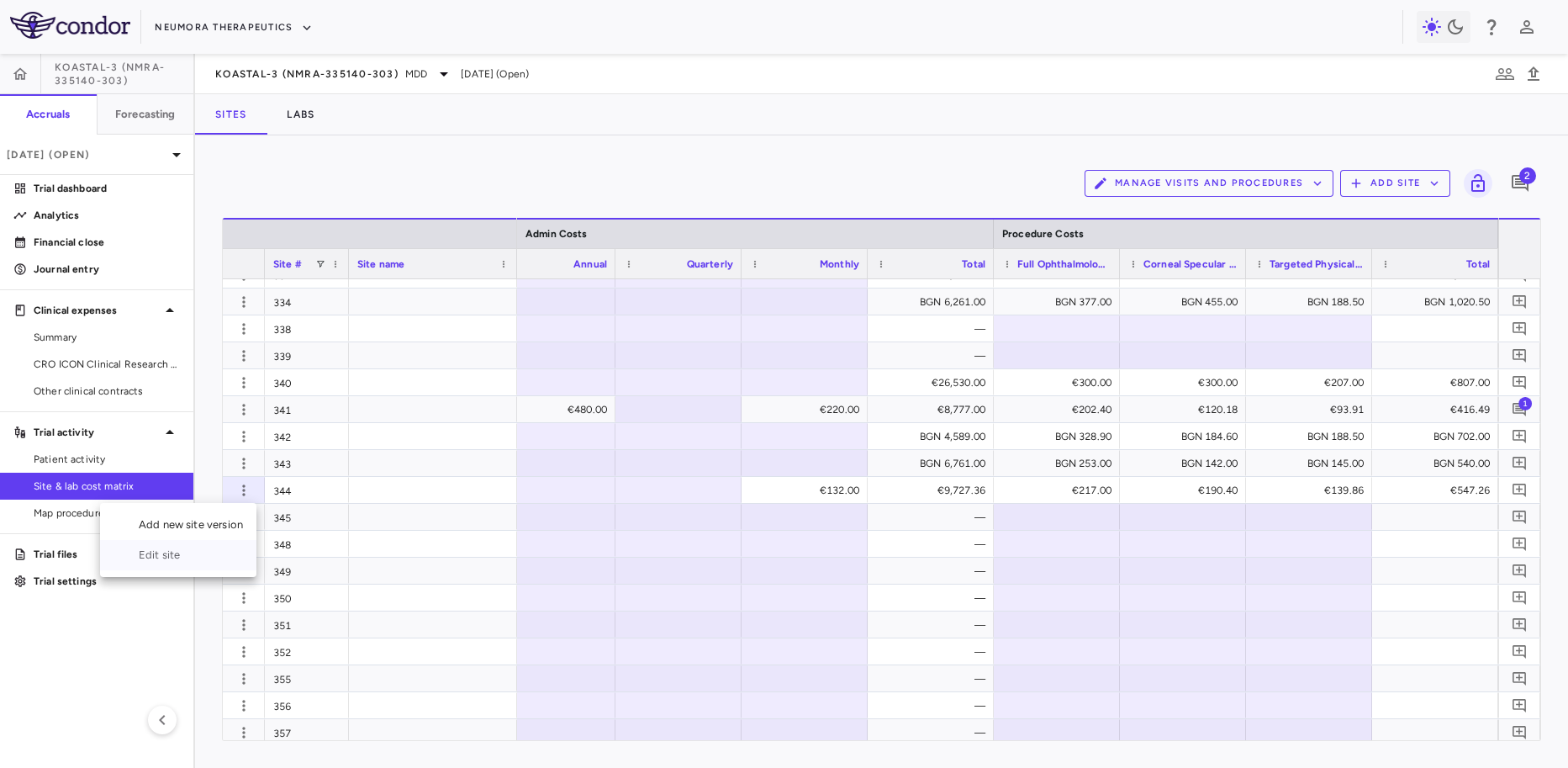 click on "Edit site" at bounding box center (178, 555) 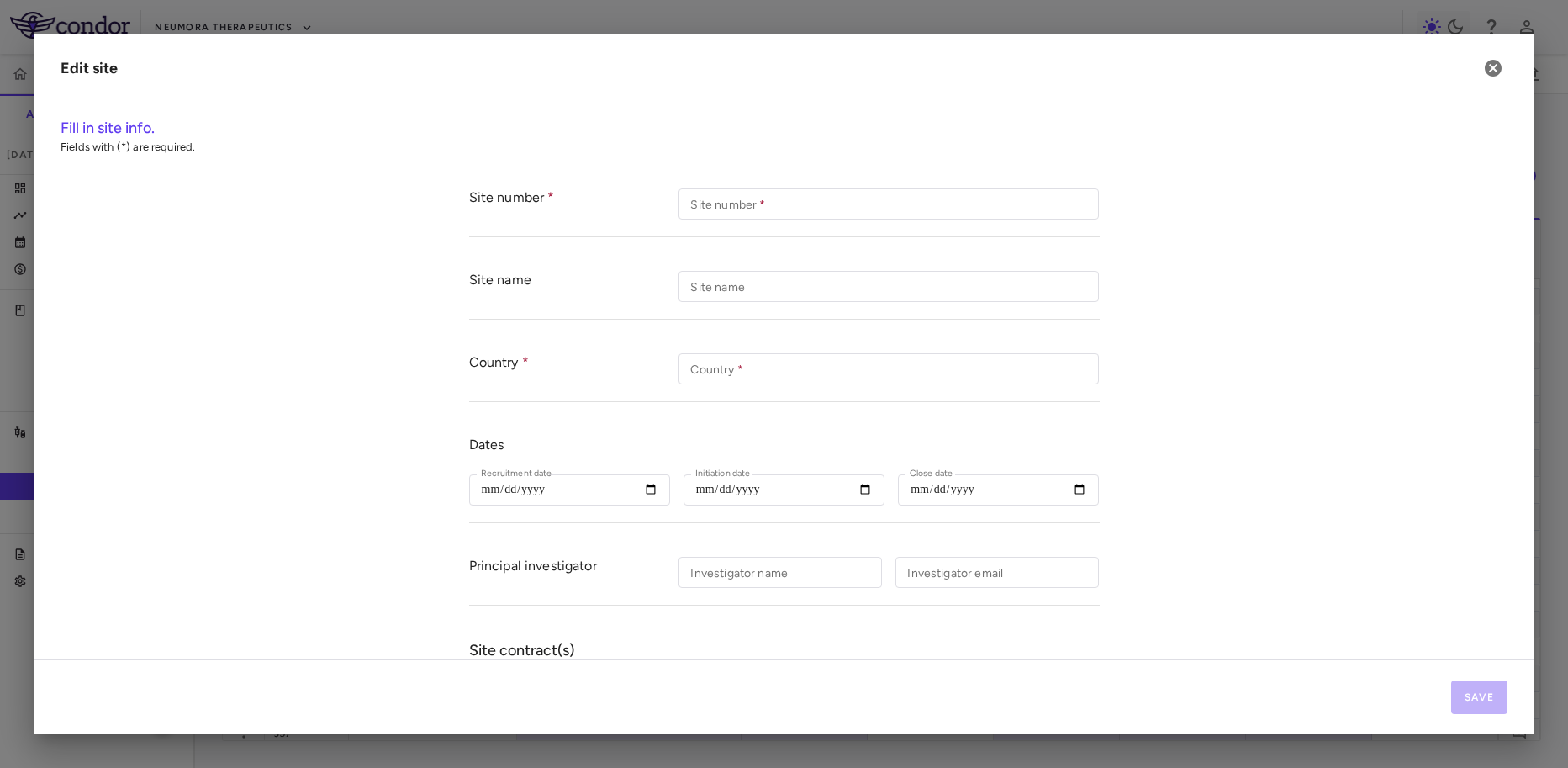 type on "***" 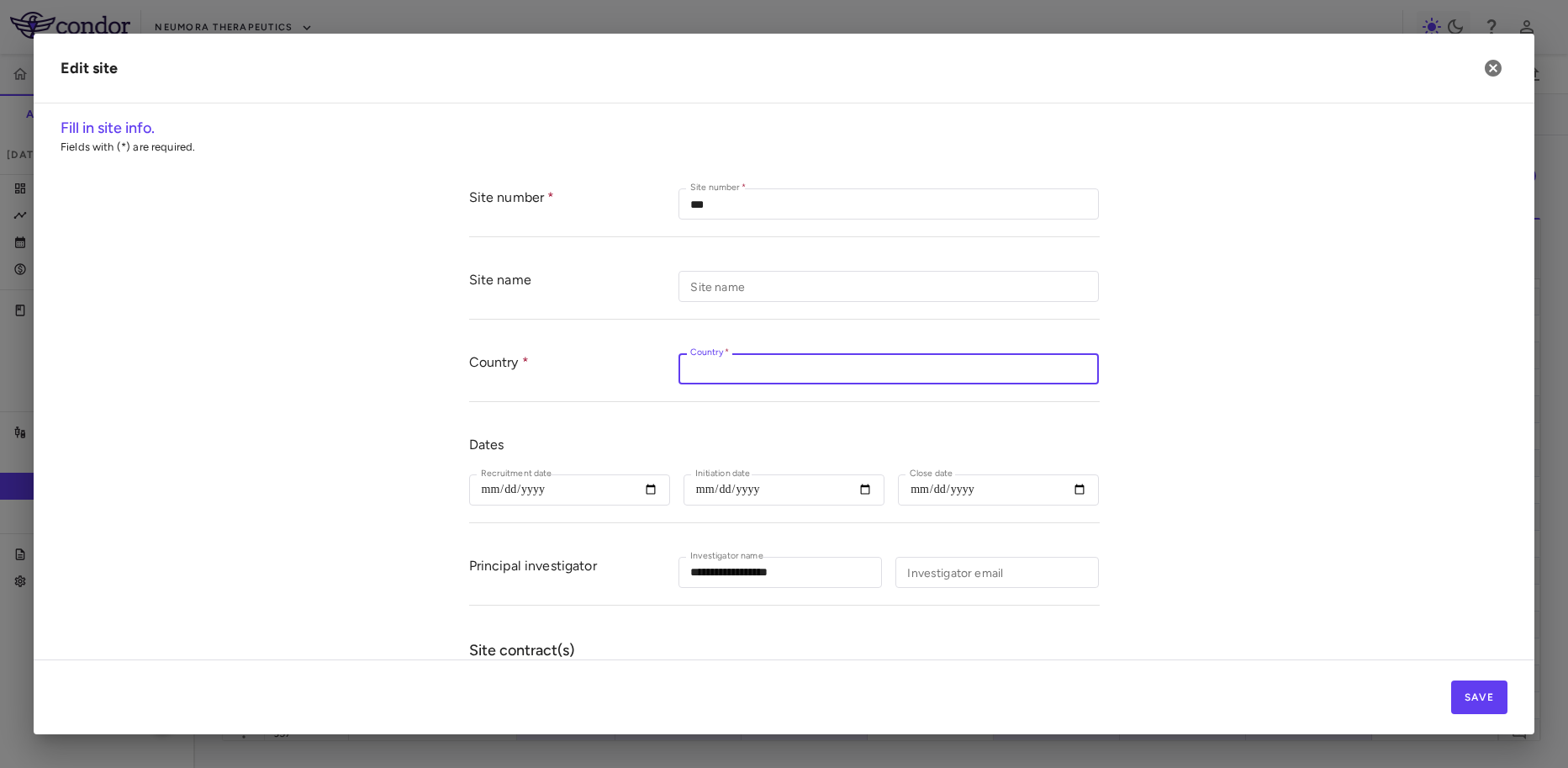 click on "Country   *" at bounding box center (889, 368) 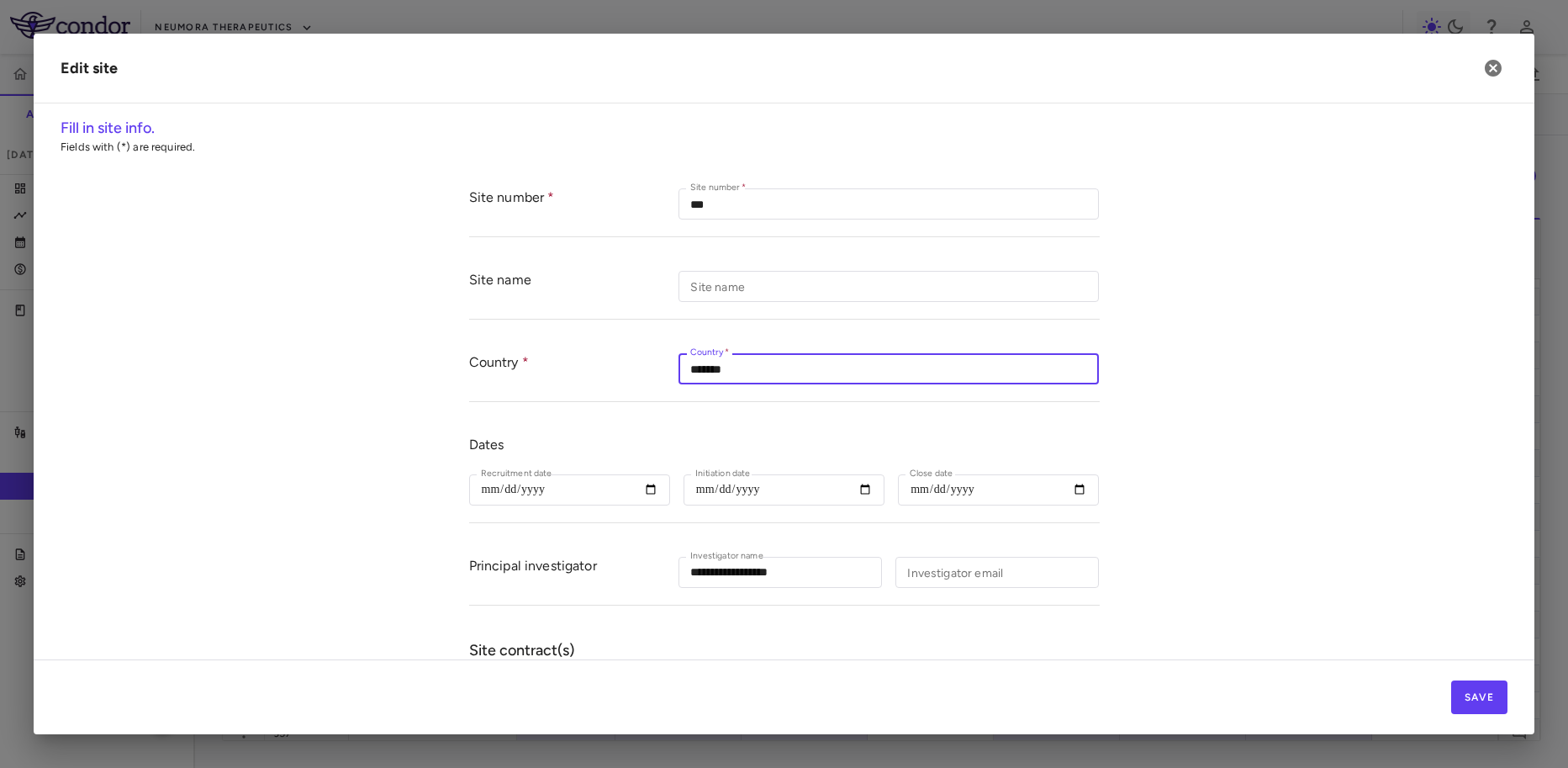 type on "*******" 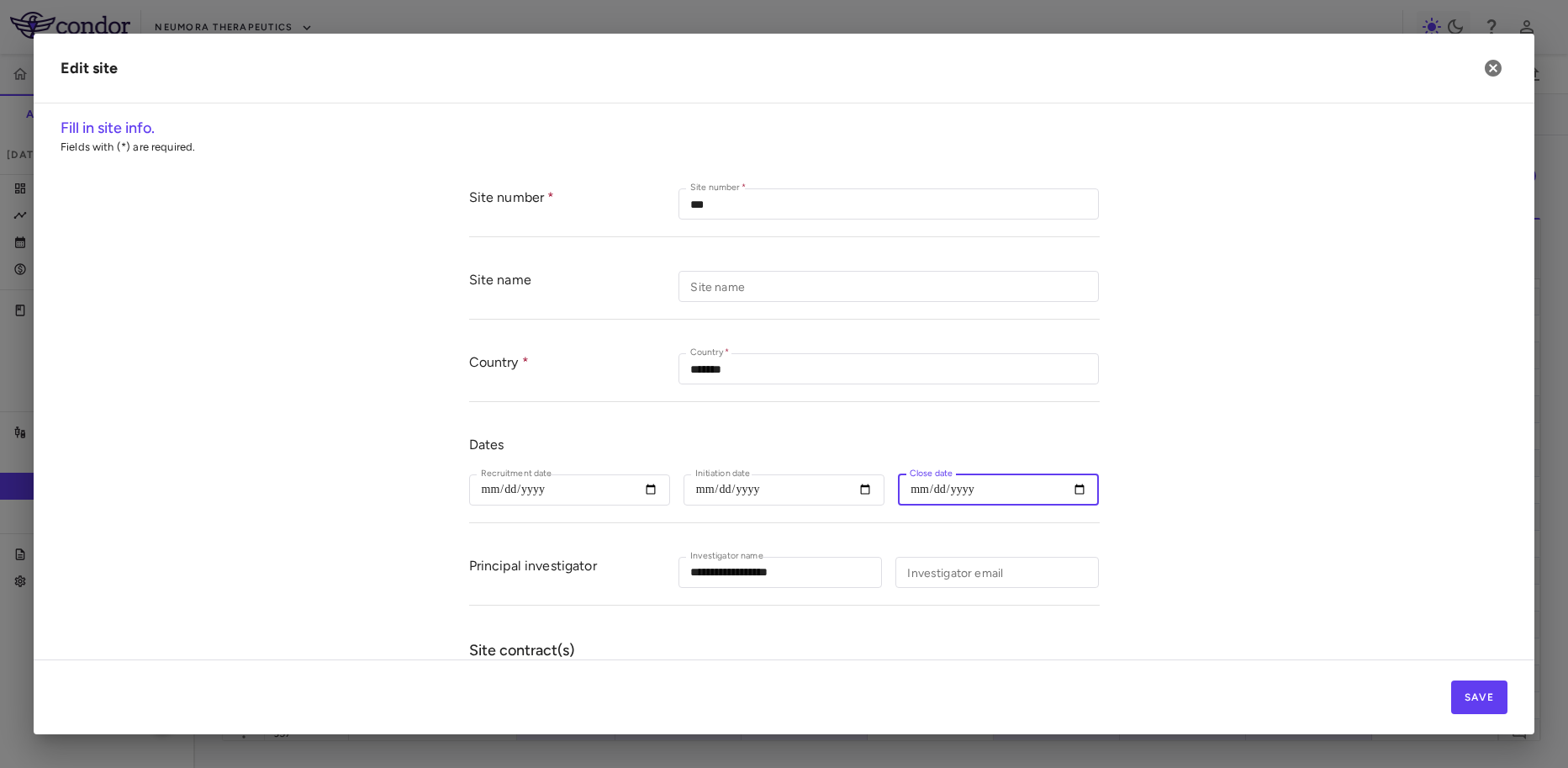 scroll, scrollTop: 343, scrollLeft: 0, axis: vertical 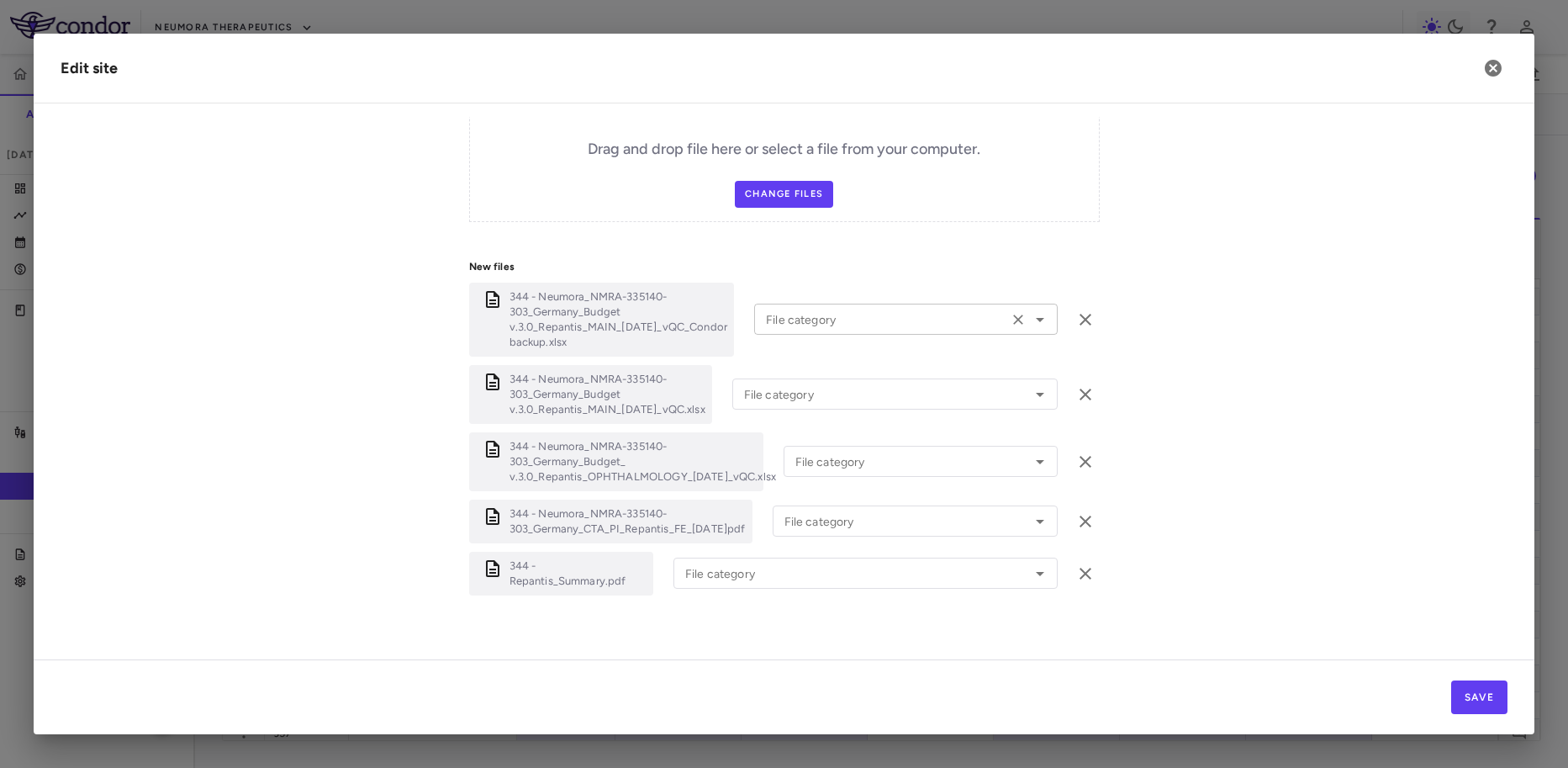 click 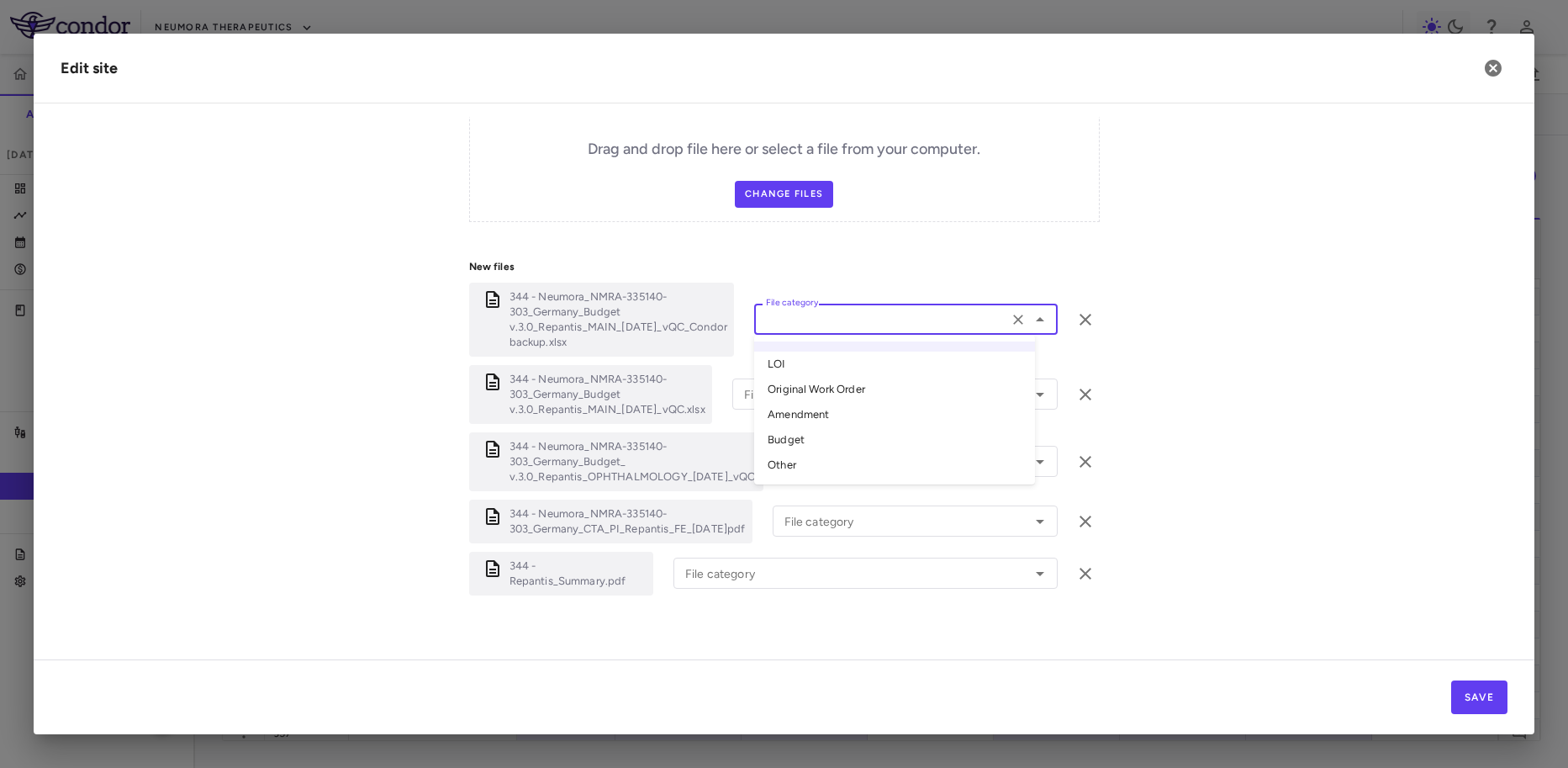 click on "Other" at bounding box center [895, 465] 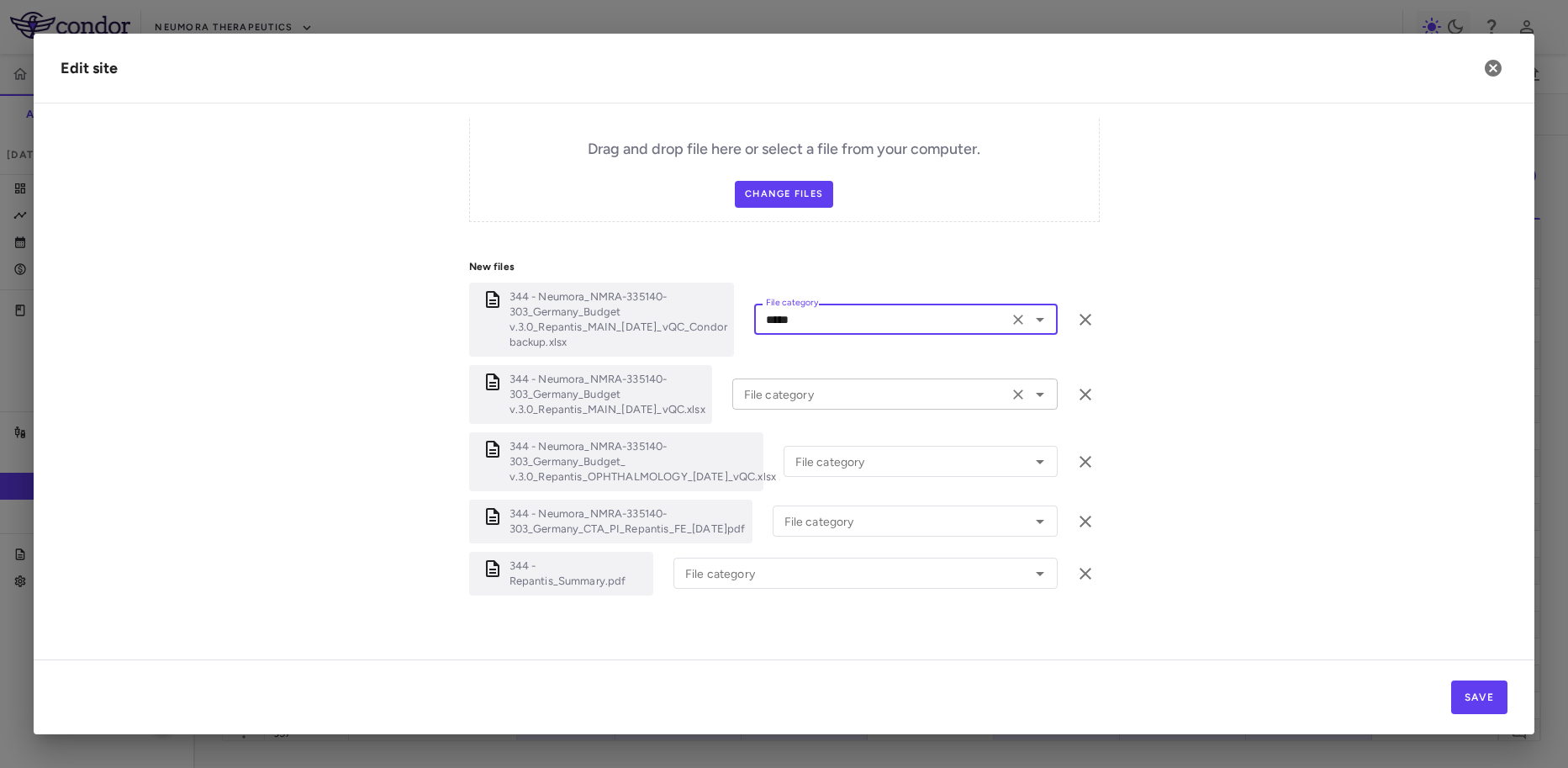 click 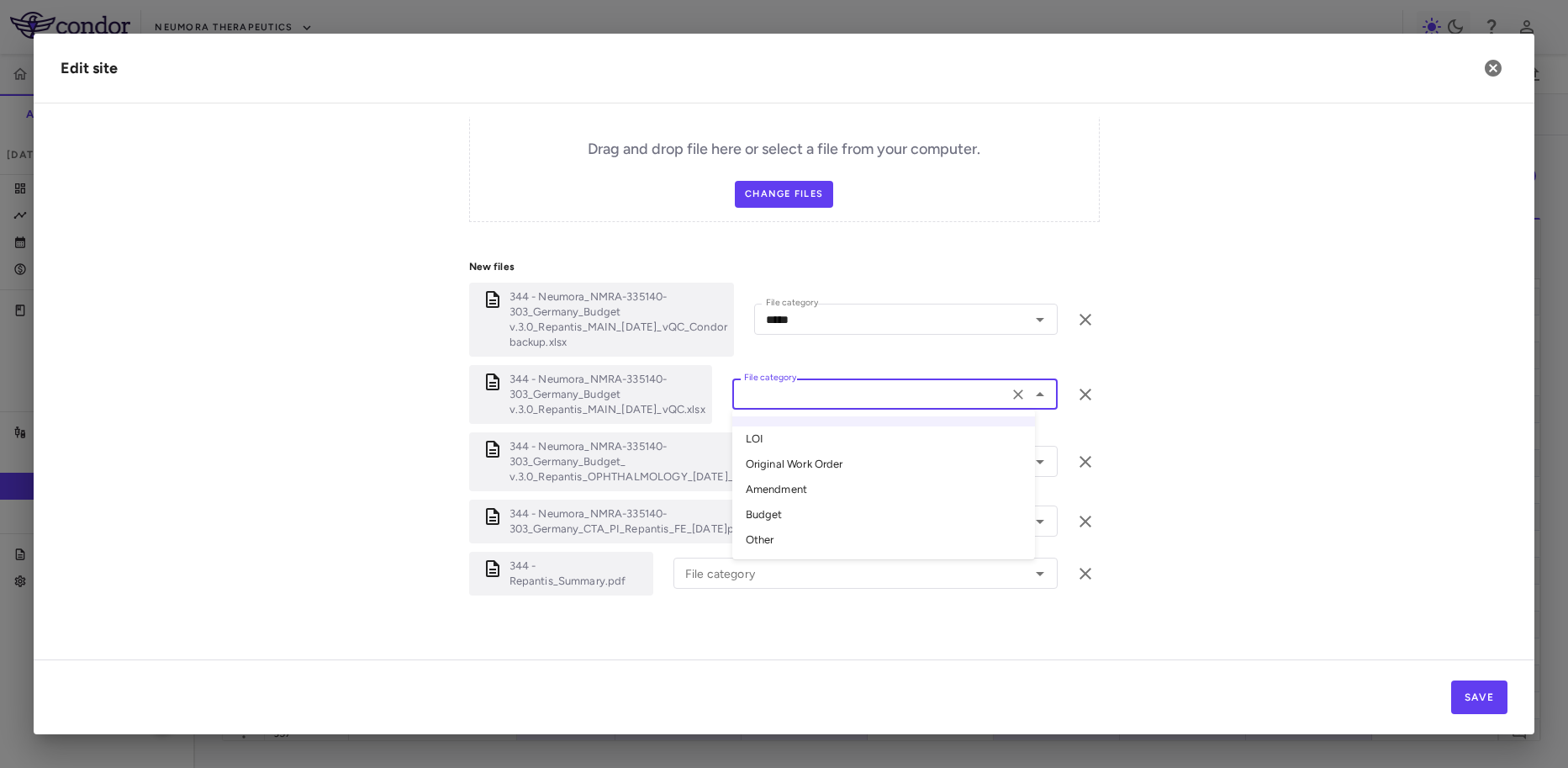 click on "Budget" at bounding box center (884, 515) 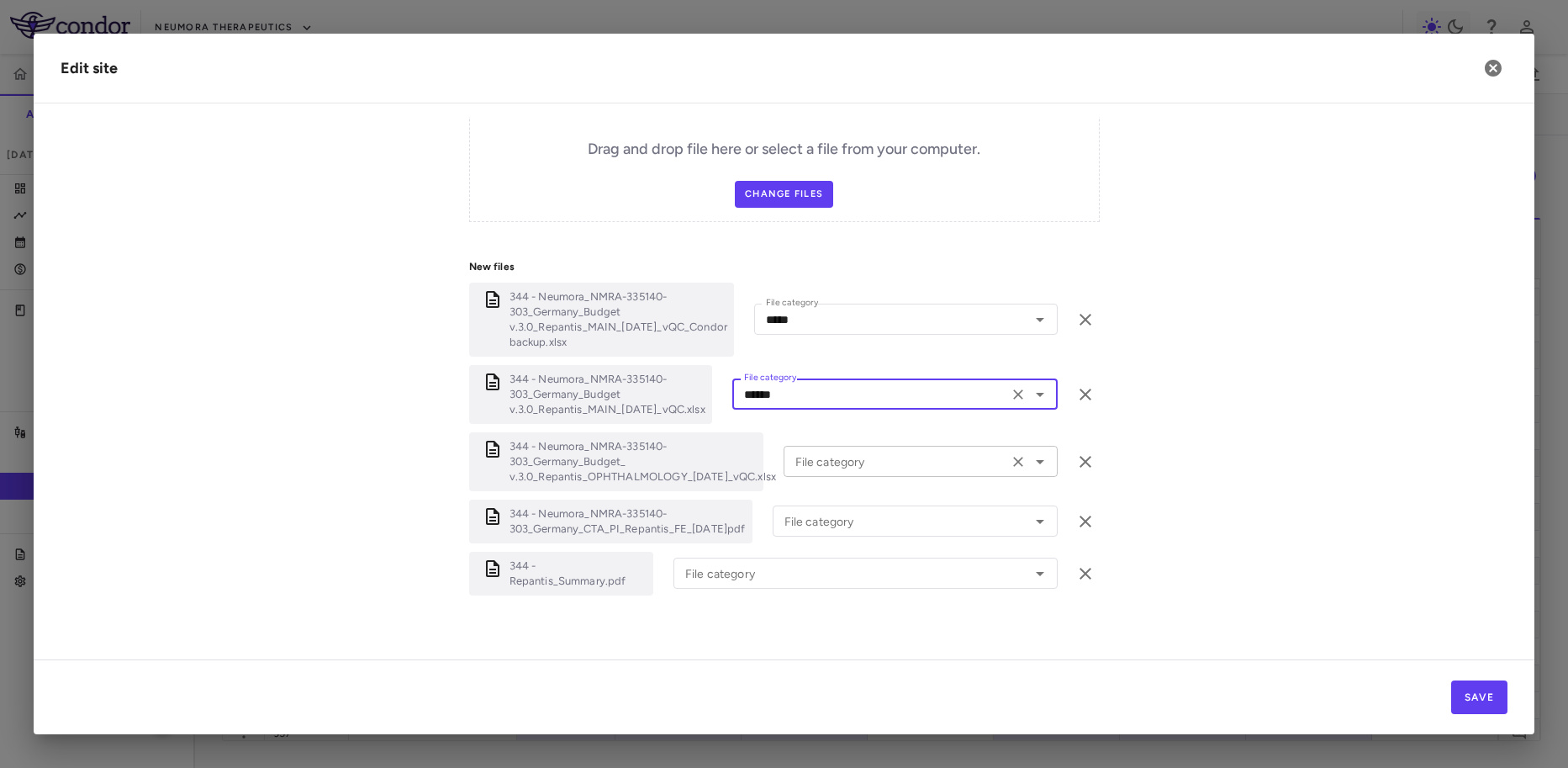 click 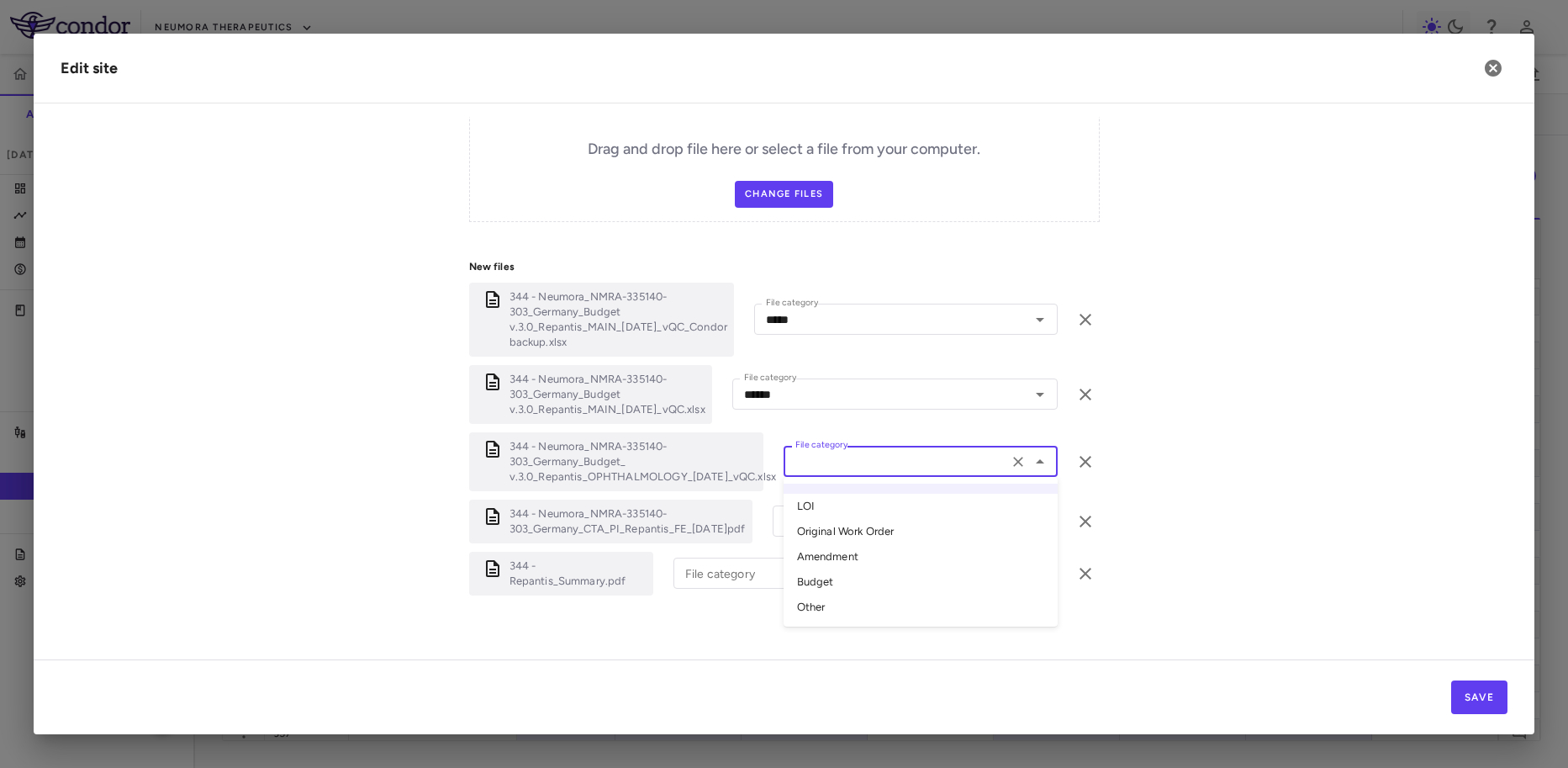 click on "Budget" at bounding box center (921, 582) 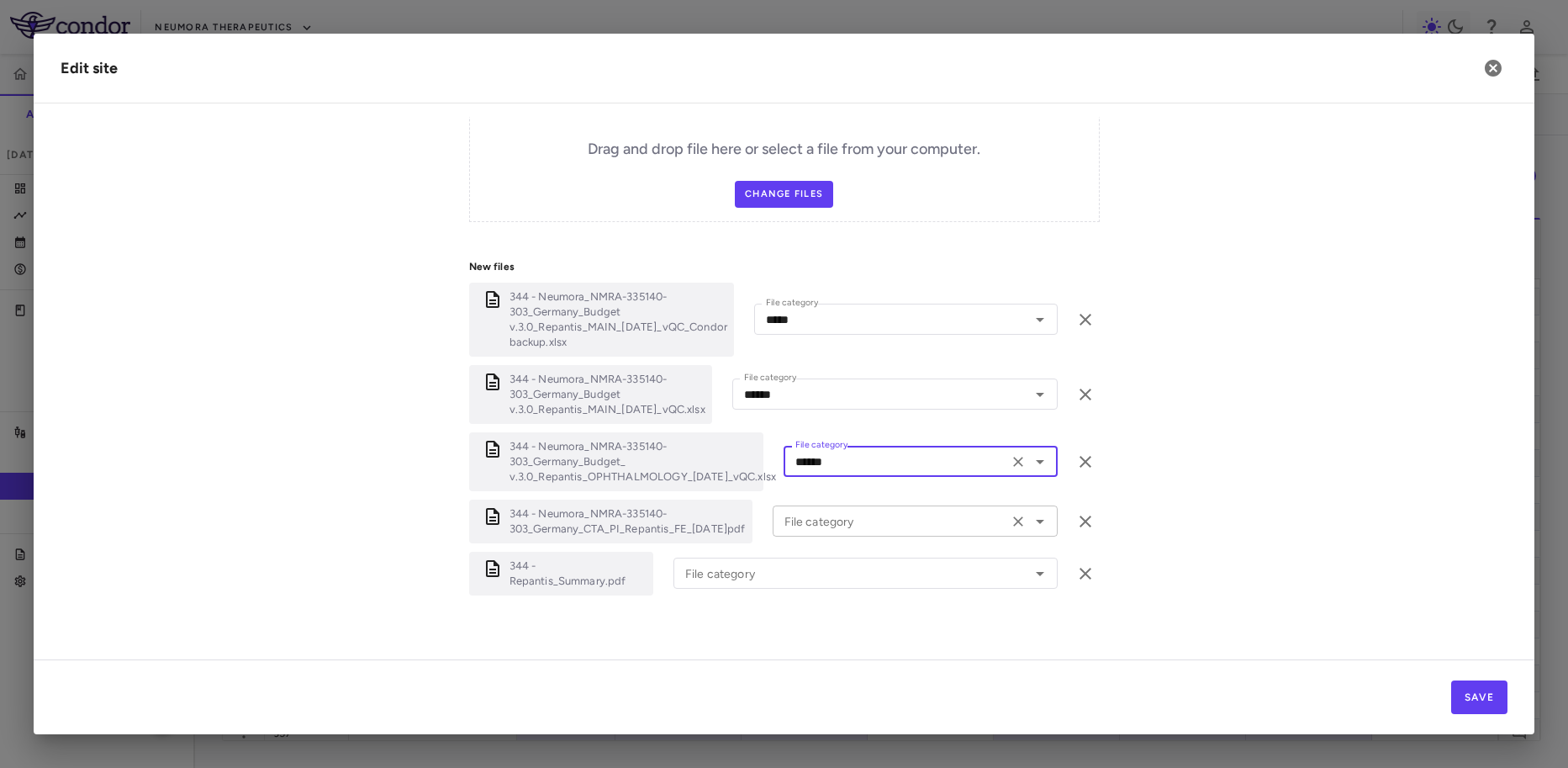 click 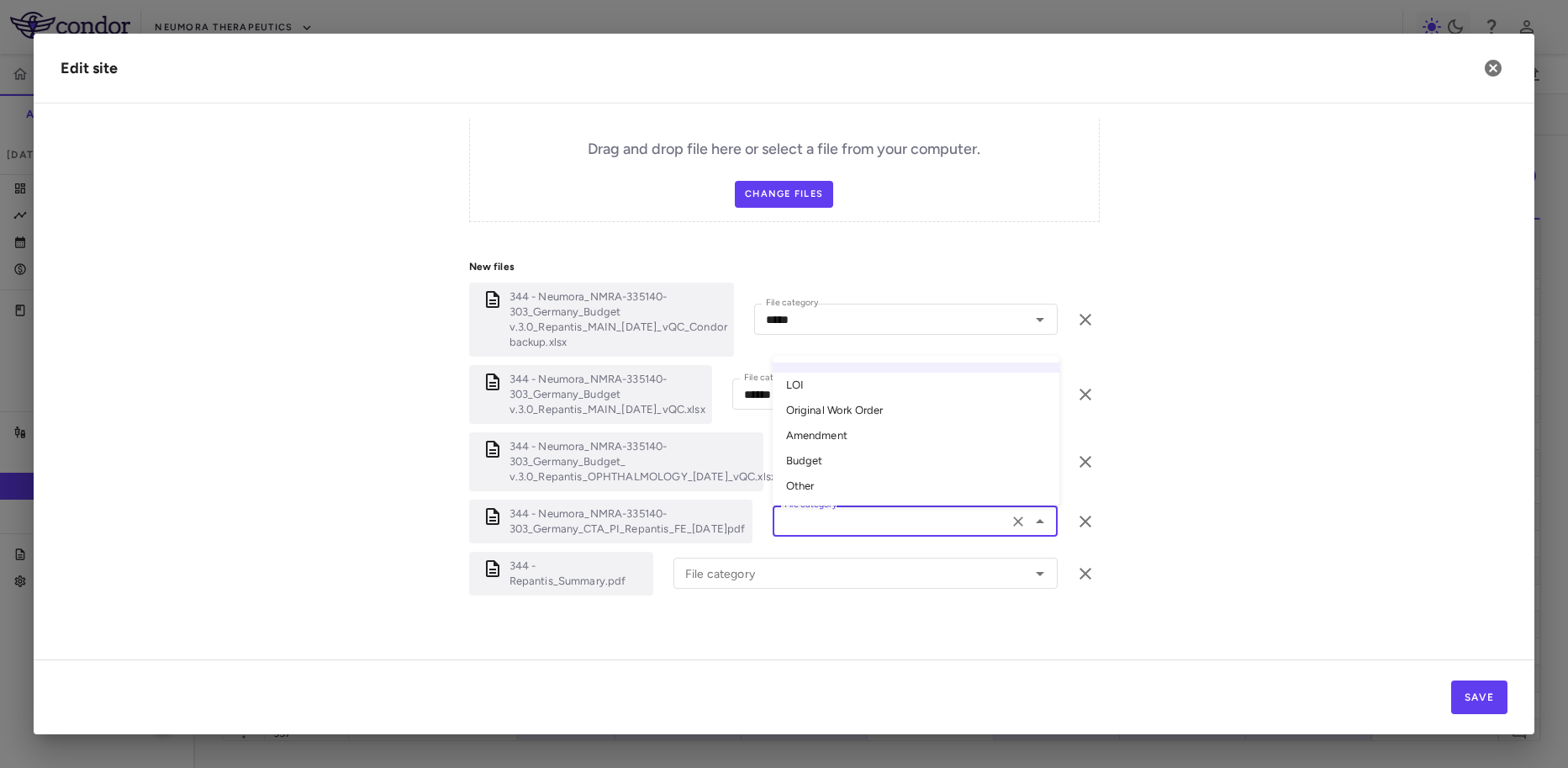 click on "Original Work Order" at bounding box center [916, 410] 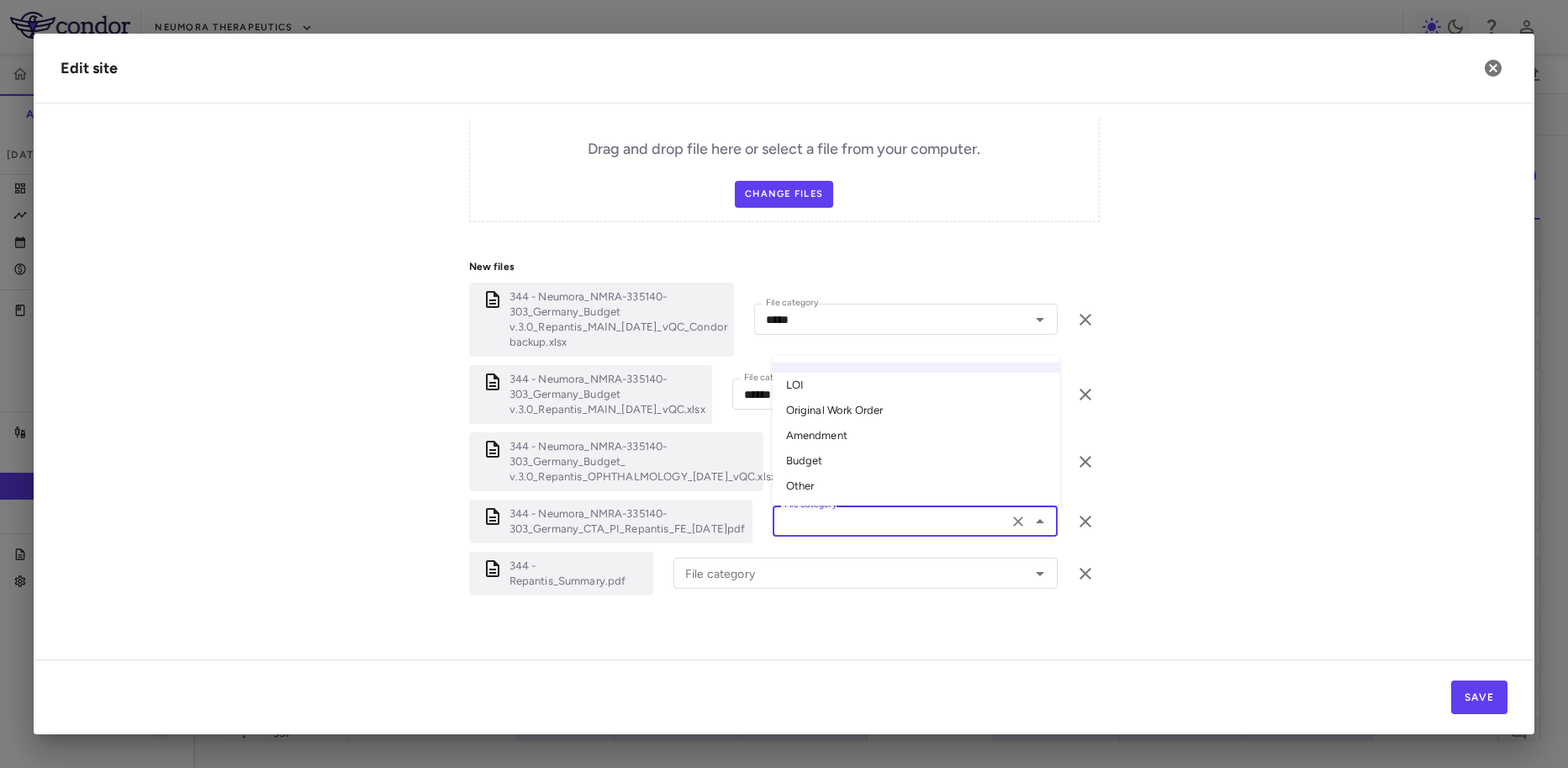 type on "**********" 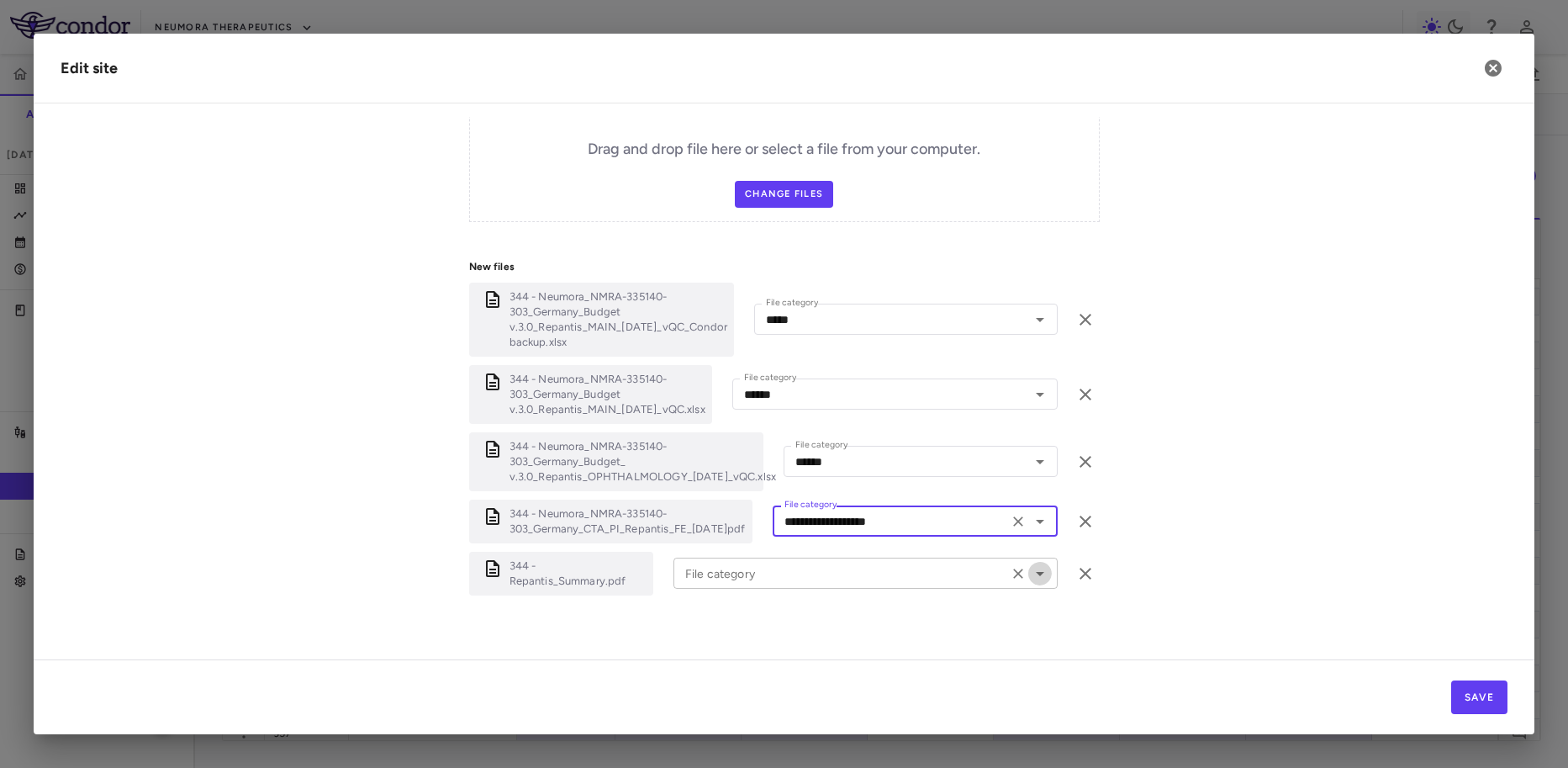 click 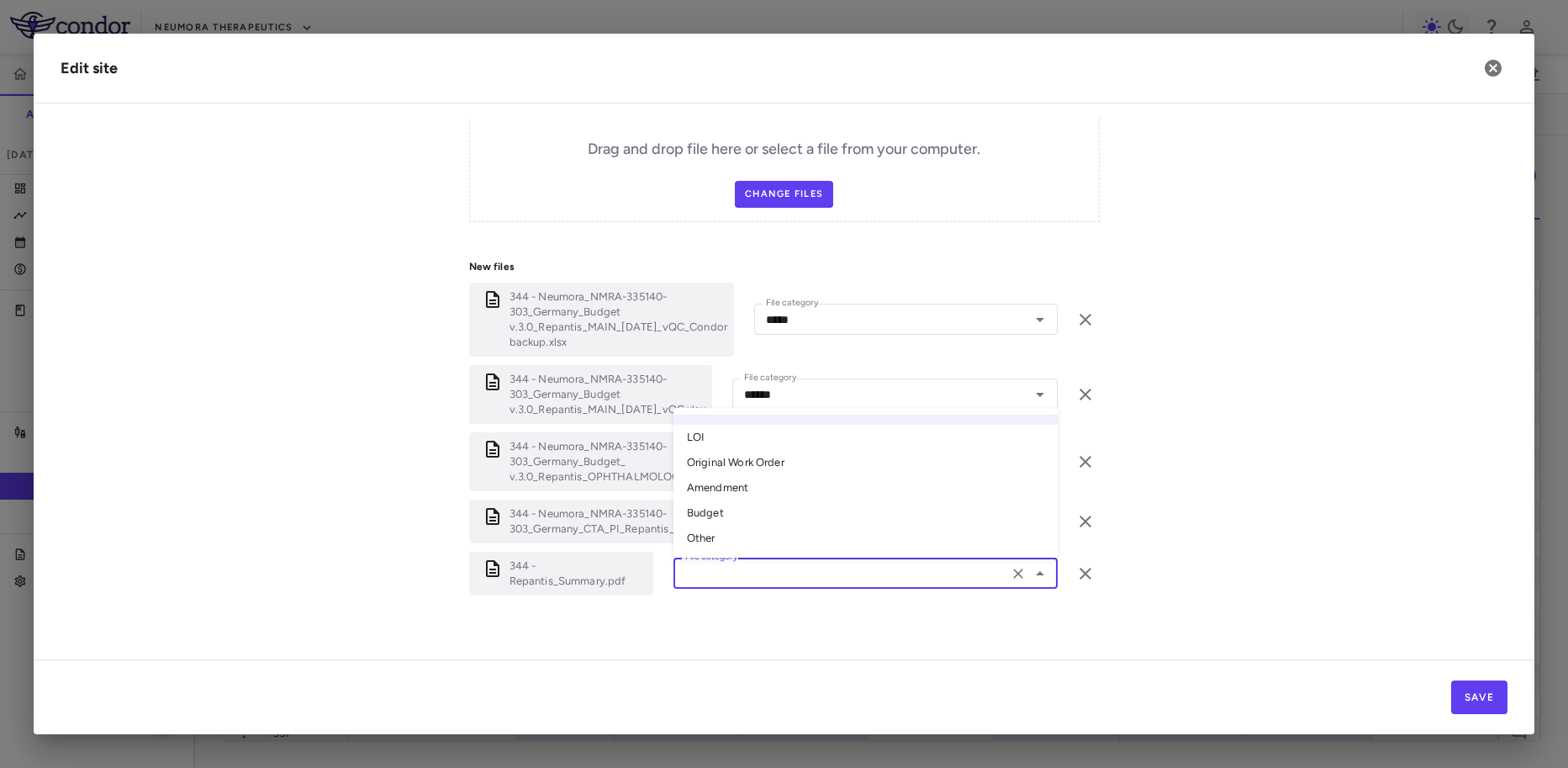 click on "Original Work Order" at bounding box center [865, 463] 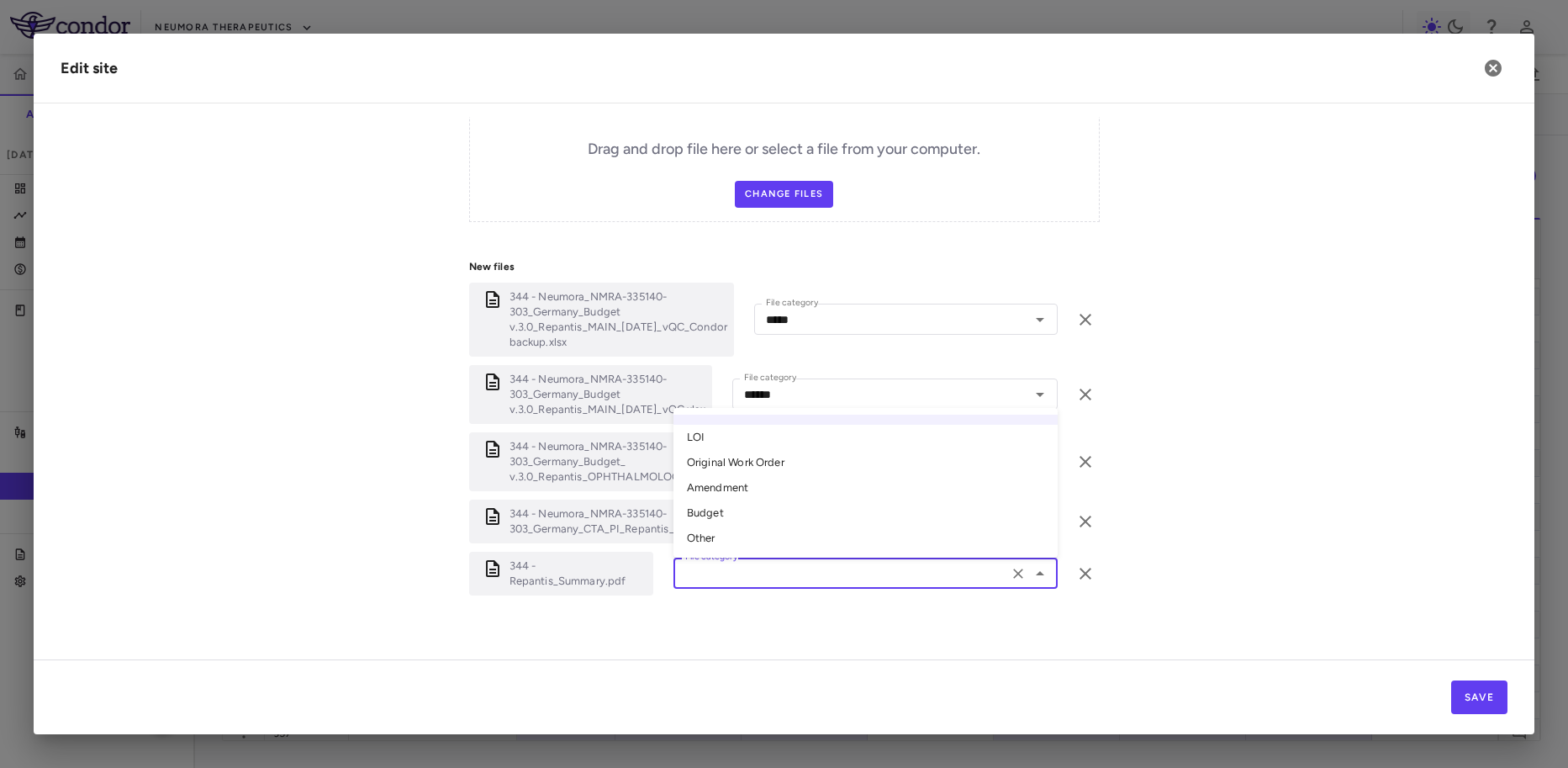 type on "**********" 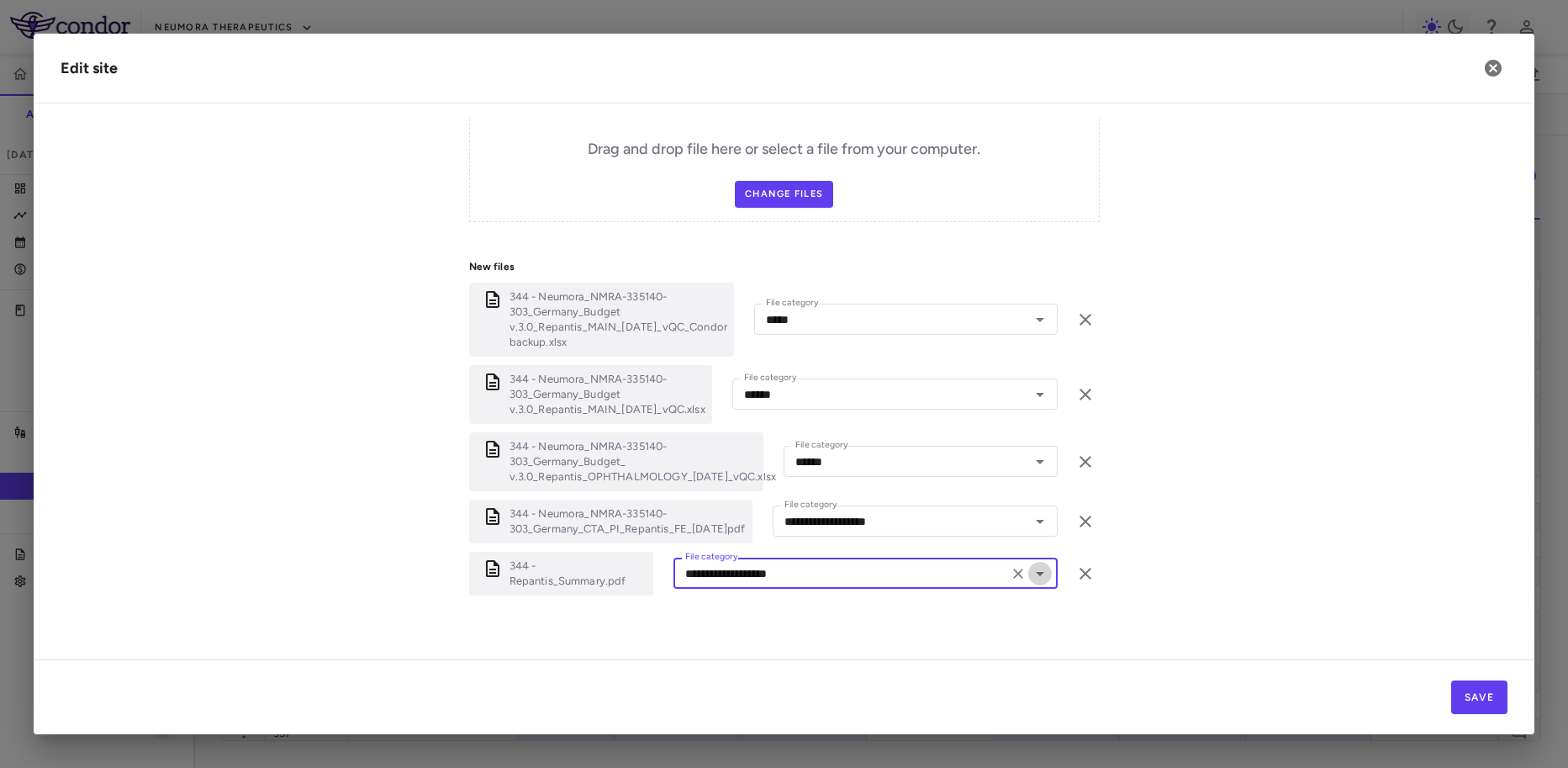 click 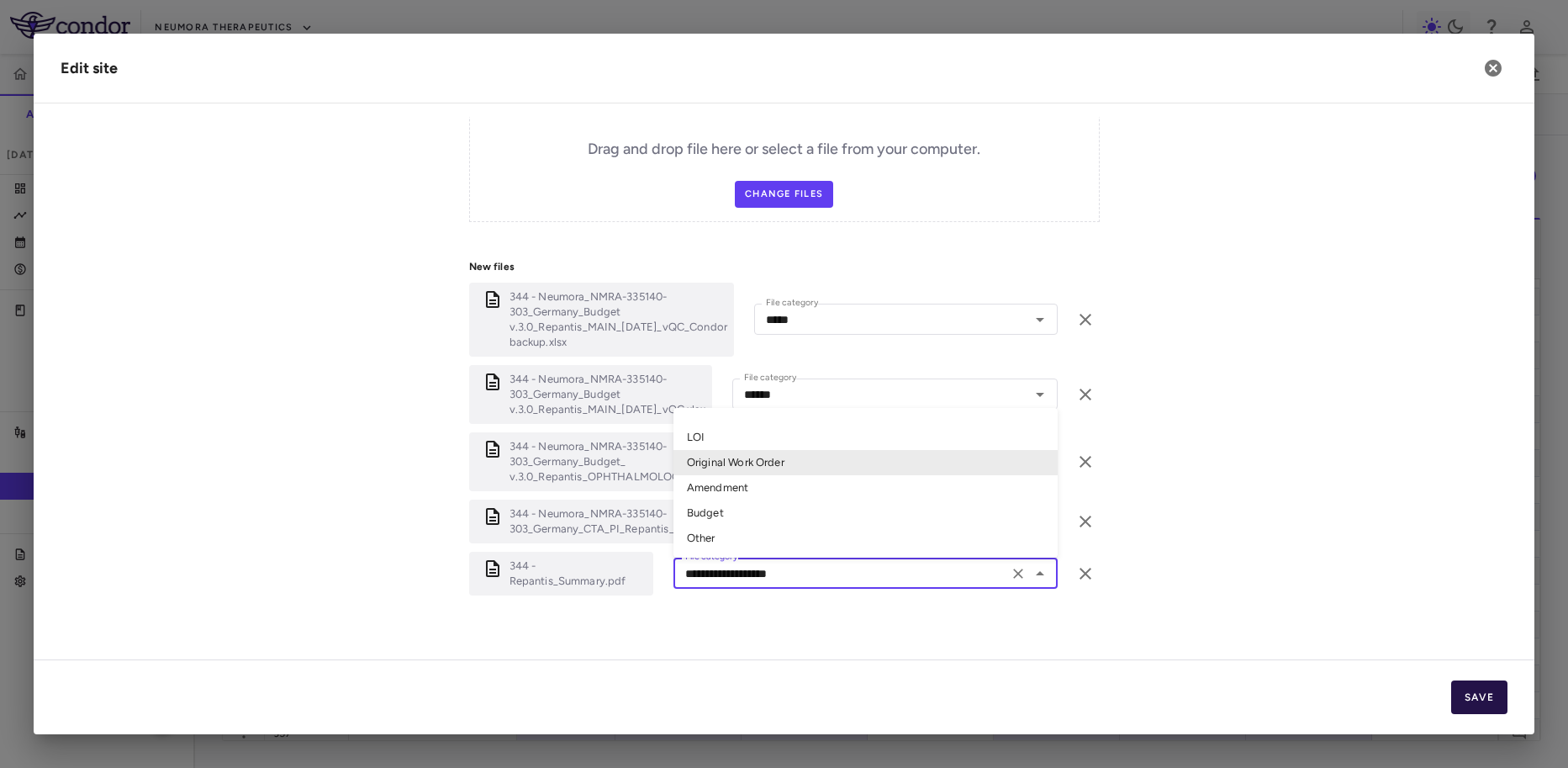 click on "Save" at bounding box center (1479, 697) 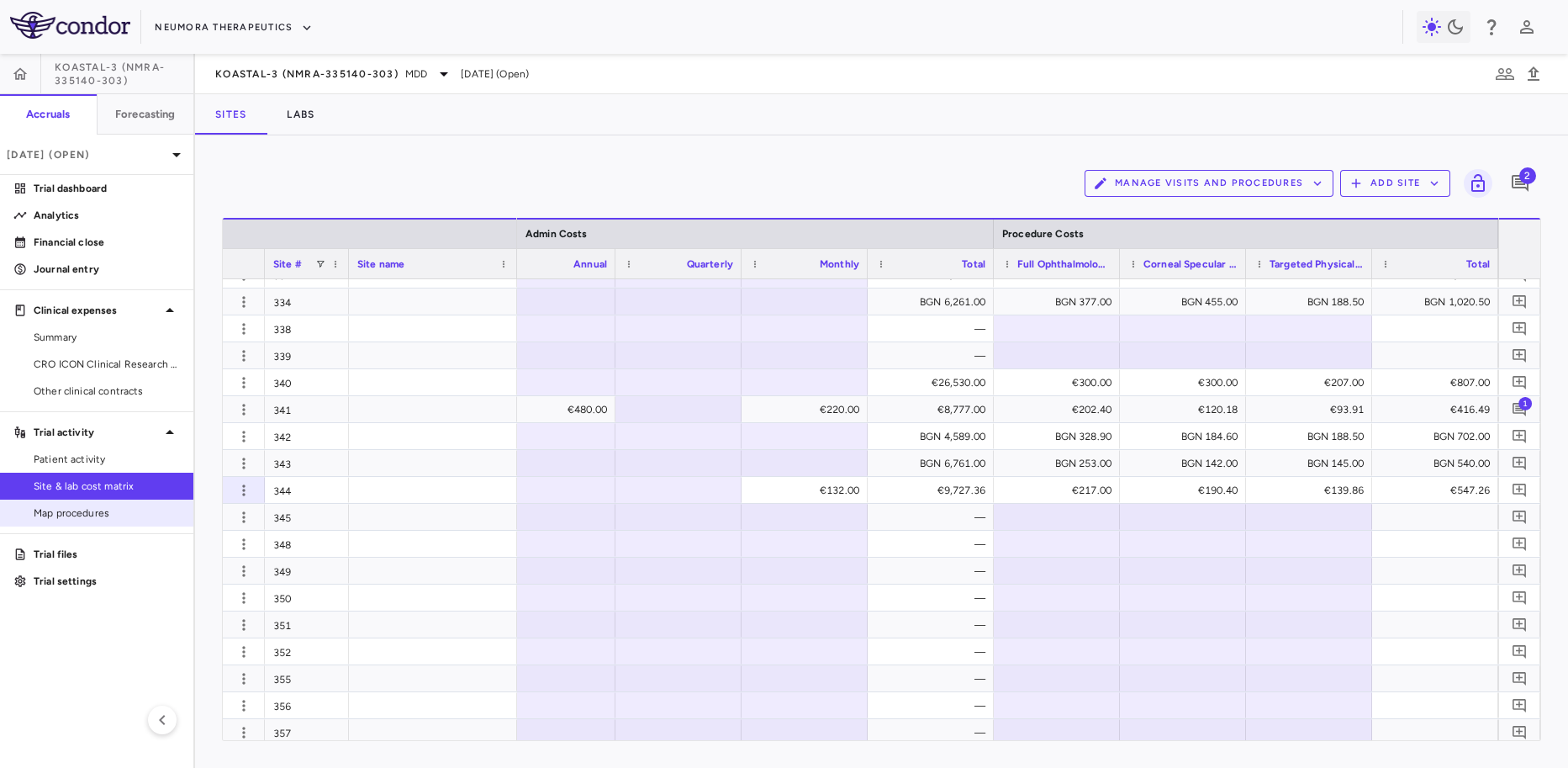 scroll, scrollTop: 0, scrollLeft: 2759, axis: horizontal 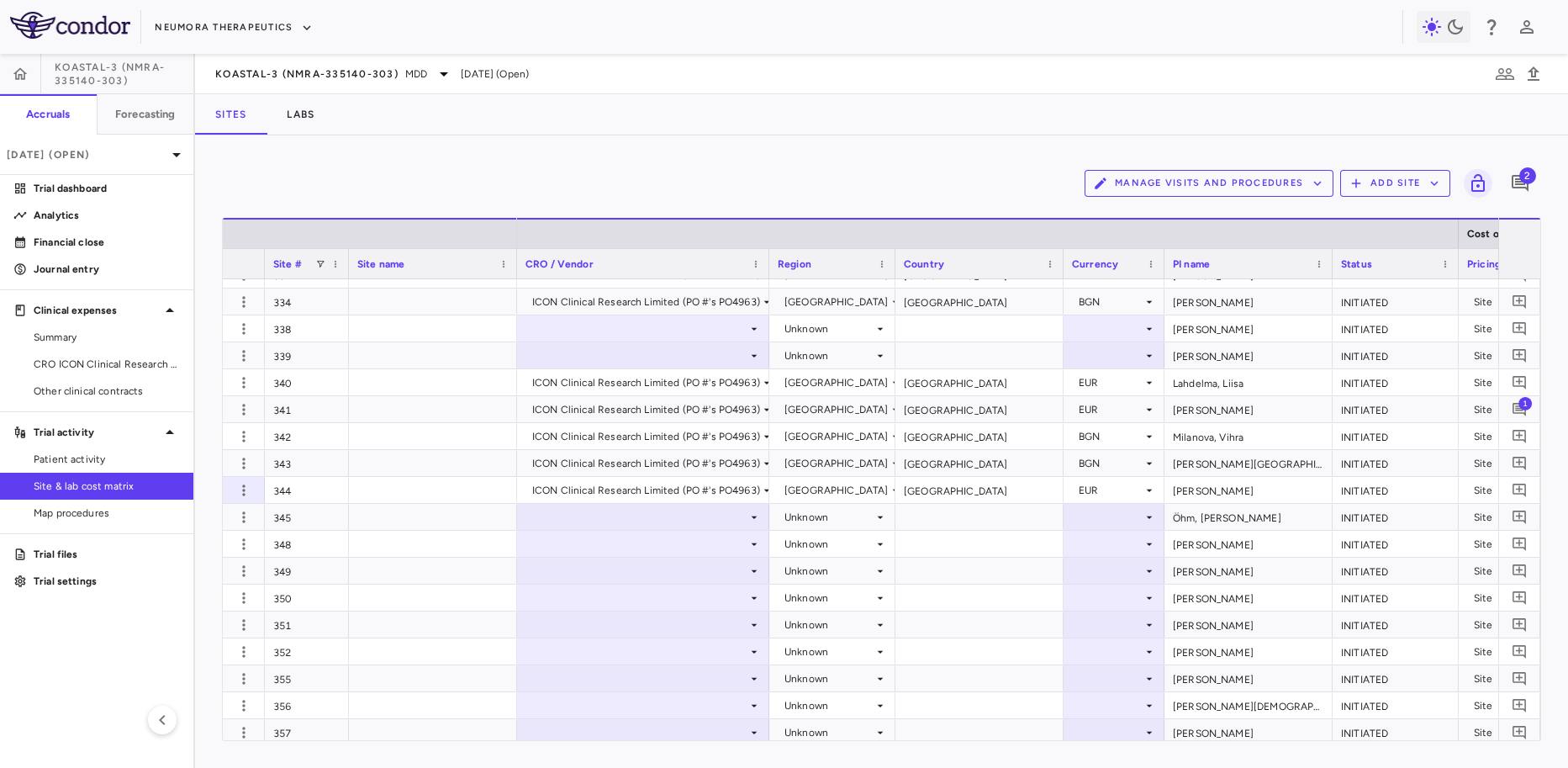click 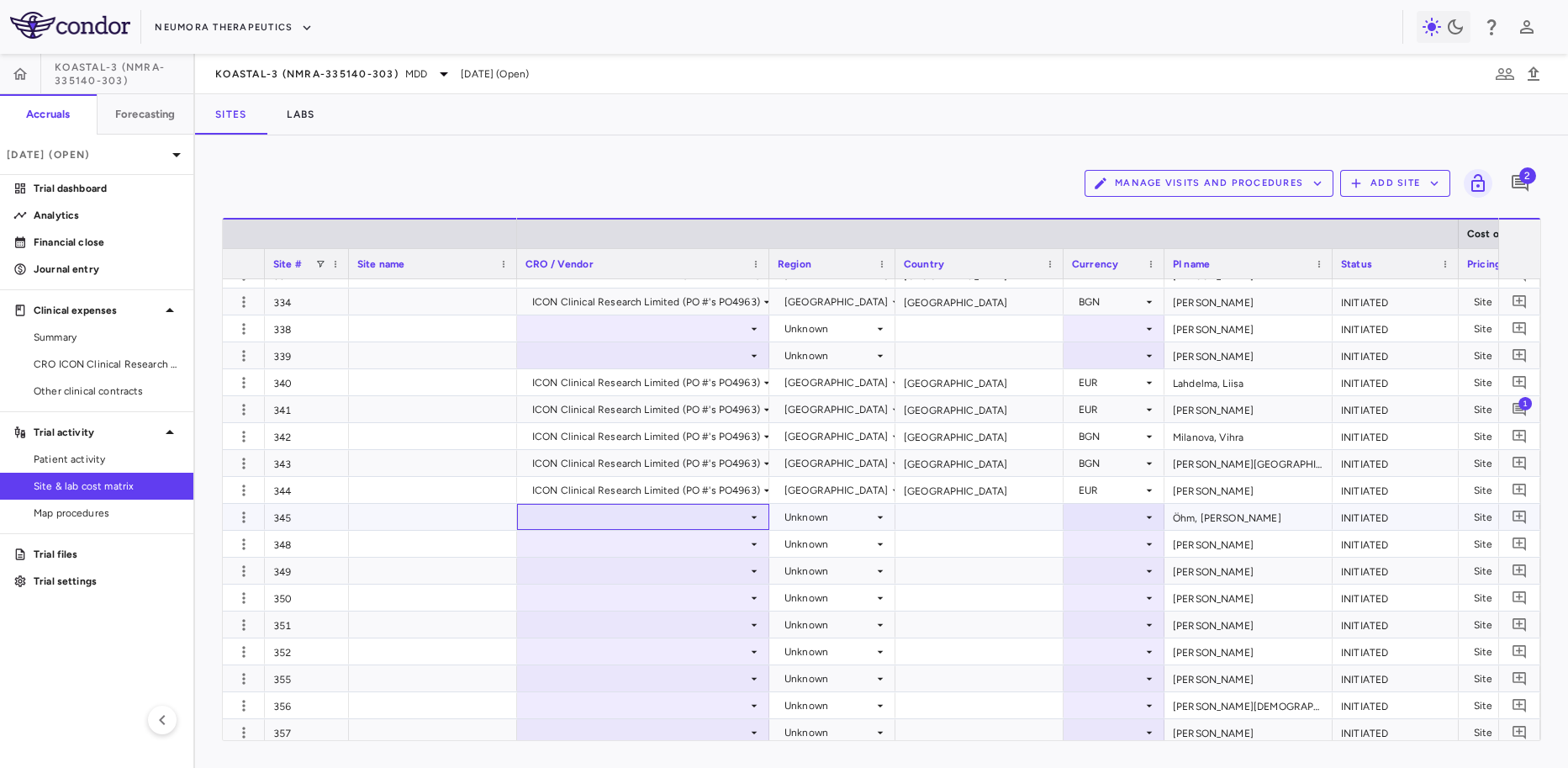 click 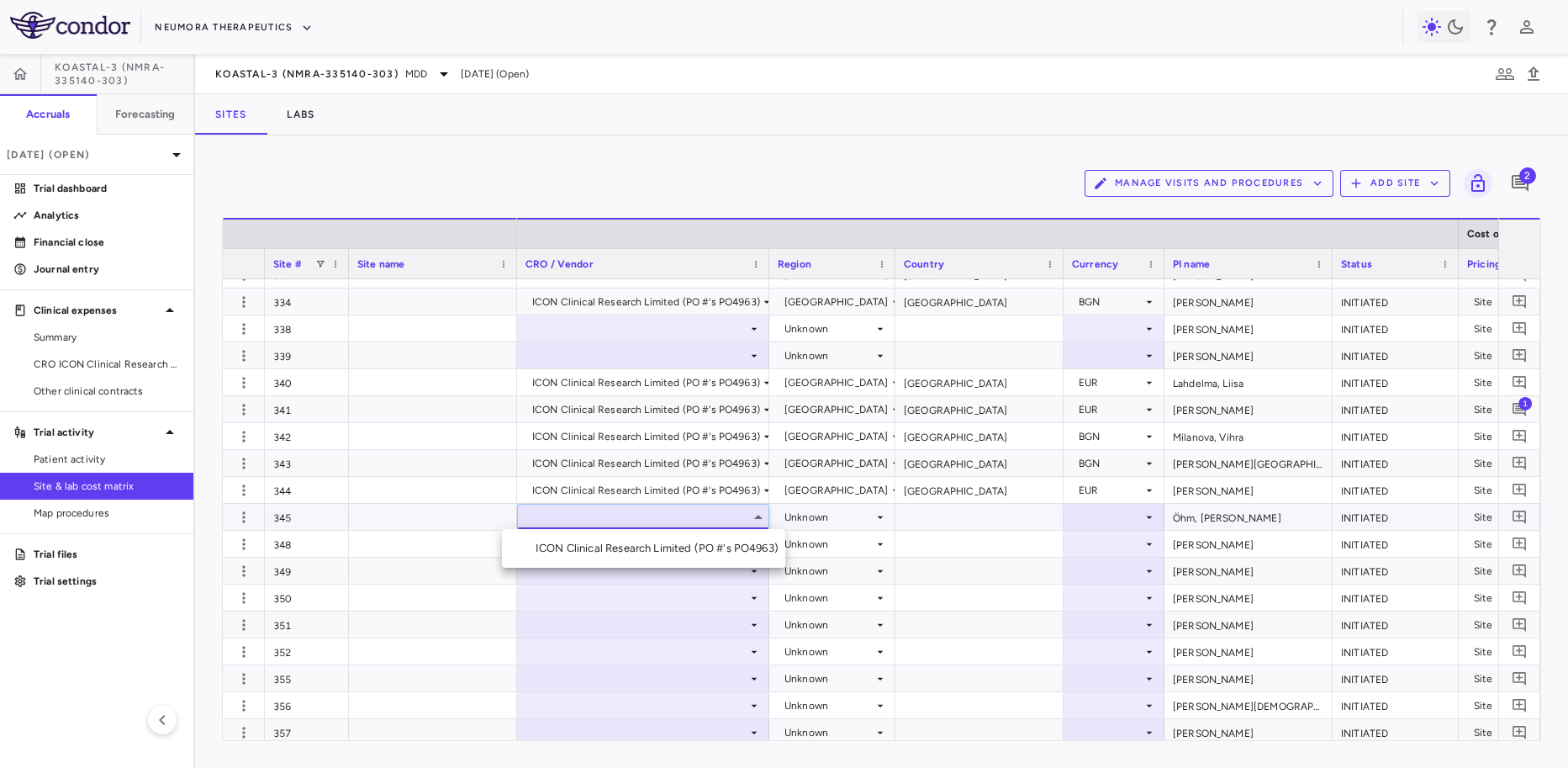 click on "ICON Clinical Research Limited (PO #'s PO4963)" at bounding box center (660, 548) 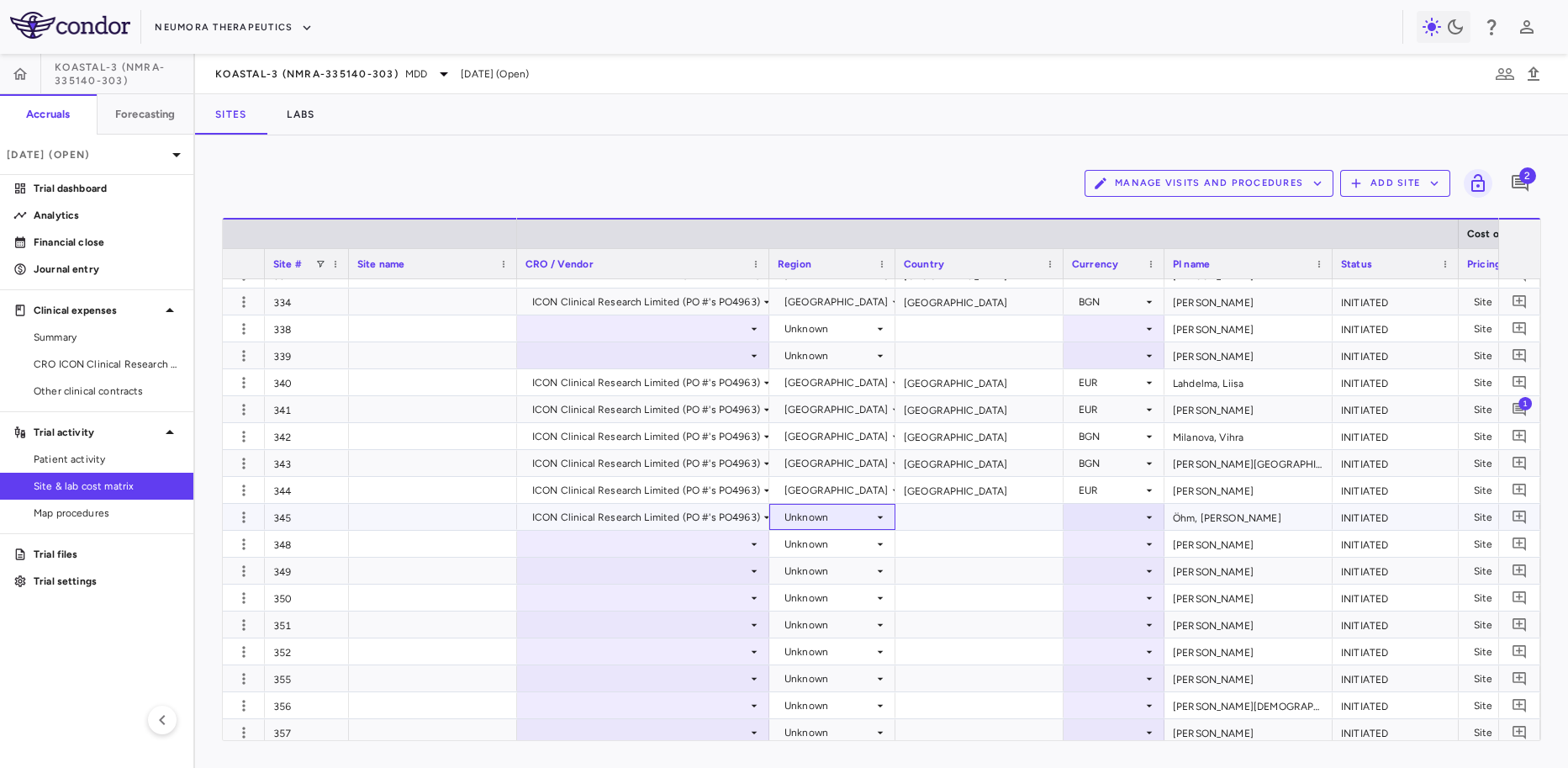 click 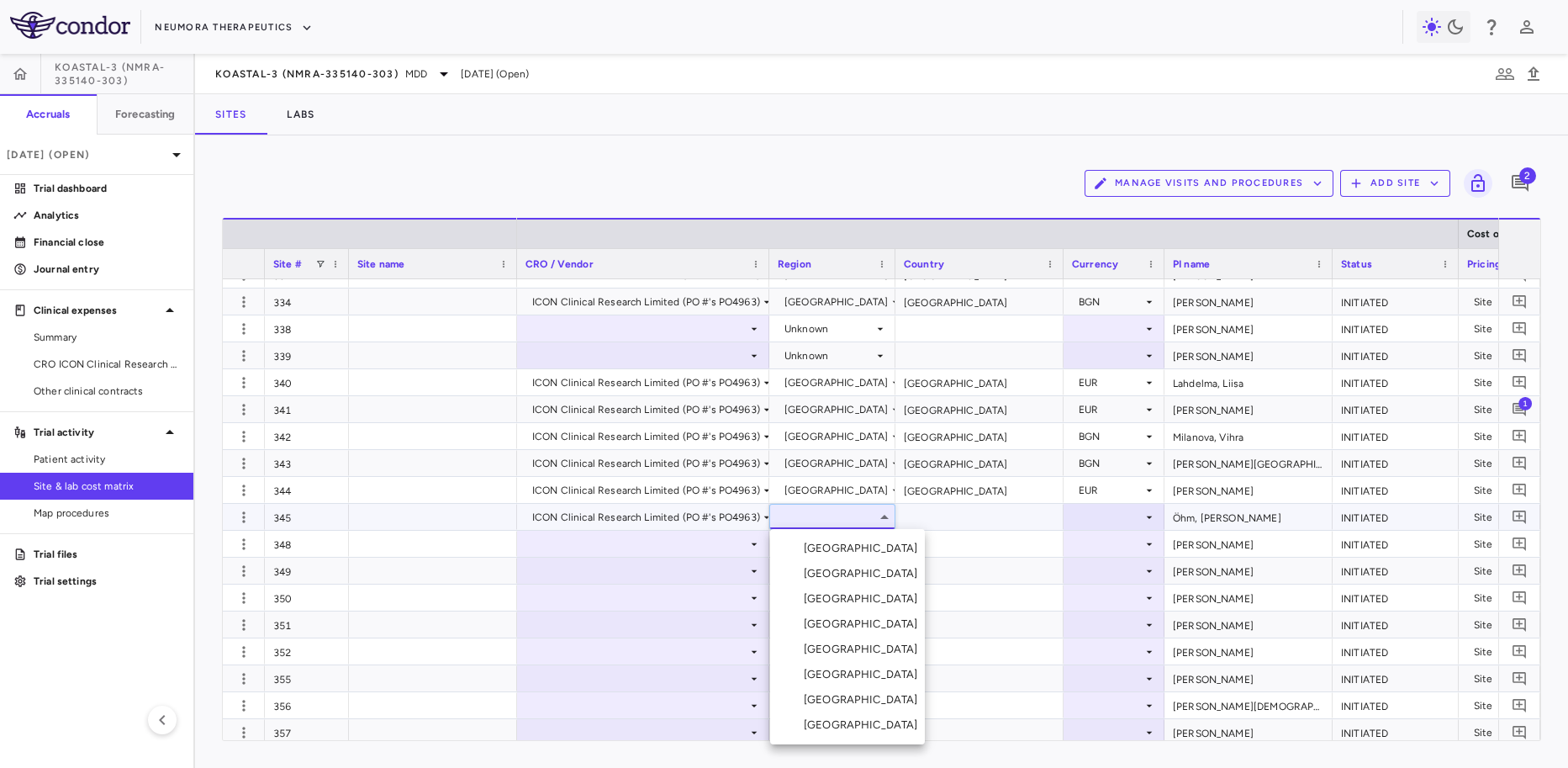 click on "[GEOGRAPHIC_DATA]" at bounding box center (864, 649) 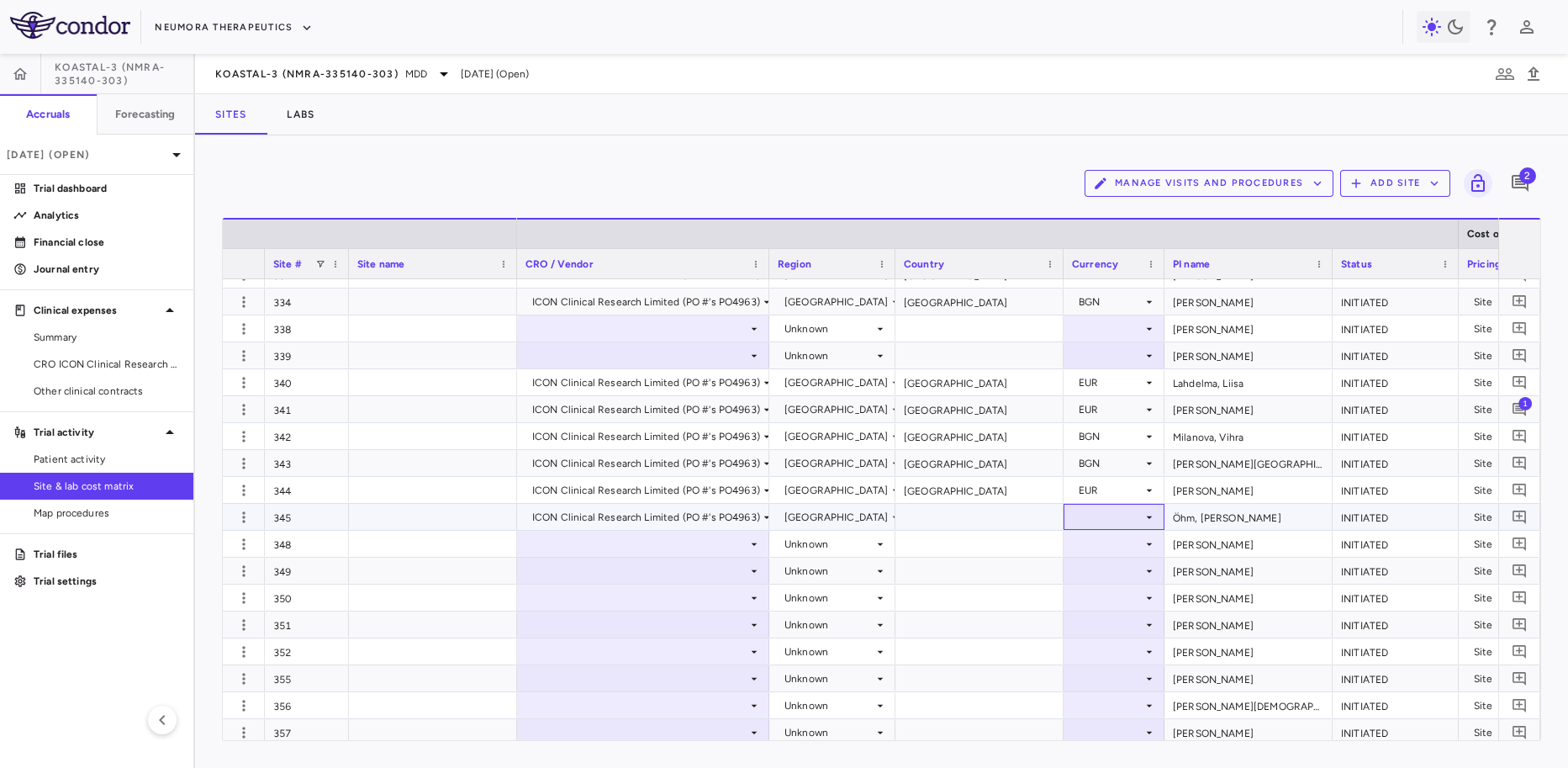 click at bounding box center [1114, 516] 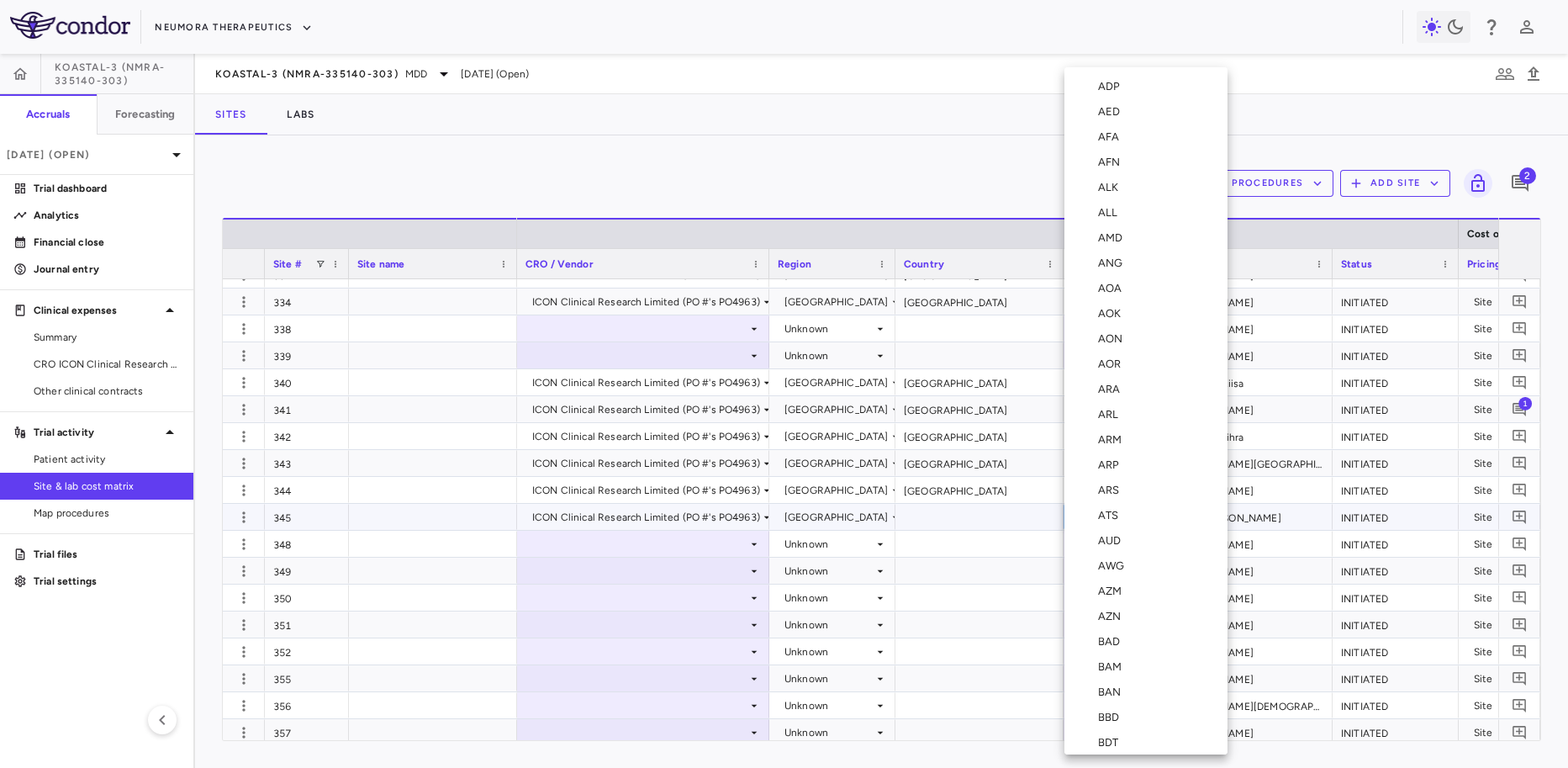 type 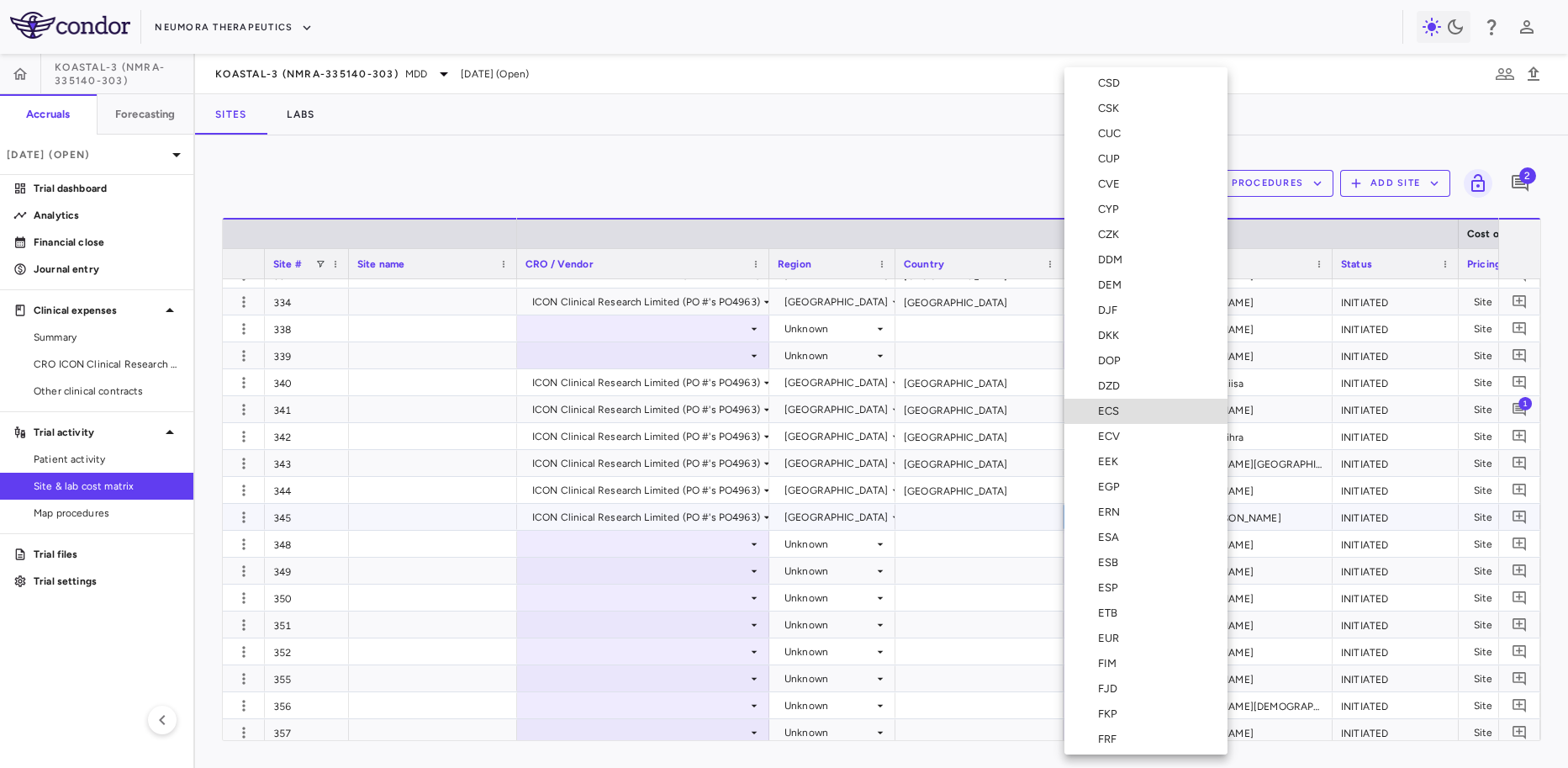 type 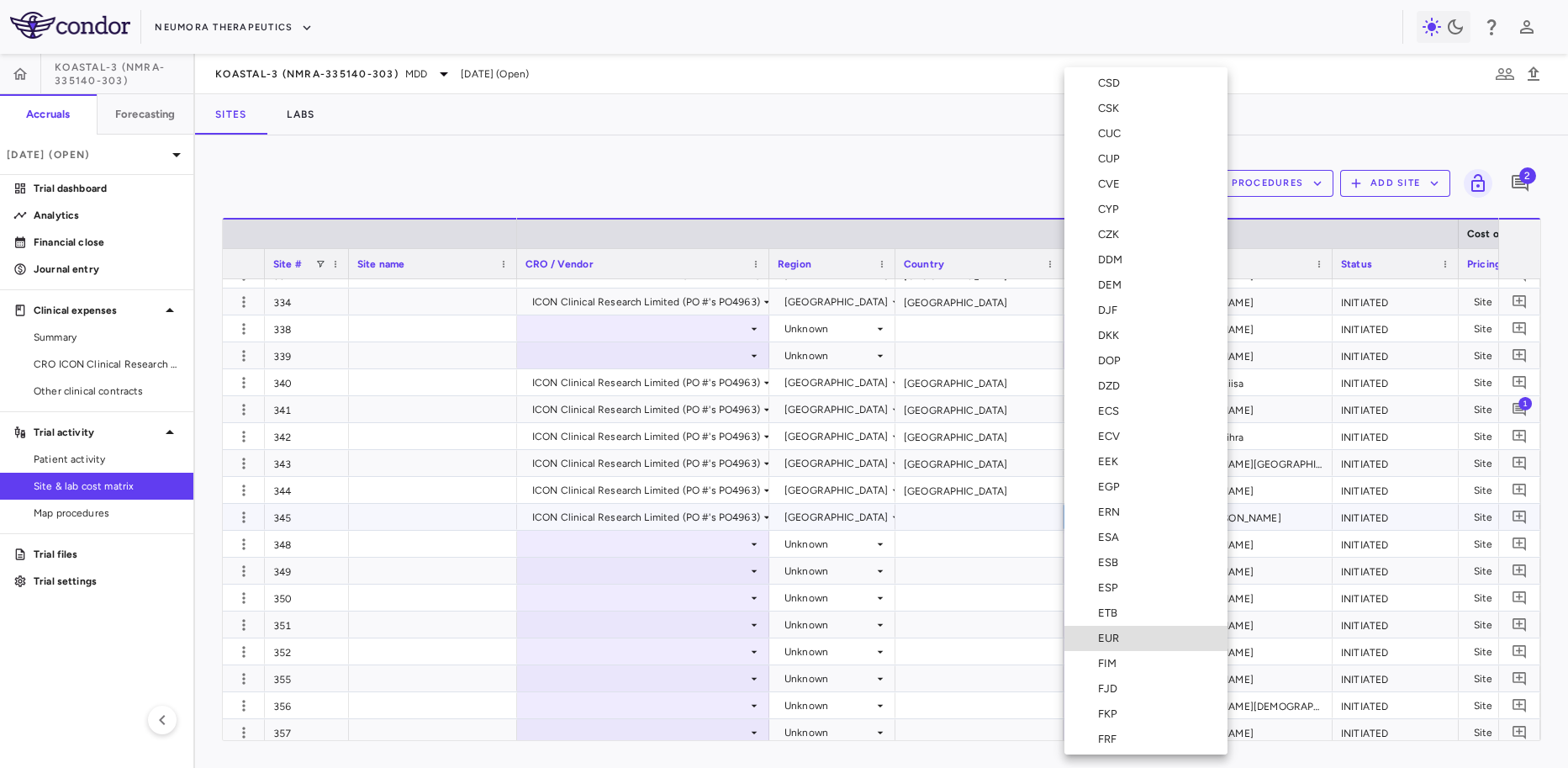 drag, startPoint x: 1109, startPoint y: 635, endPoint x: 1077, endPoint y: 624, distance: 33.83785 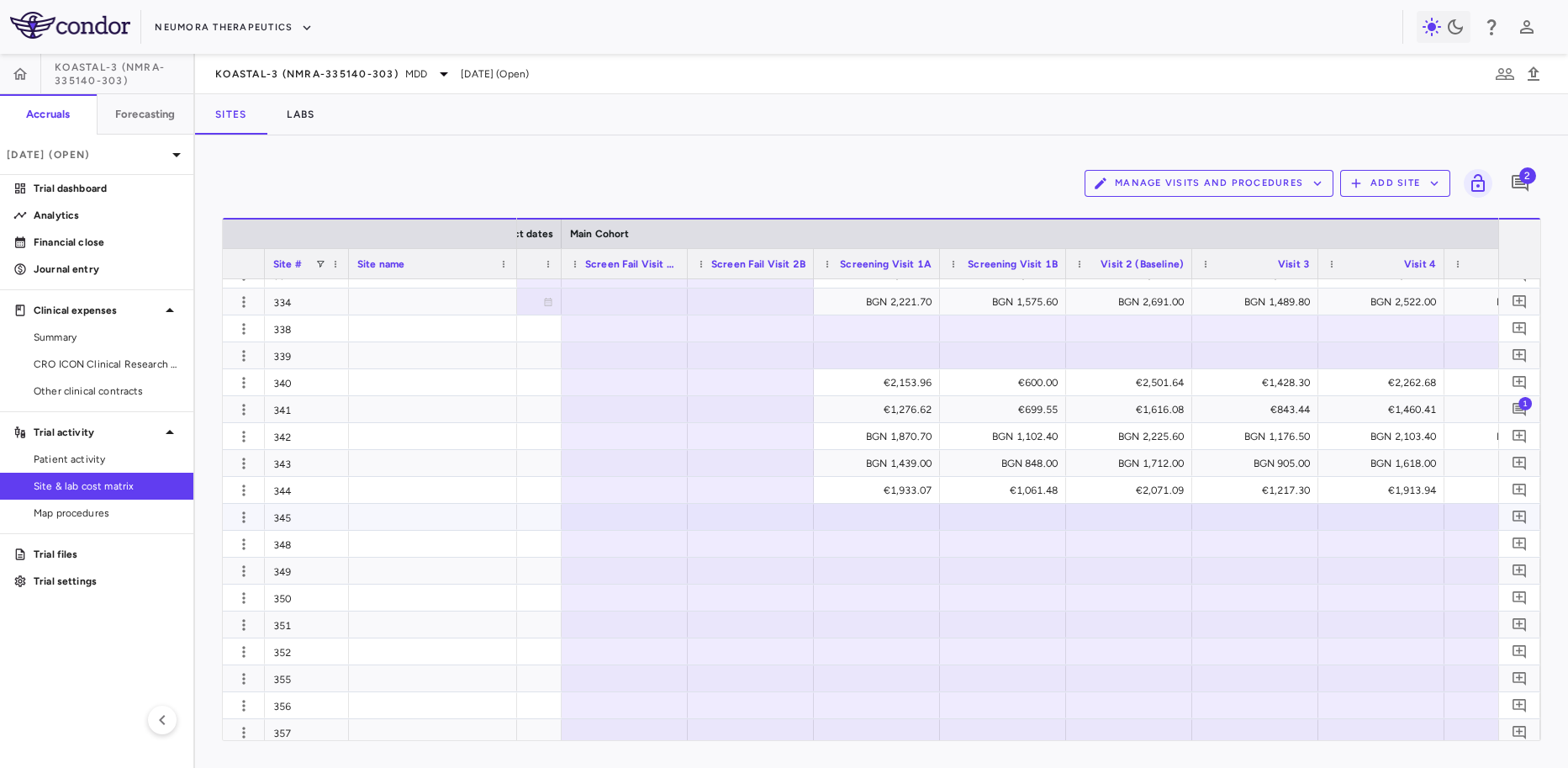 click at bounding box center (877, 516) 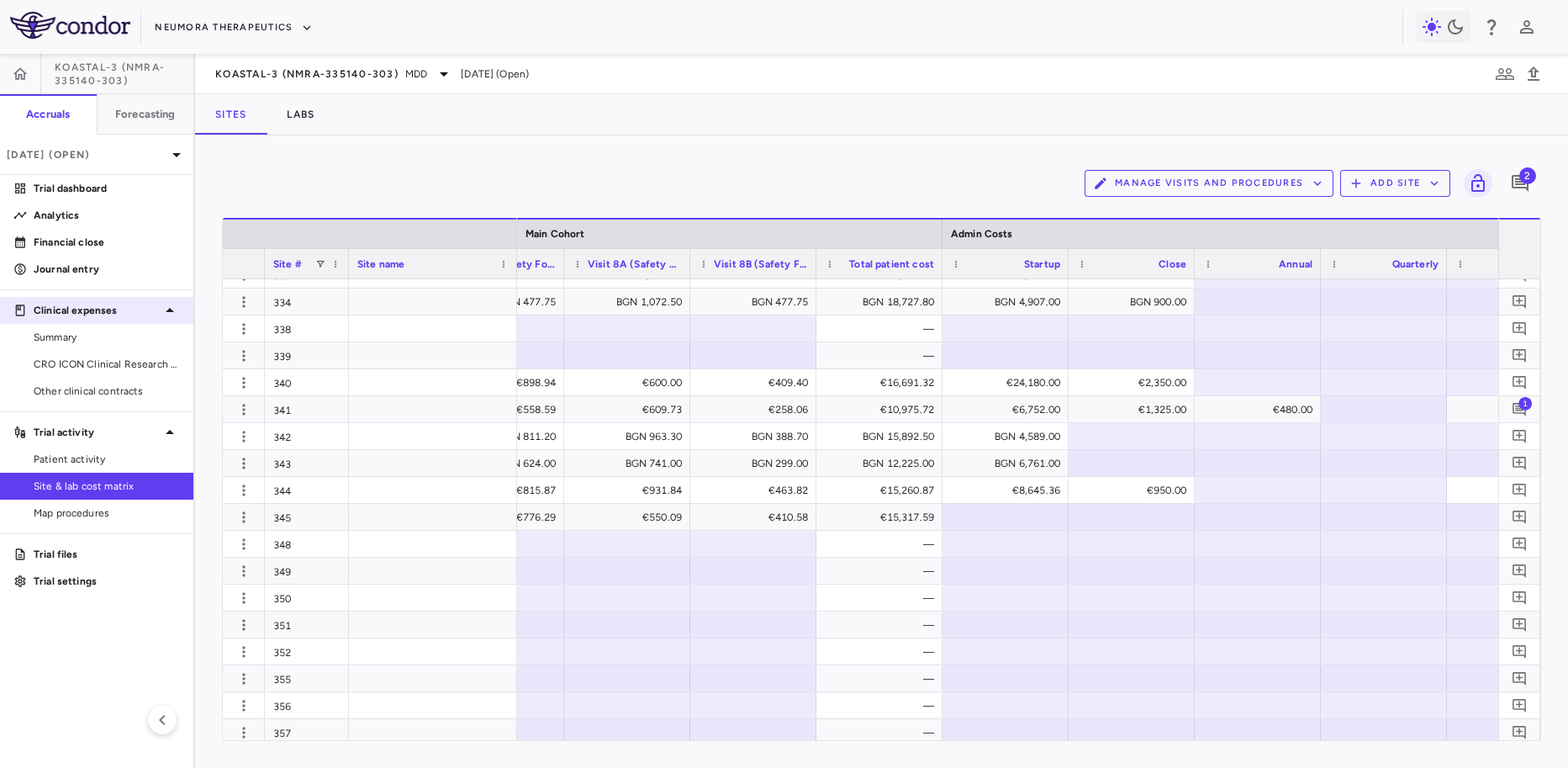 scroll, scrollTop: 0, scrollLeft: 3325, axis: horizontal 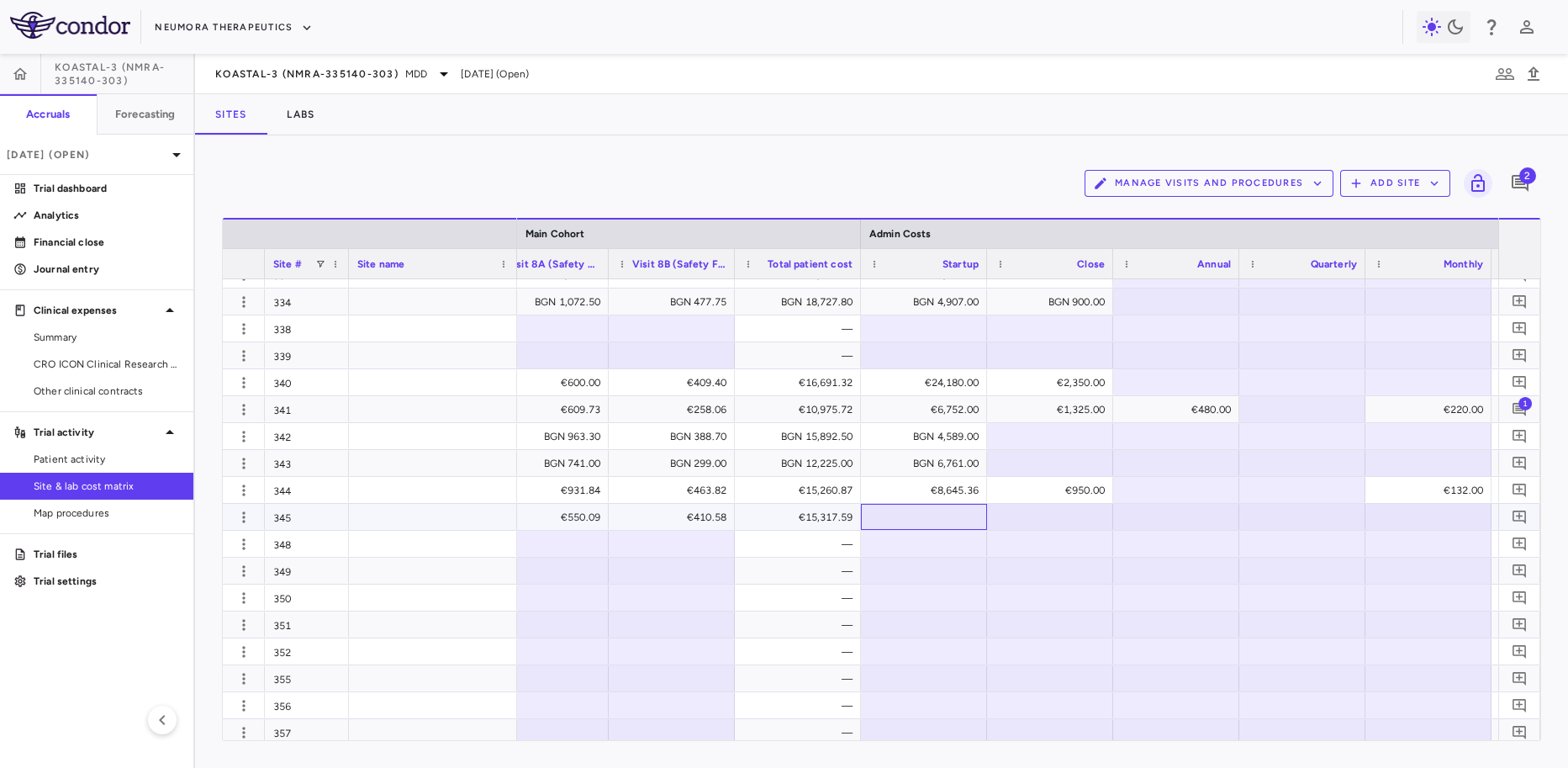 click at bounding box center [924, 516] 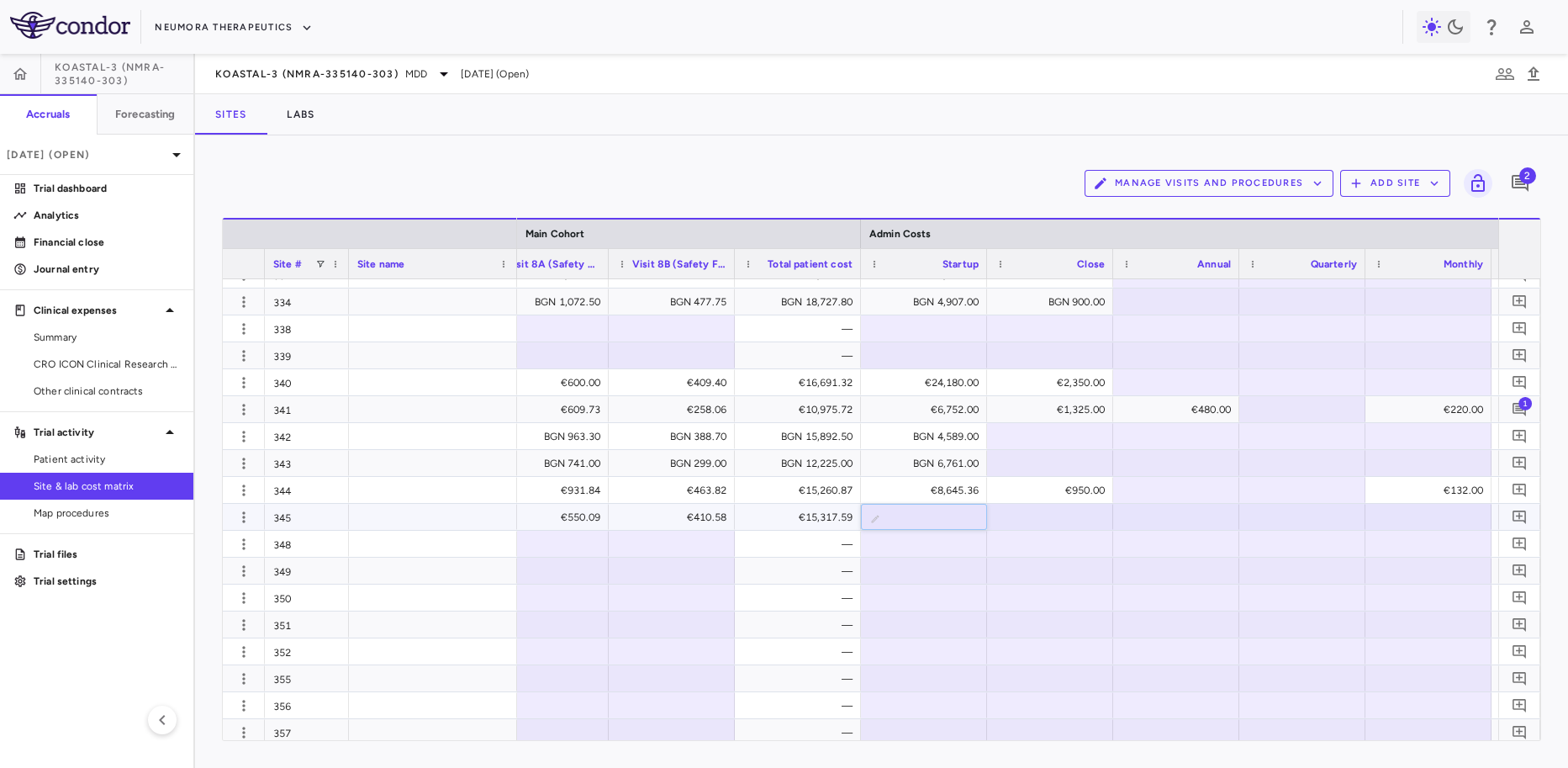 type on "********" 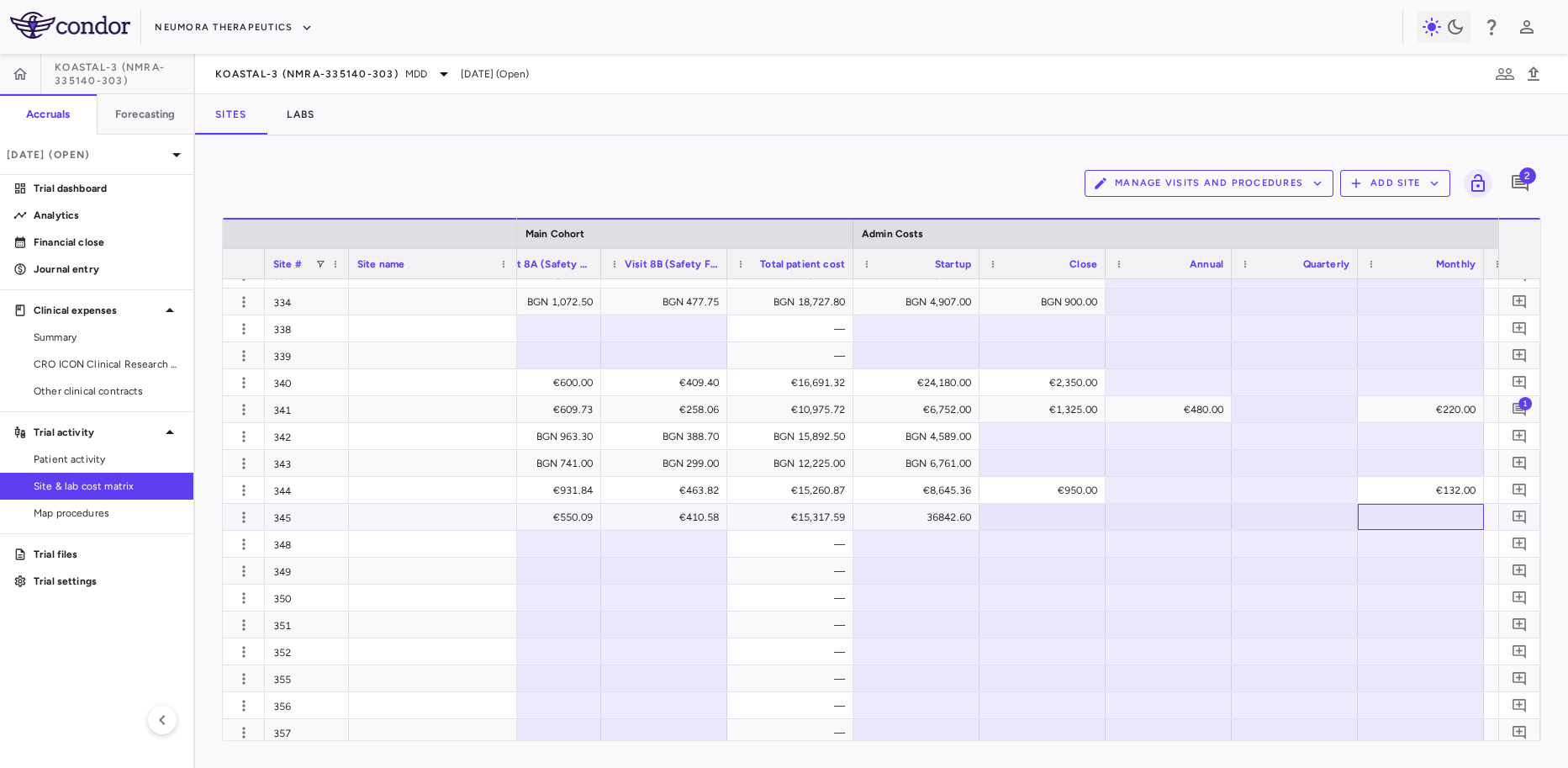 click at bounding box center (1421, 516) 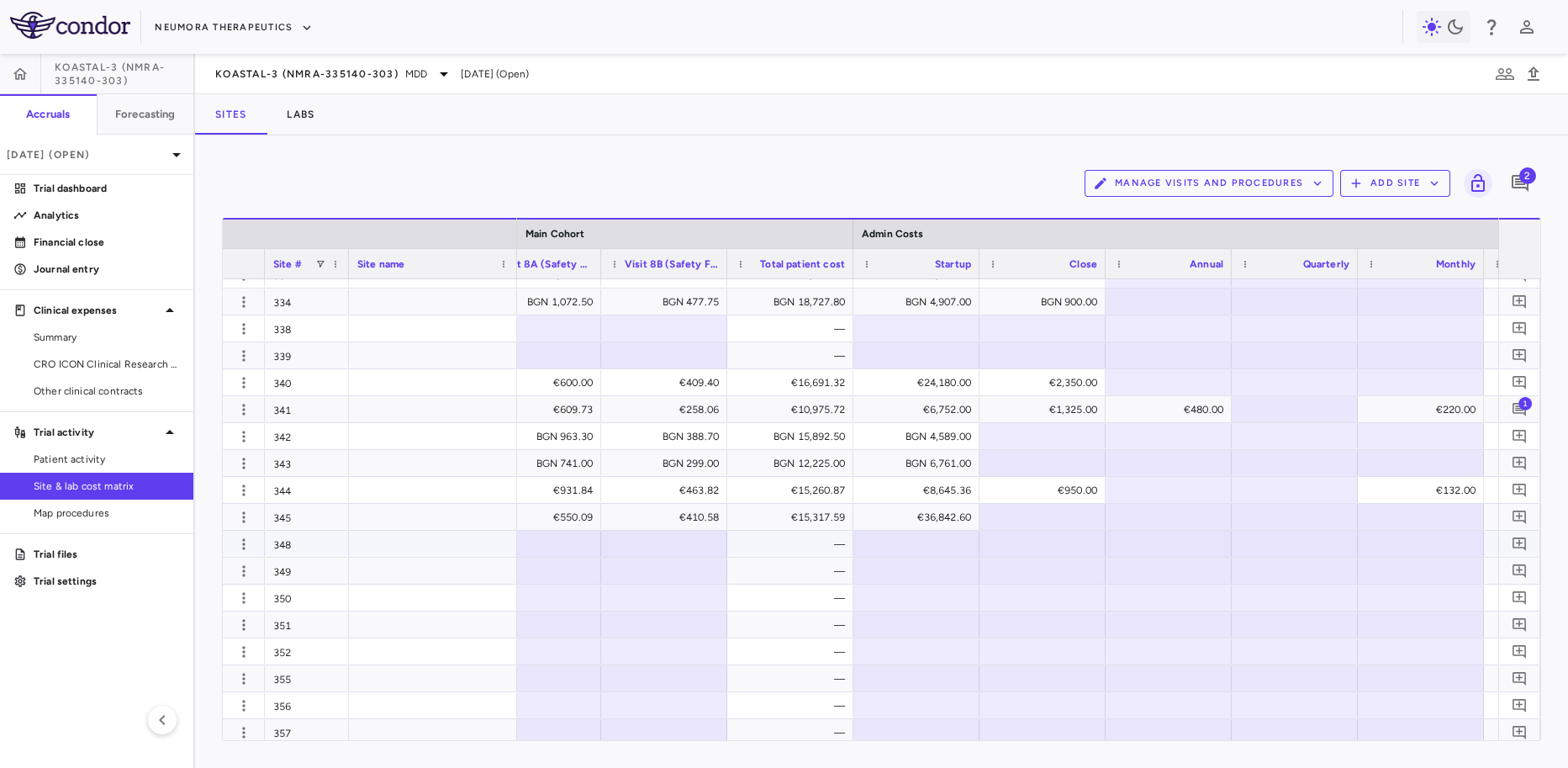 scroll, scrollTop: 0, scrollLeft: 3481, axis: horizontal 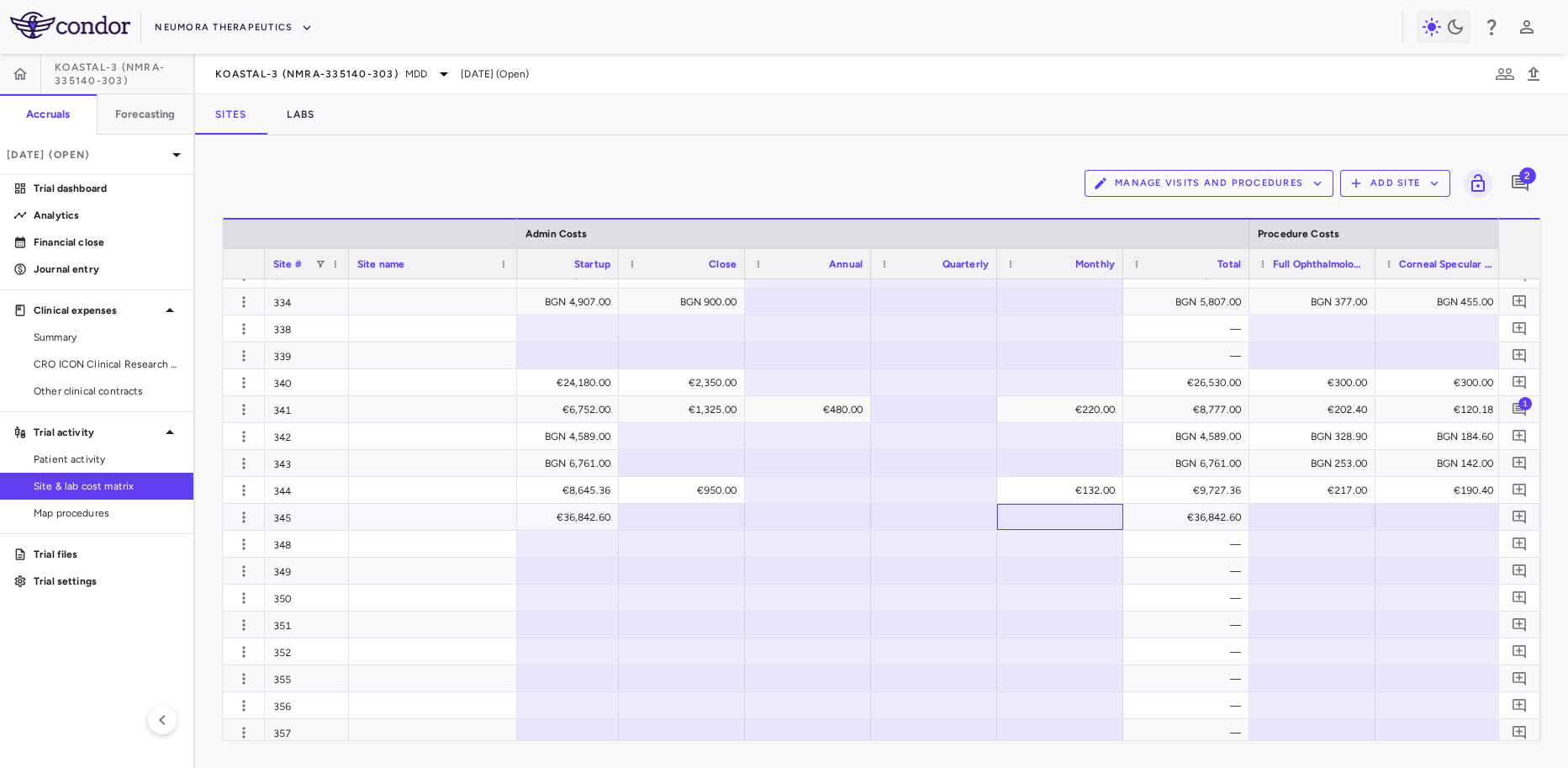 click at bounding box center [1060, 516] 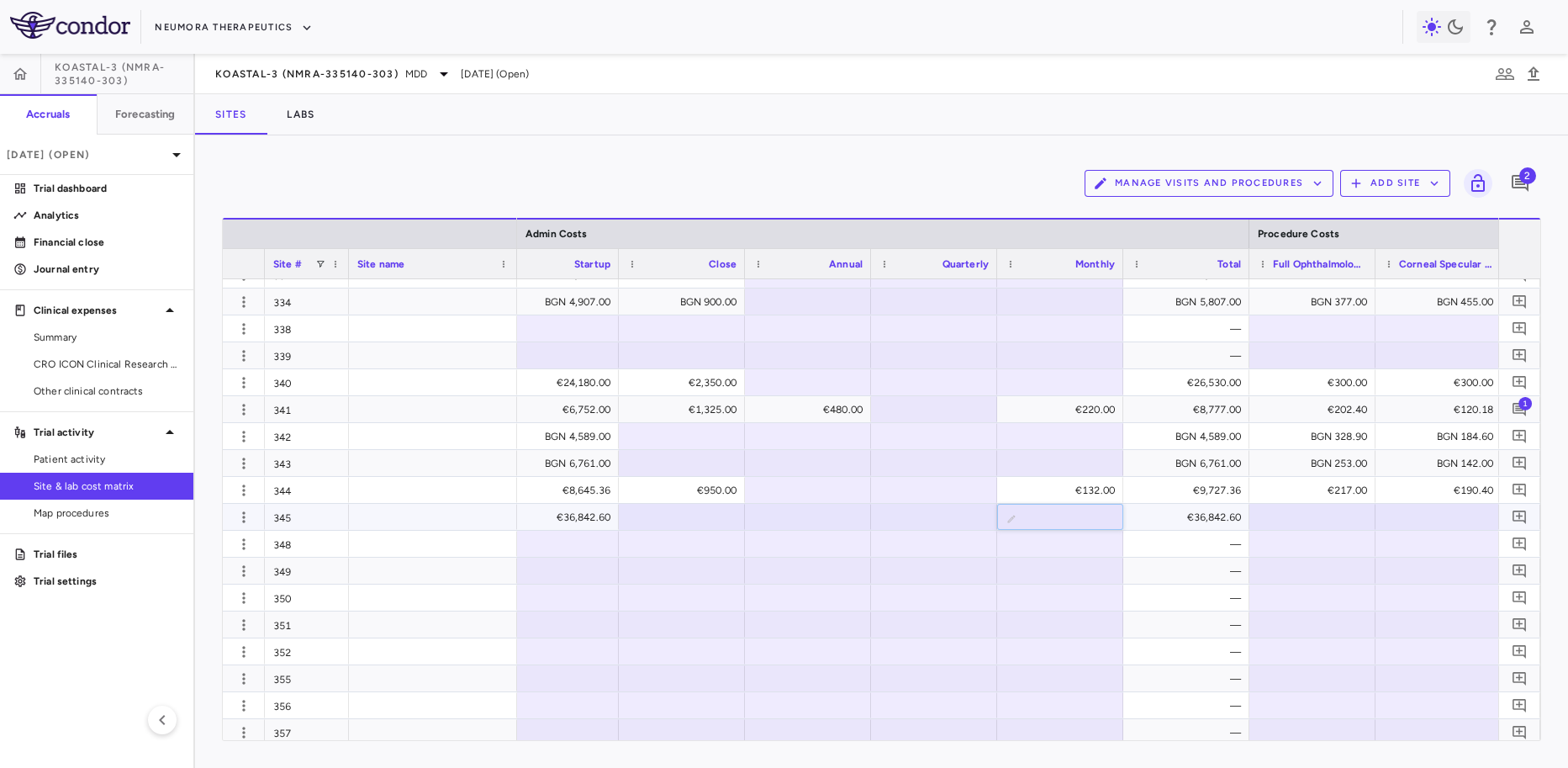 click at bounding box center (1073, 518) 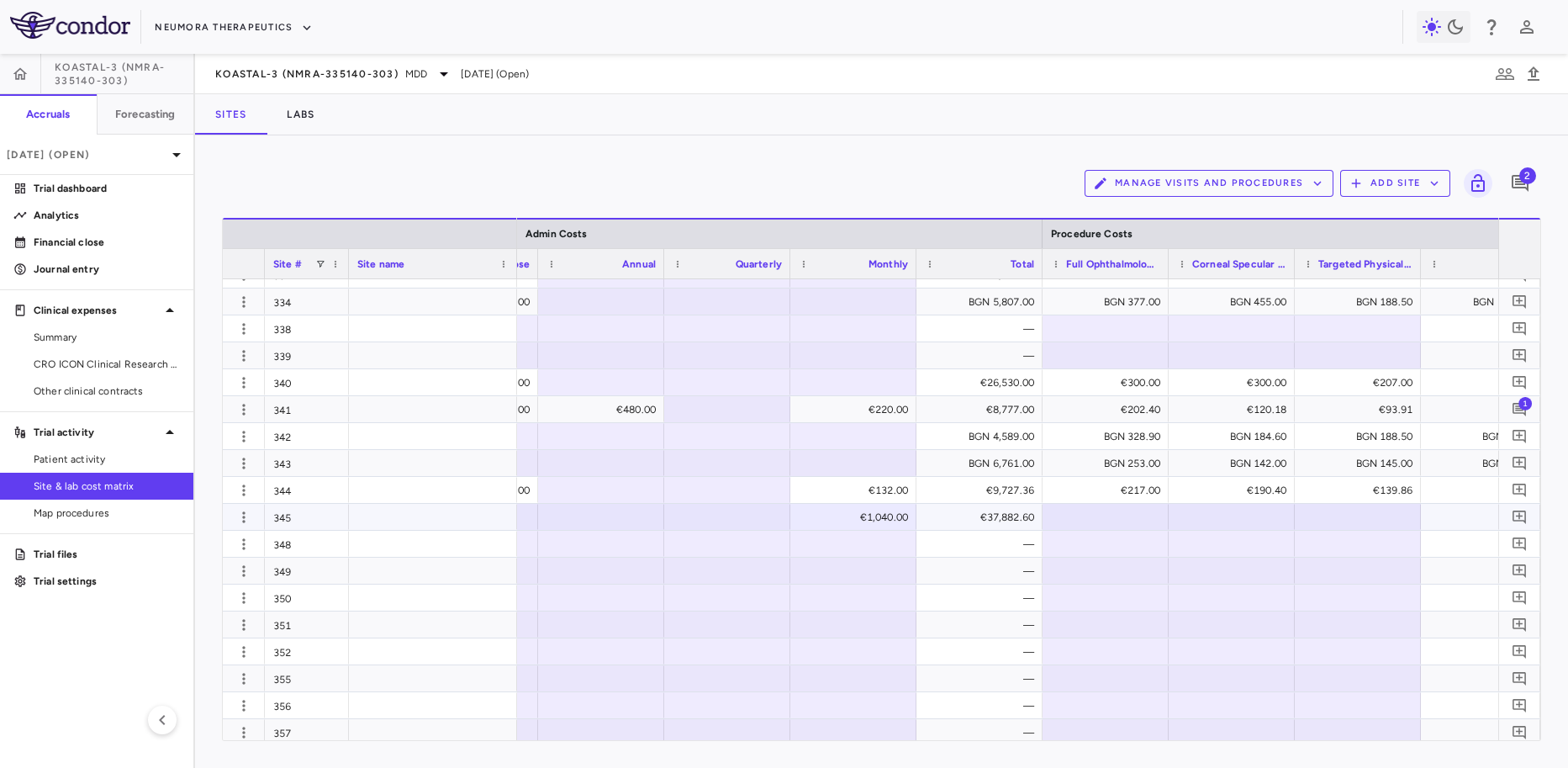 click at bounding box center [1358, 516] 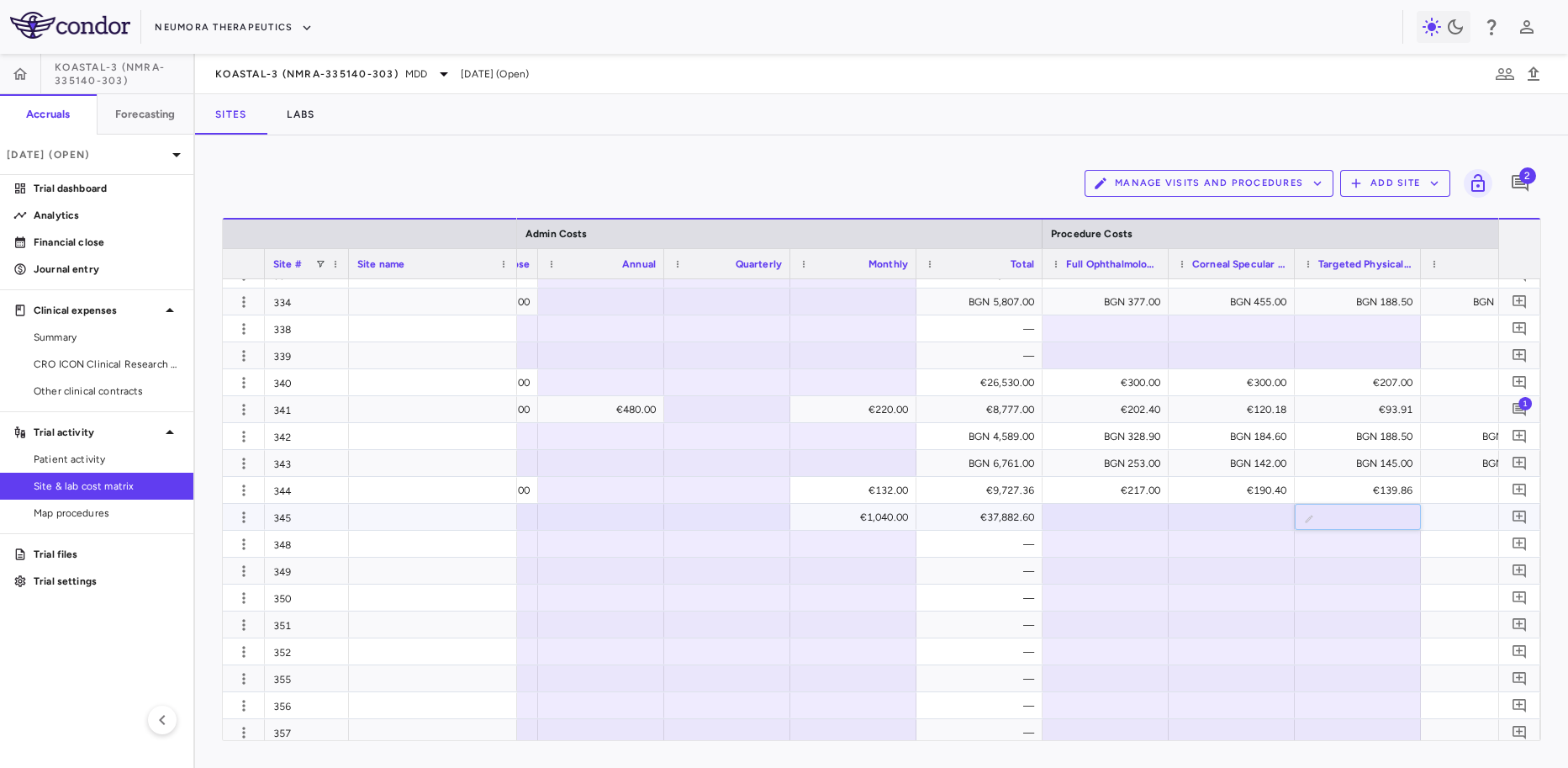 click at bounding box center (1370, 518) 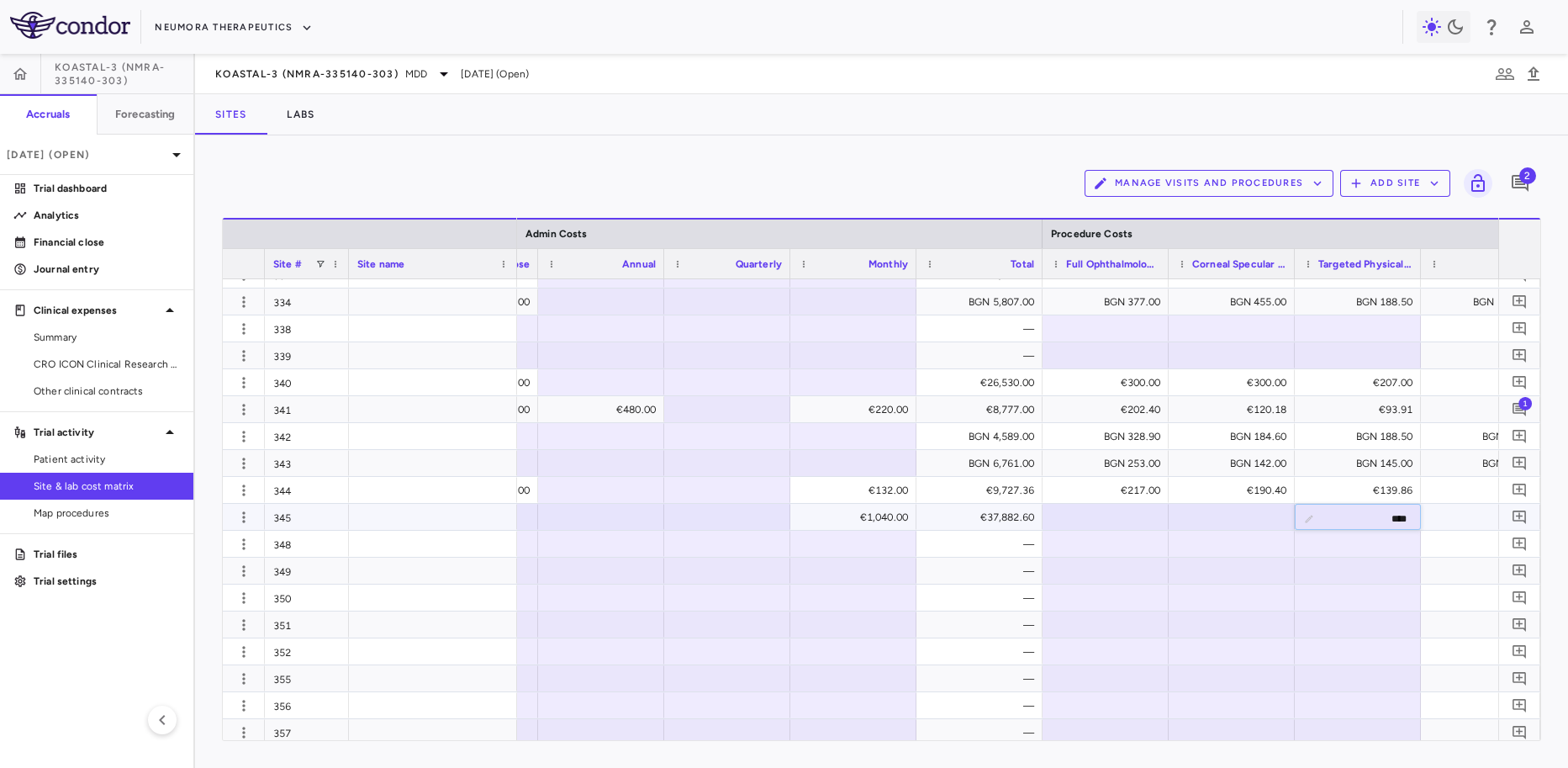 type on "*****" 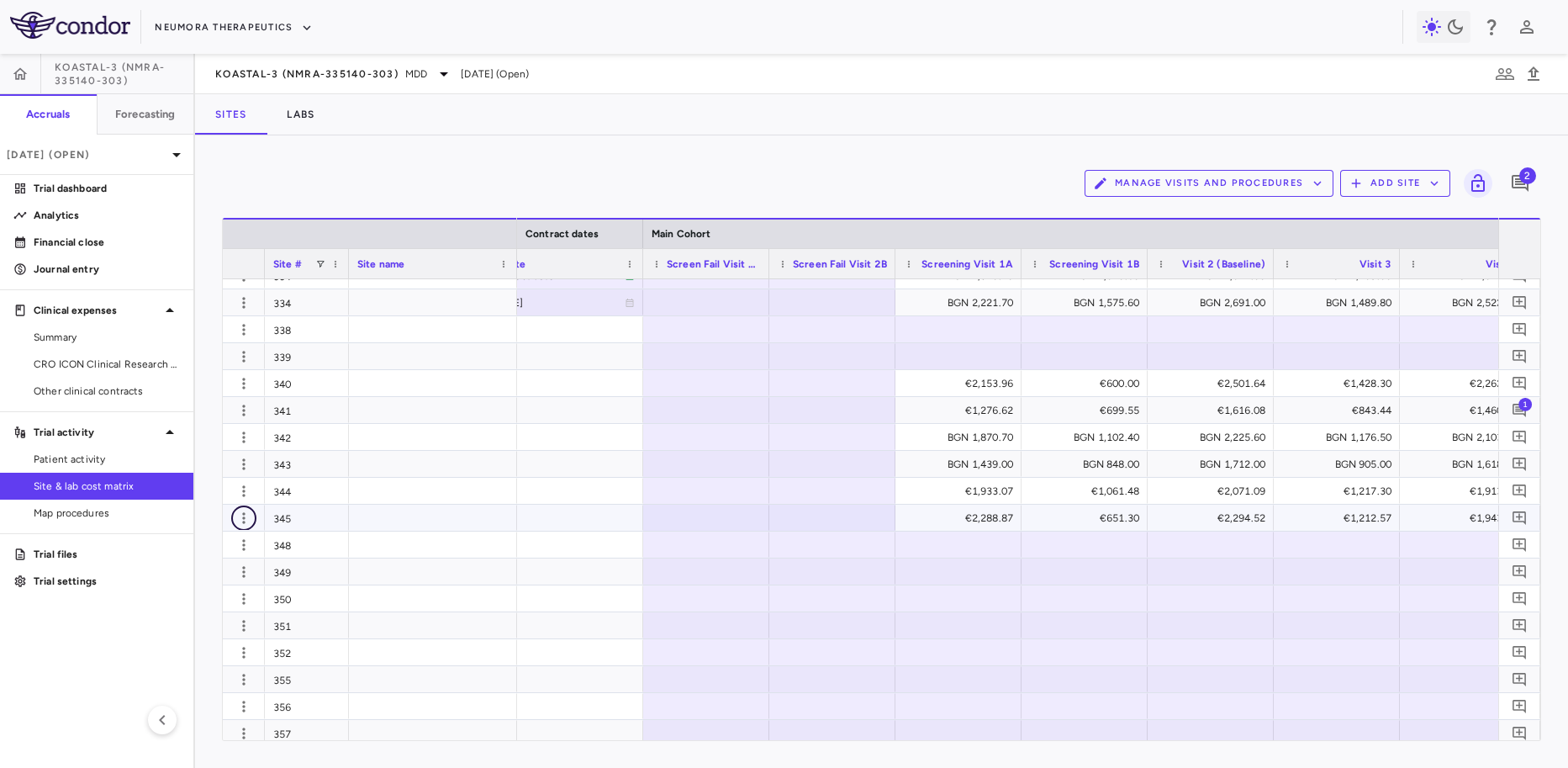 click 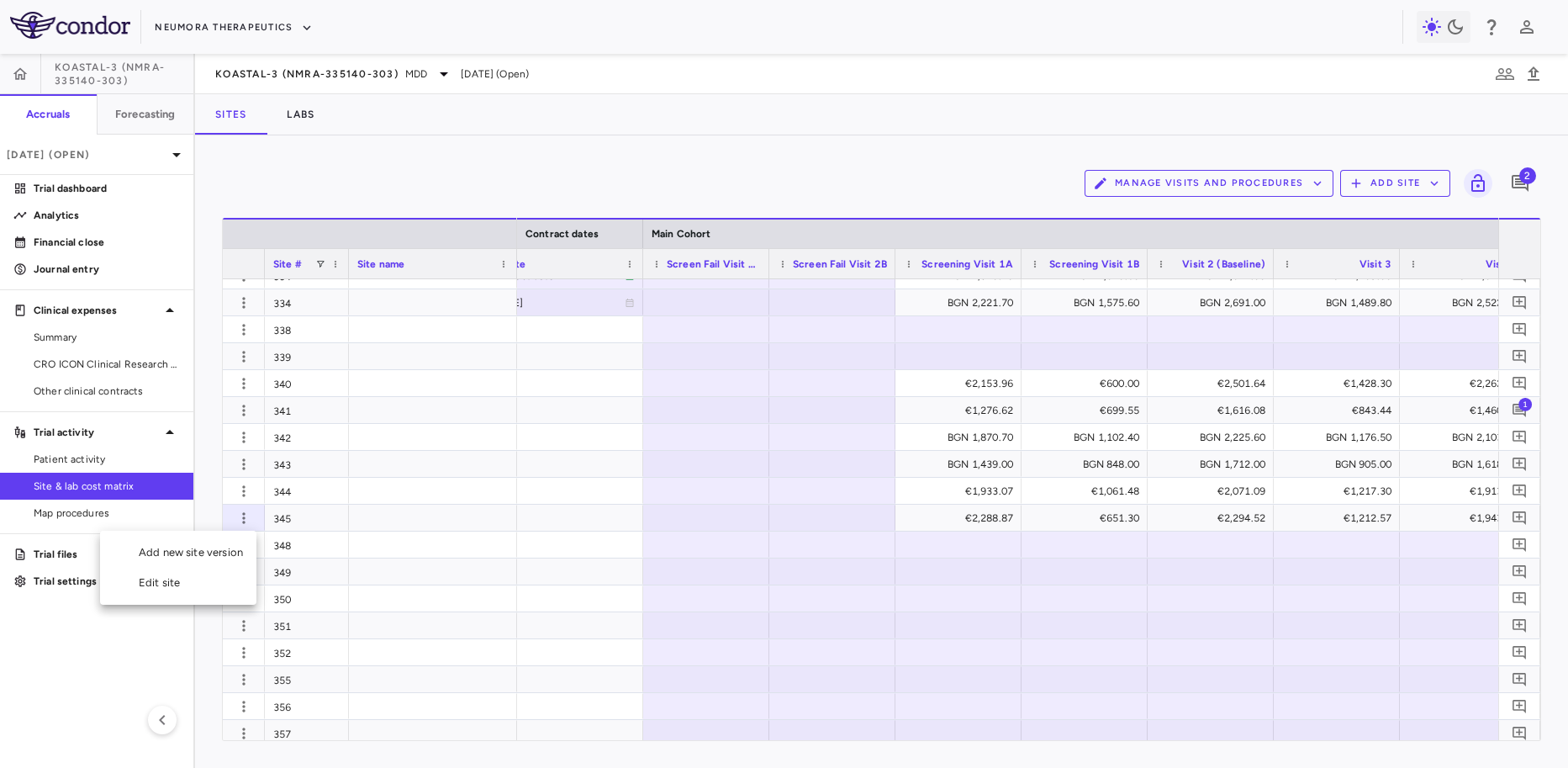 click on "Edit site" at bounding box center (178, 583) 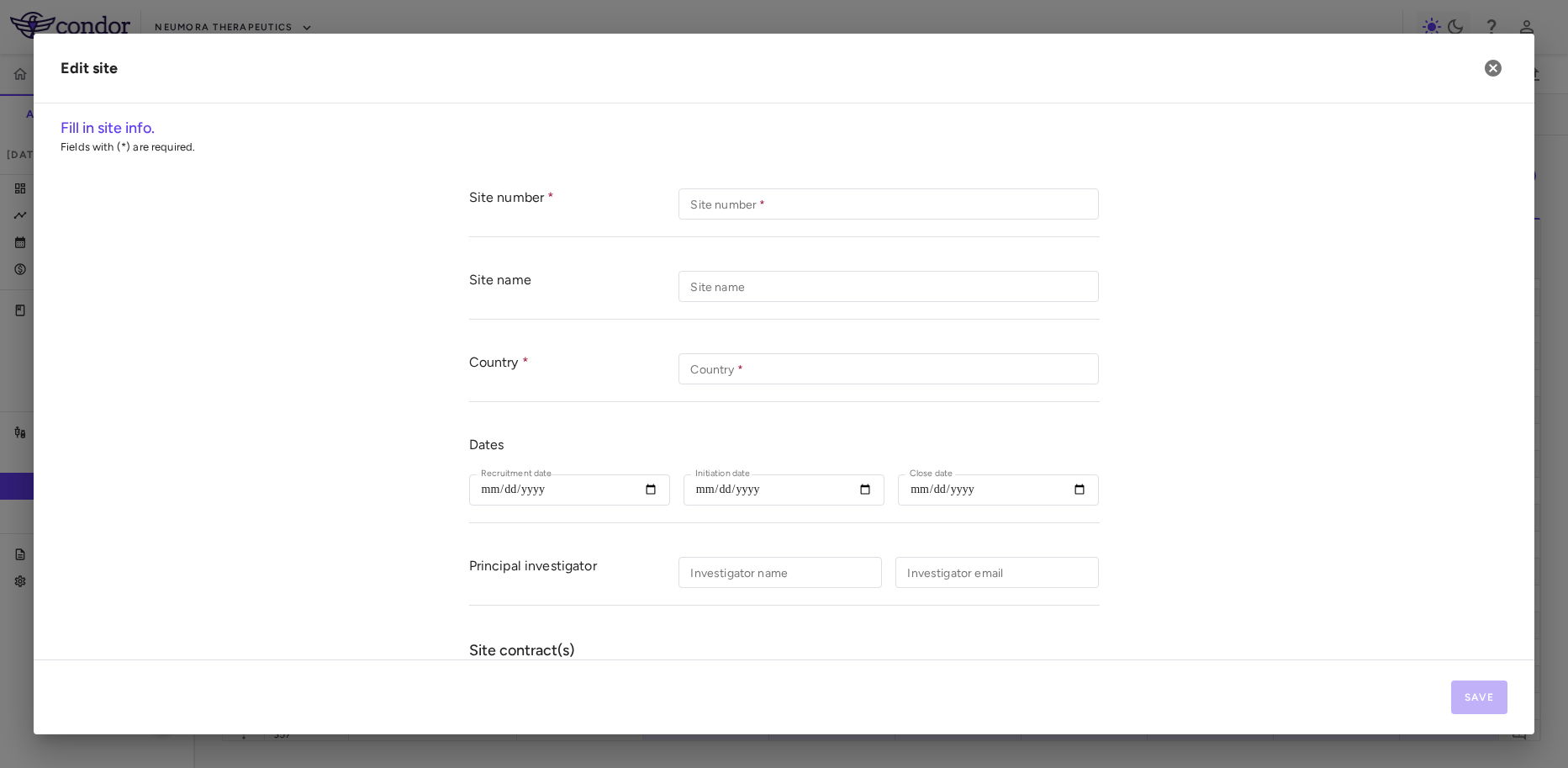 type on "***" 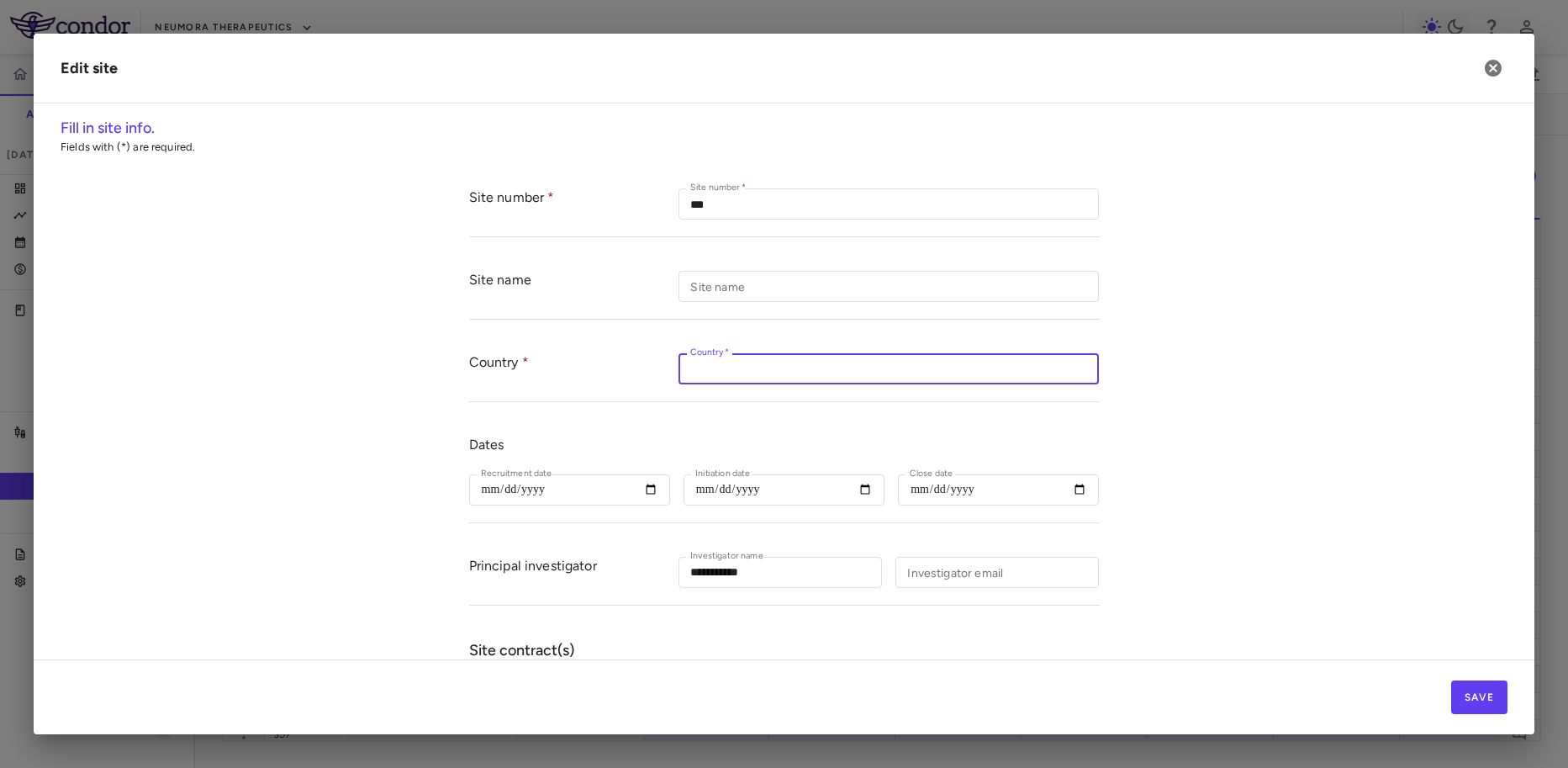 click on "Country   *" at bounding box center [889, 368] 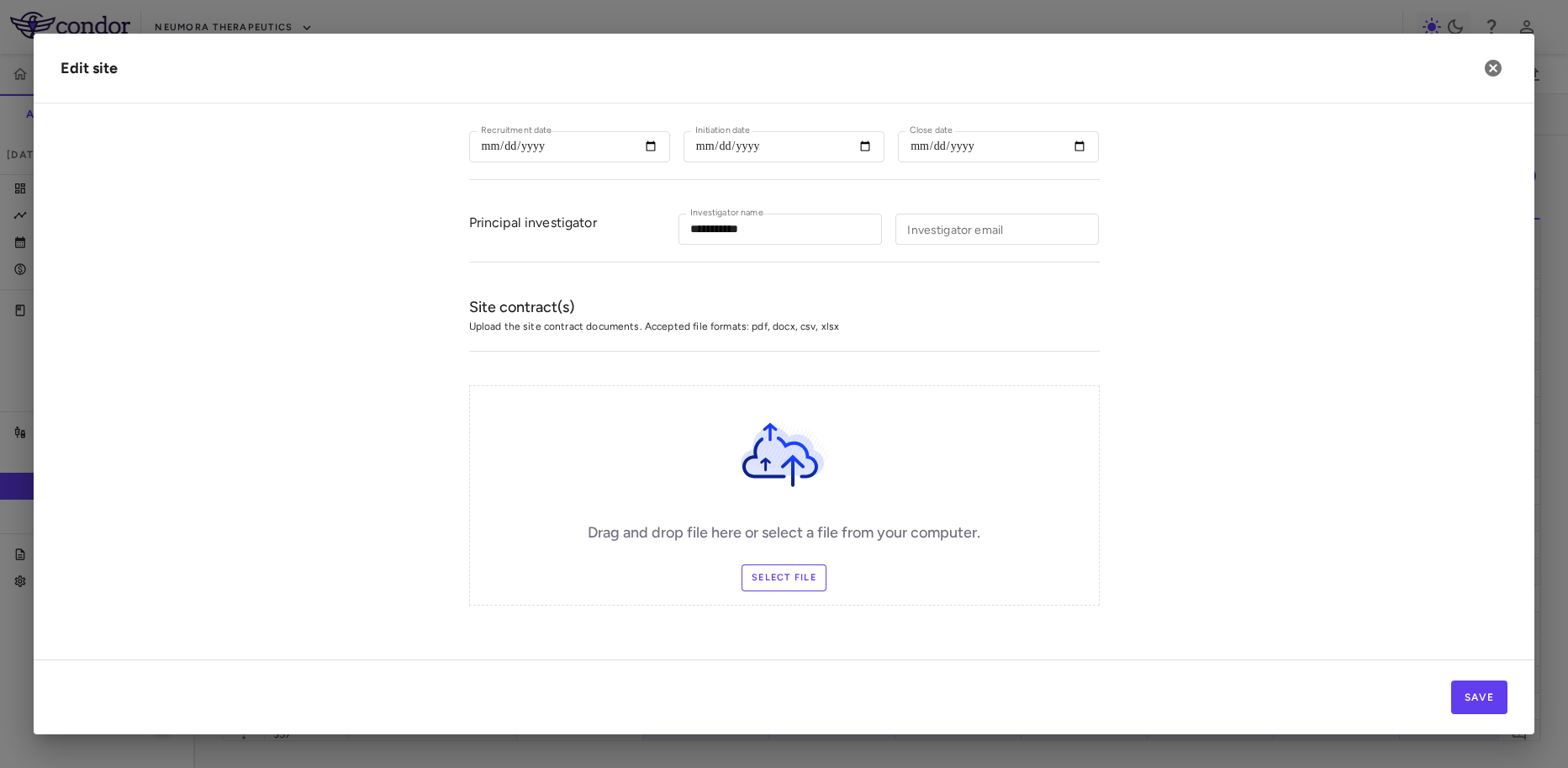 type on "*******" 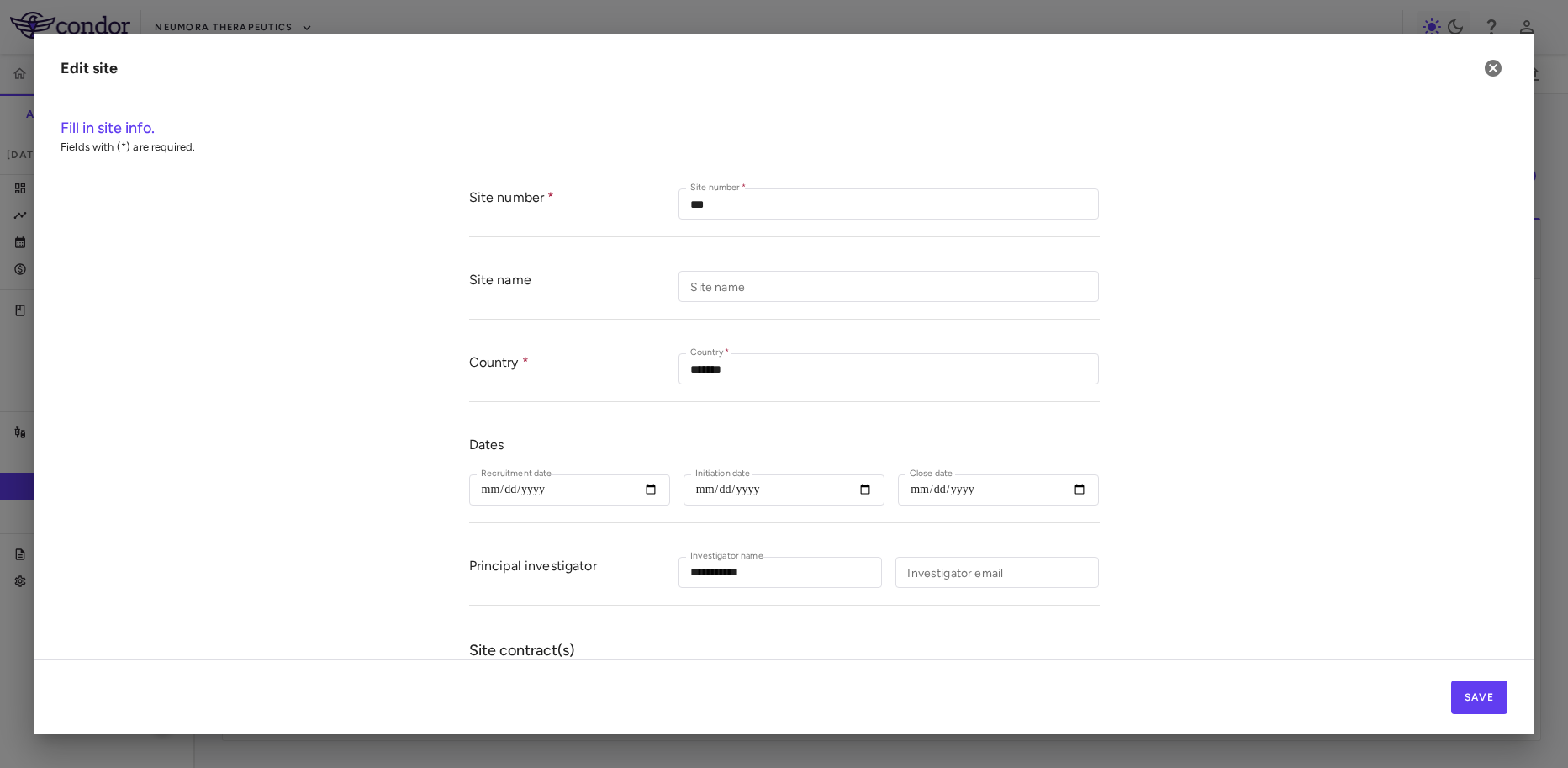 scroll, scrollTop: 0, scrollLeft: 0, axis: both 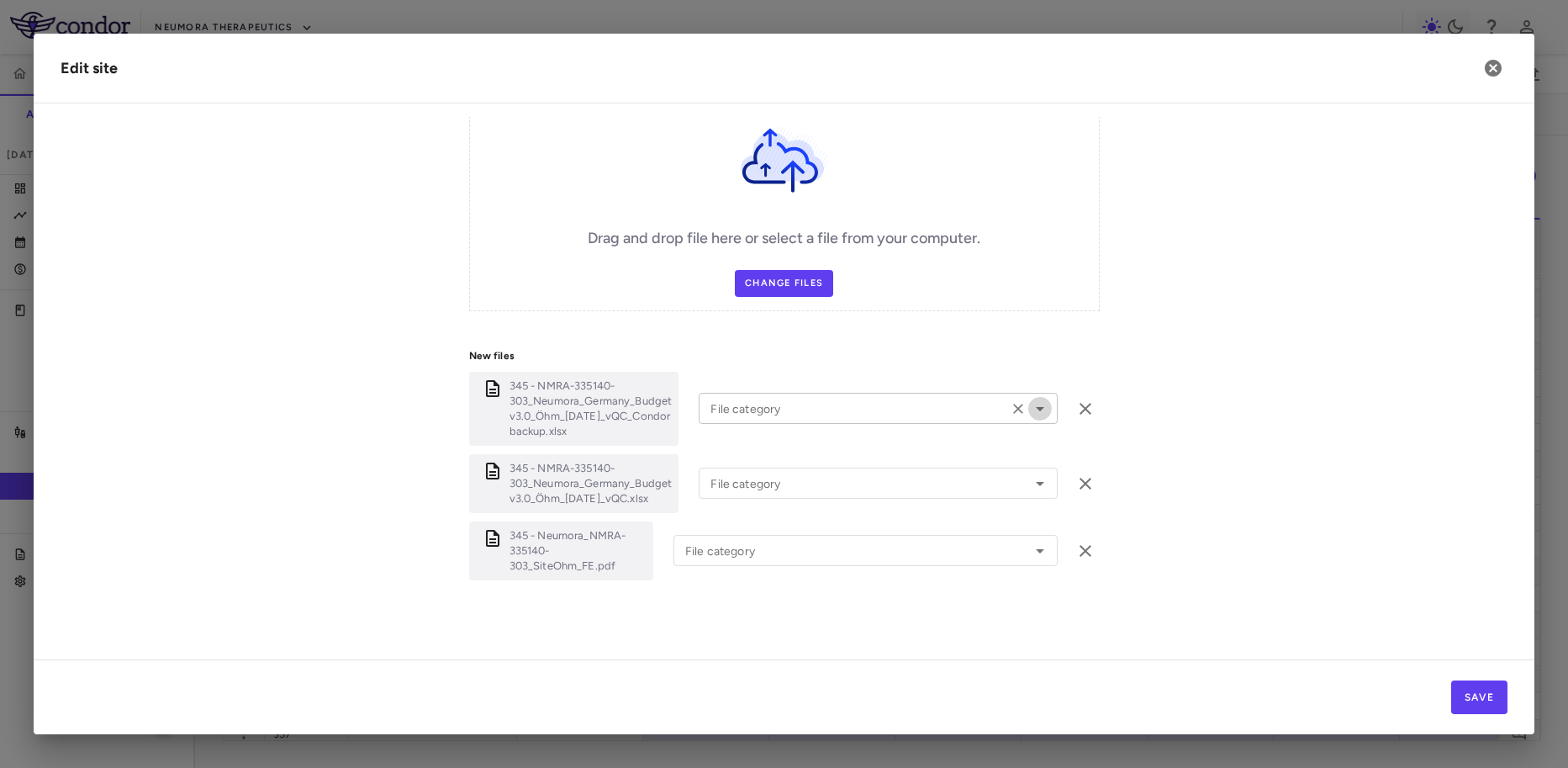 click 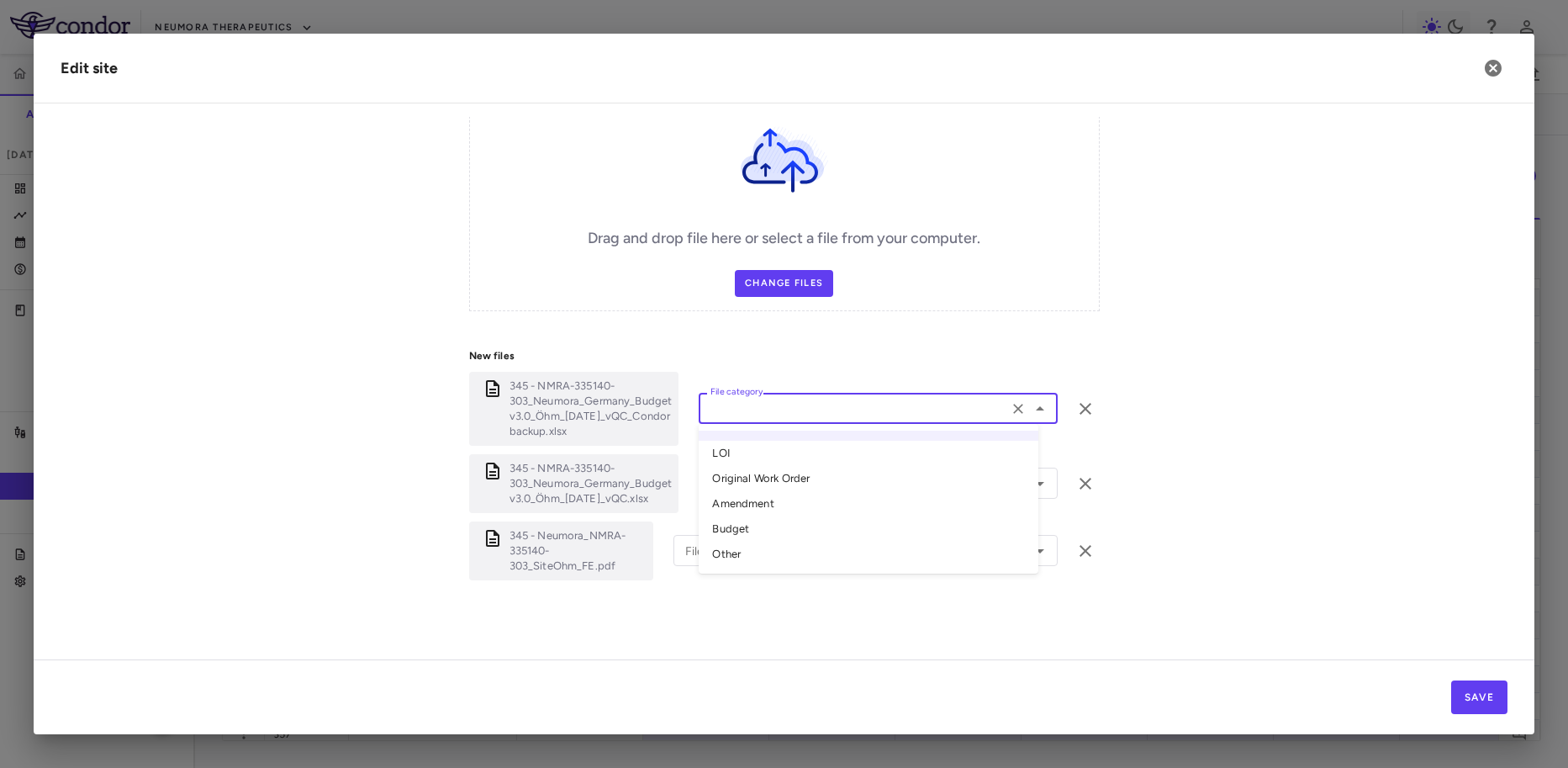 click on "Other" at bounding box center (868, 554) 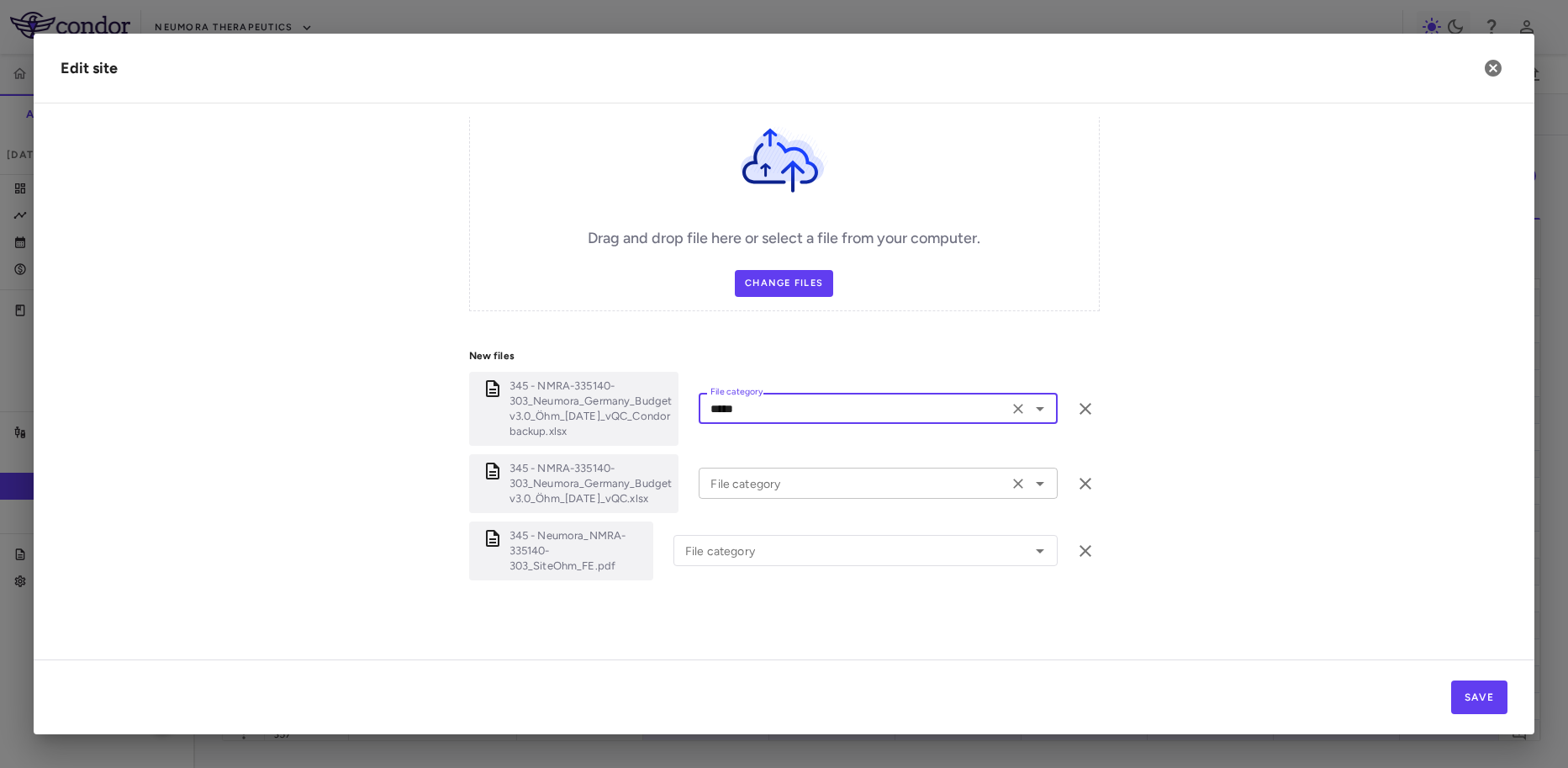 click 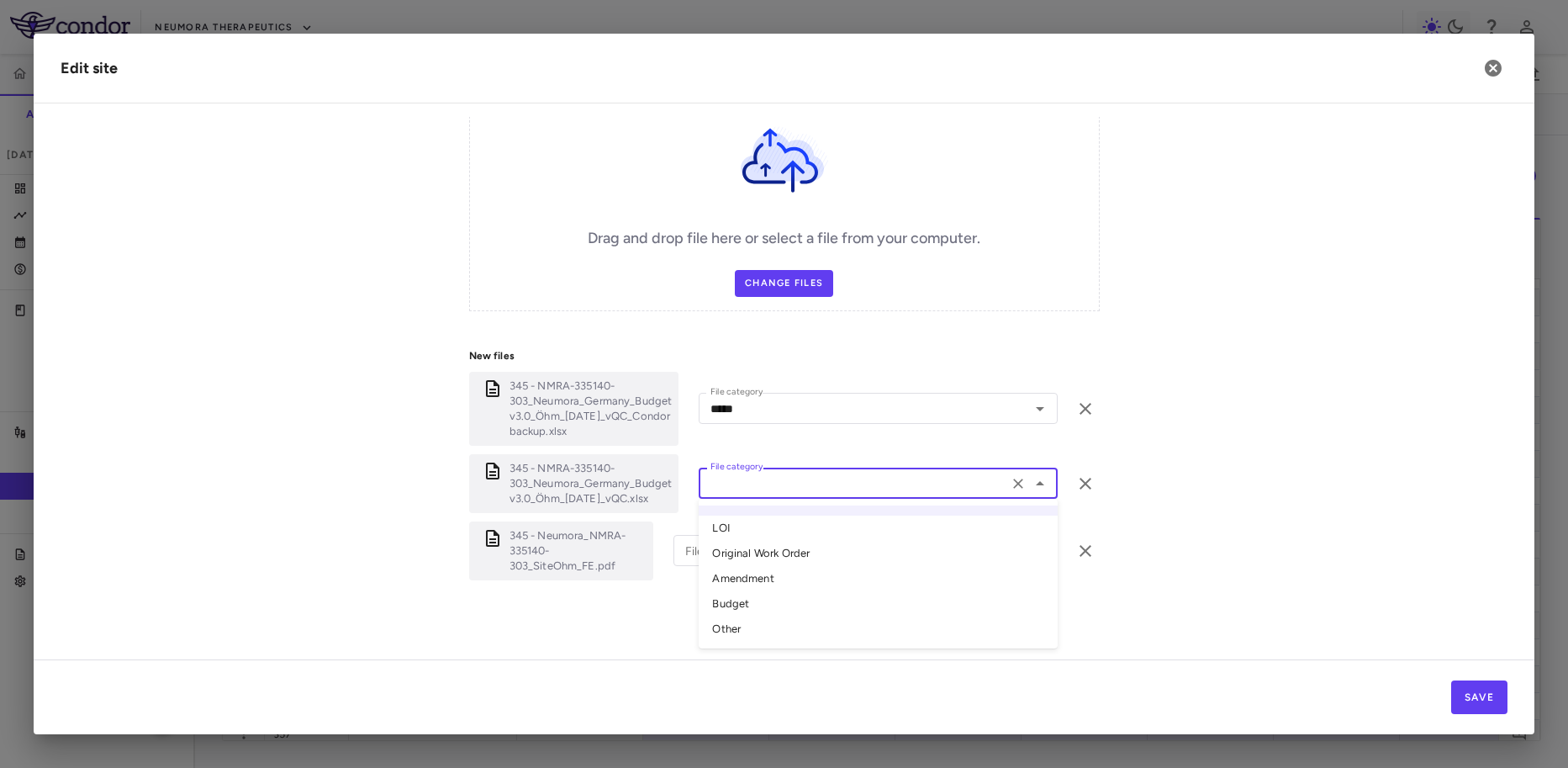 click on "Budget" at bounding box center [878, 604] 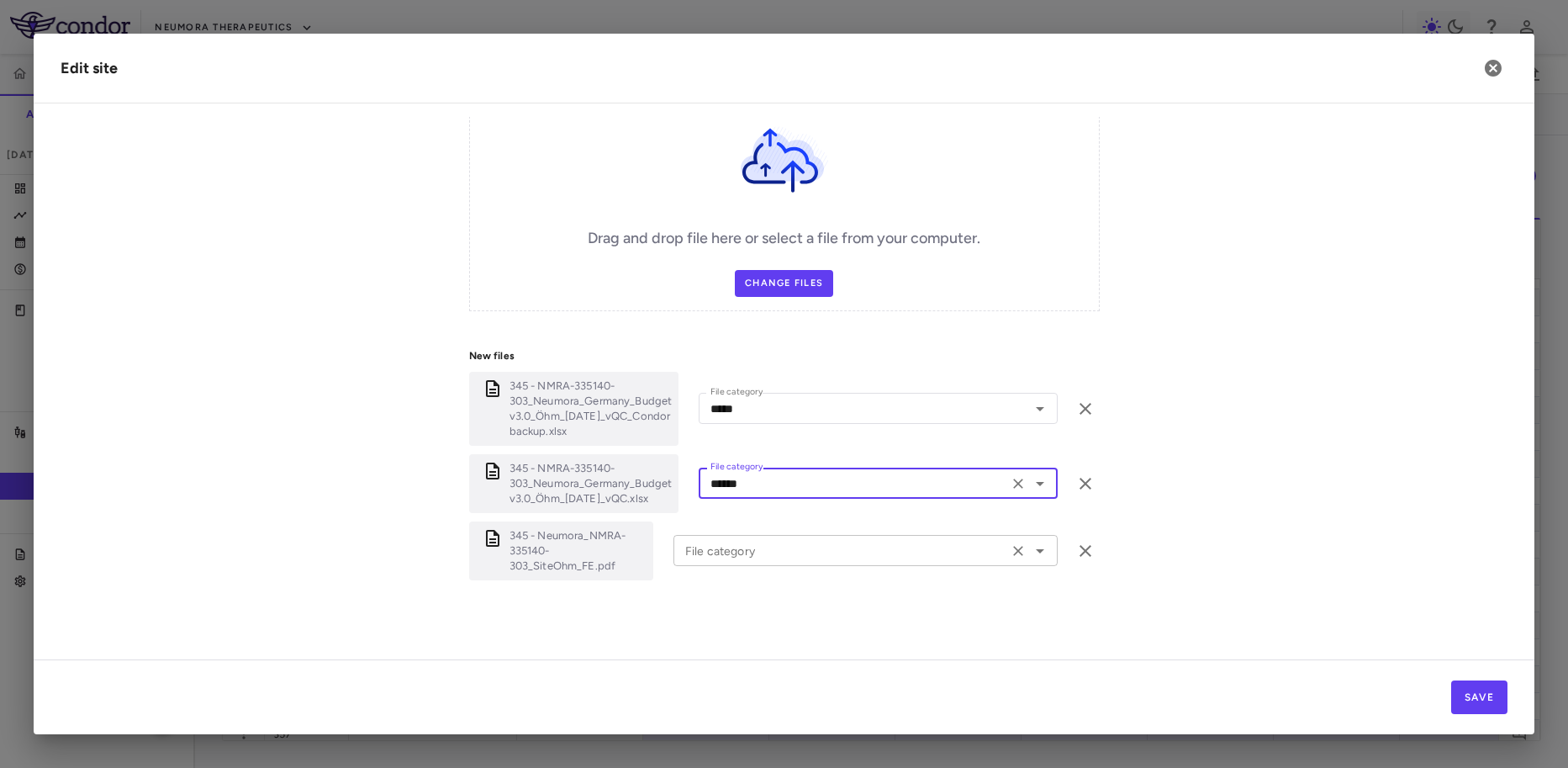 click 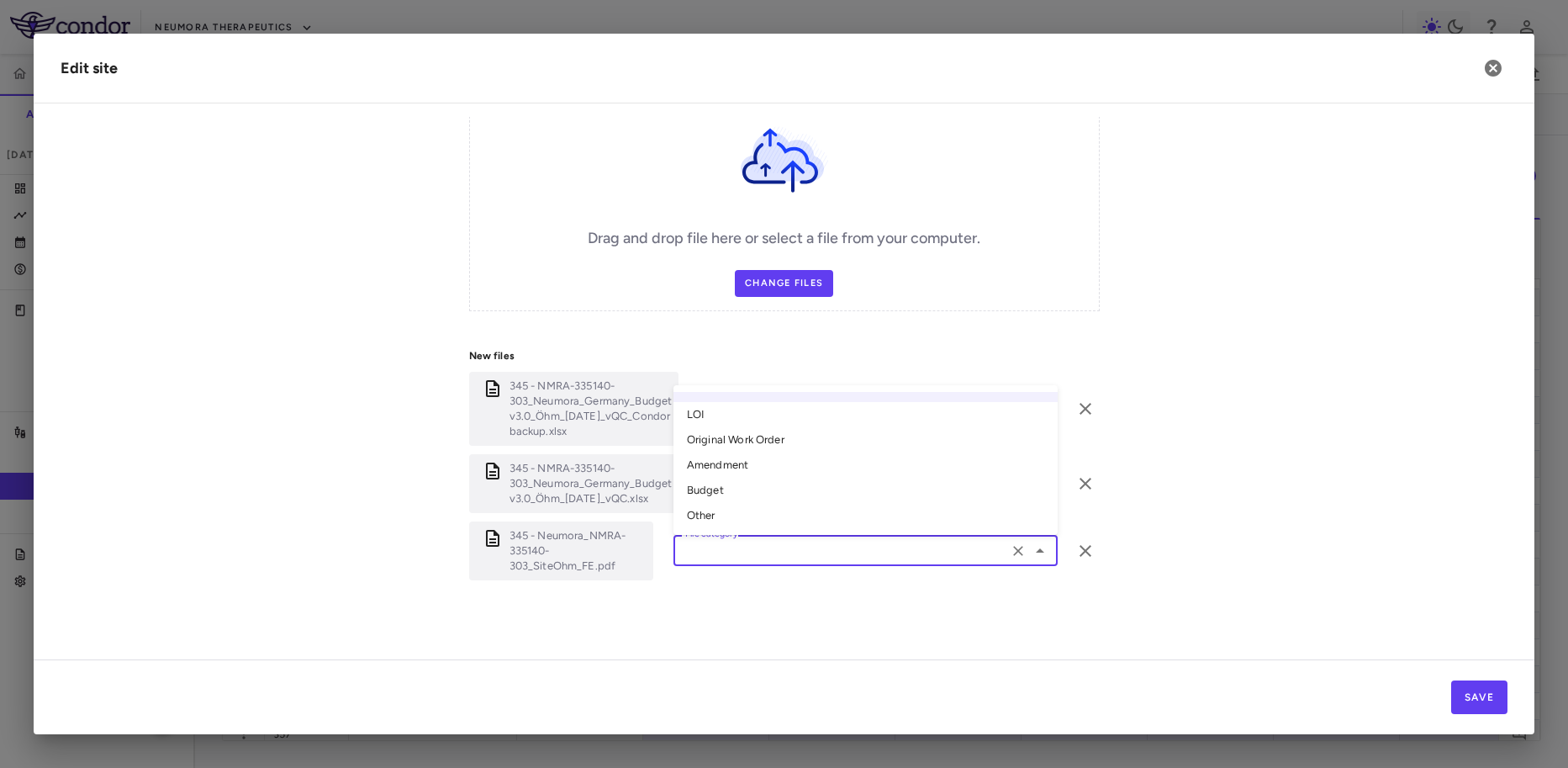 click on "Original Work Order" at bounding box center [865, 440] 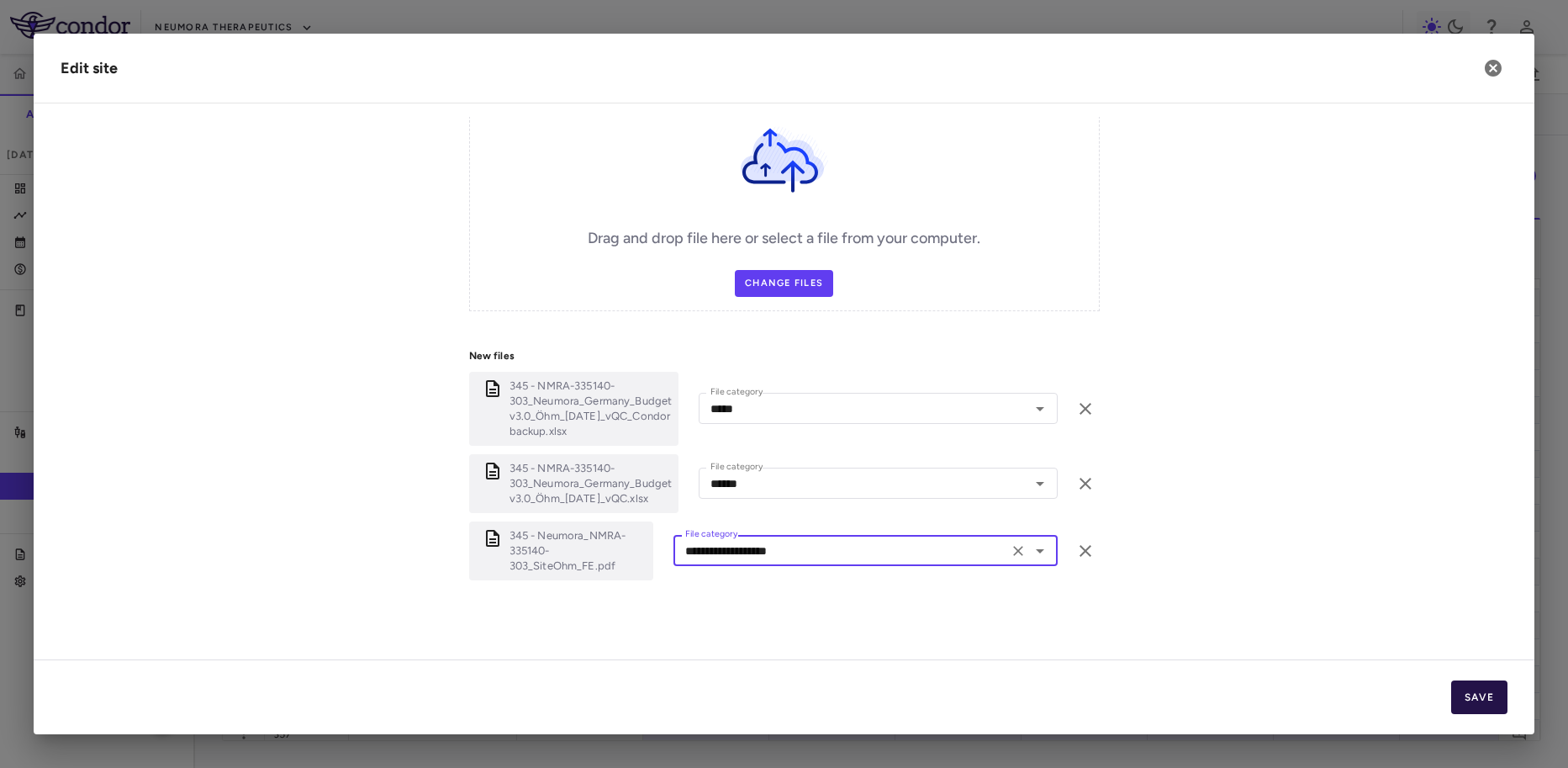 click on "Save" at bounding box center (1479, 697) 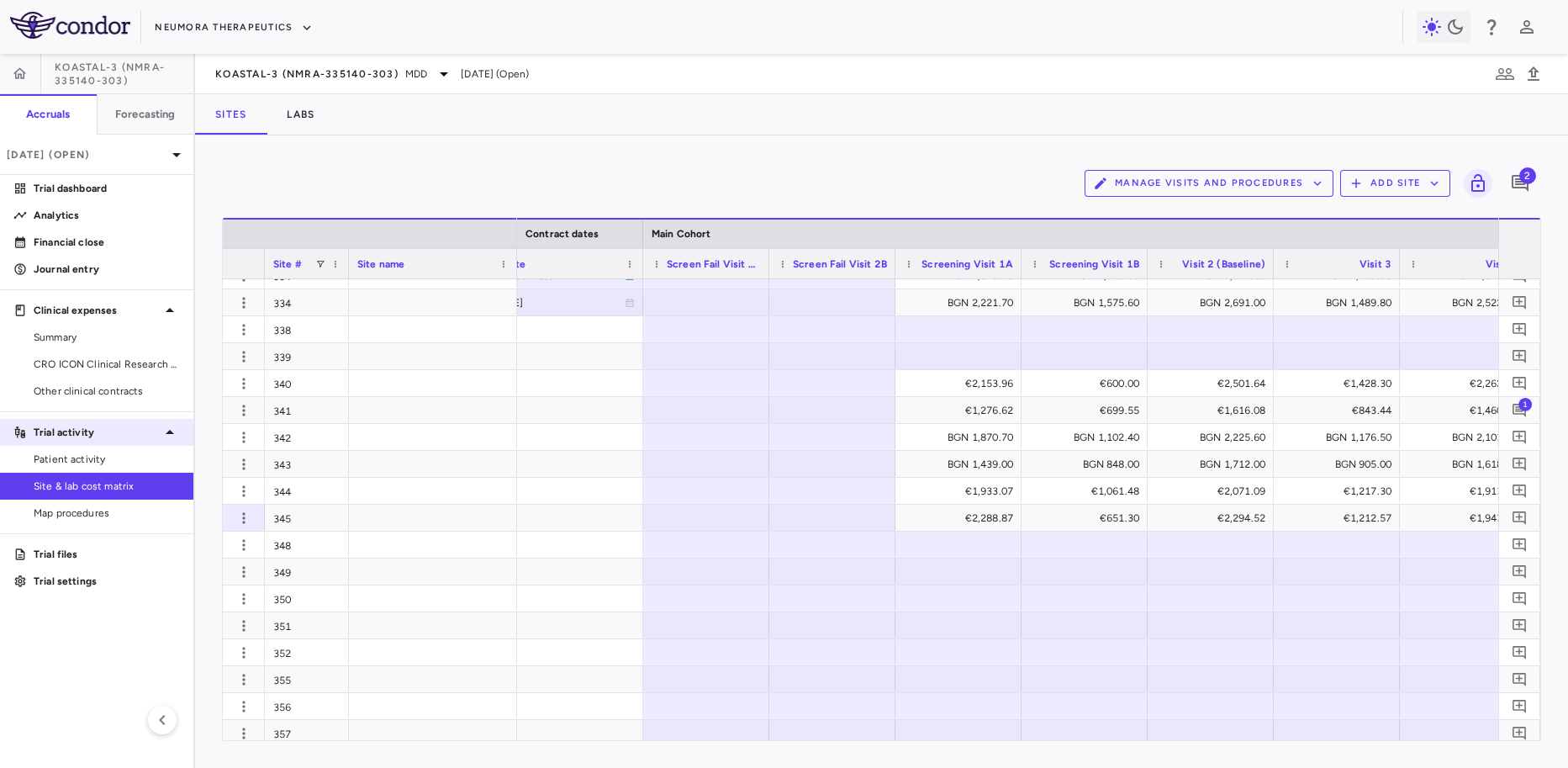scroll, scrollTop: 0, scrollLeft: 1742, axis: horizontal 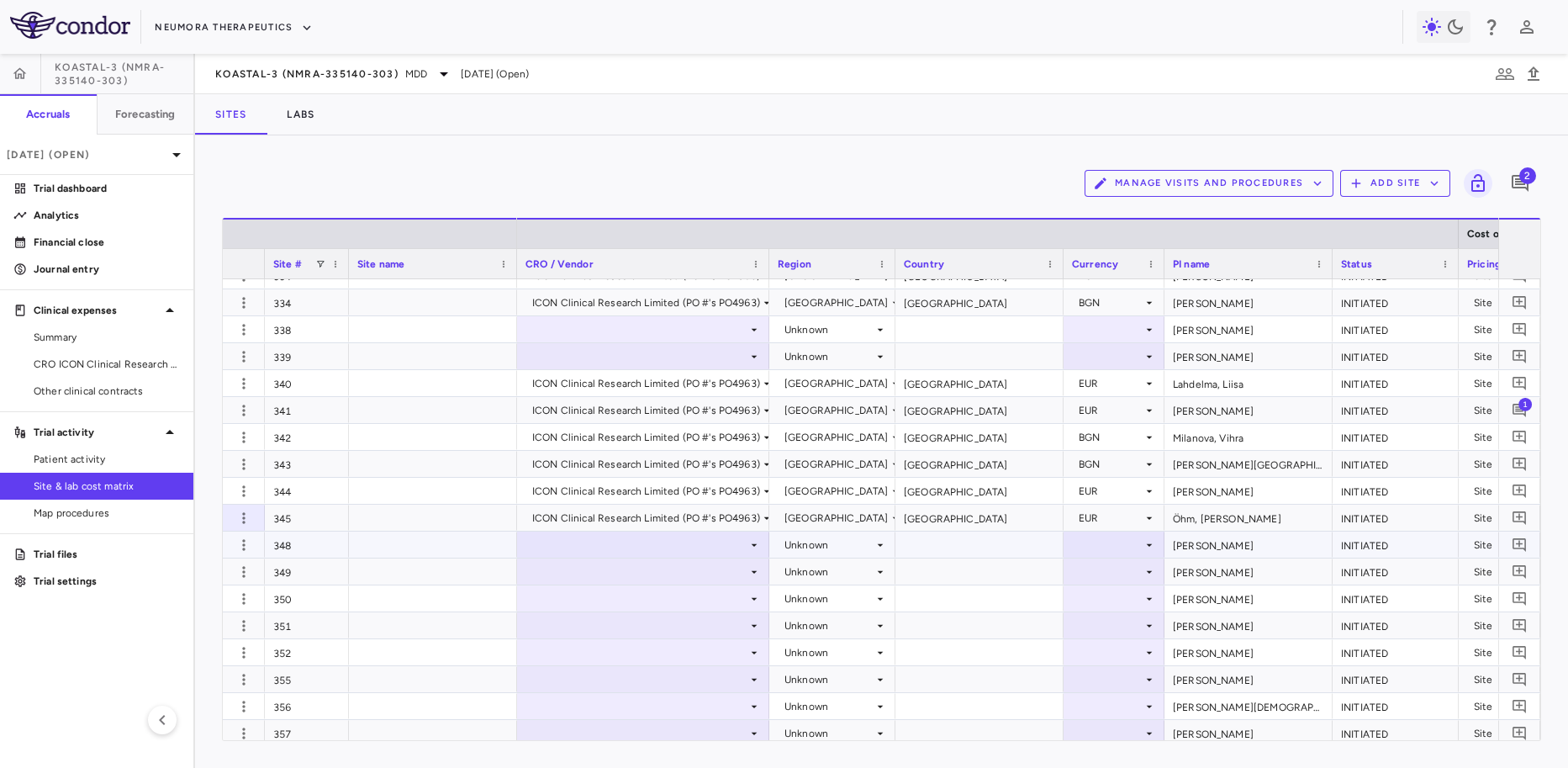 click 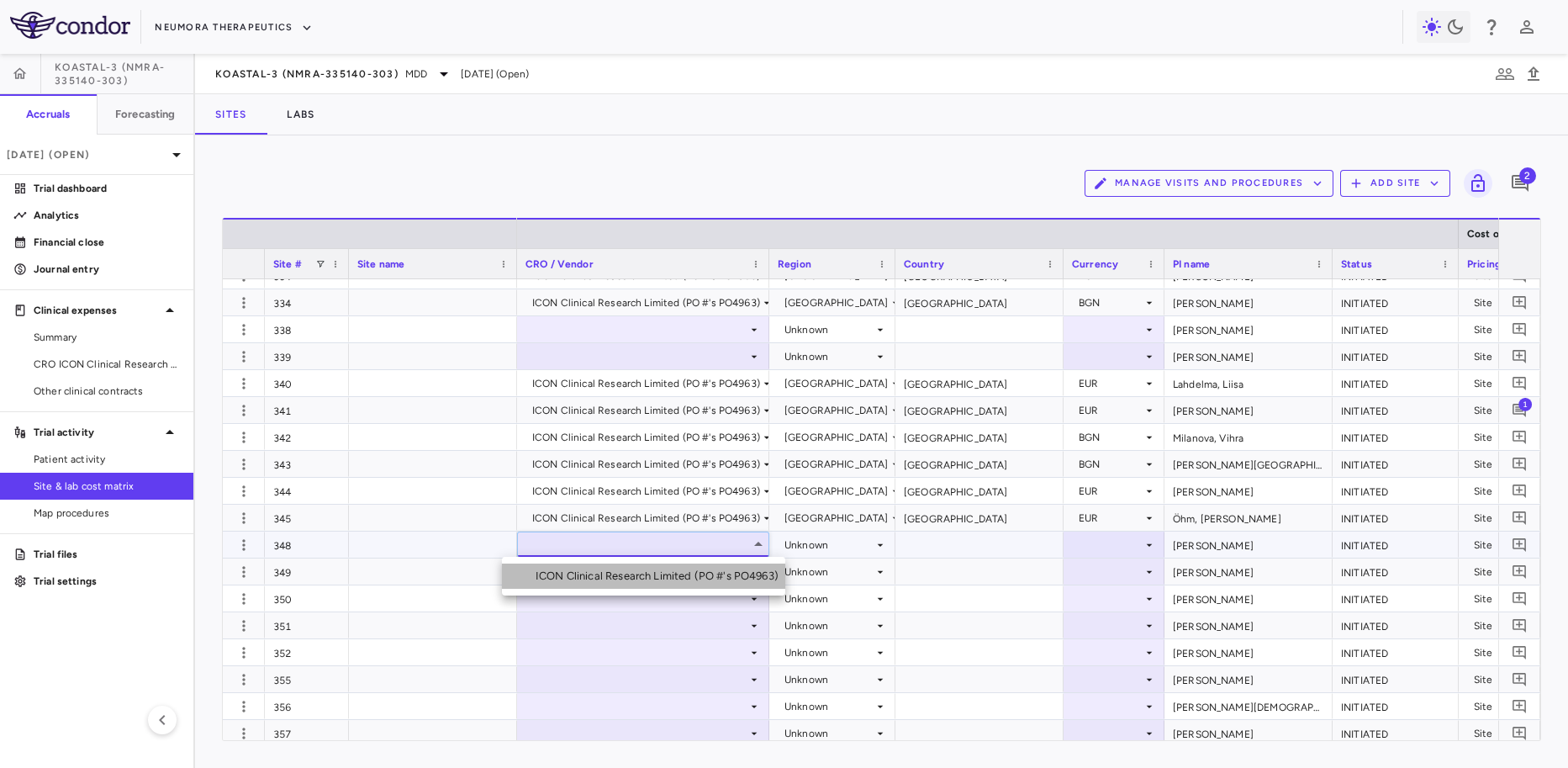 drag, startPoint x: 710, startPoint y: 575, endPoint x: 744, endPoint y: 572, distance: 34.132096 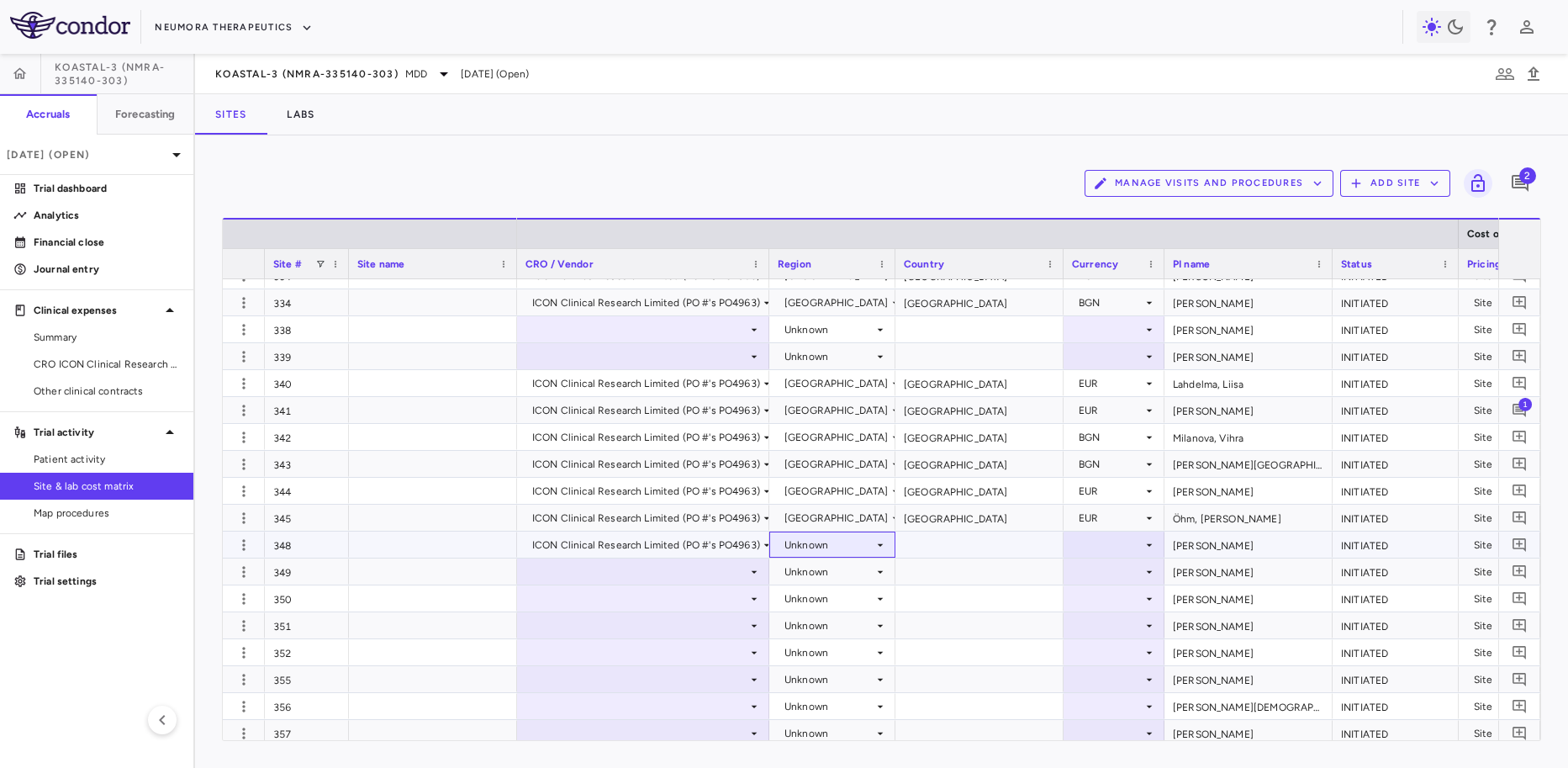 click 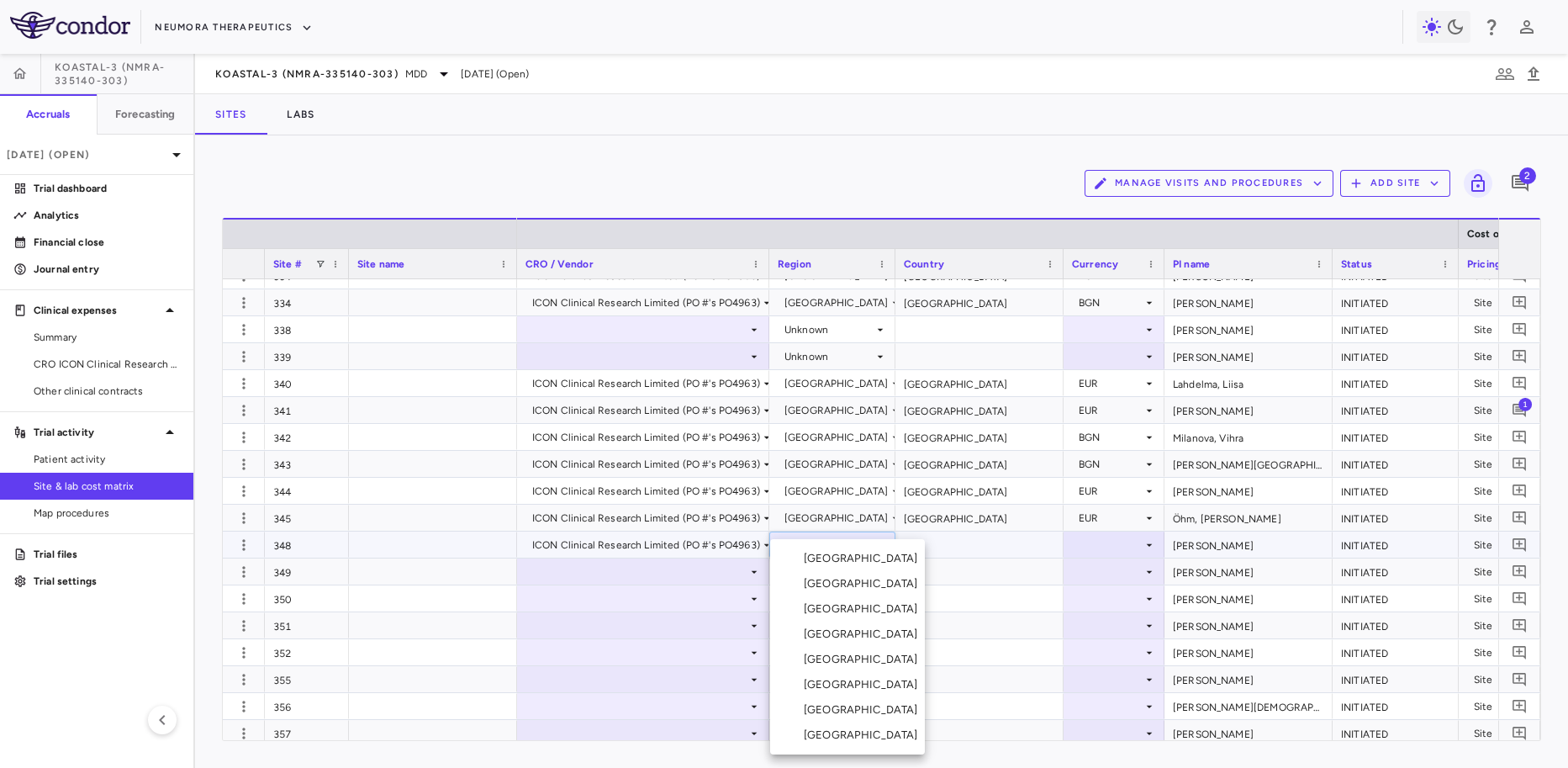 click on "[GEOGRAPHIC_DATA]" at bounding box center (864, 735) 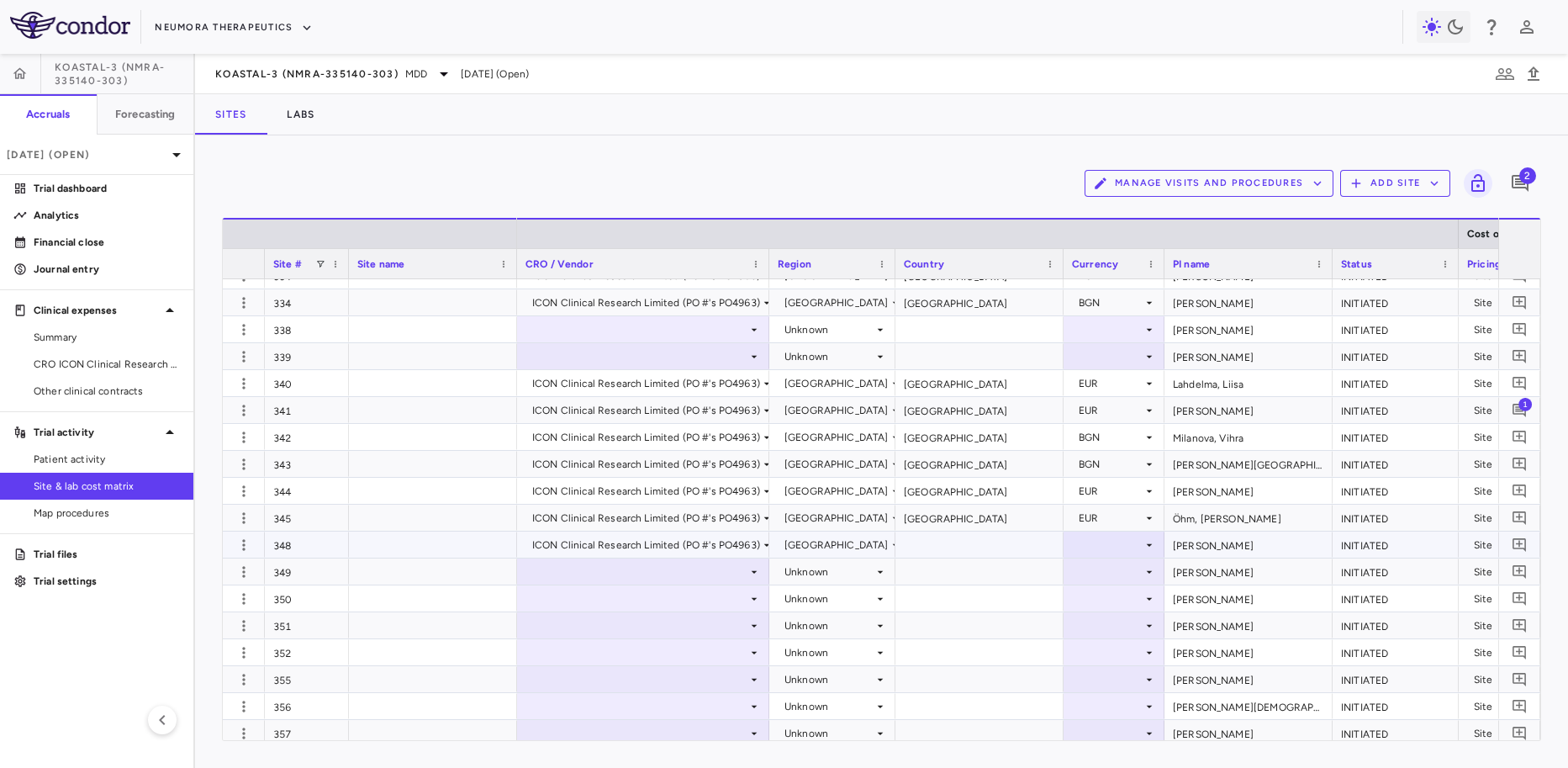 click at bounding box center [1114, 544] 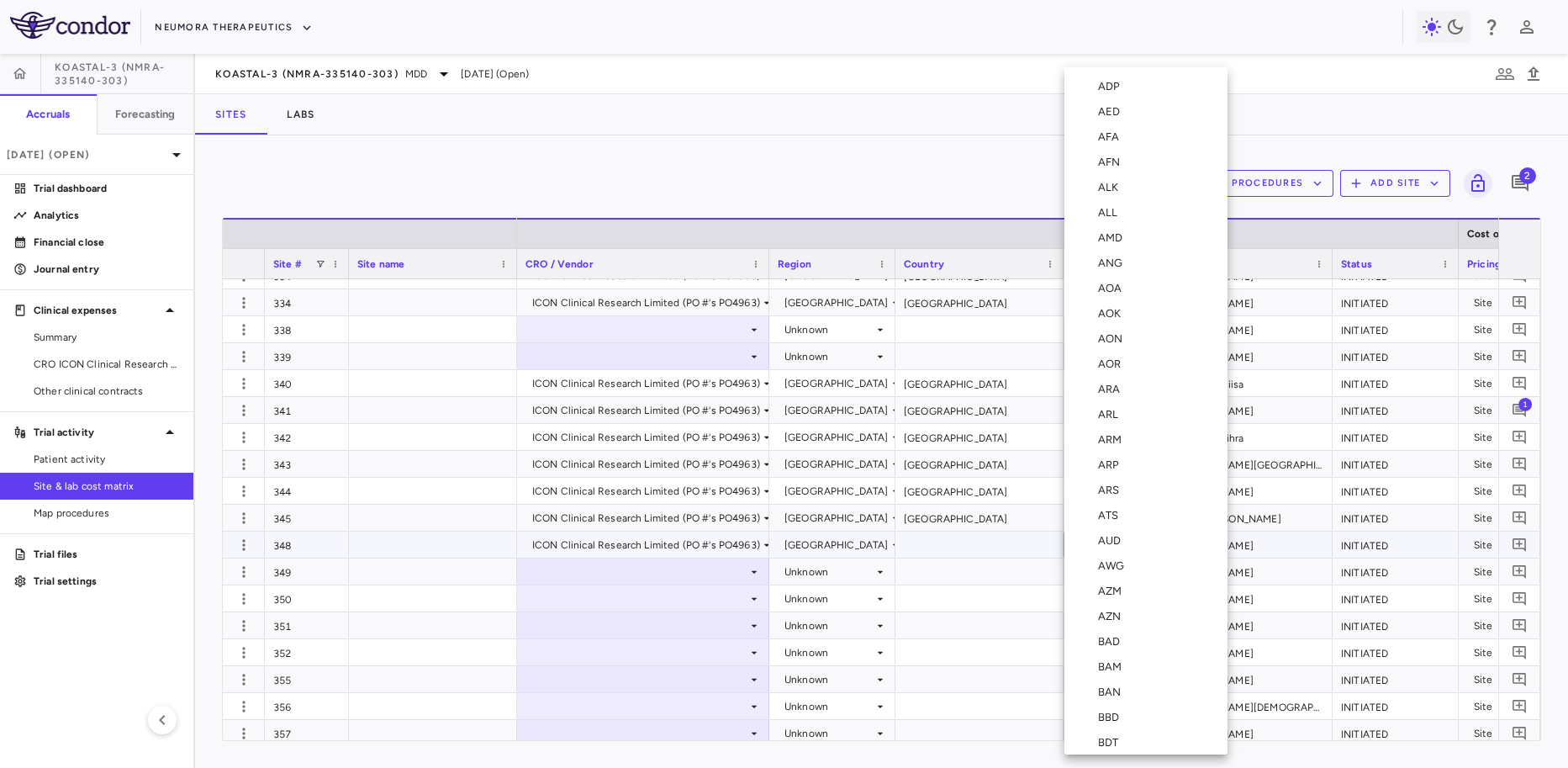 type 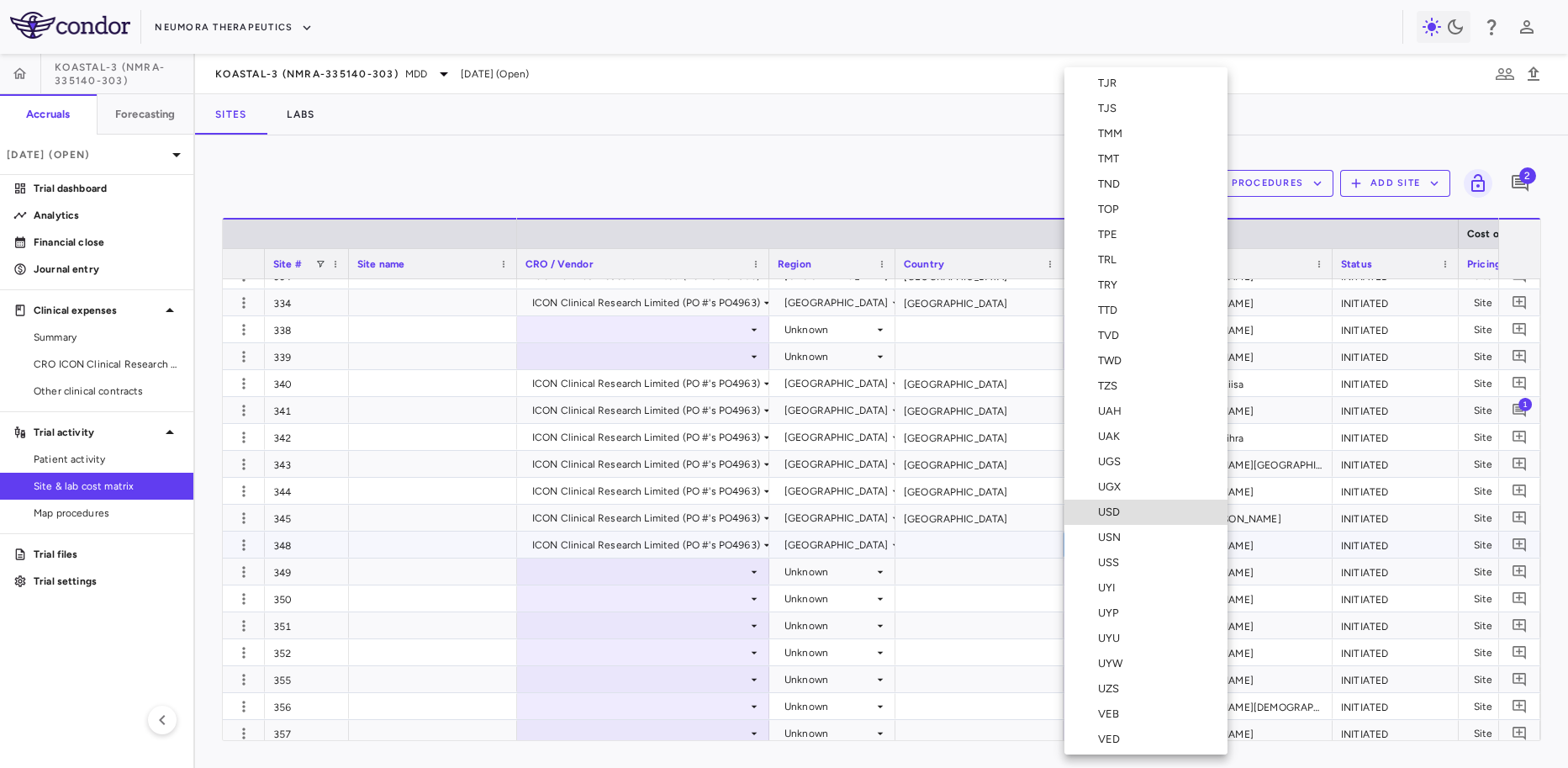 type 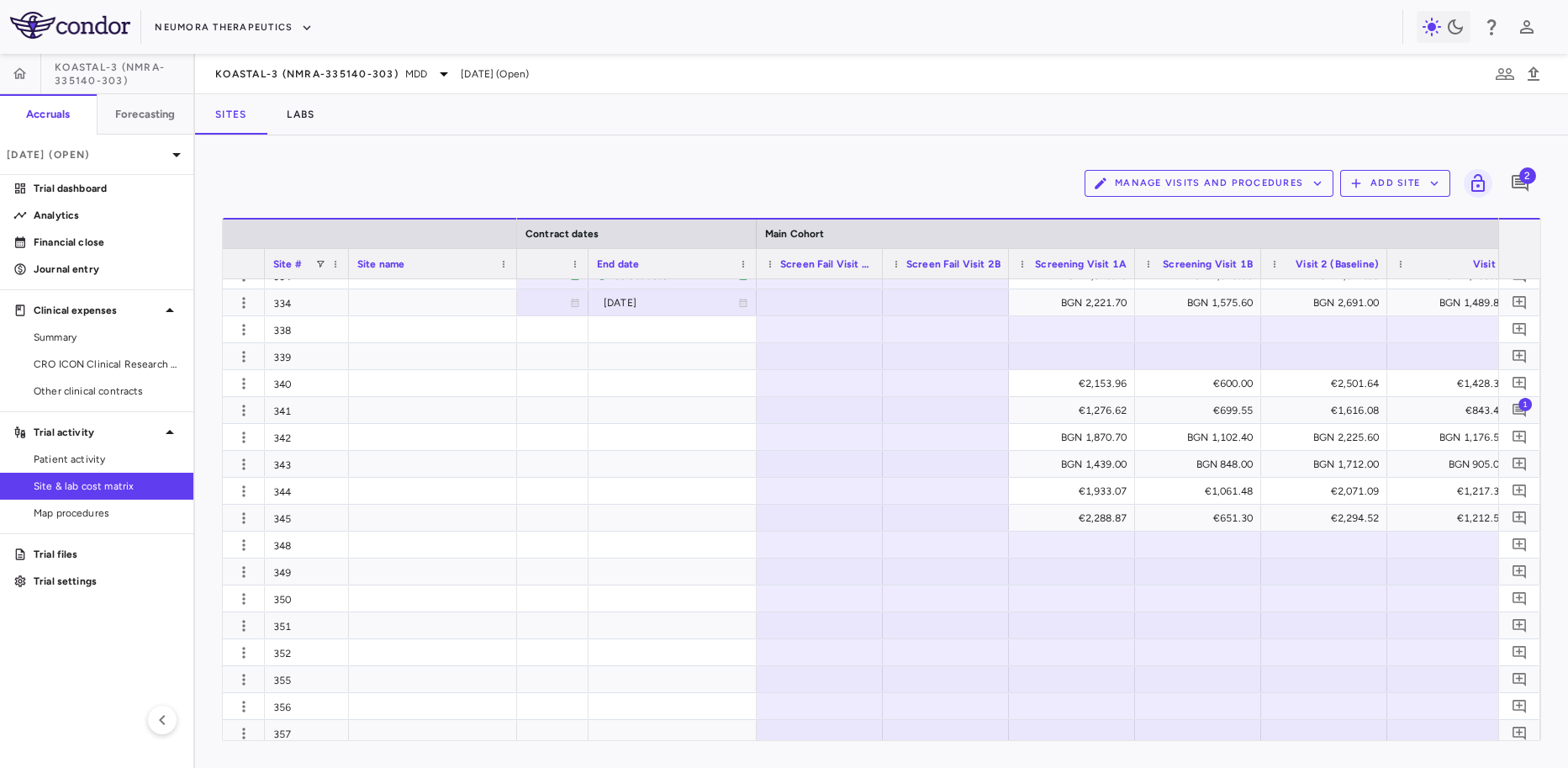 click at bounding box center (1072, 544) 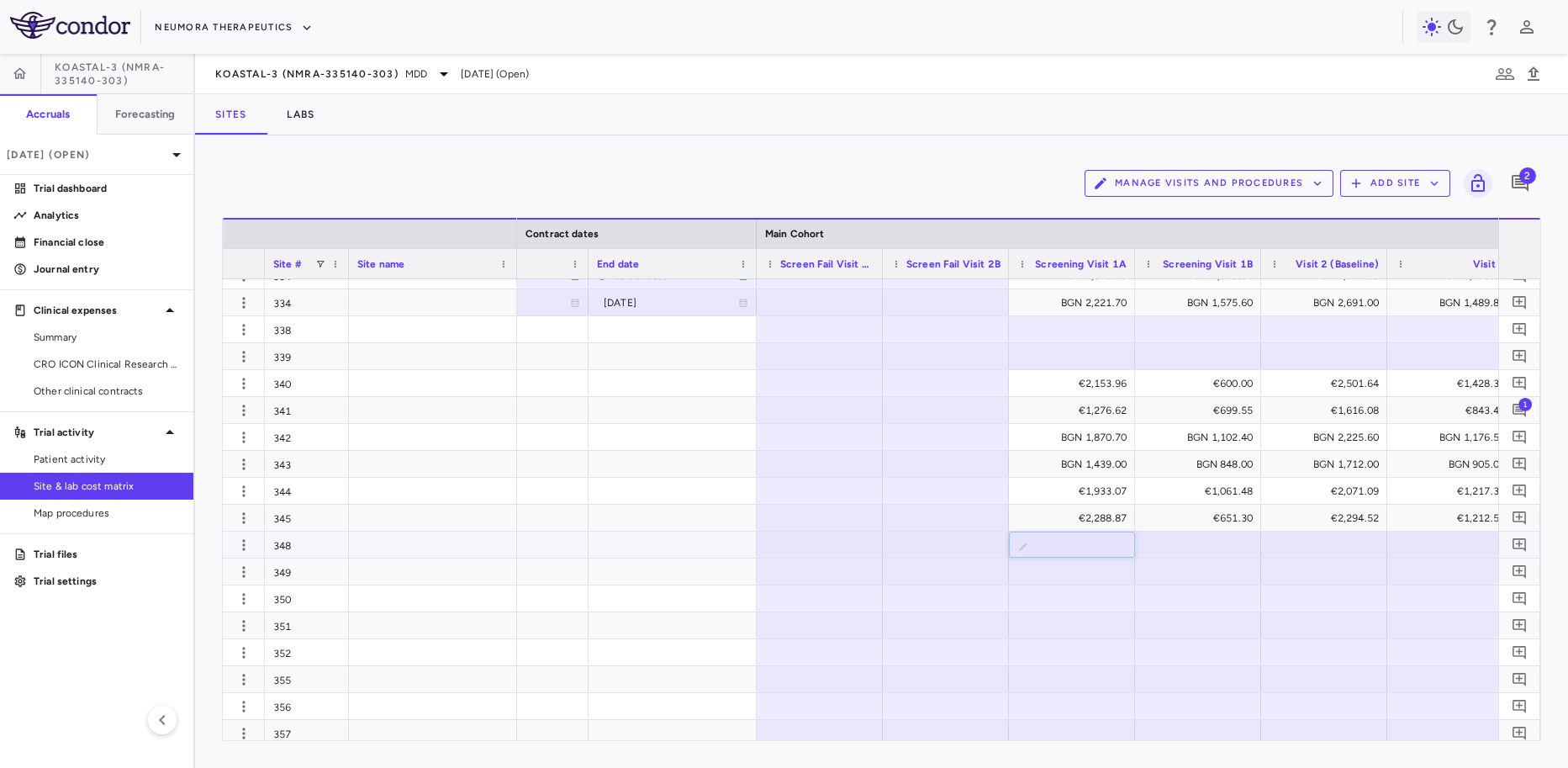 click at bounding box center [1085, 546] 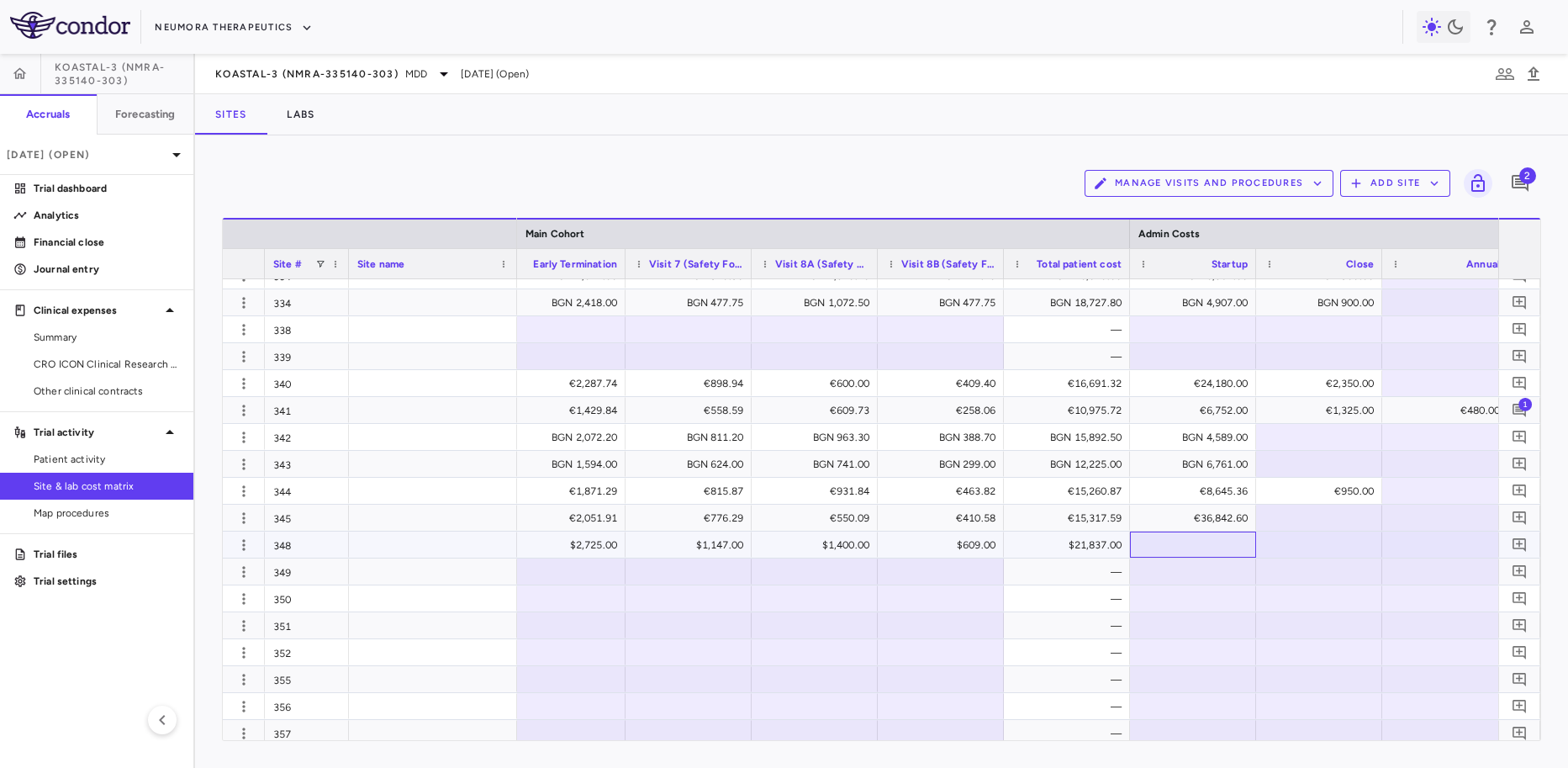 click at bounding box center (1193, 544) 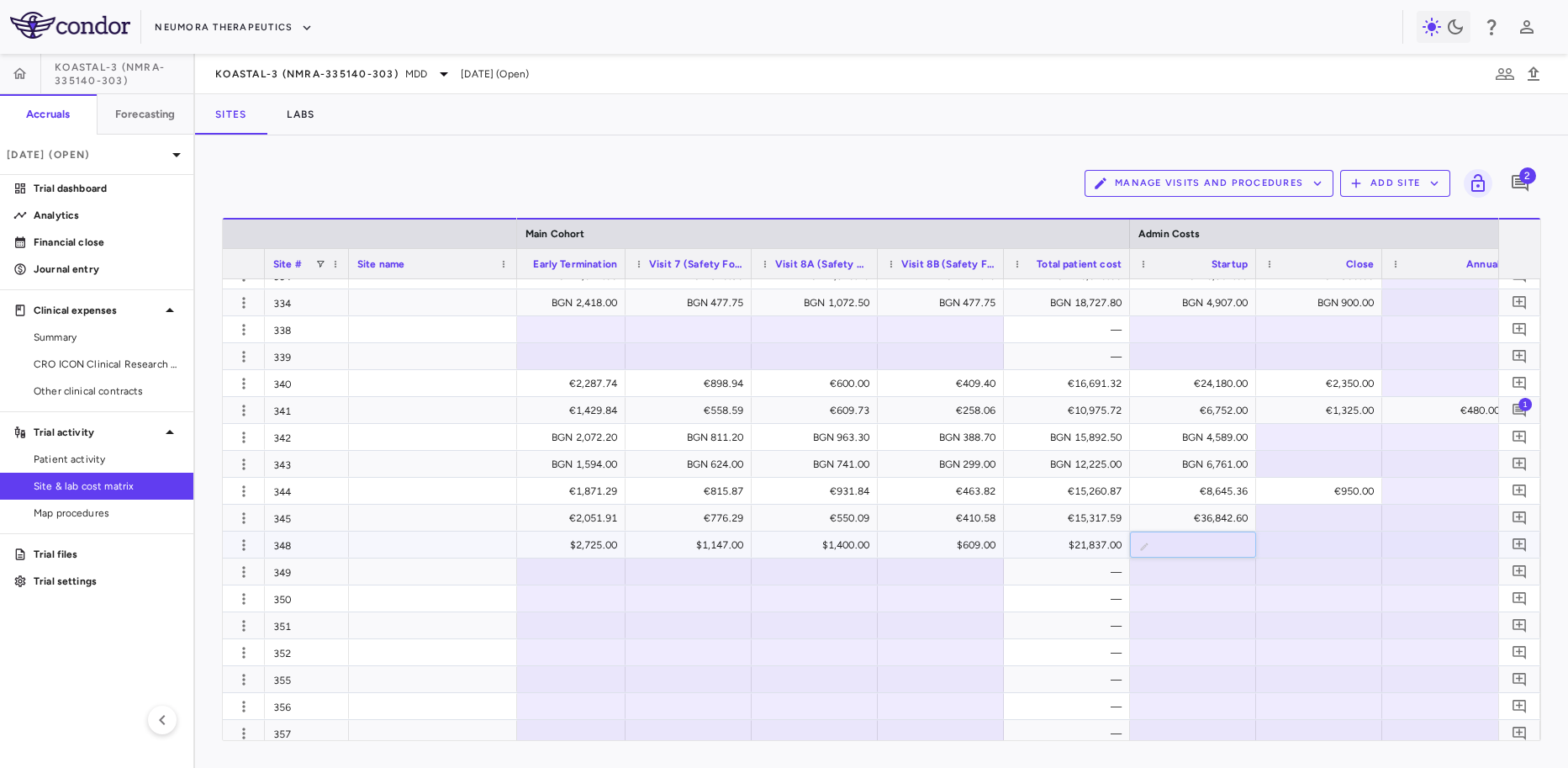 type on "********" 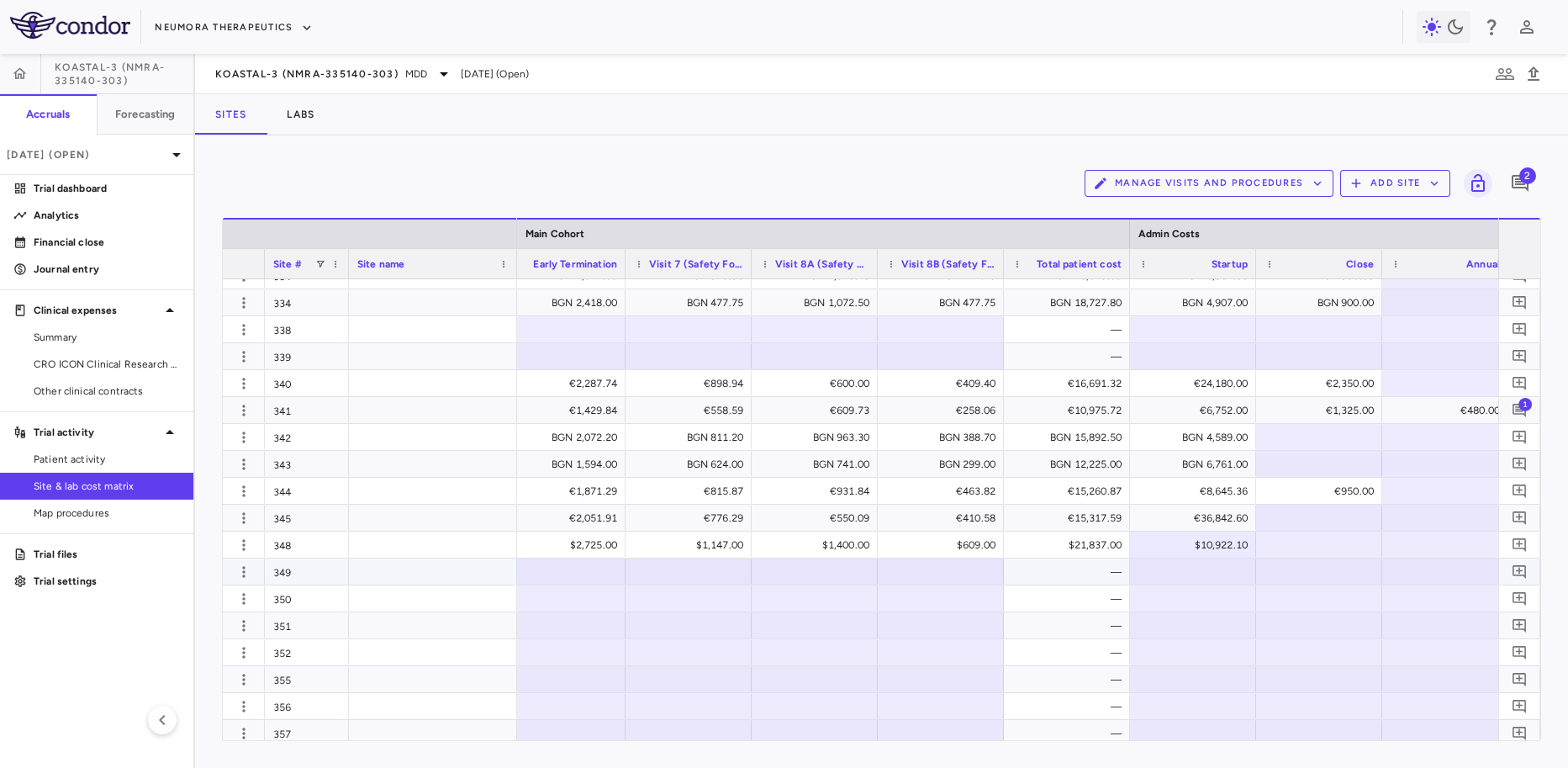 scroll, scrollTop: 0, scrollLeft: 3339, axis: horizontal 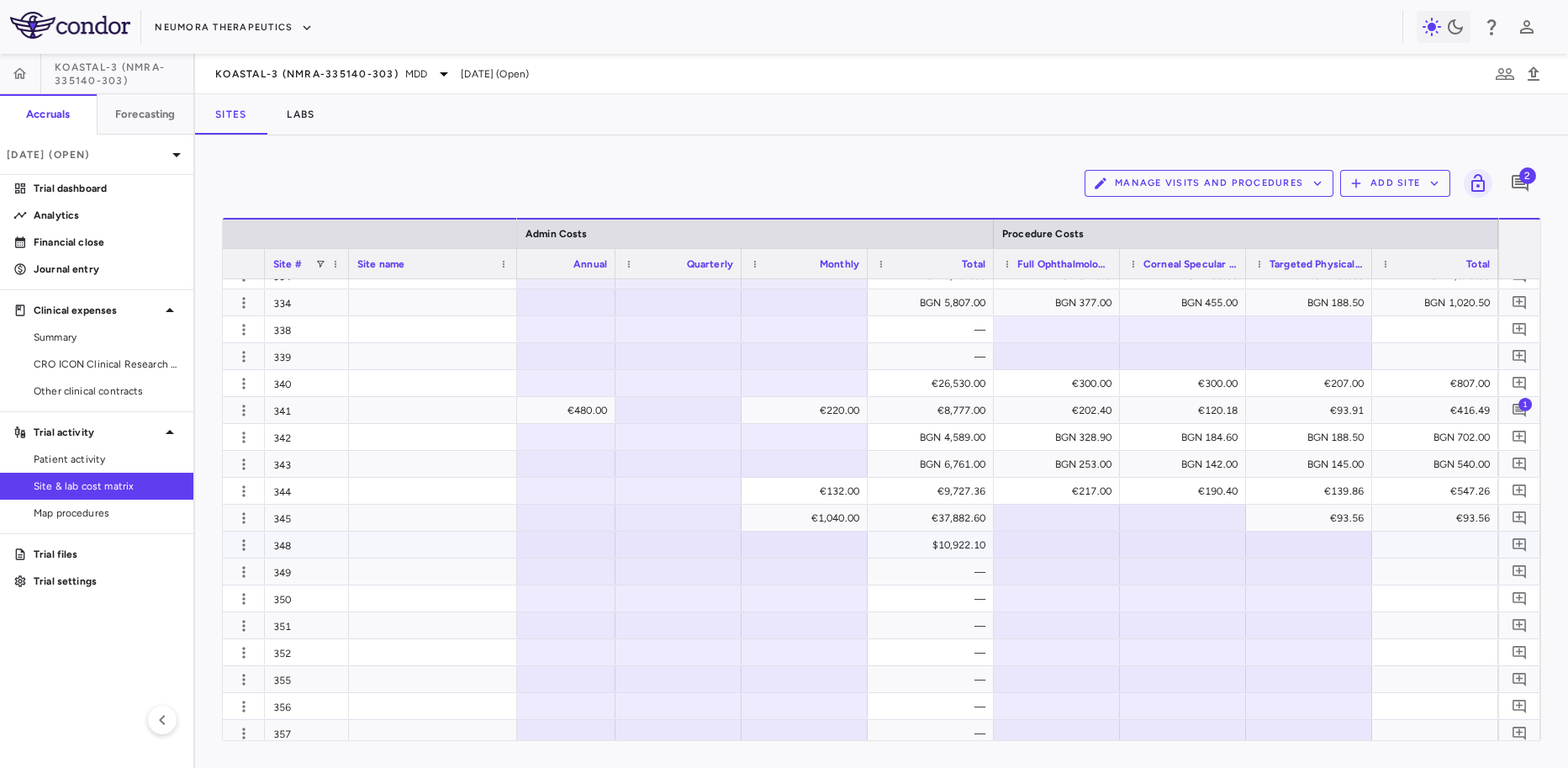click at bounding box center (1309, 544) 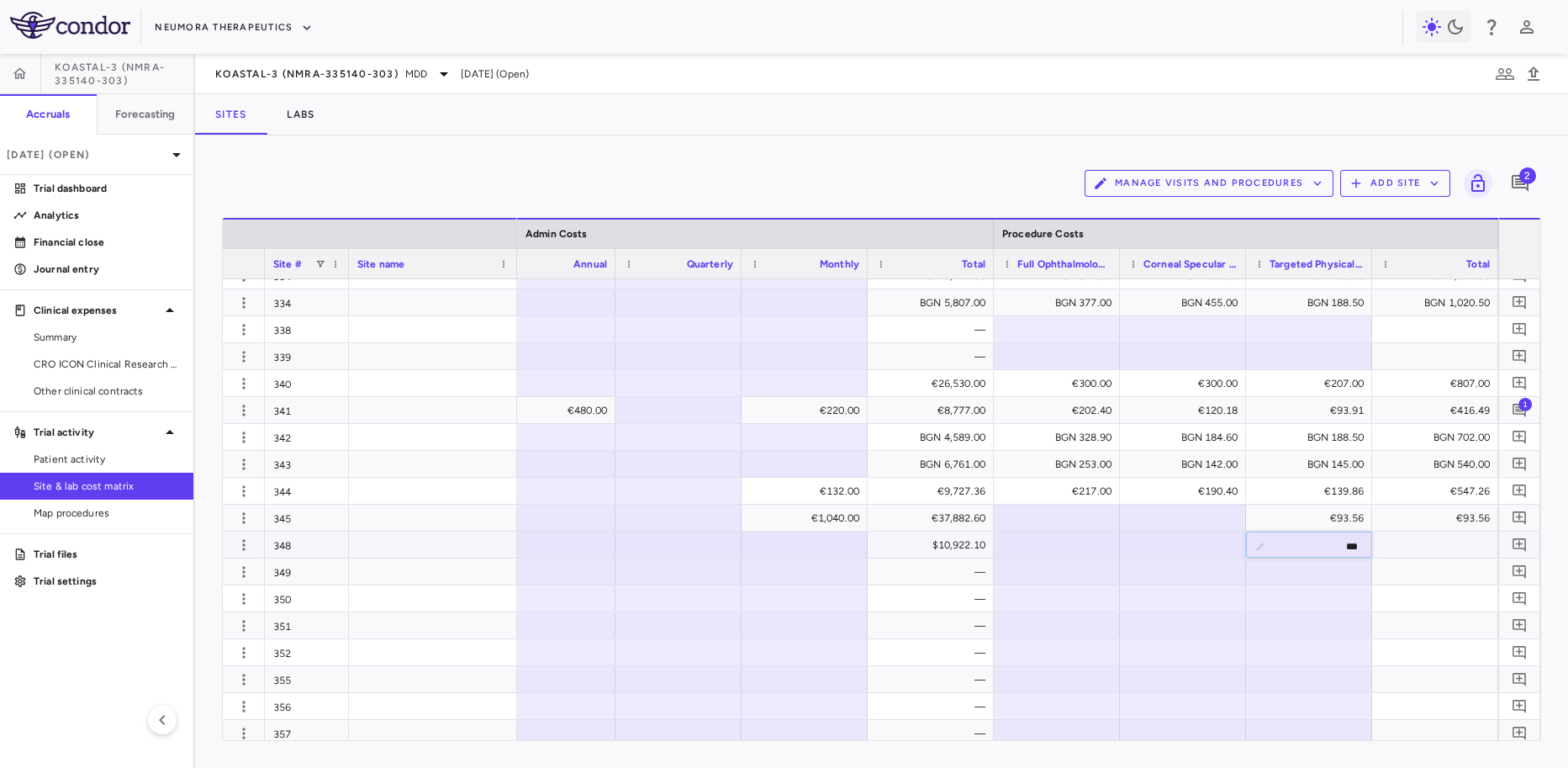 type on "****" 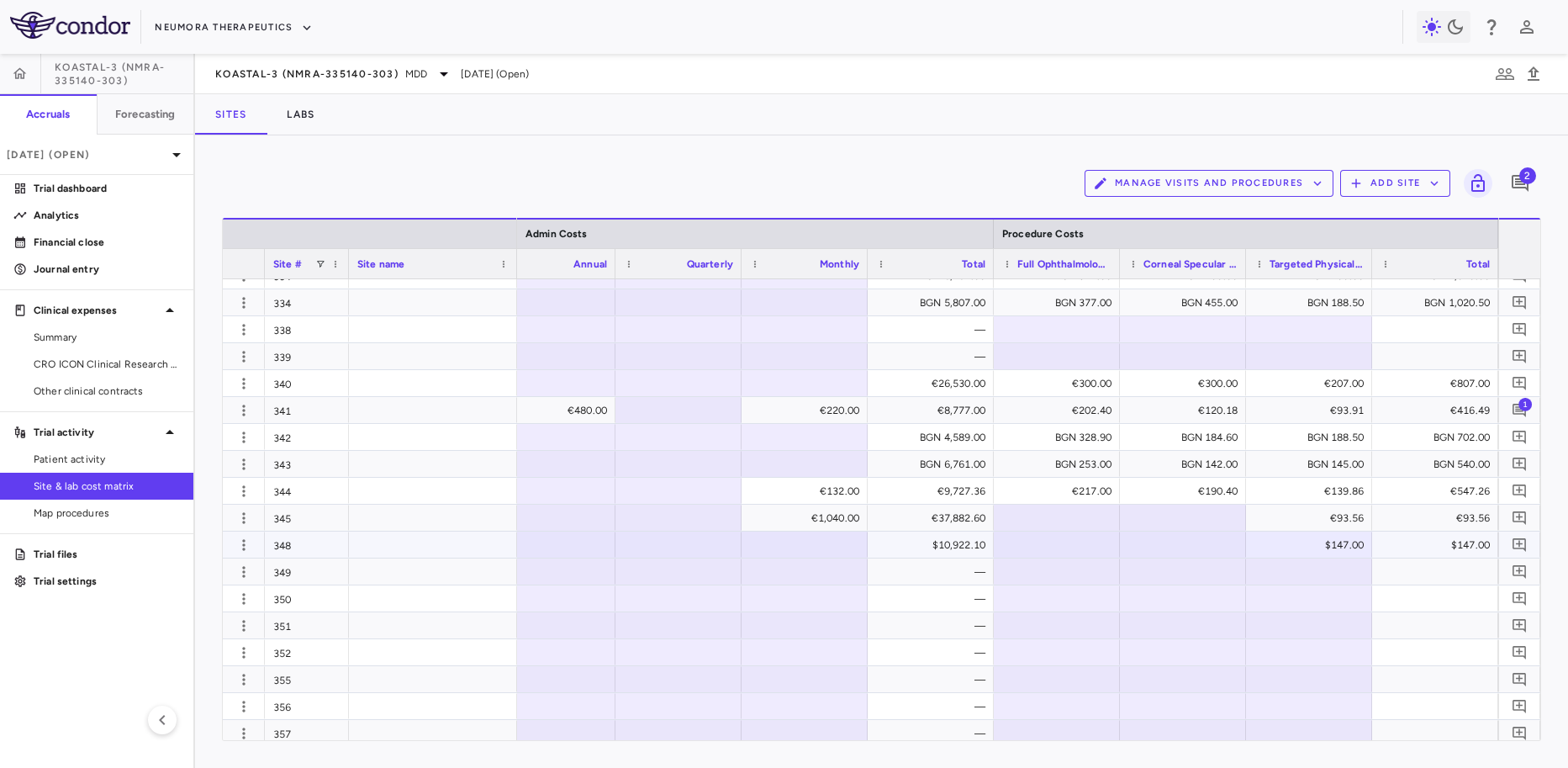 click at bounding box center (1183, 544) 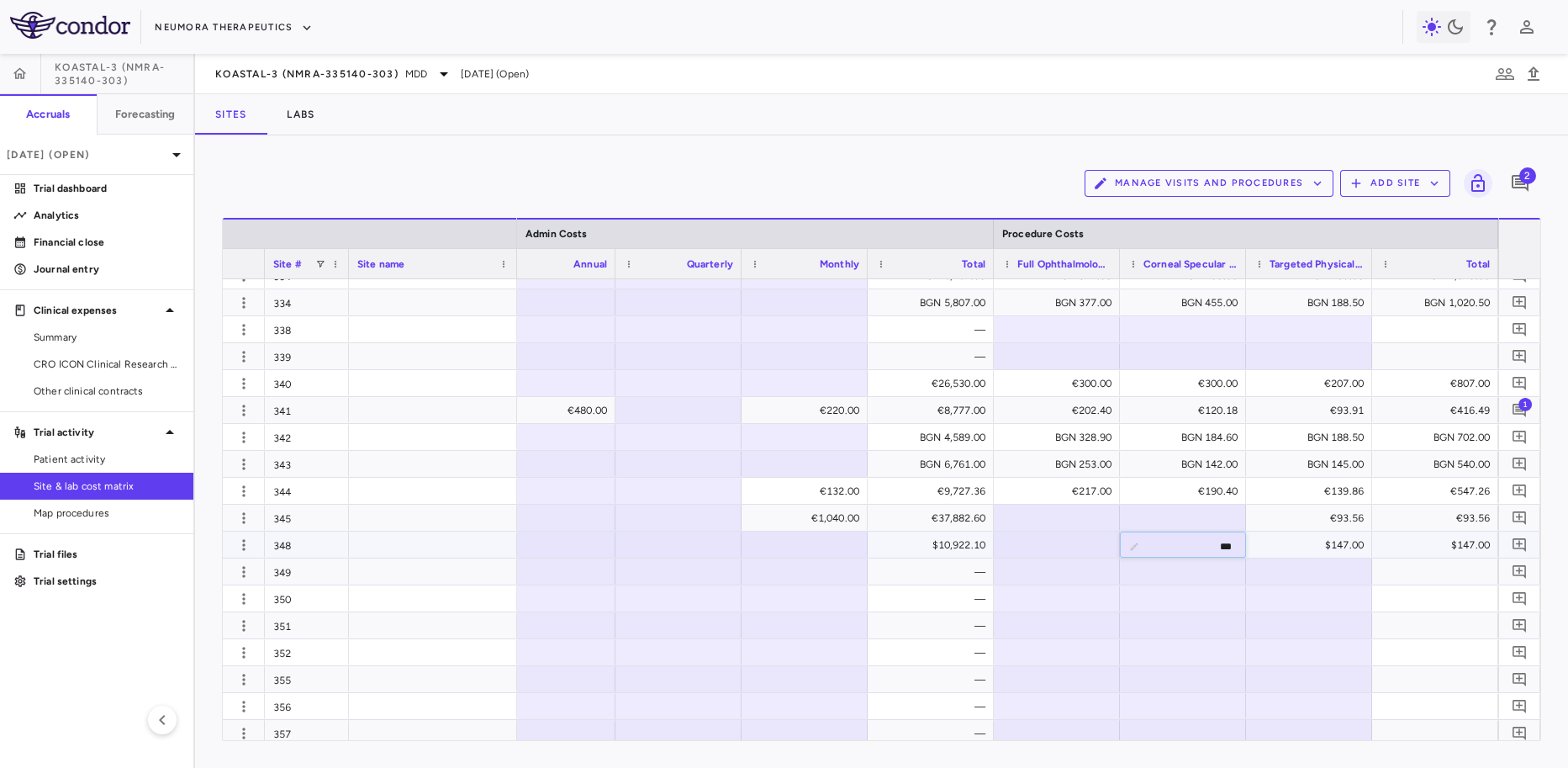 type on "****" 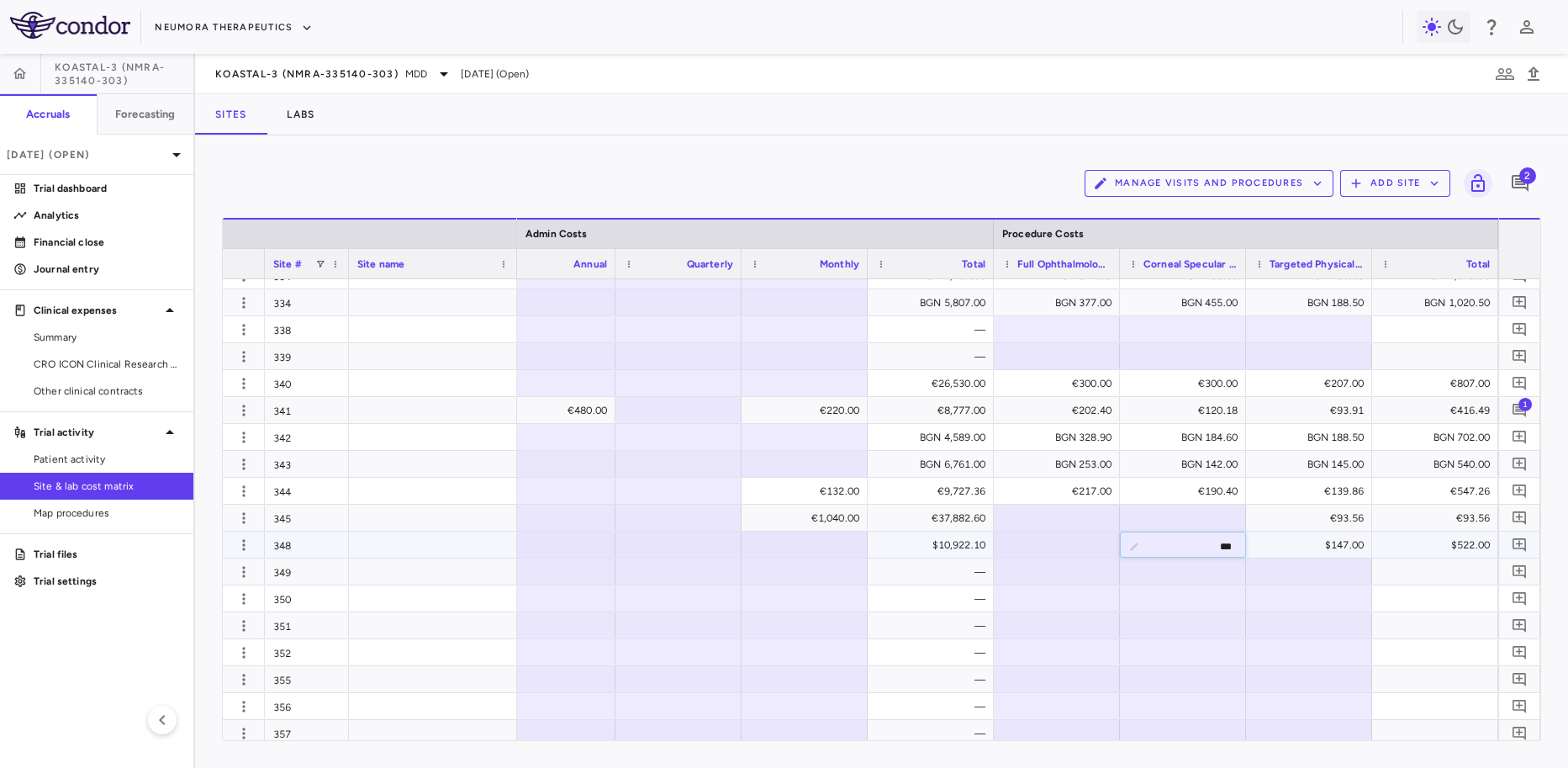 click at bounding box center [1057, 544] 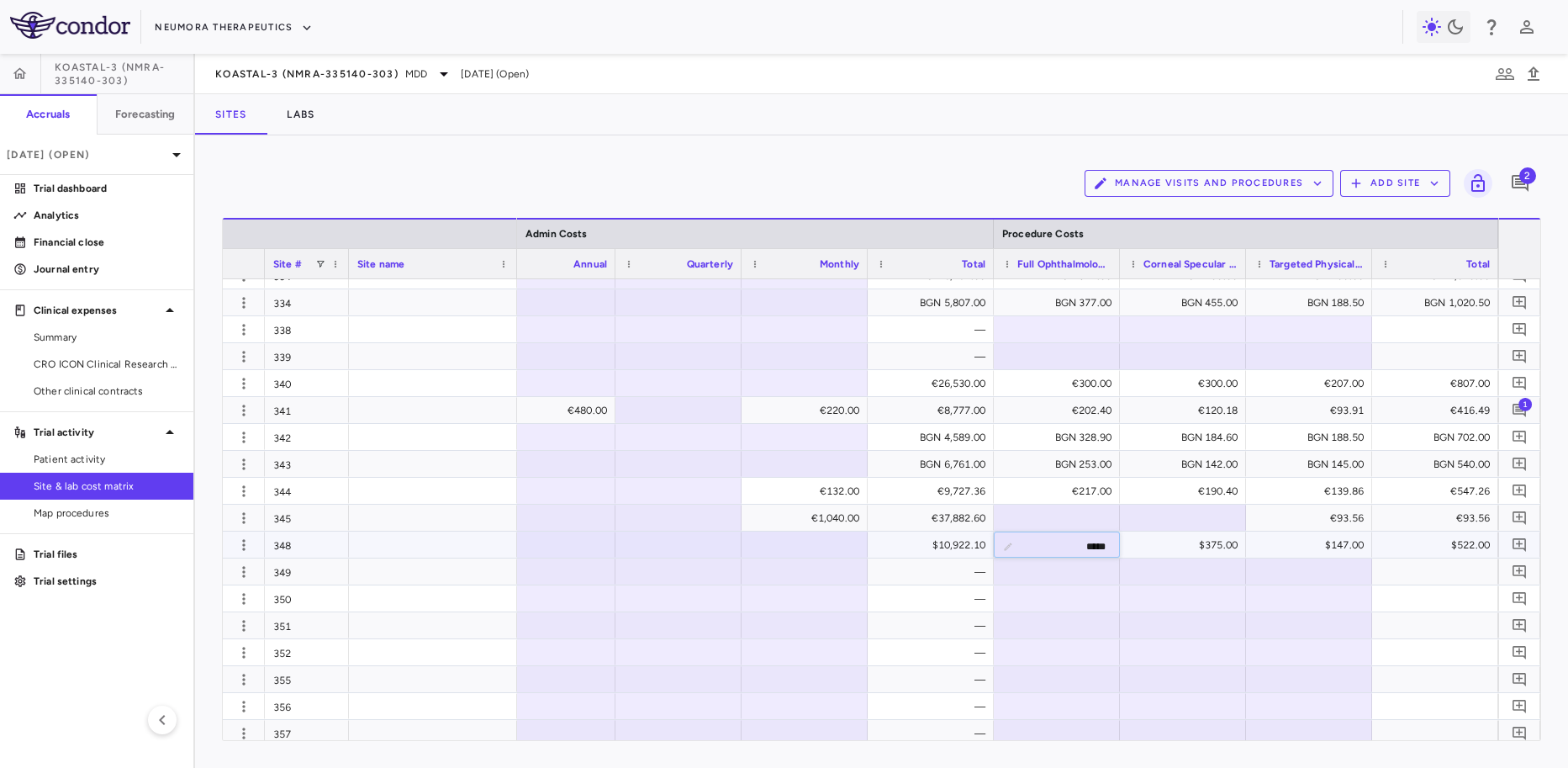 type on "******" 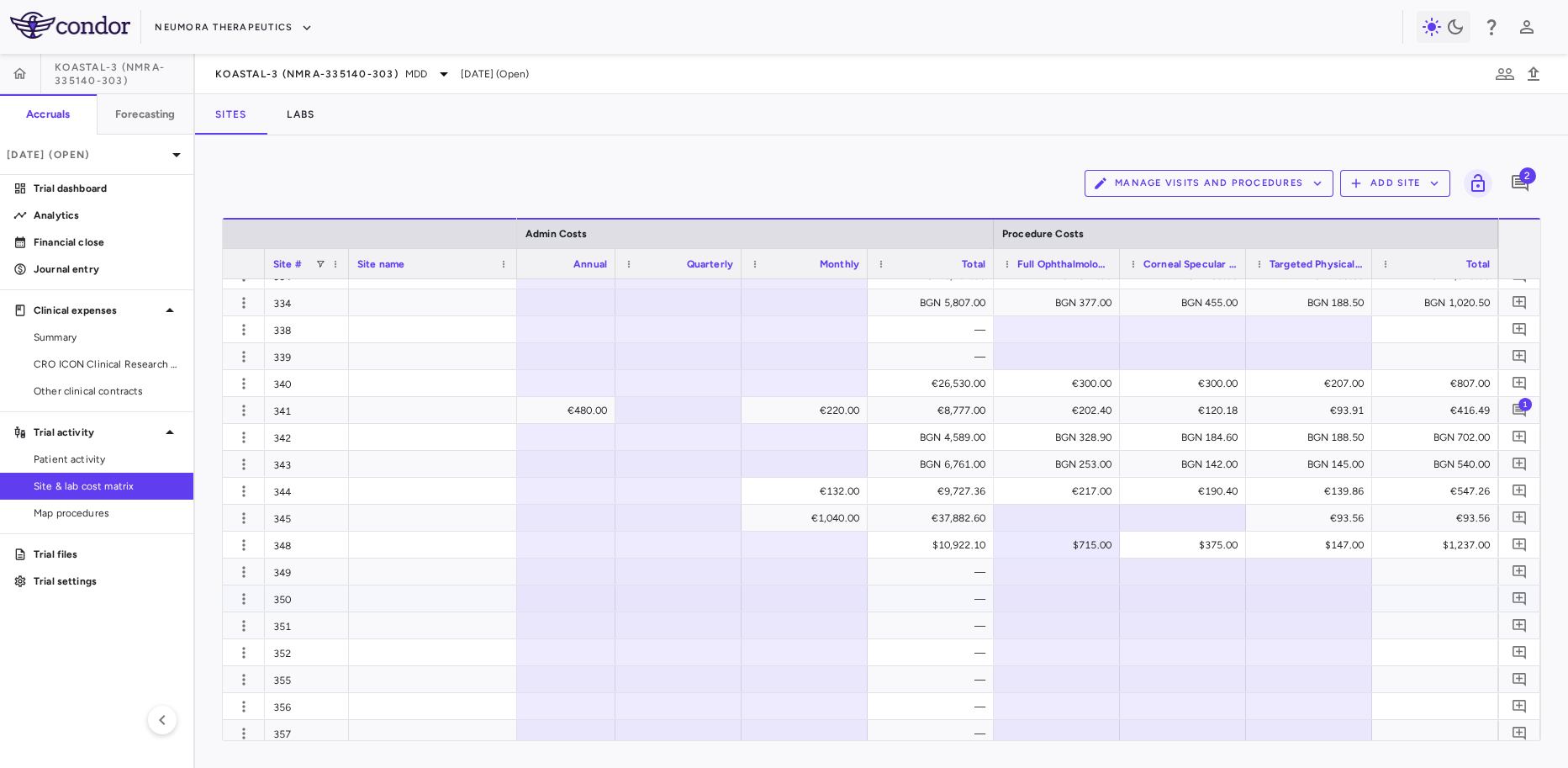 scroll, scrollTop: 0, scrollLeft: 3740, axis: horizontal 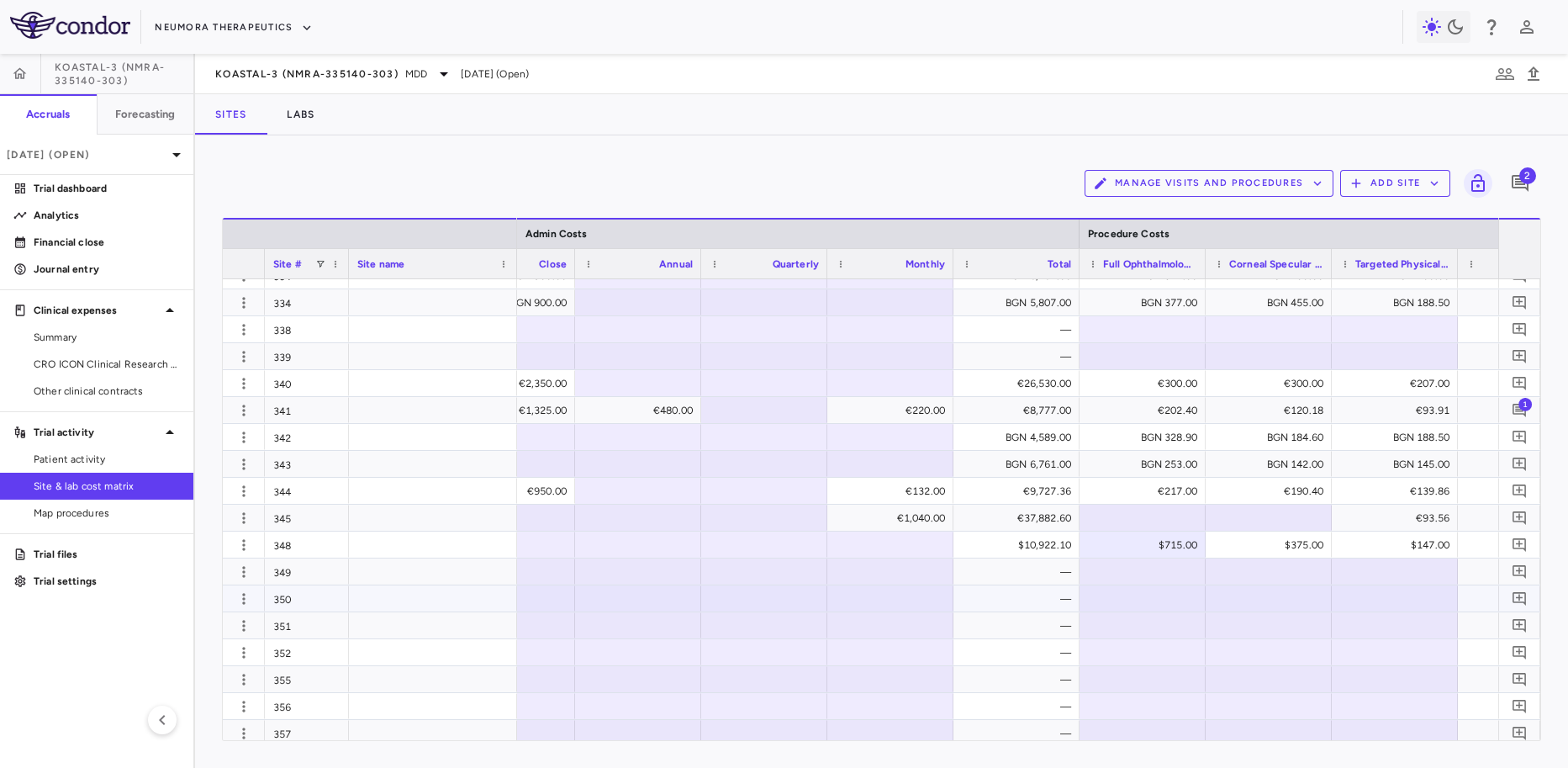 click on "—" at bounding box center [1016, 598] 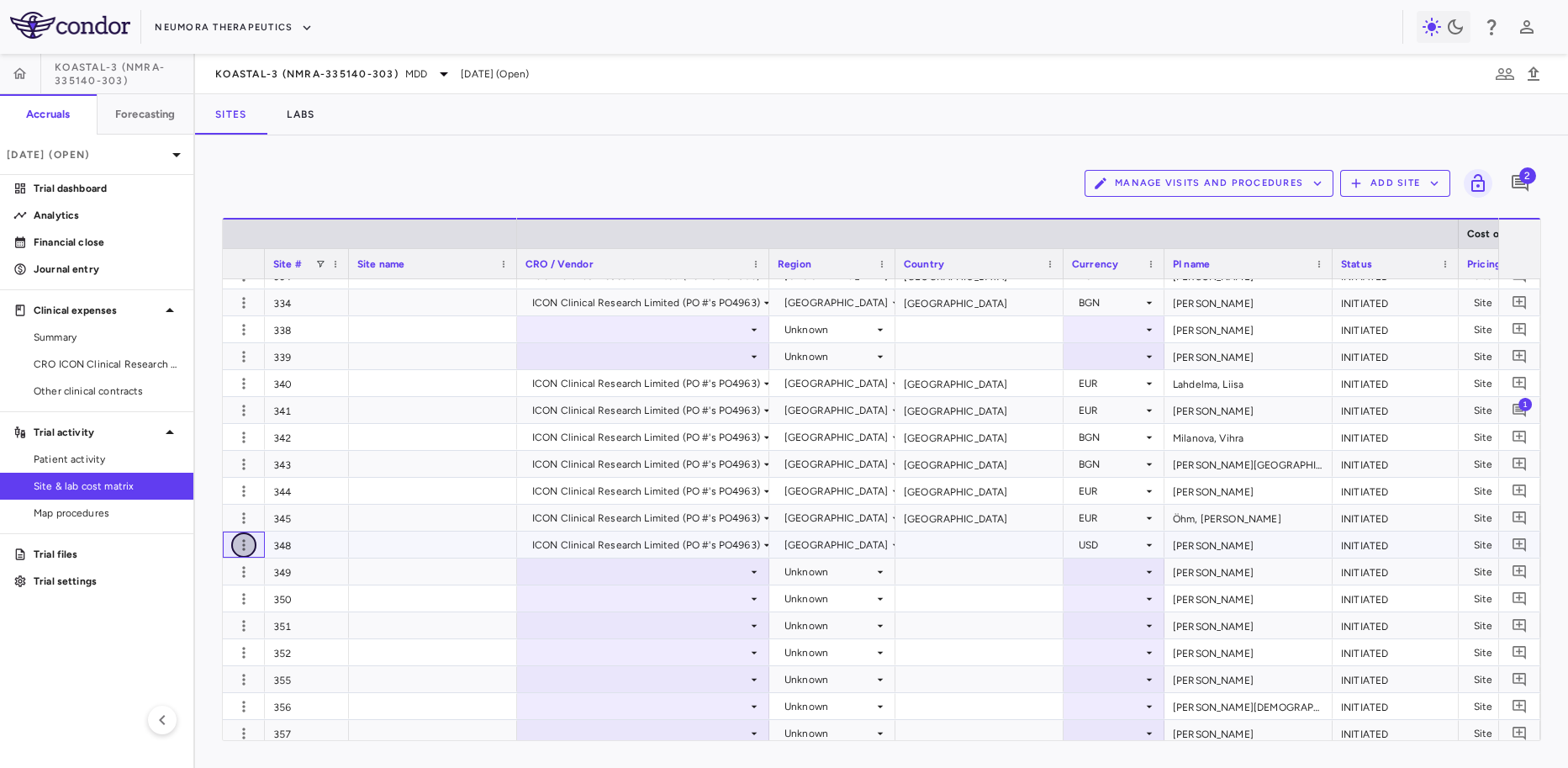 click 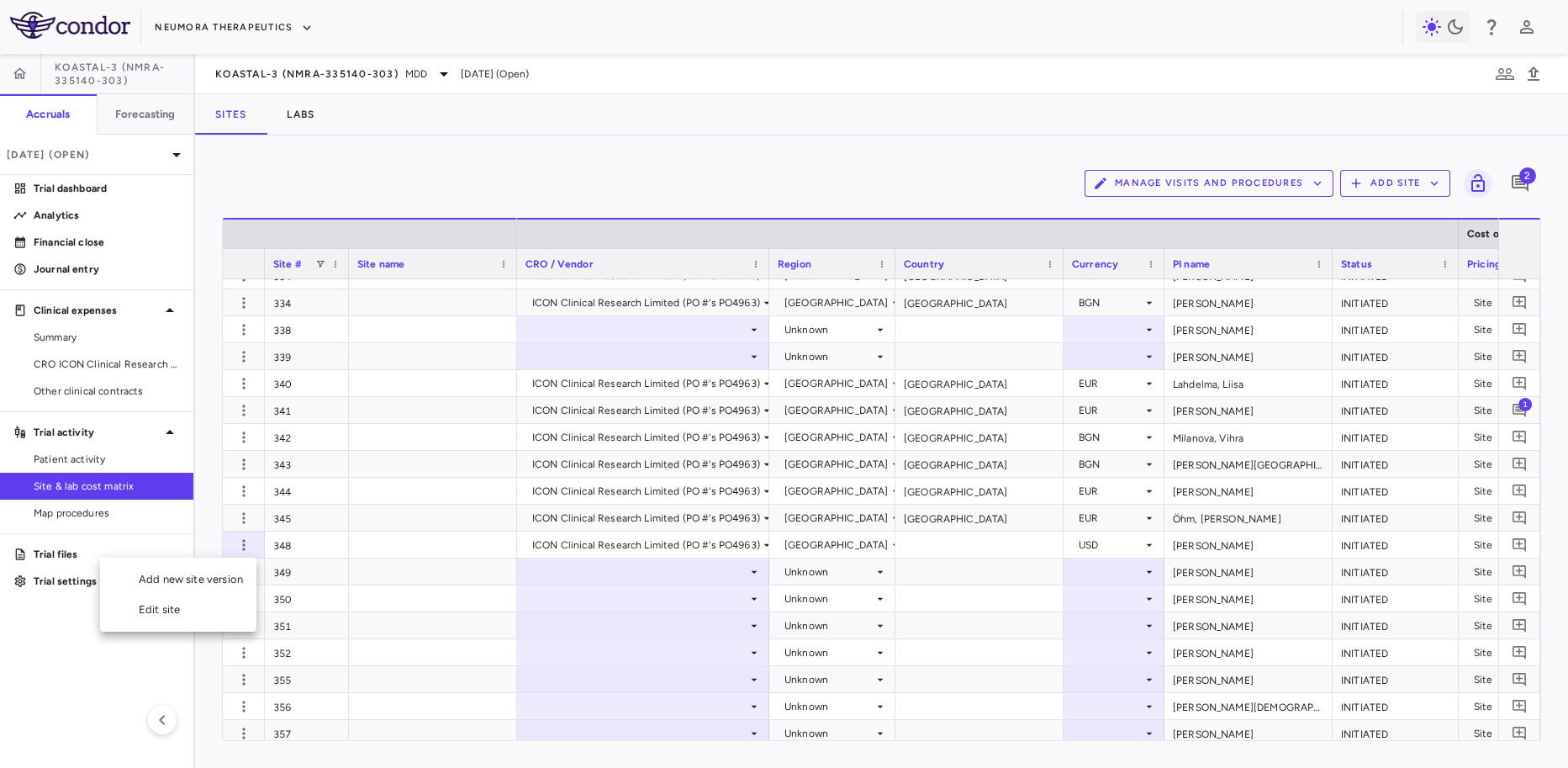 click on "Edit site" at bounding box center [178, 610] 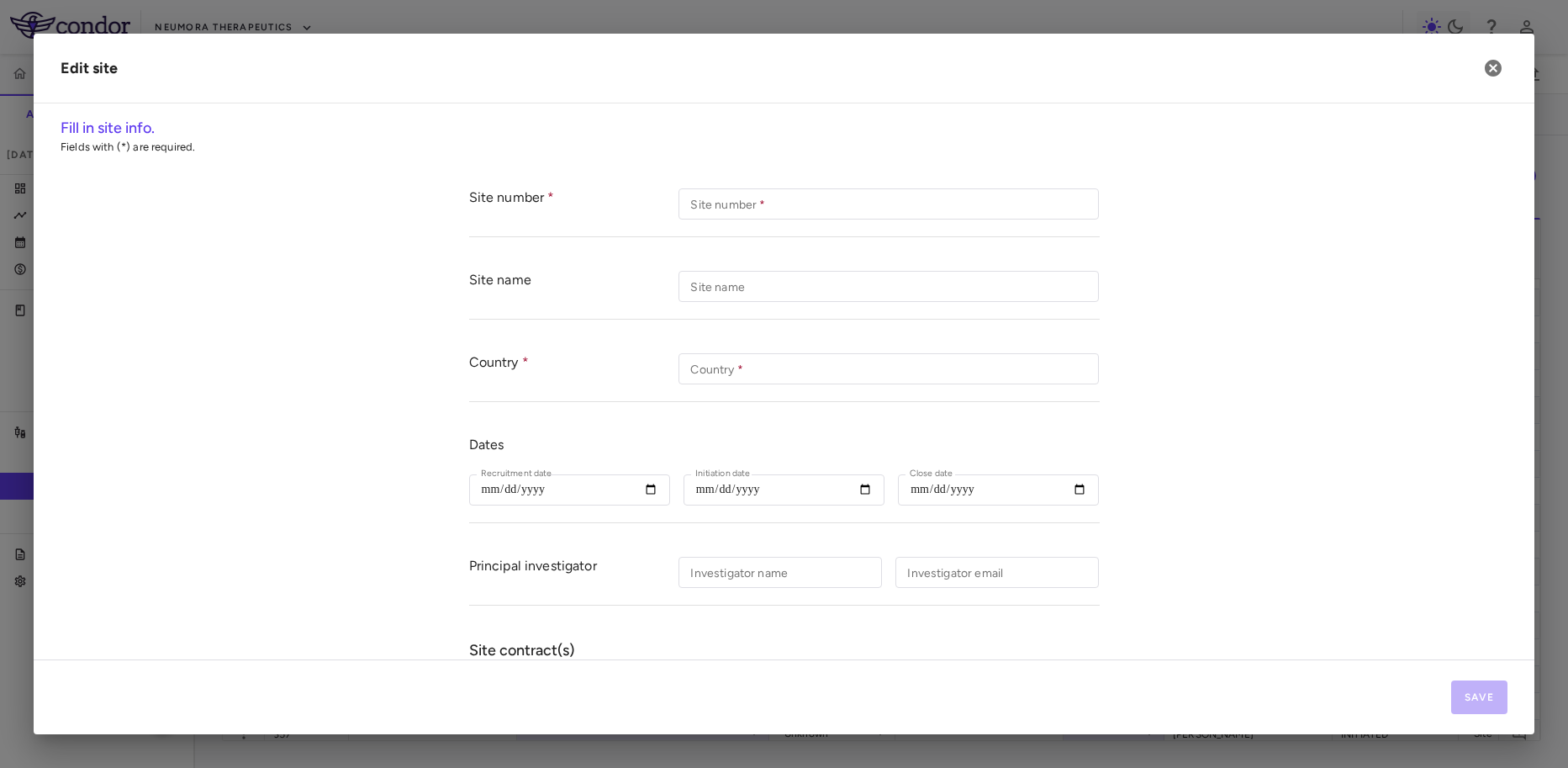 type on "***" 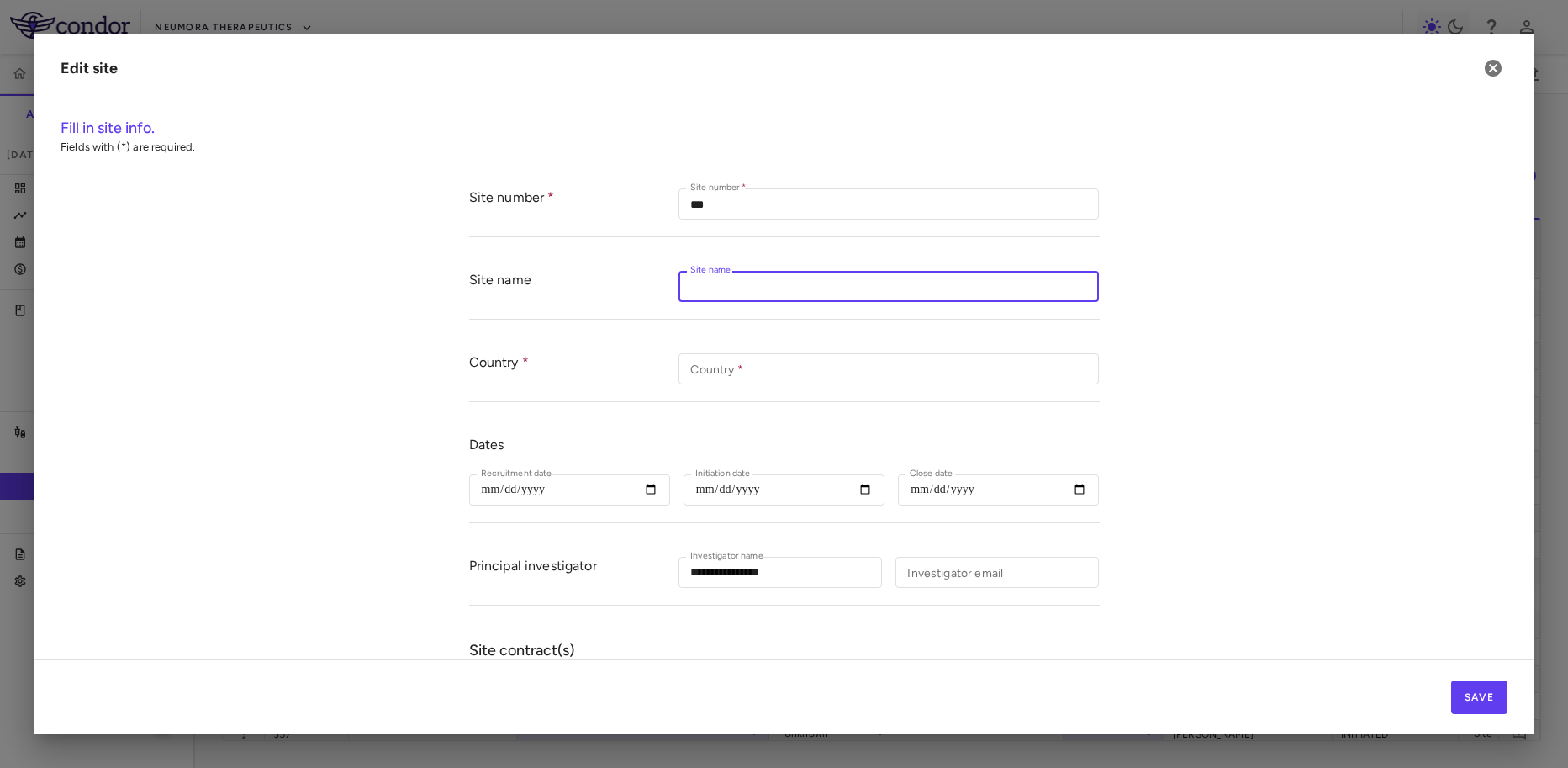 click on "Site name" at bounding box center (889, 286) 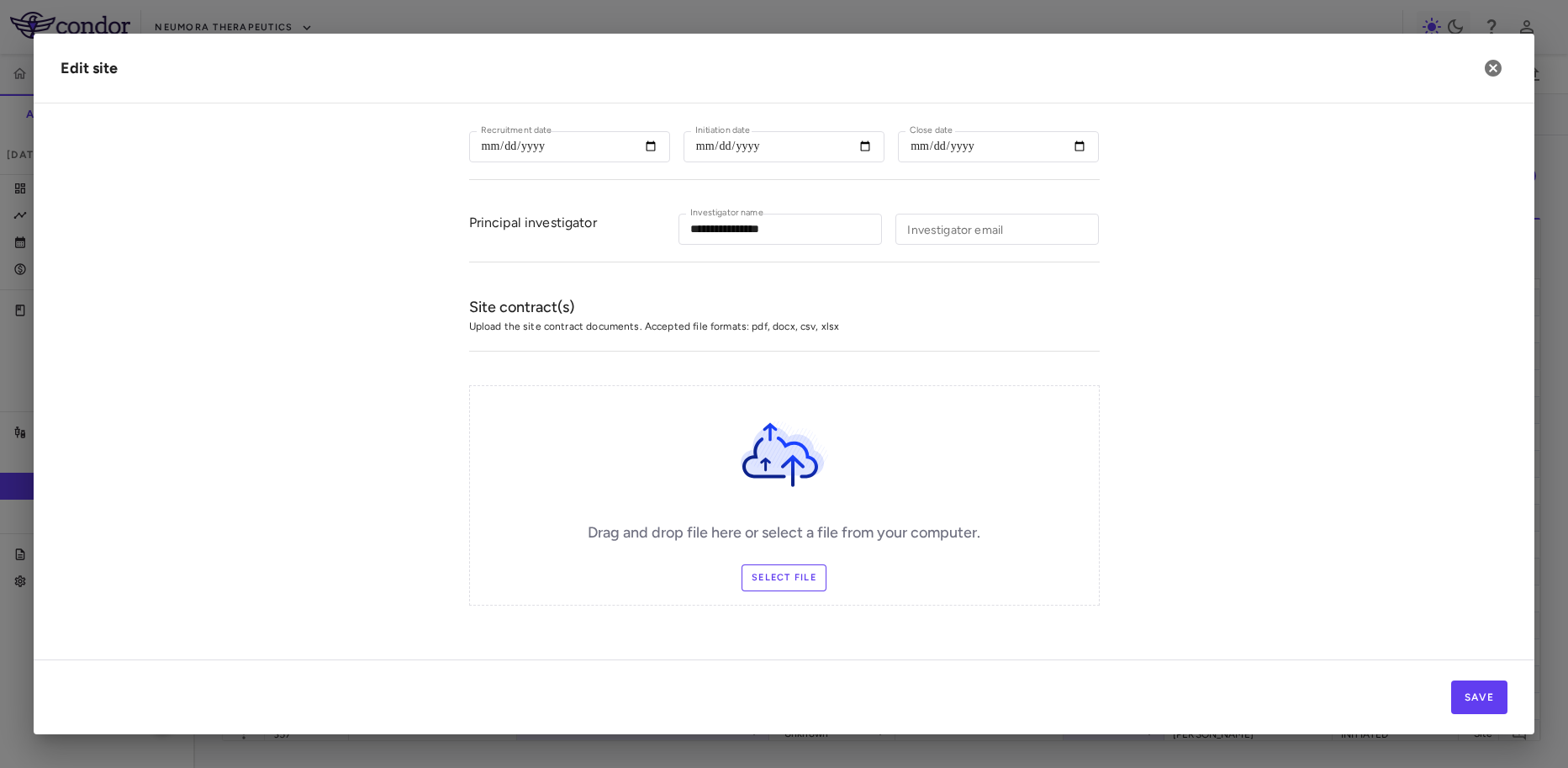 type on "**********" 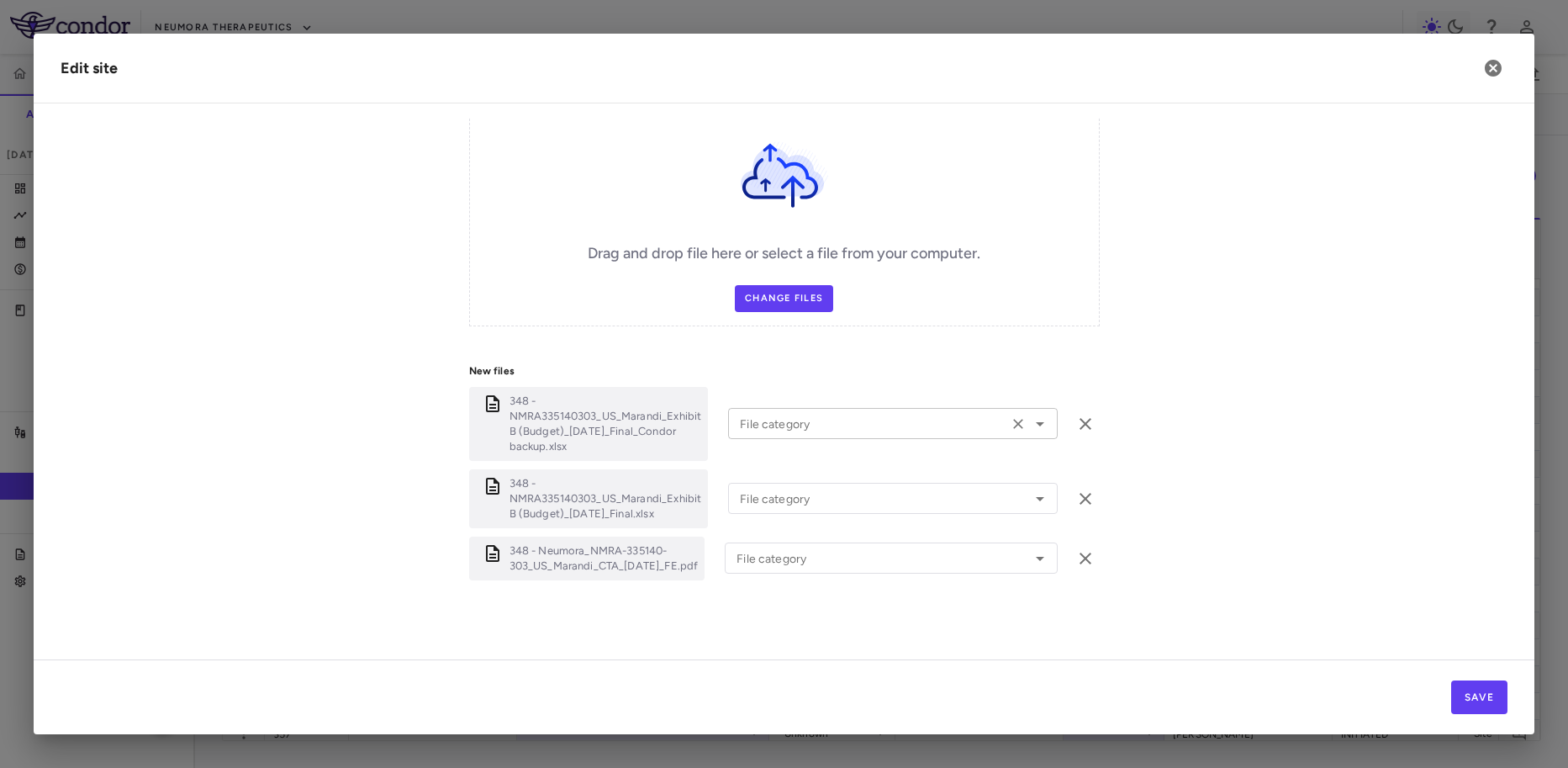 click 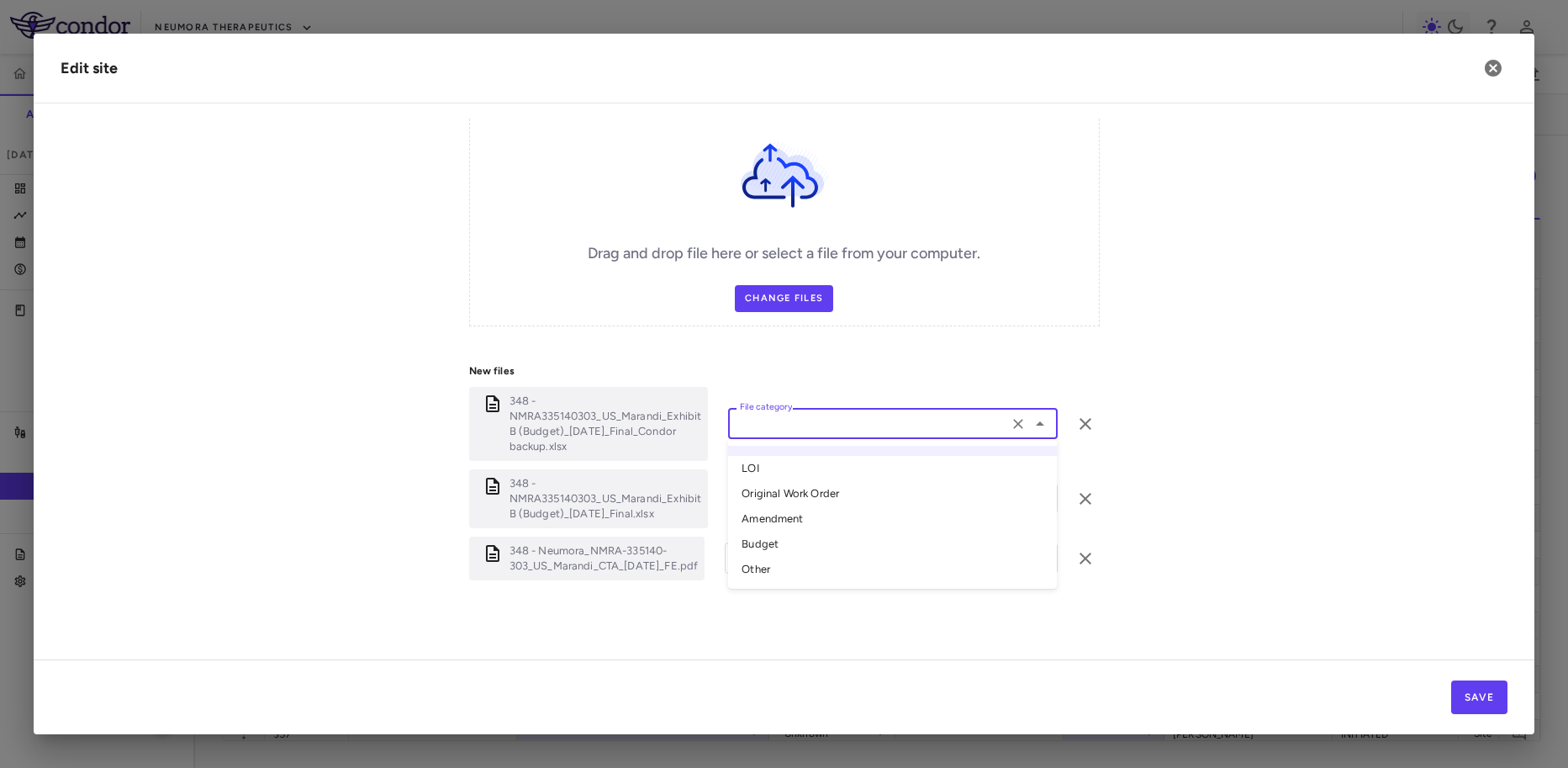 click on "Other" at bounding box center (892, 569) 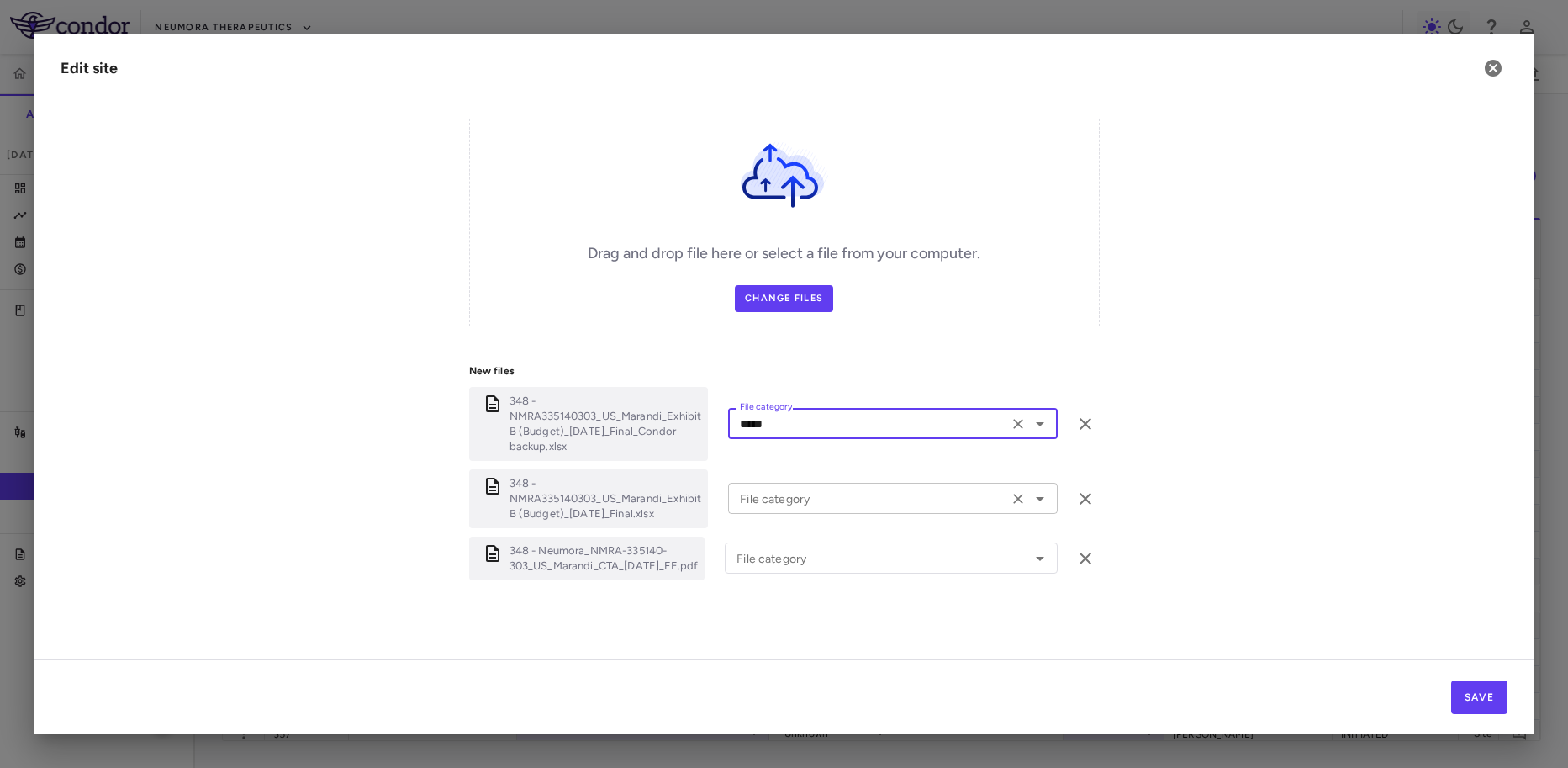 click 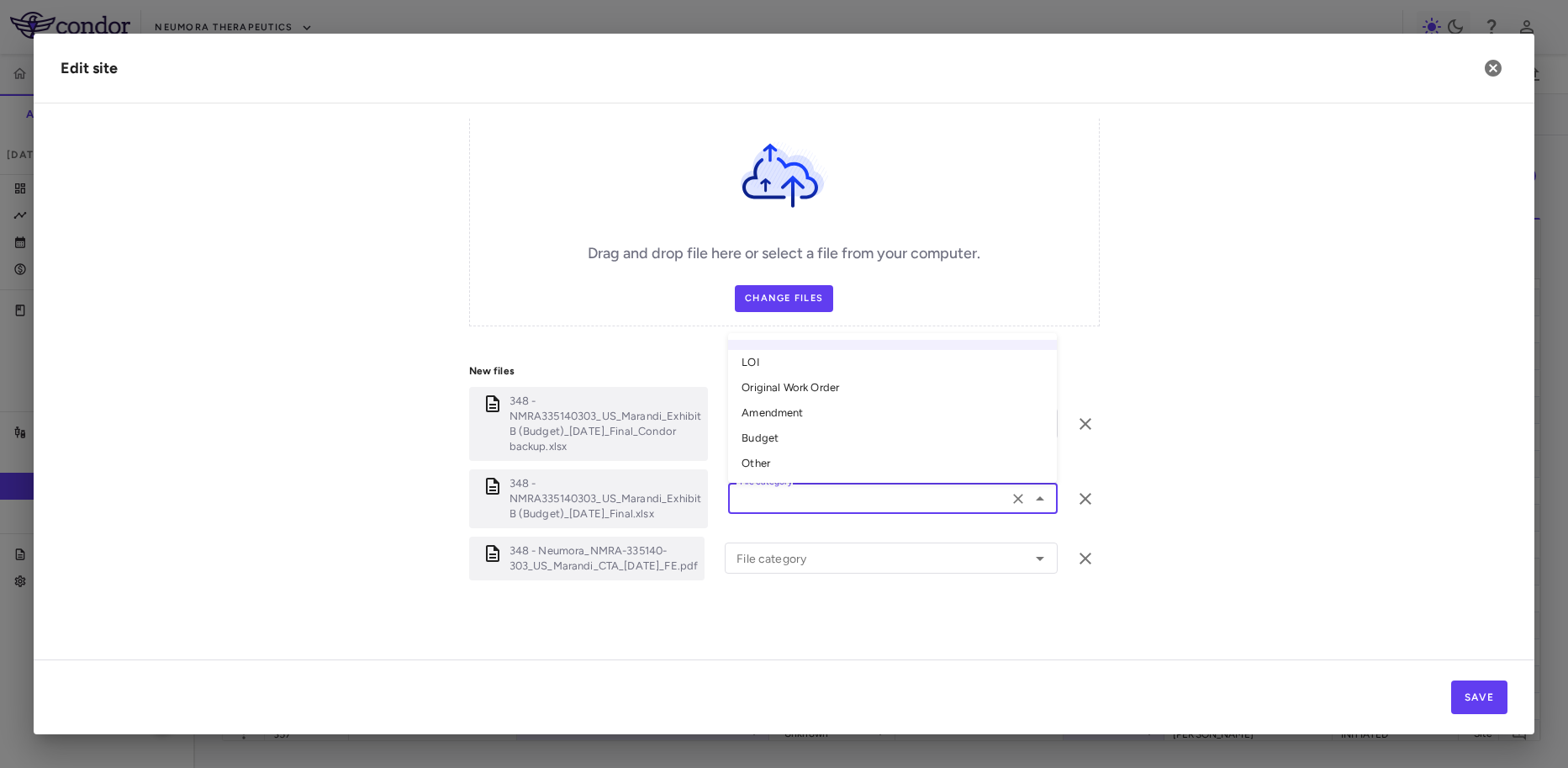 click on "Budget" at bounding box center [892, 438] 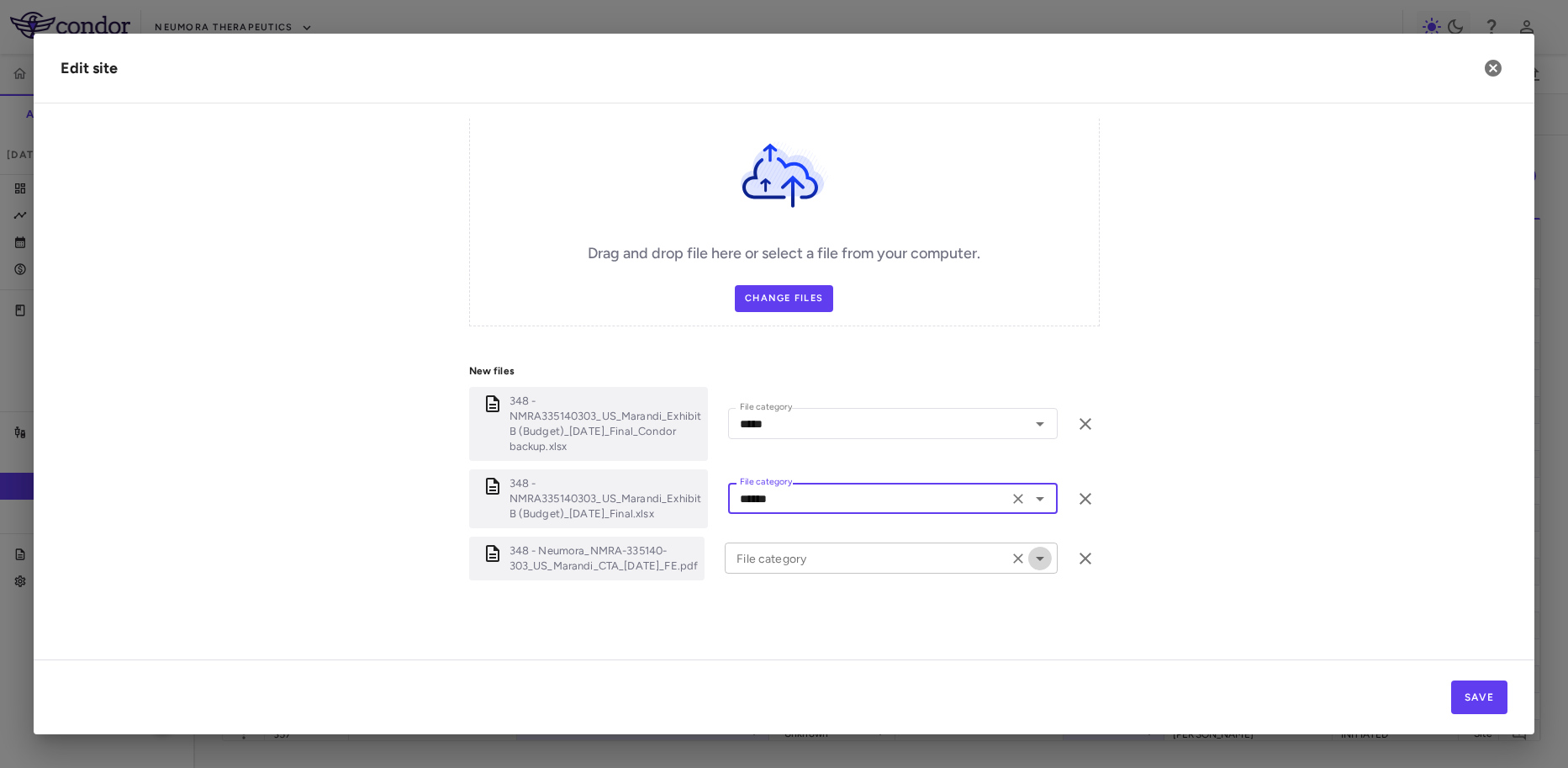 click 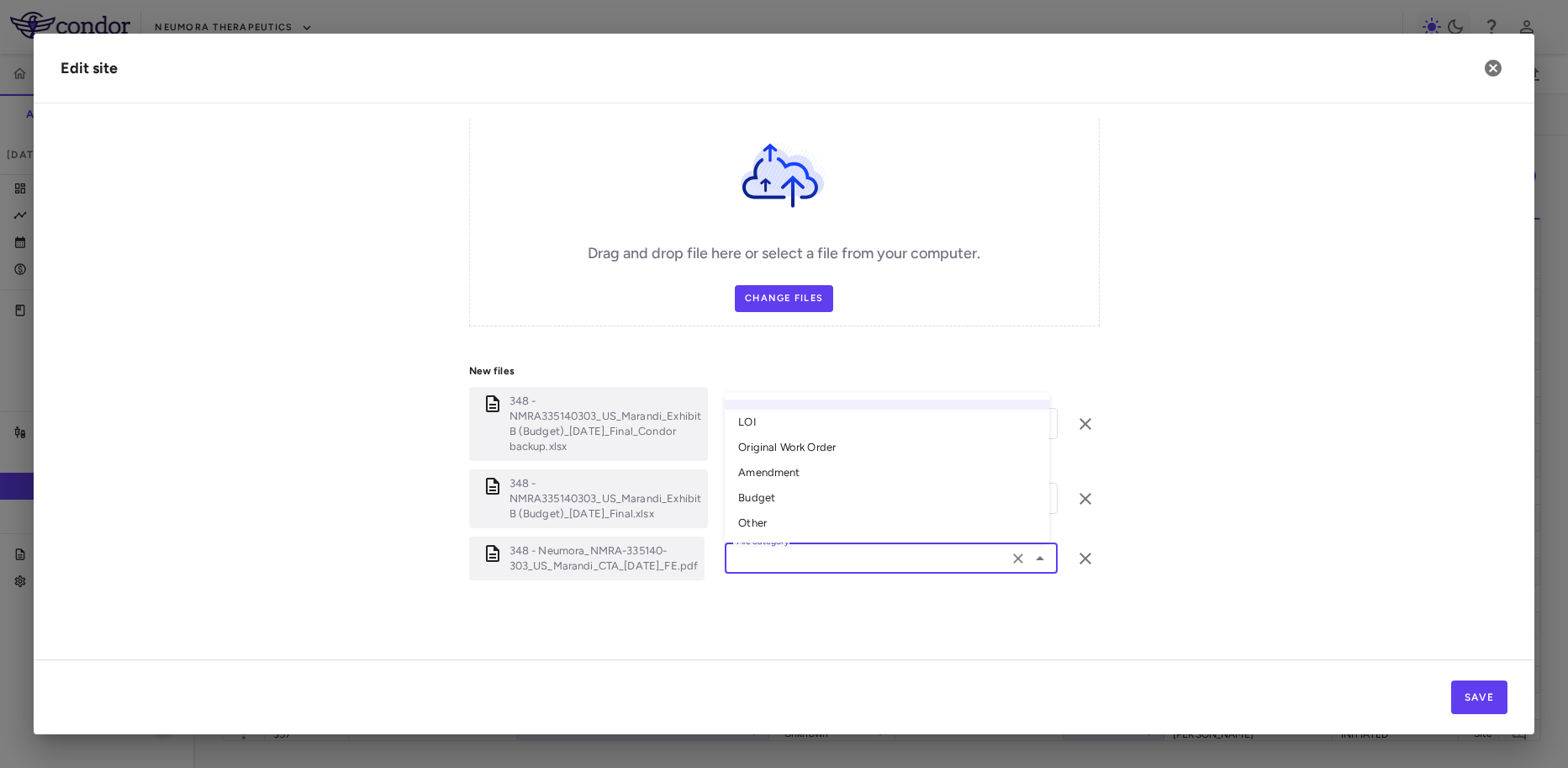 click on "Original Work Order" at bounding box center (887, 448) 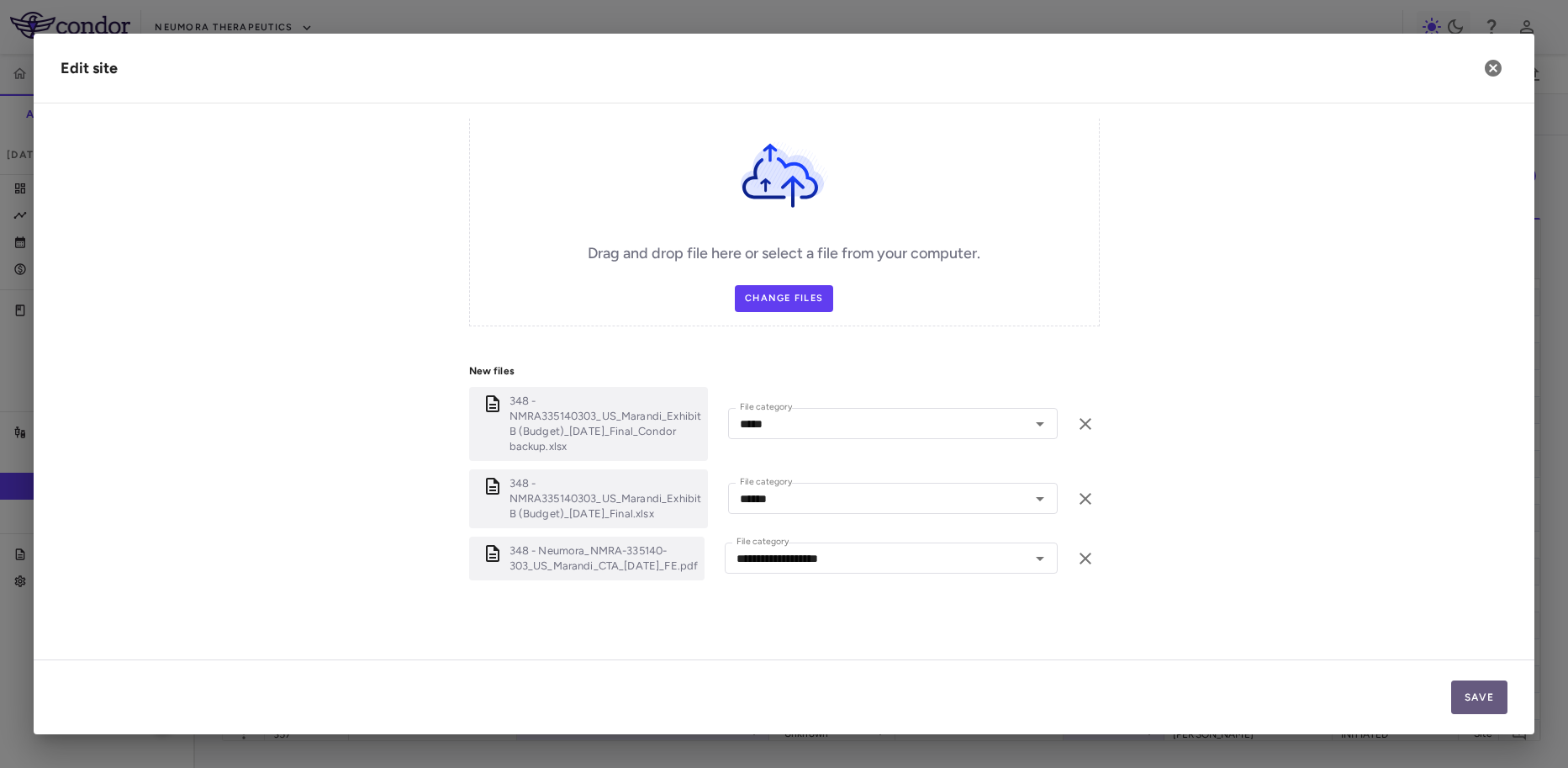 click on "Save" at bounding box center [1479, 697] 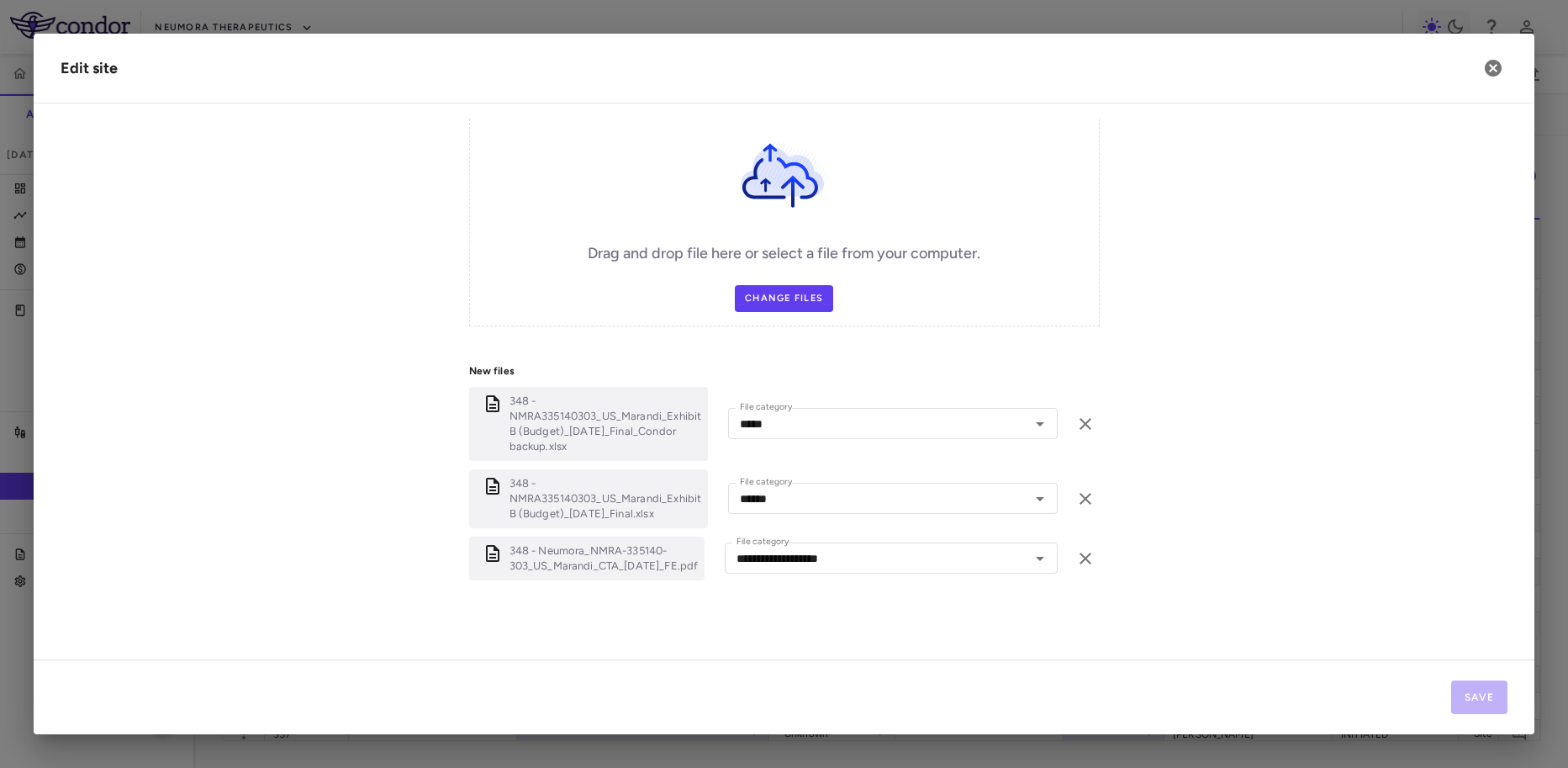 click on "**********" at bounding box center [784, 77] 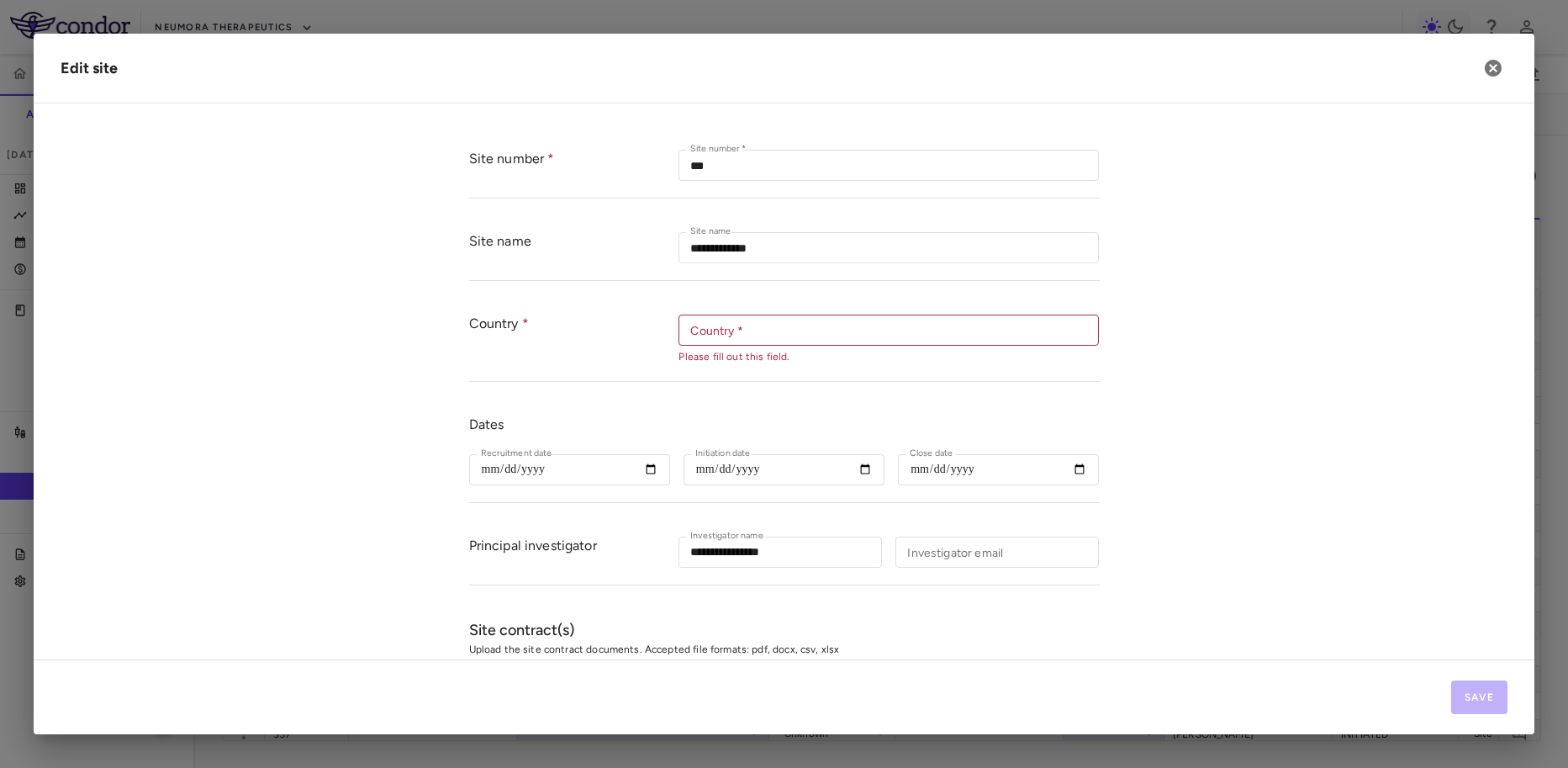 scroll, scrollTop: 0, scrollLeft: 0, axis: both 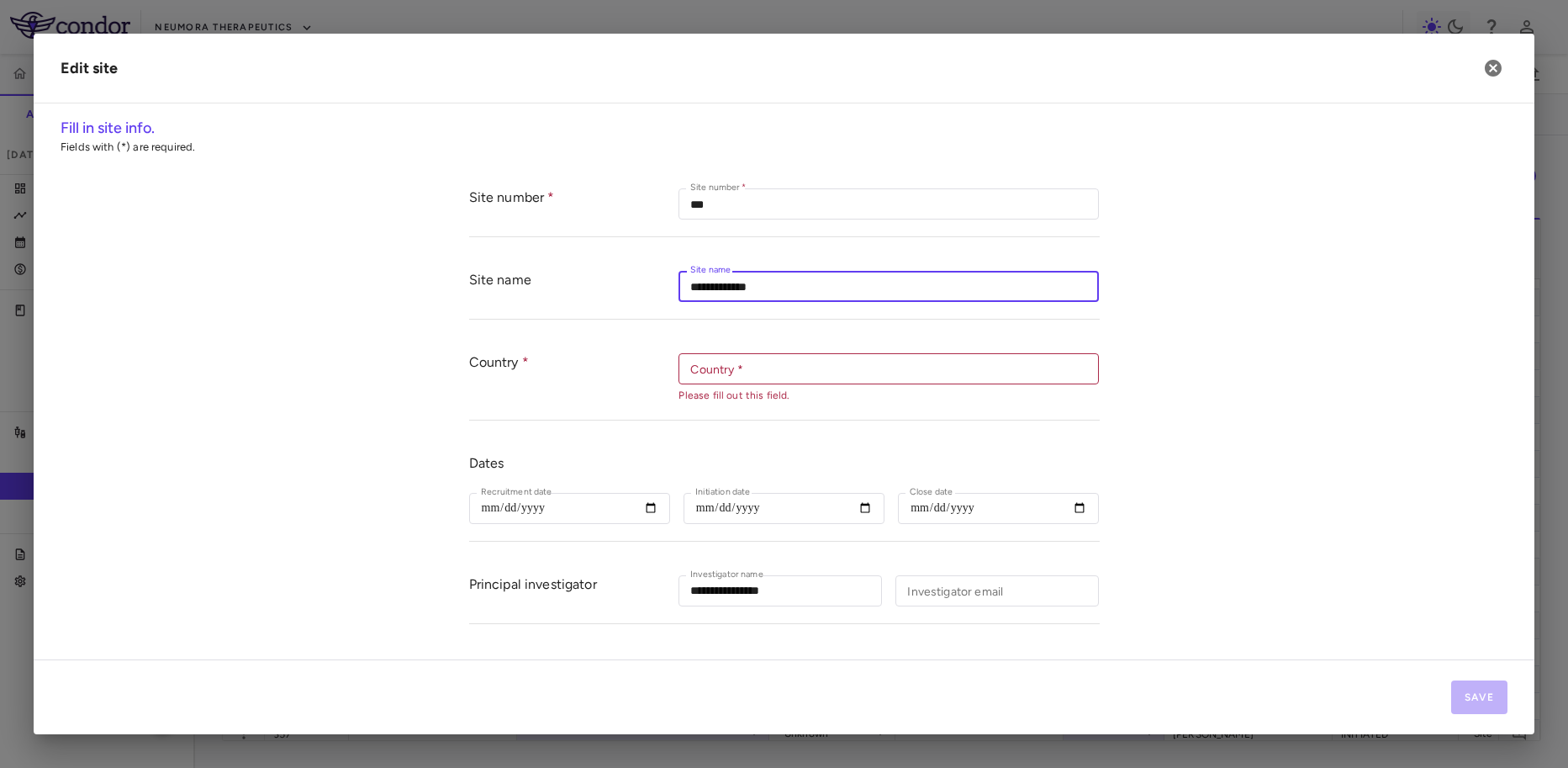 drag, startPoint x: 778, startPoint y: 292, endPoint x: 663, endPoint y: 288, distance: 115.06954 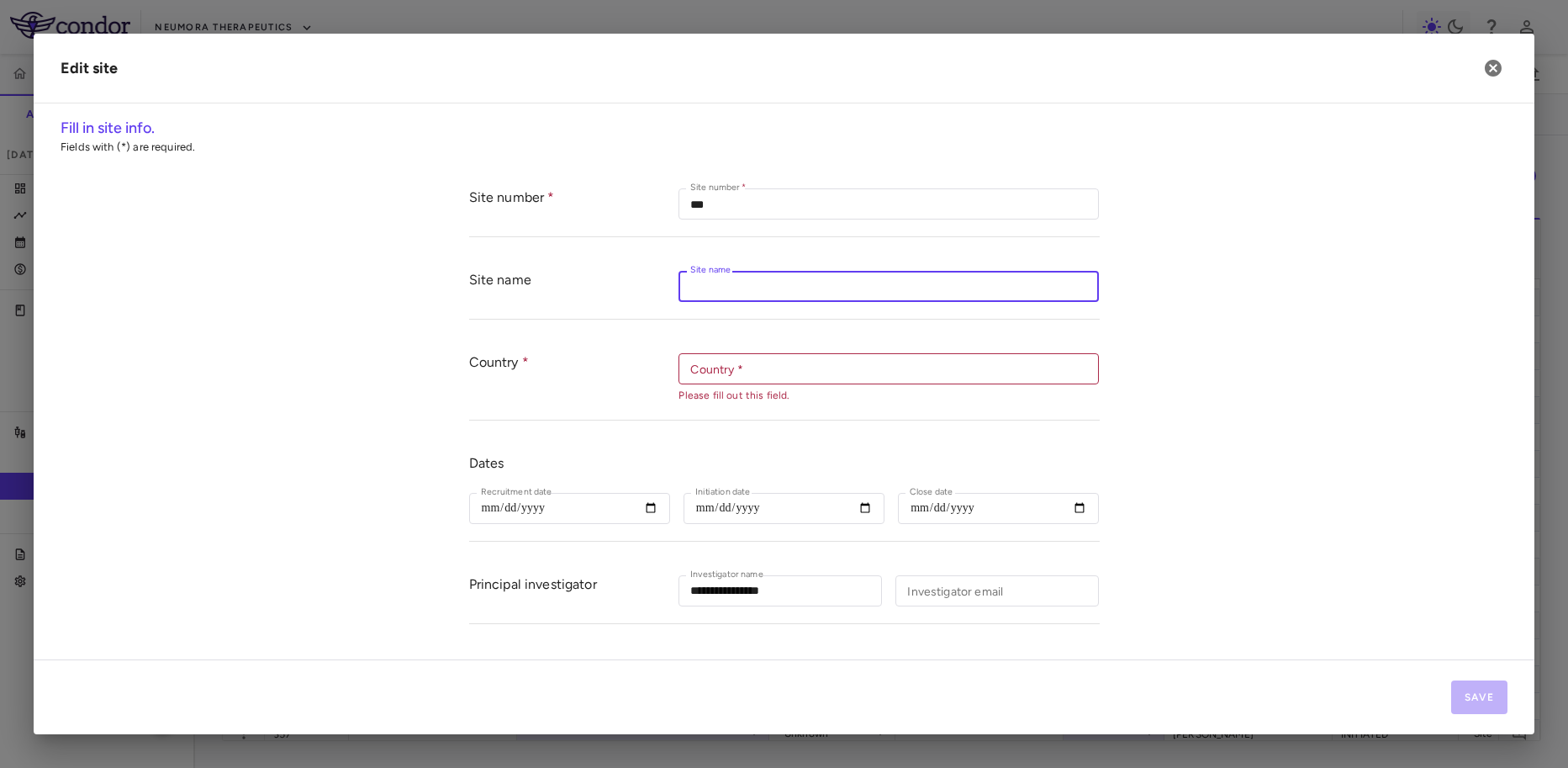 type 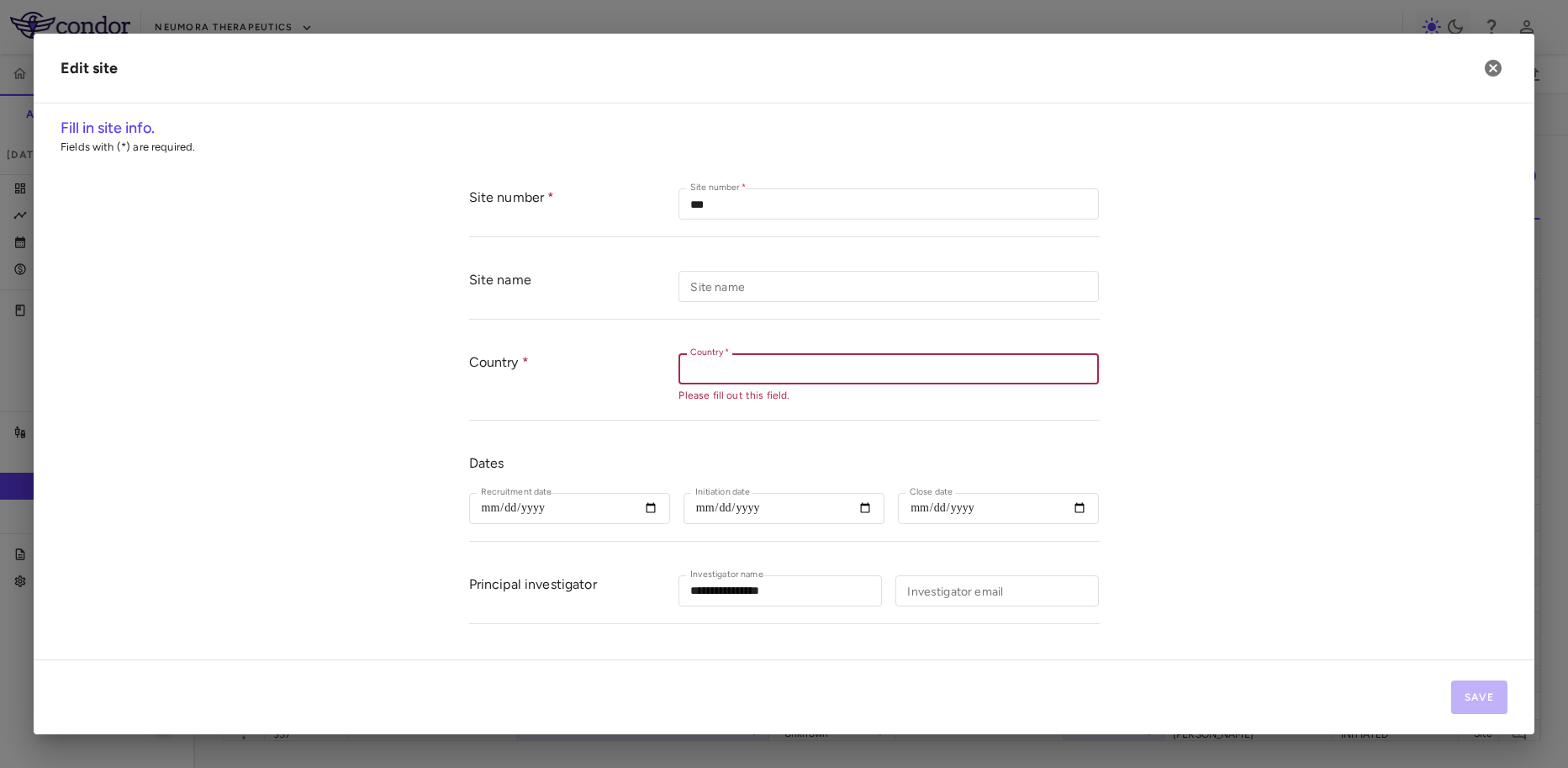 click on "Country   *" at bounding box center (889, 368) 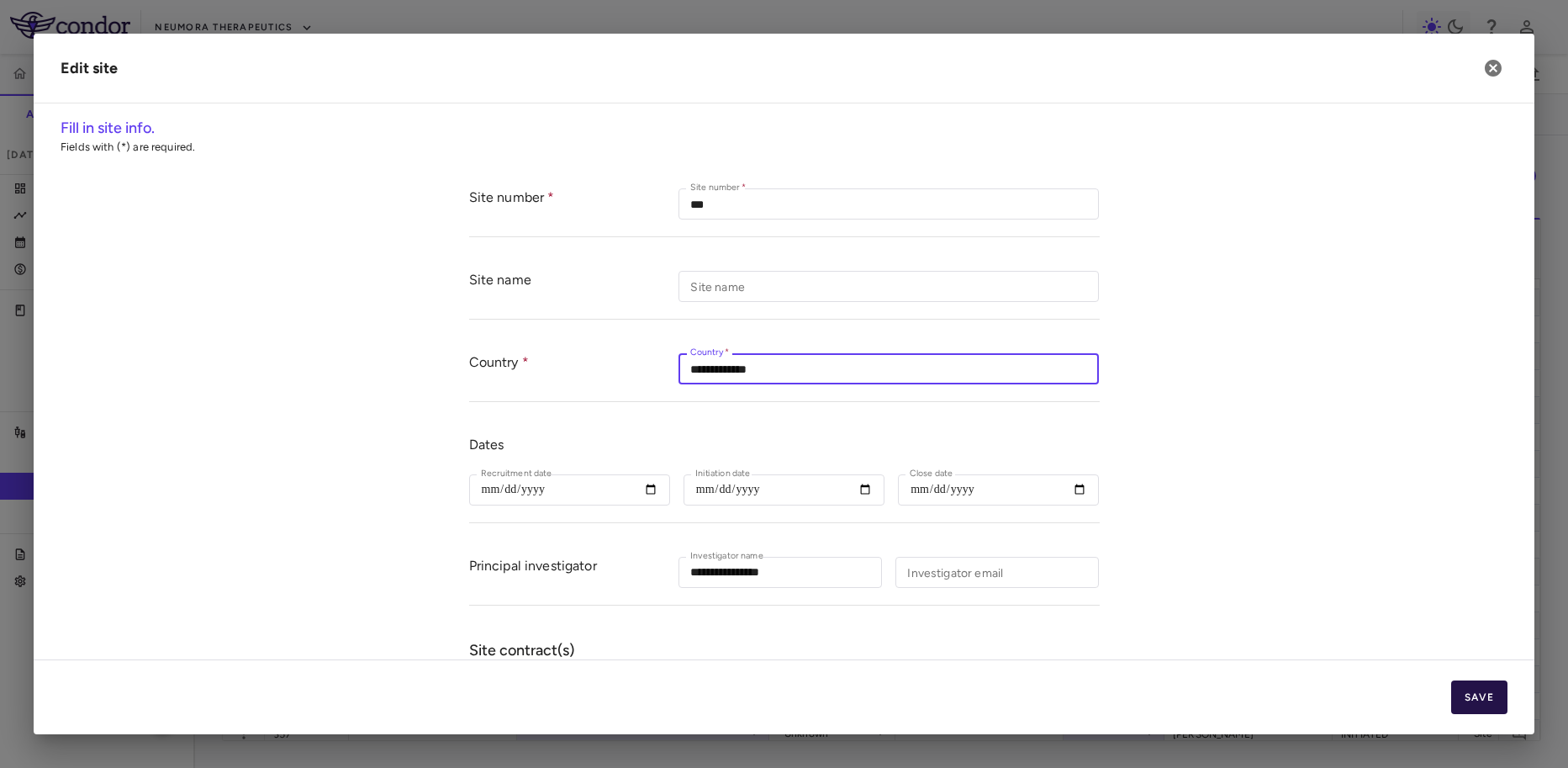 type on "**********" 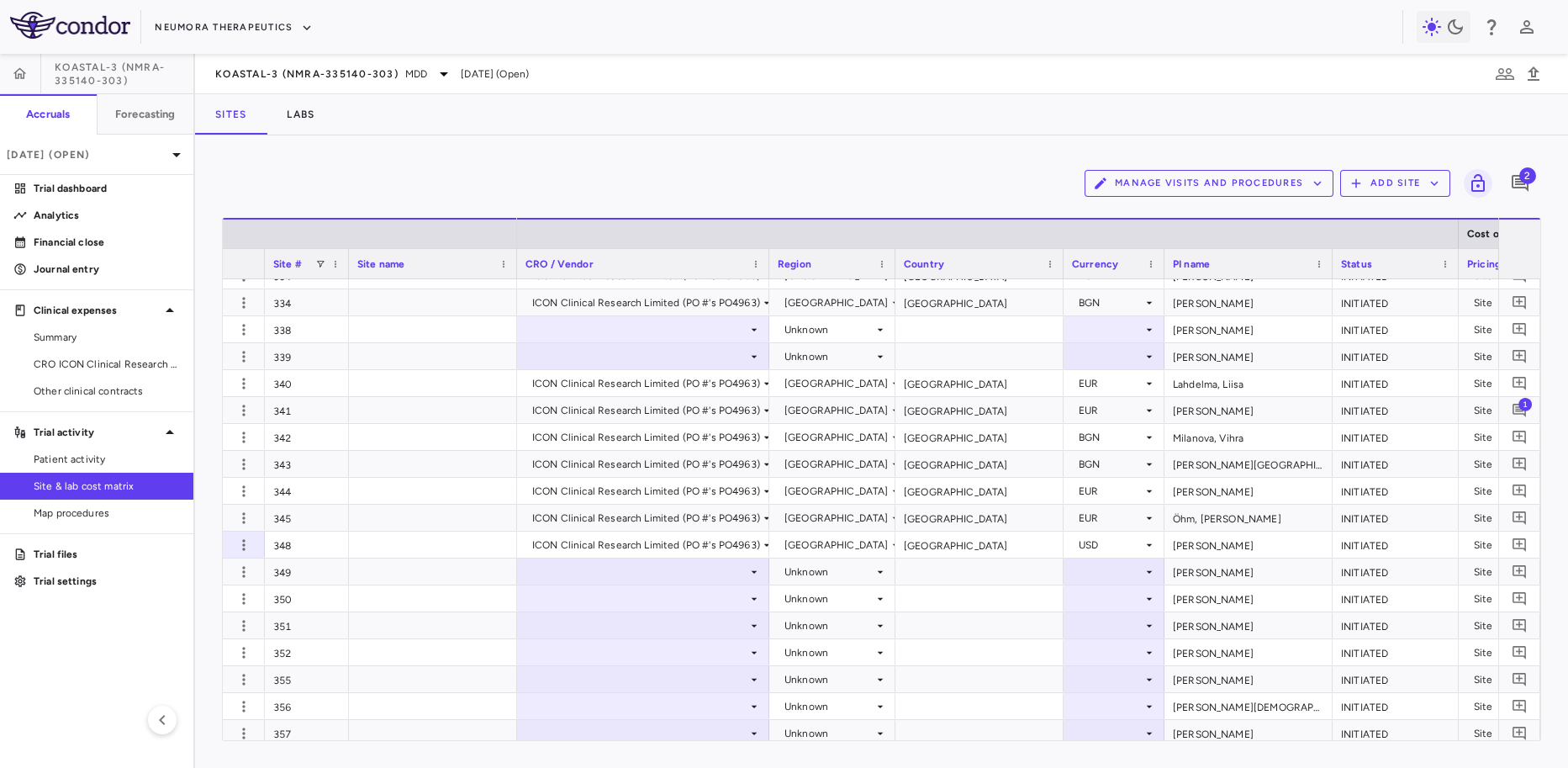 scroll, scrollTop: 0, scrollLeft: 272, axis: horizontal 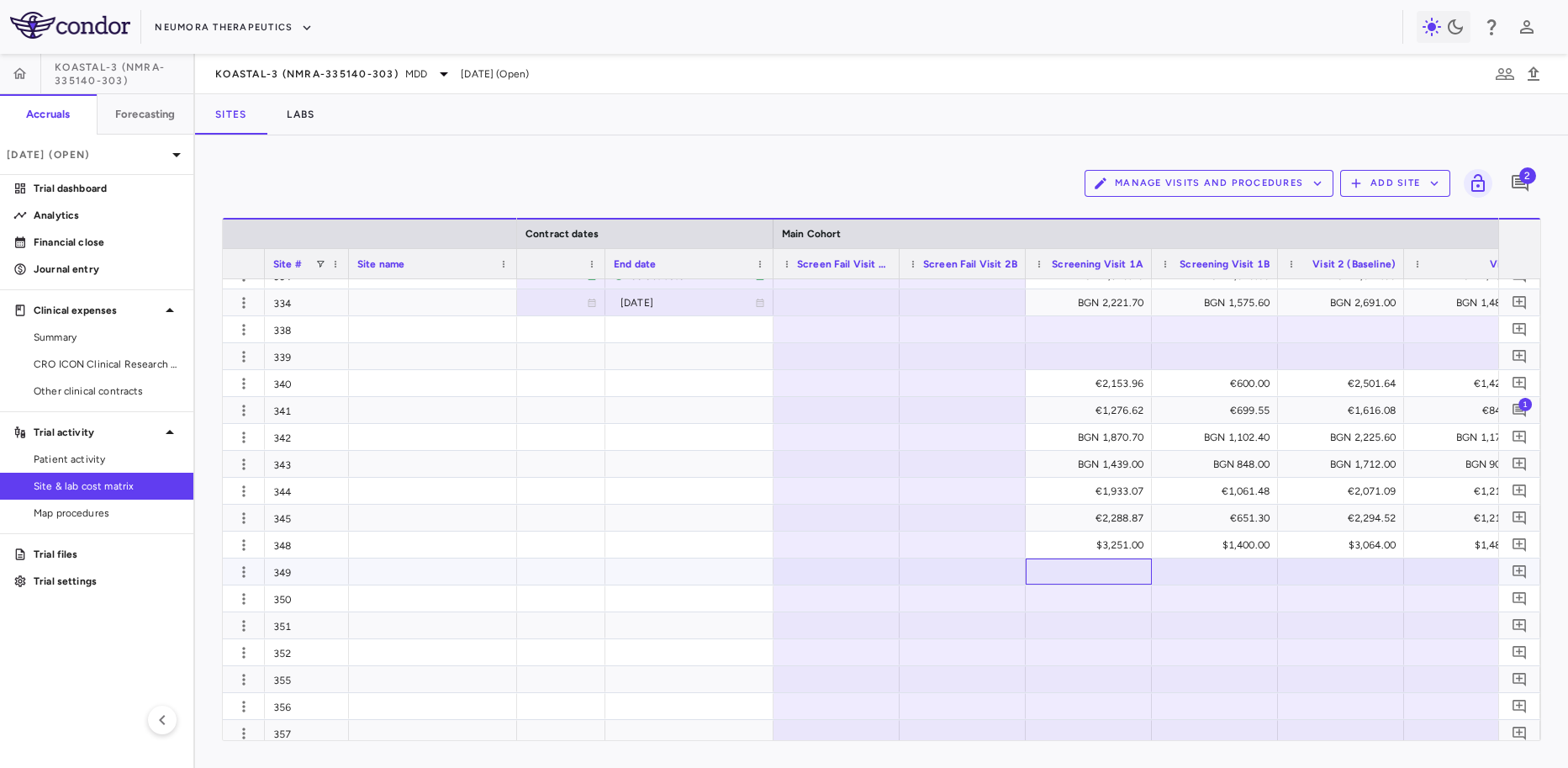 click at bounding box center (1089, 571) 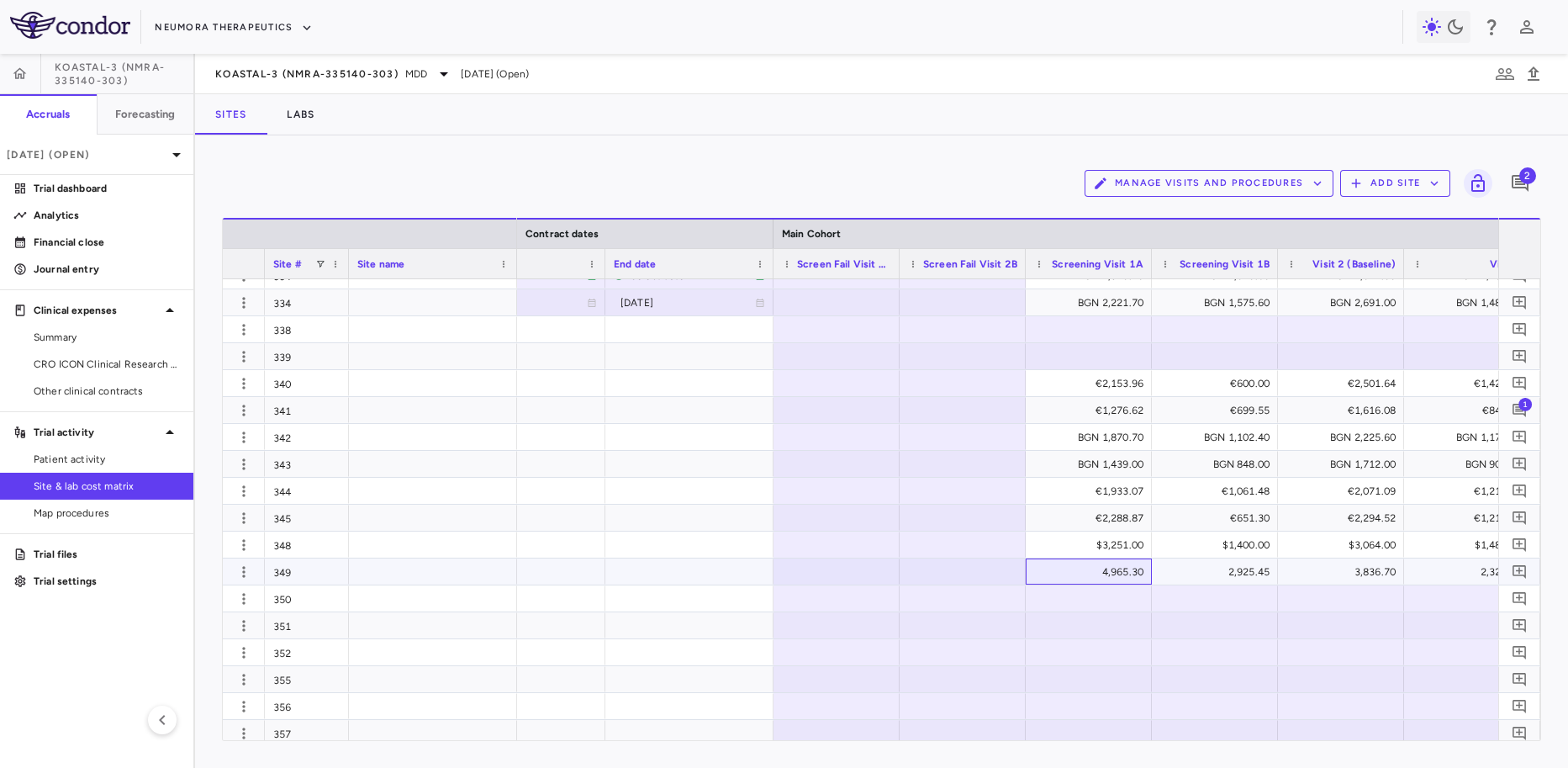 scroll, scrollTop: 0, scrollLeft: 591, axis: horizontal 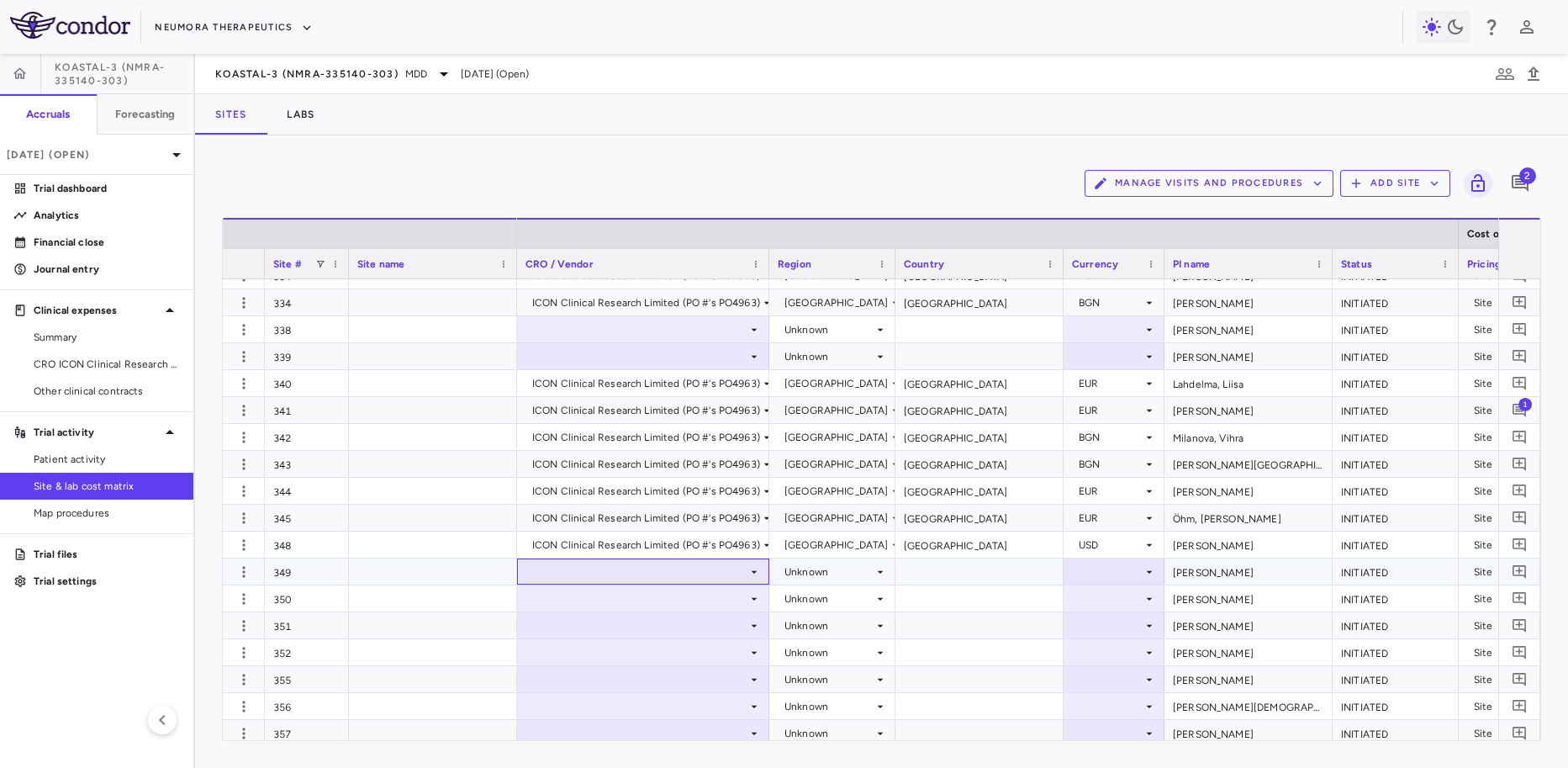 click at bounding box center [643, 571] 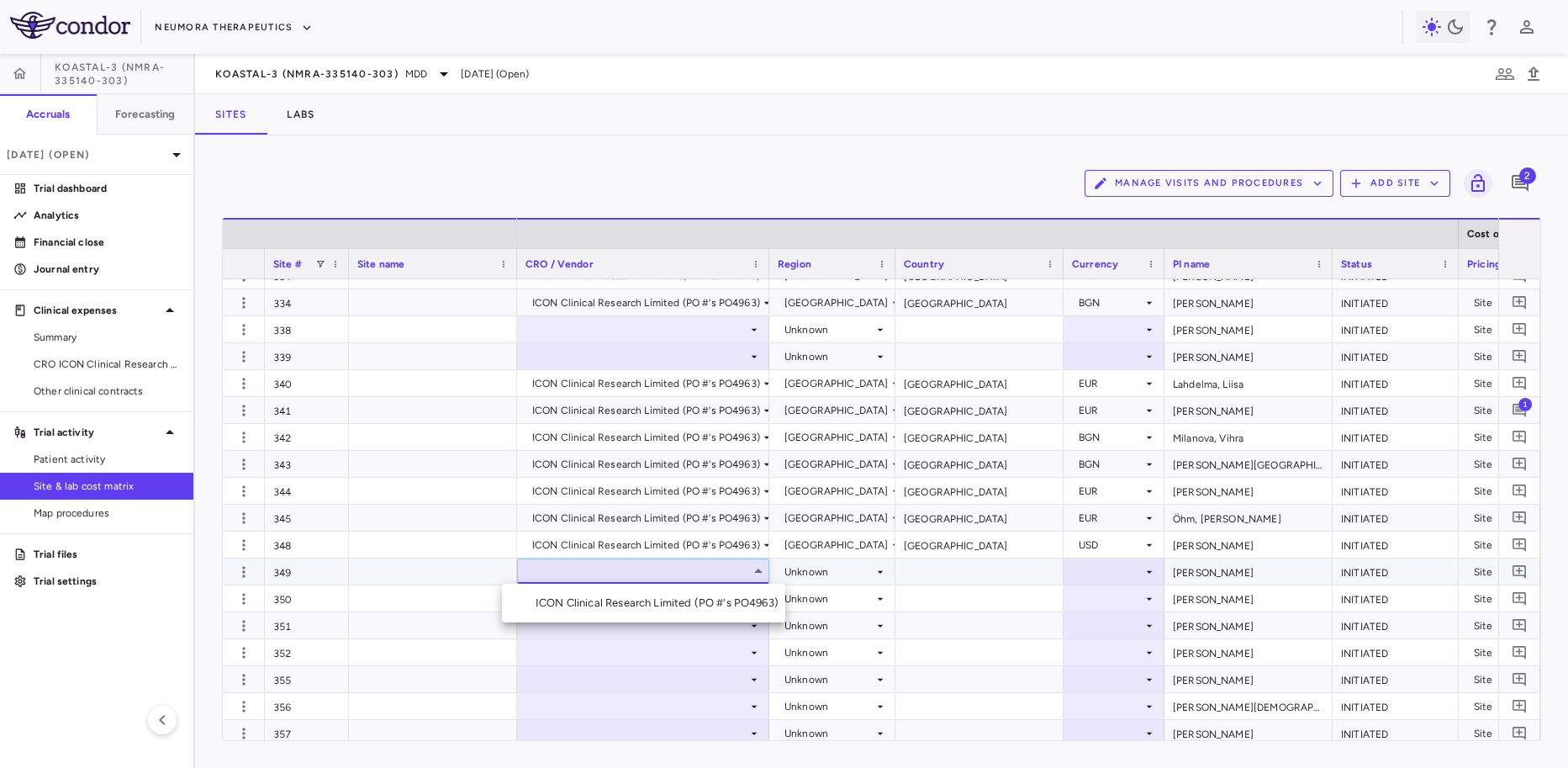 click on "ICON Clinical Research Limited (PO #'s PO4963)" at bounding box center [660, 603] 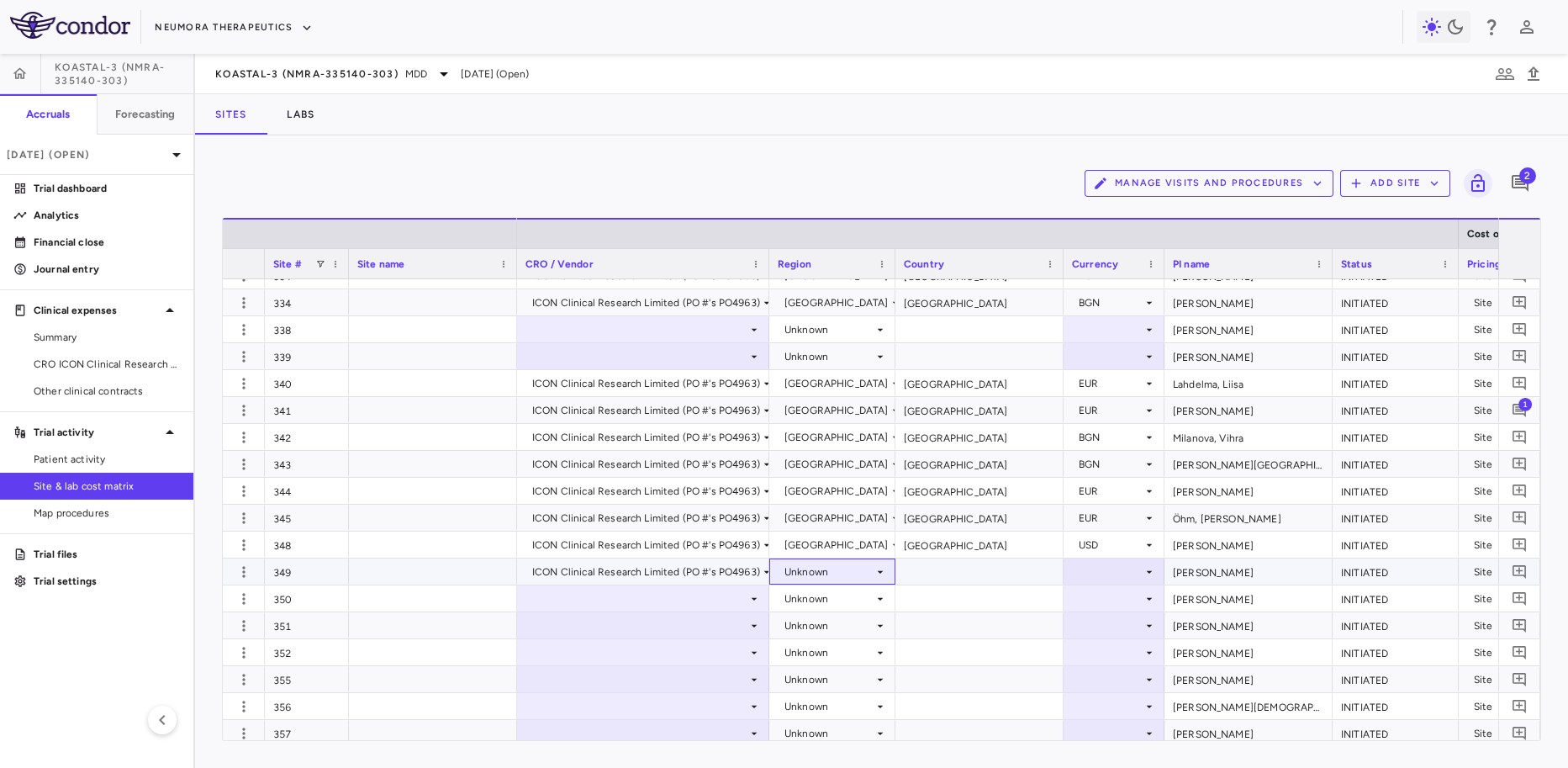 click 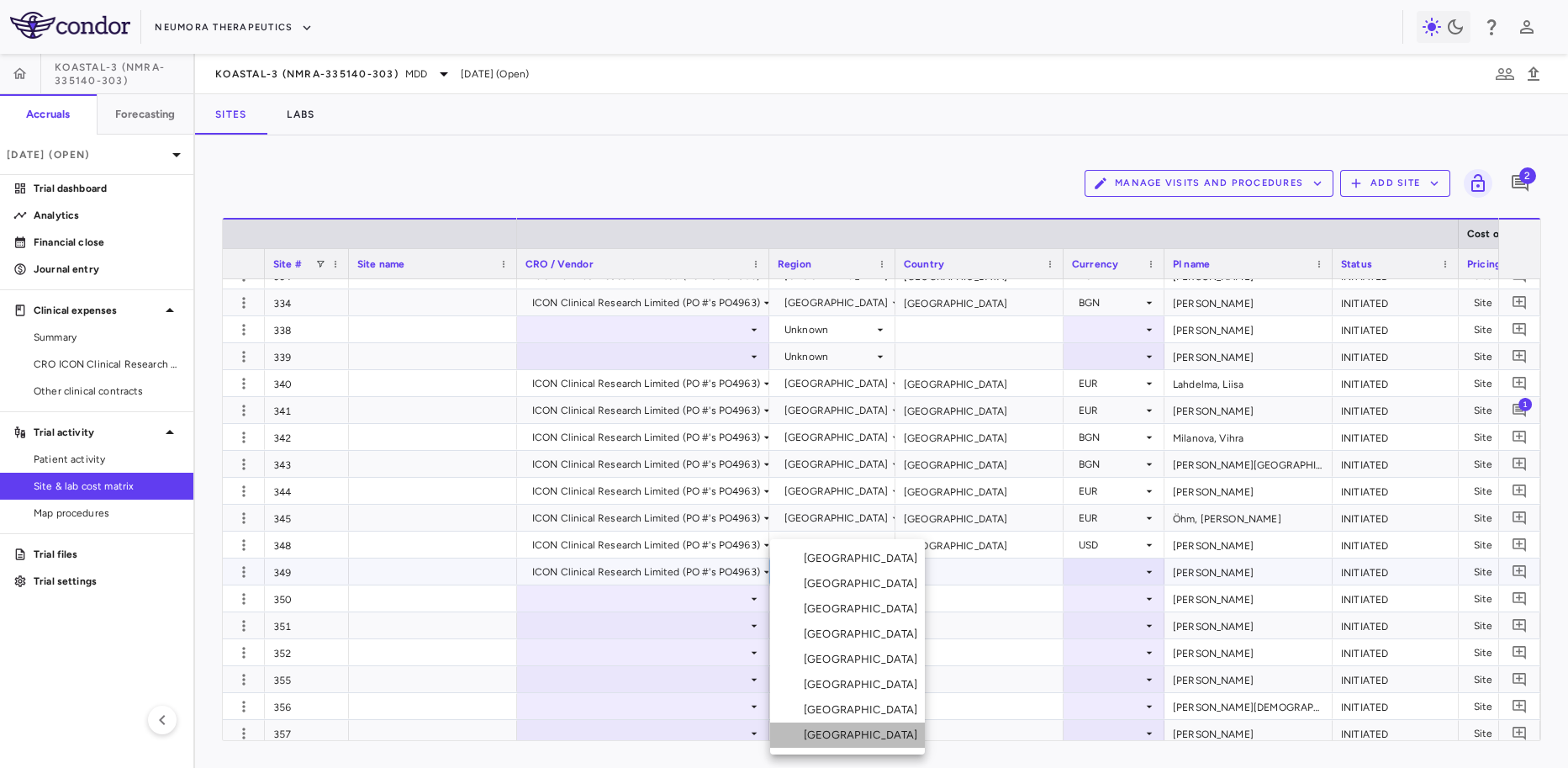 click on "[GEOGRAPHIC_DATA]" at bounding box center [864, 735] 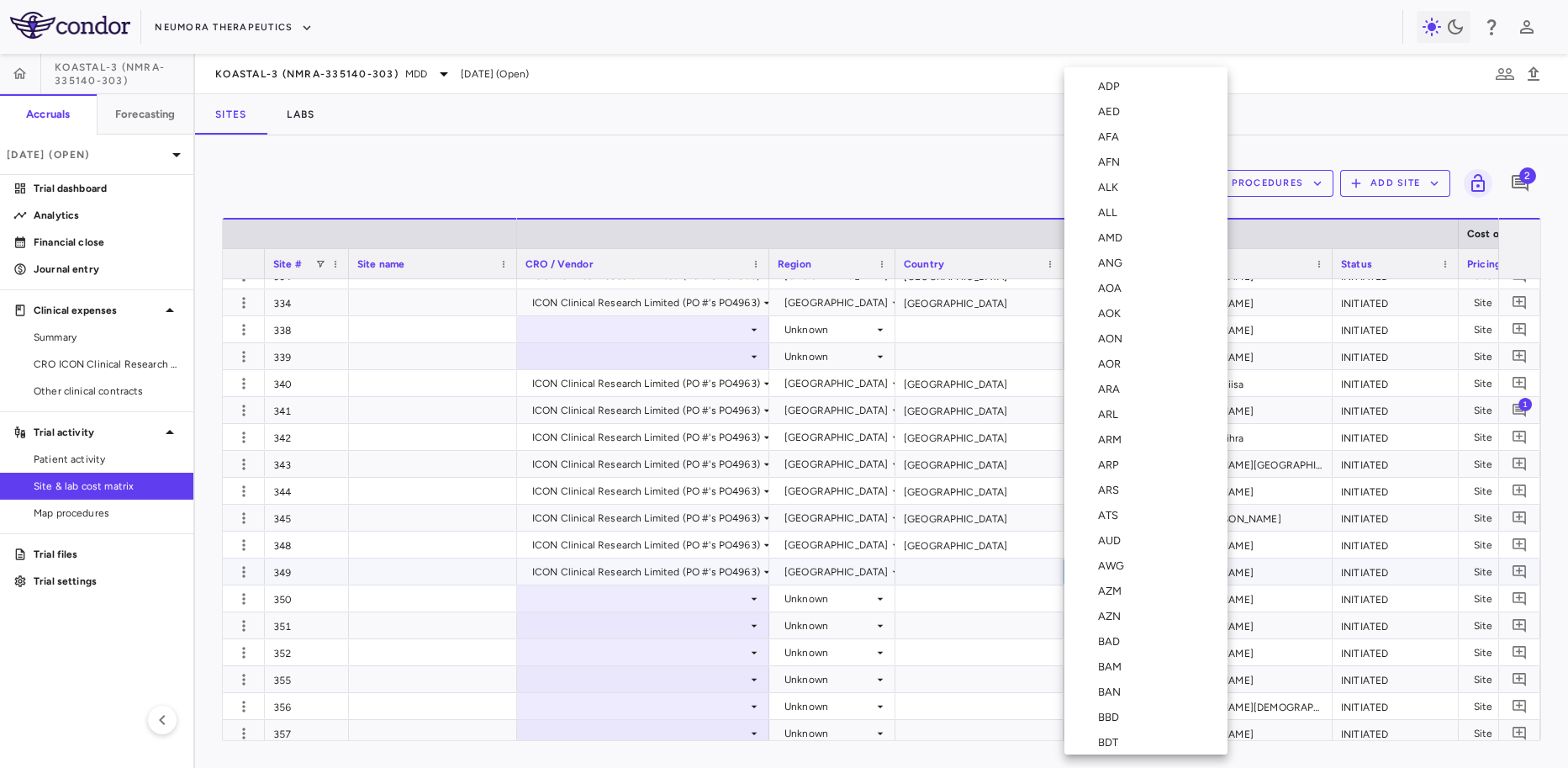 type 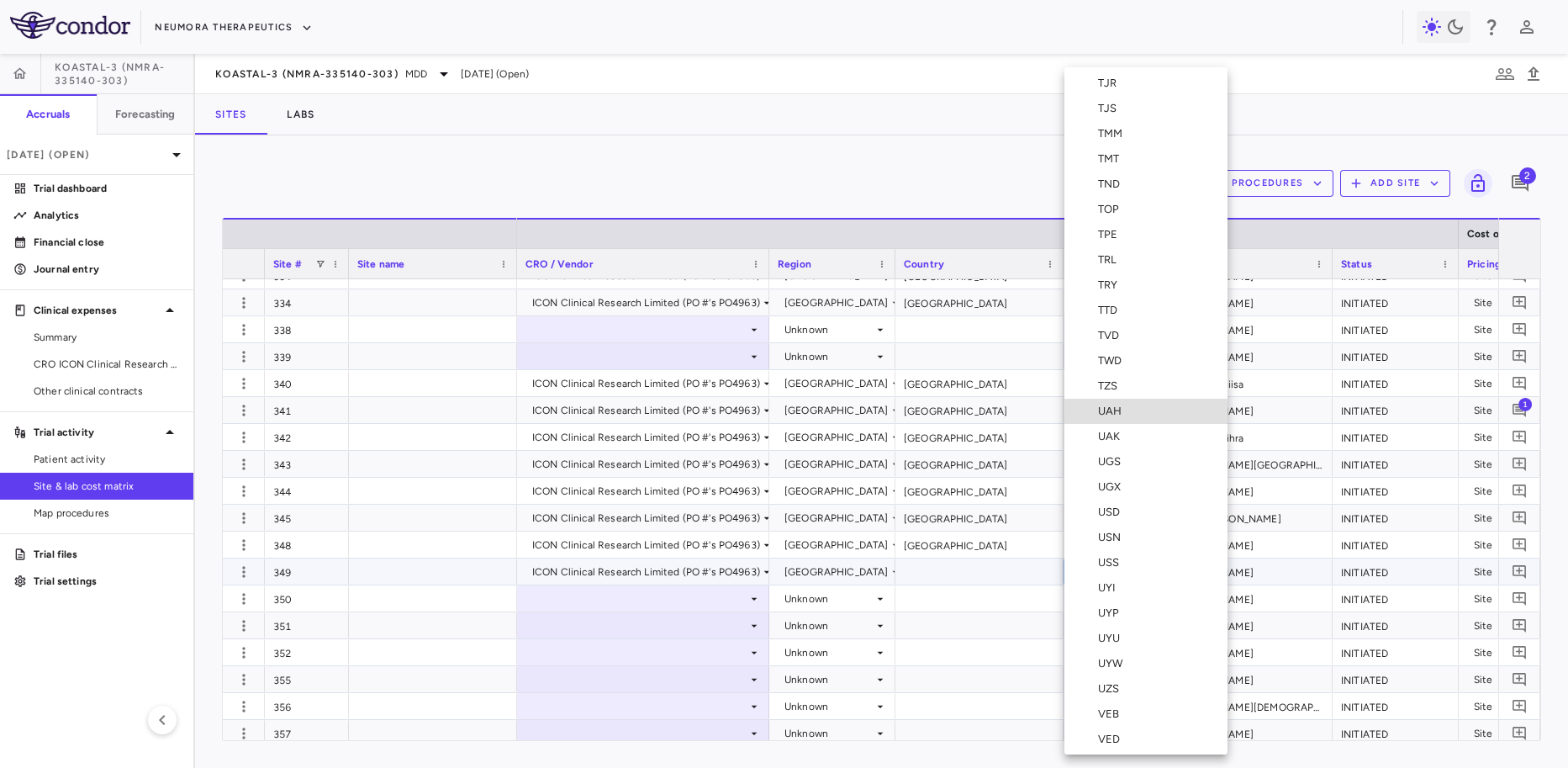 type 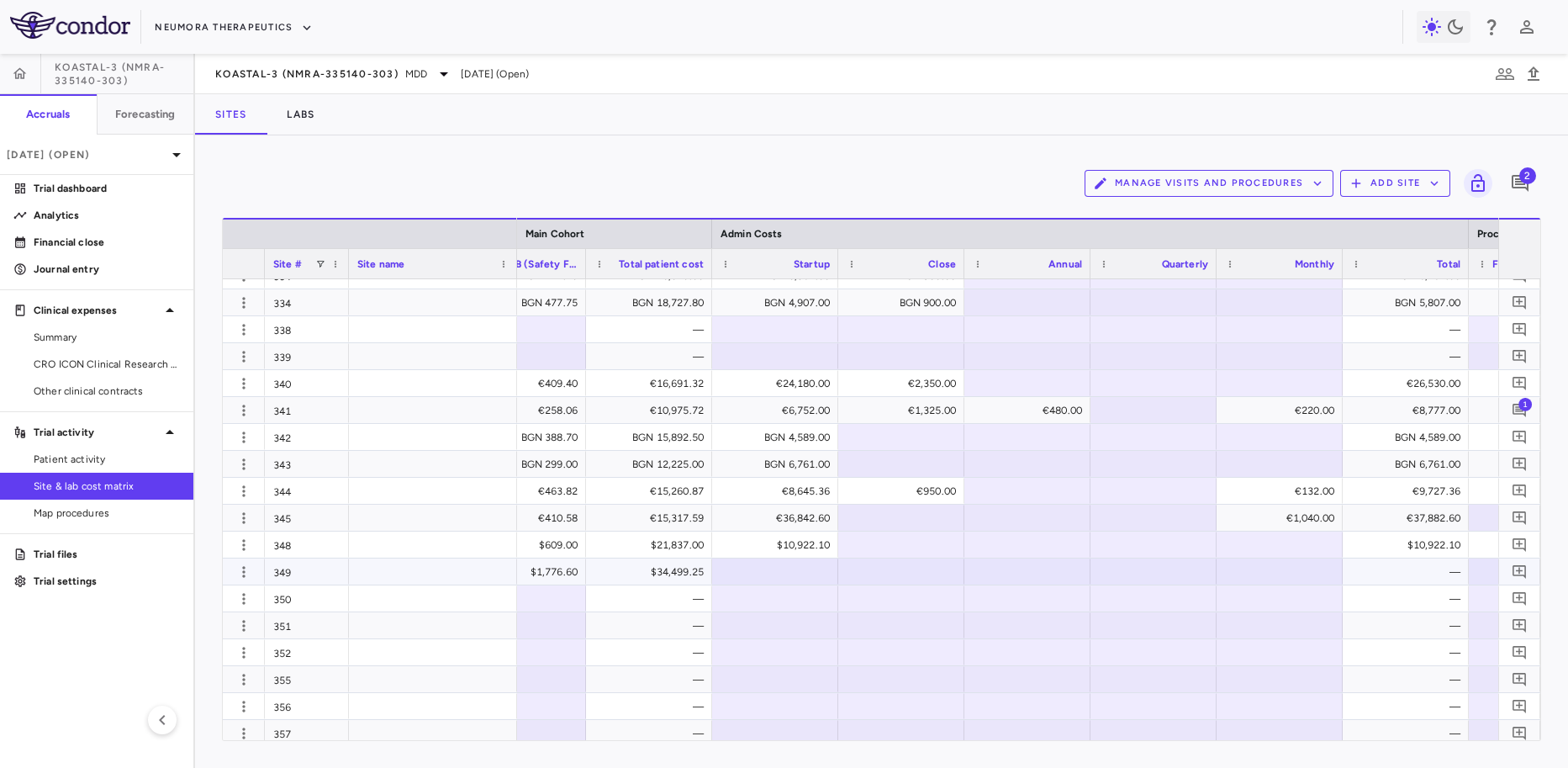 click at bounding box center [775, 571] 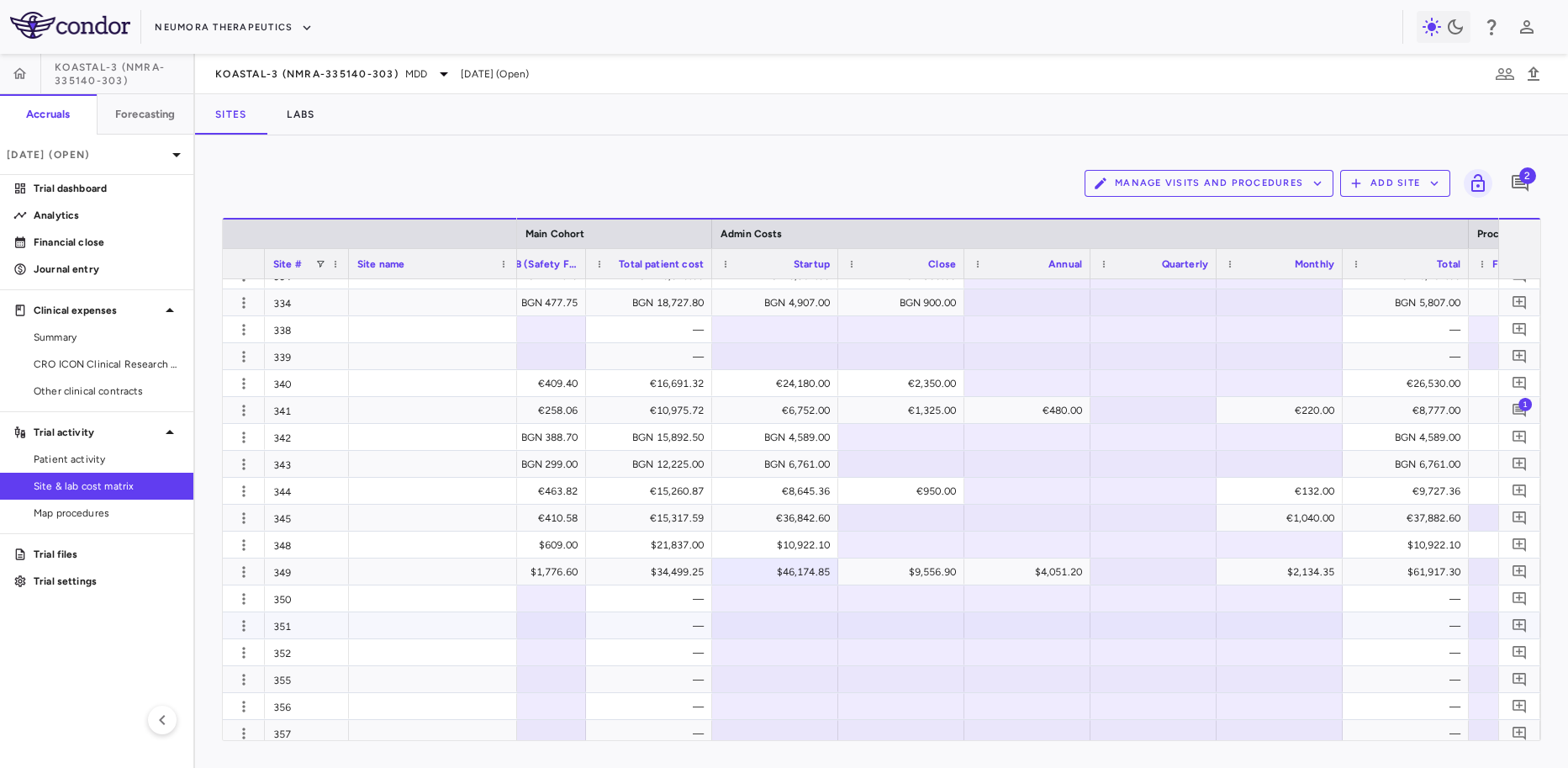 scroll, scrollTop: 0, scrollLeft: 3760, axis: horizontal 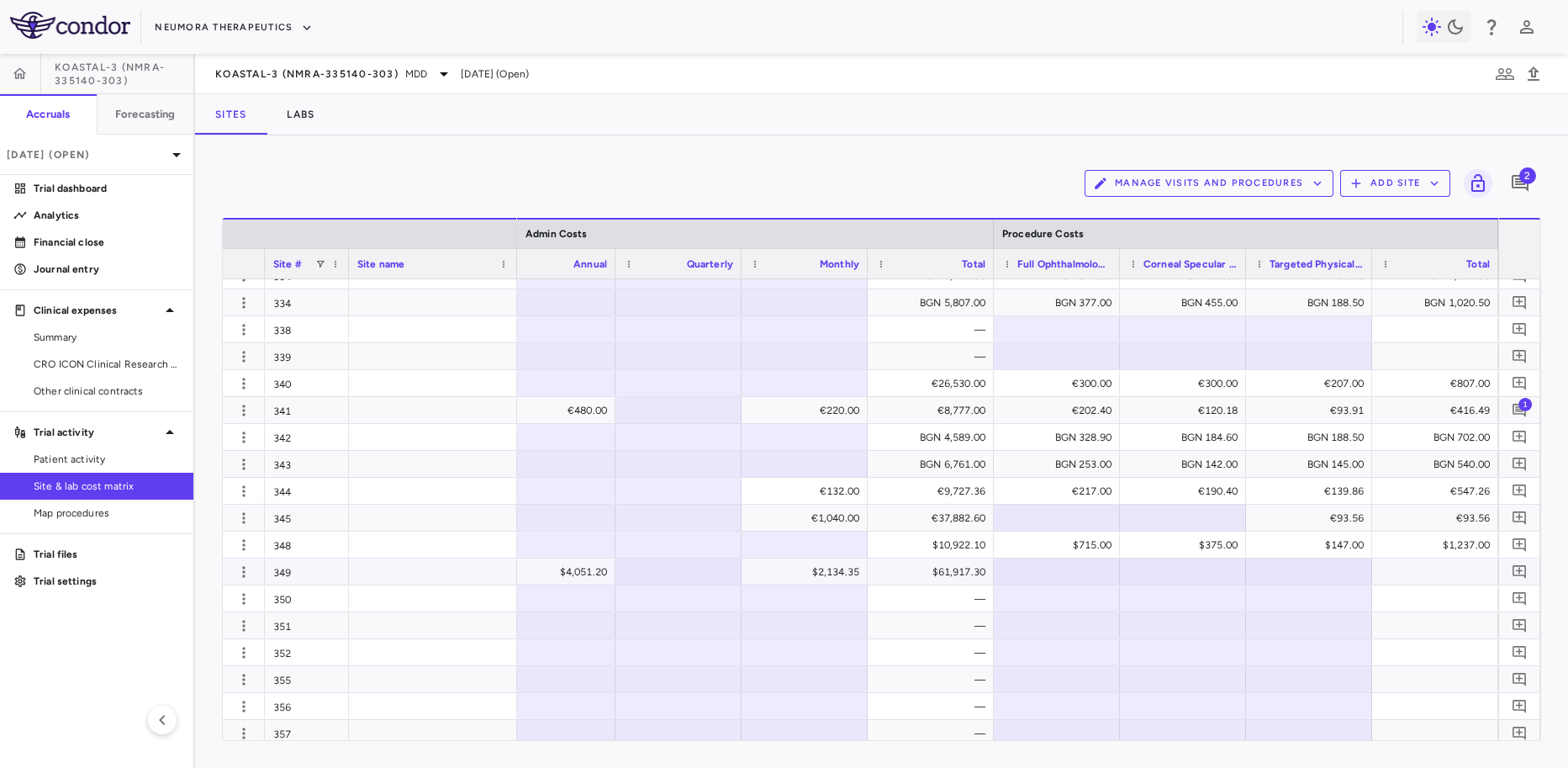 click at bounding box center [1309, 571] 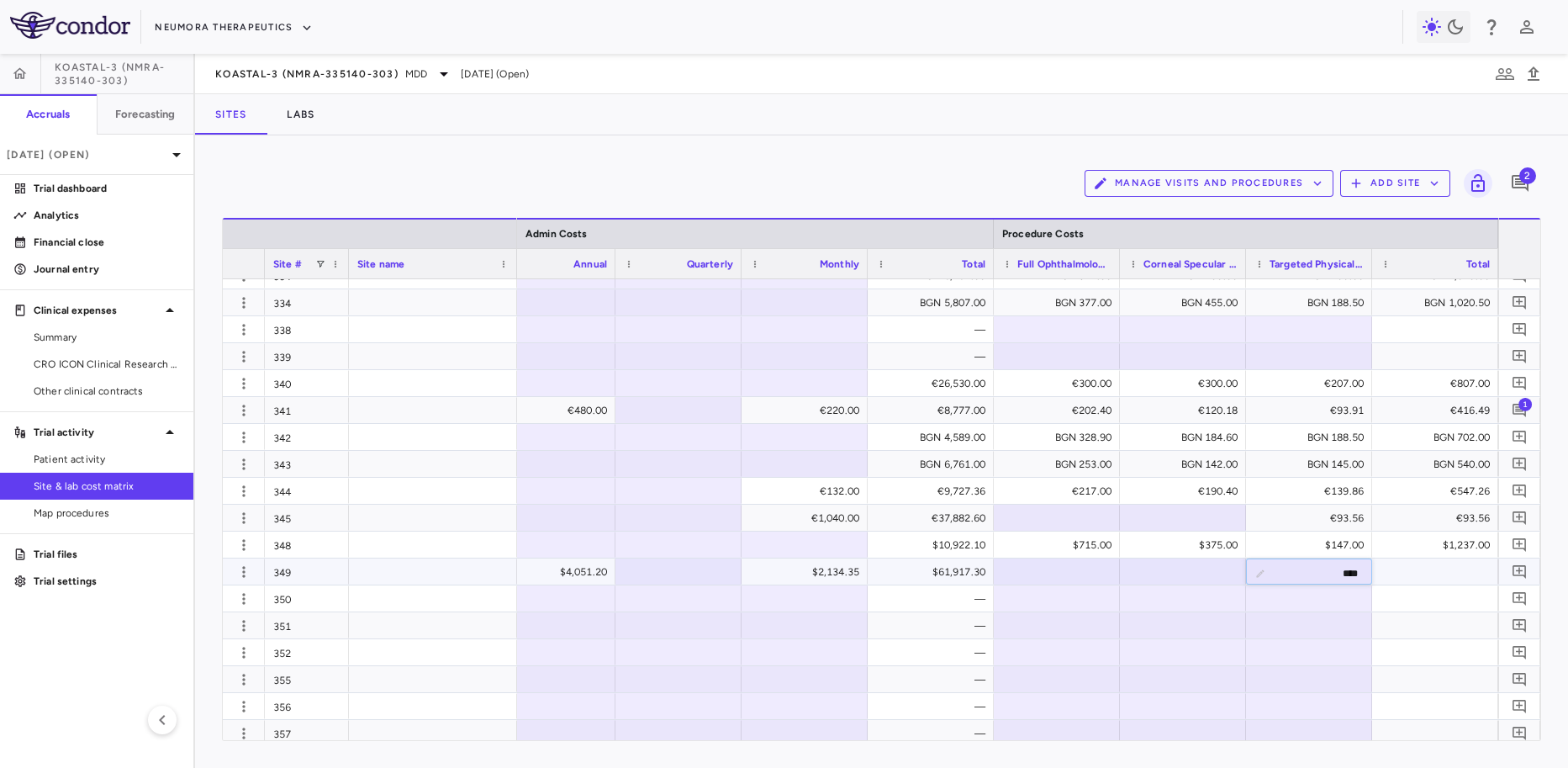 type on "*****" 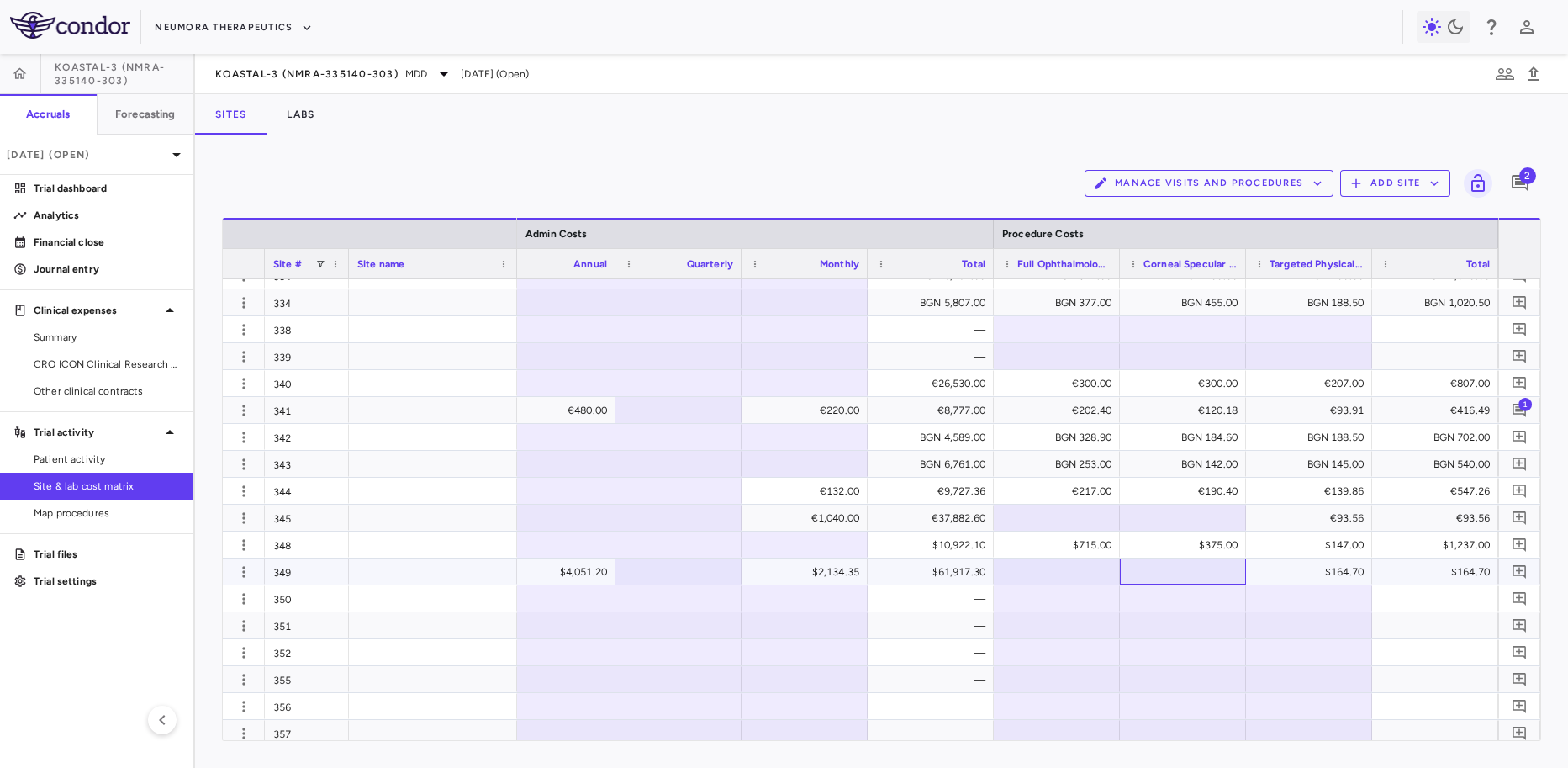 click at bounding box center [1183, 571] 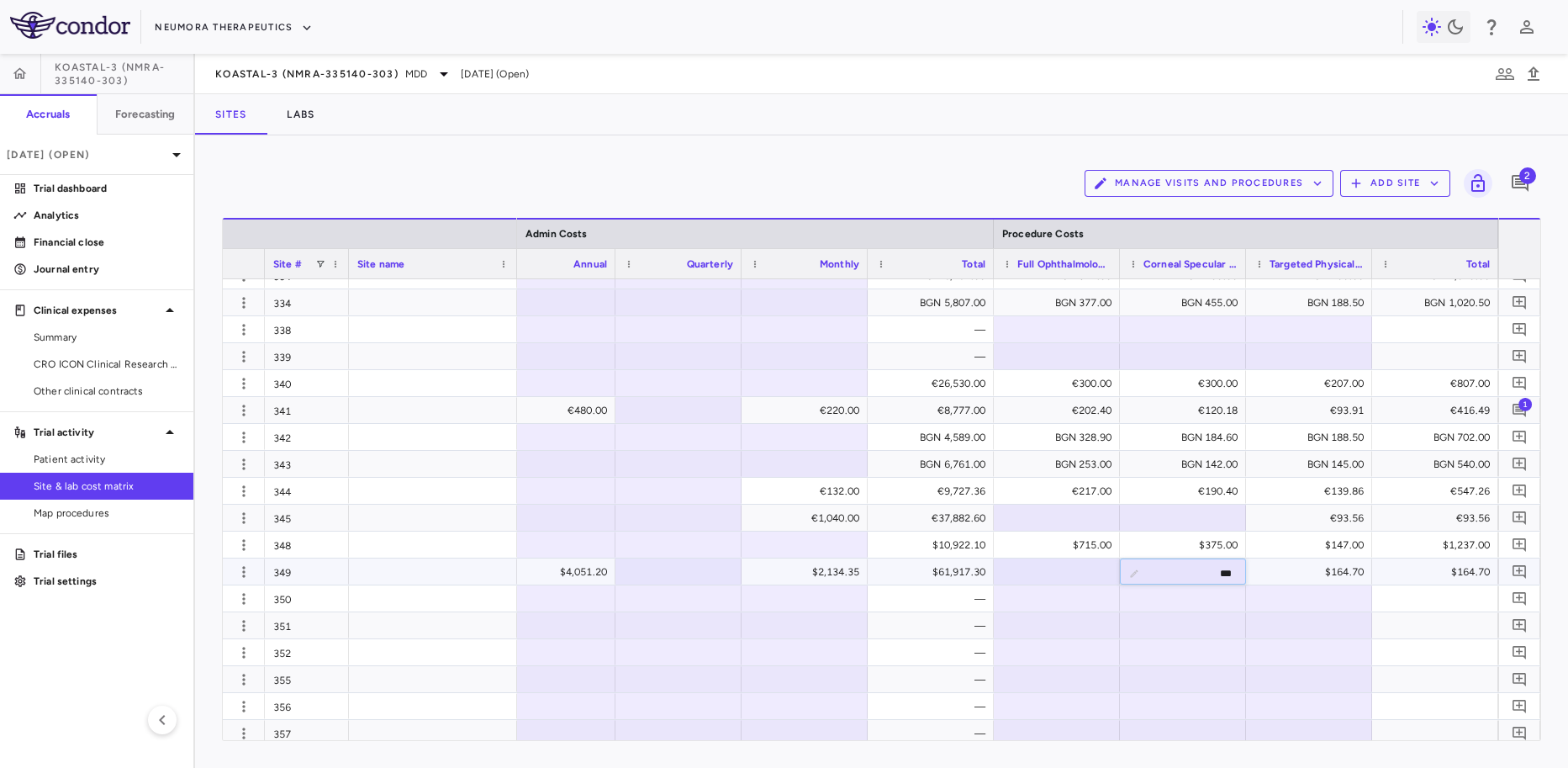 type on "****" 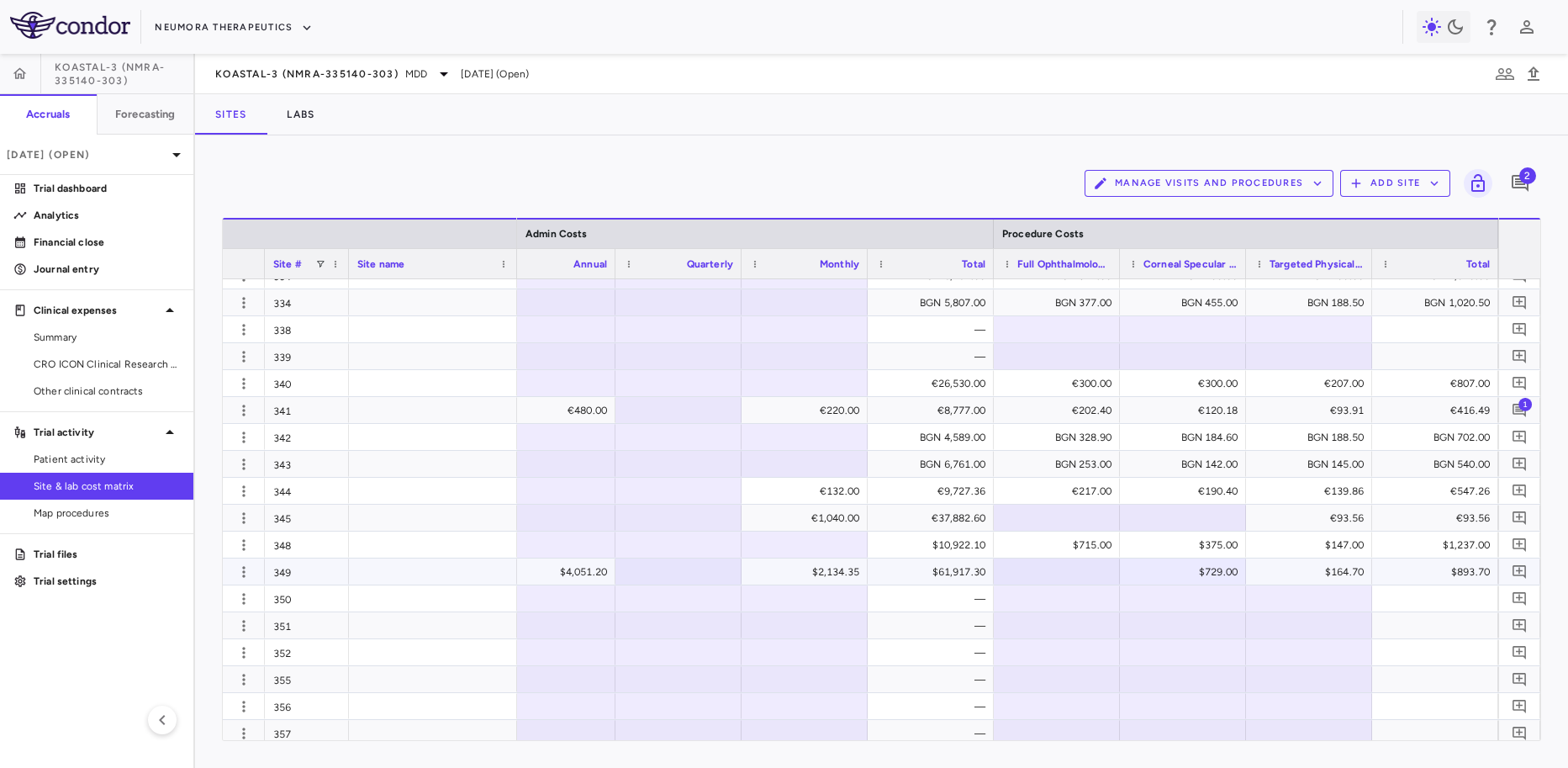 click at bounding box center (1057, 571) 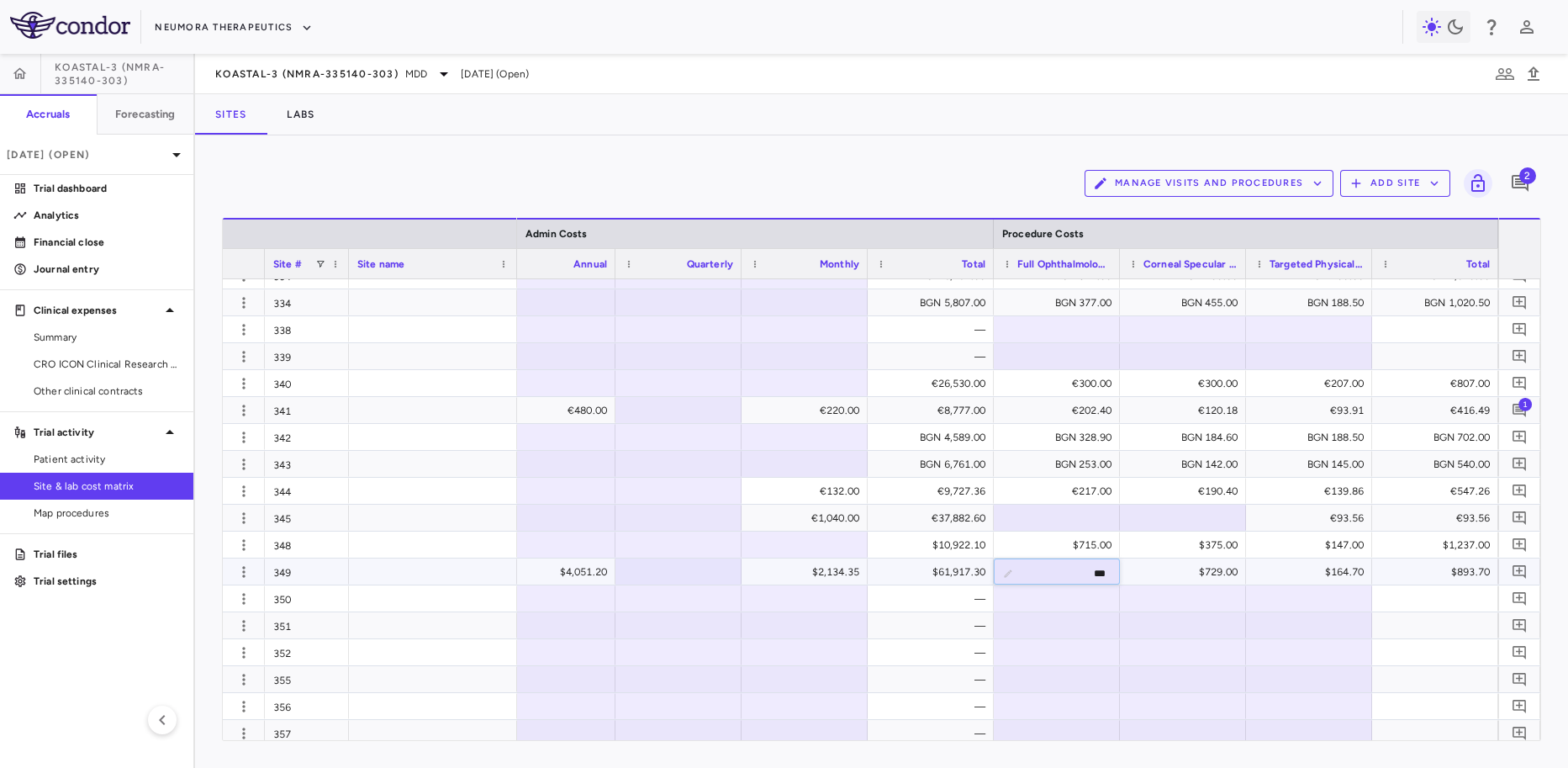 type on "****" 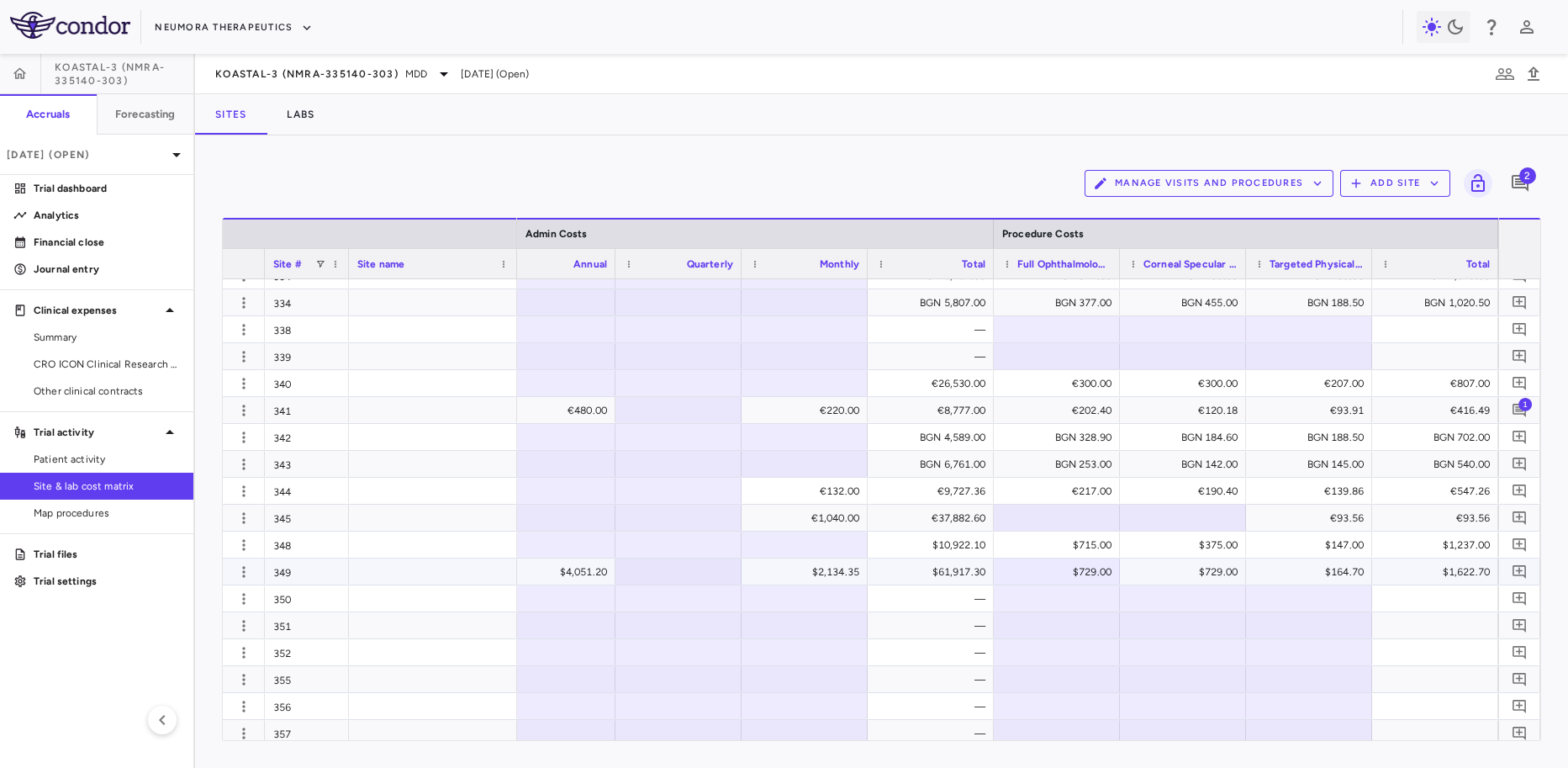scroll, scrollTop: 0, scrollLeft: 3953, axis: horizontal 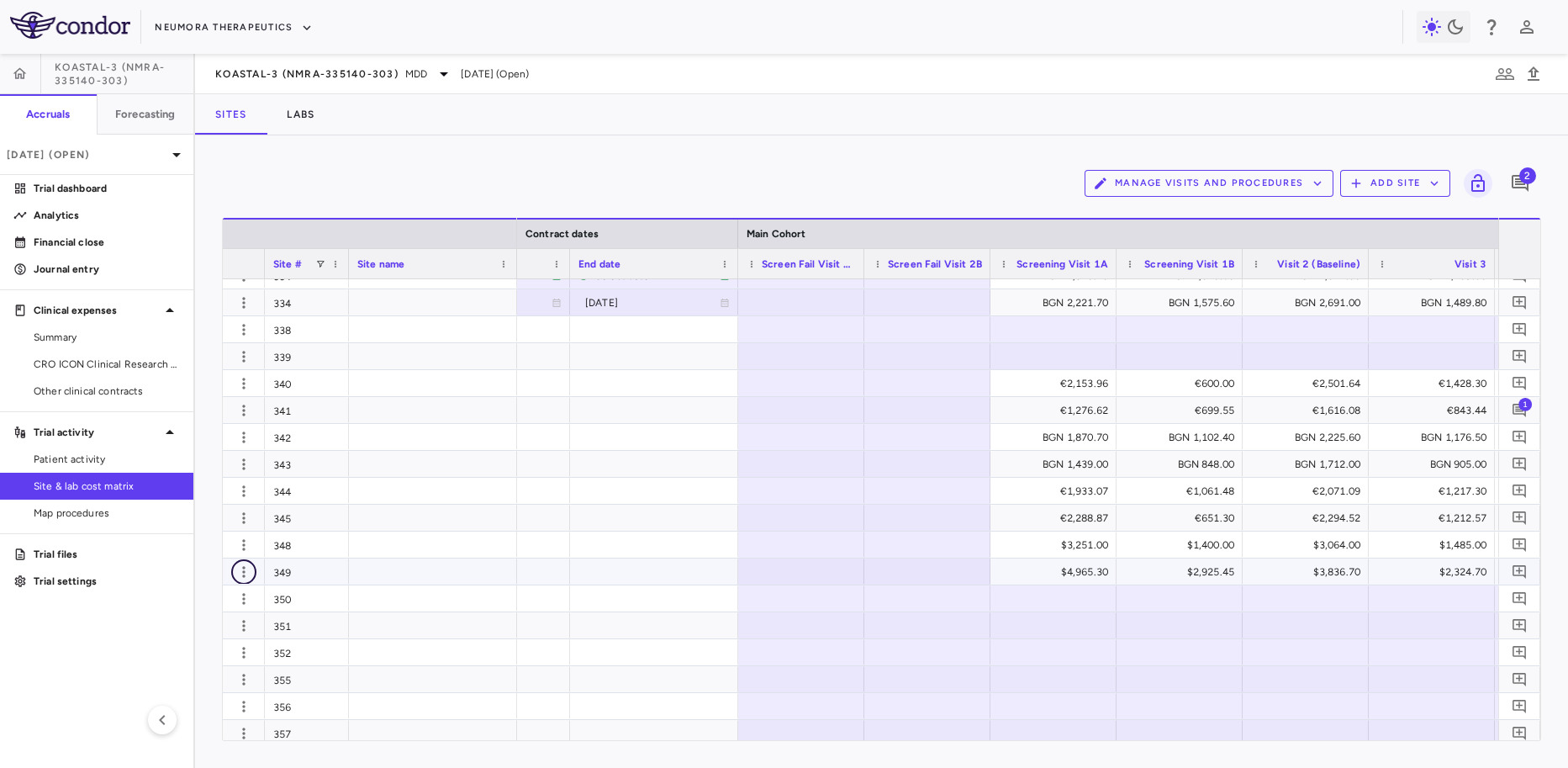 click 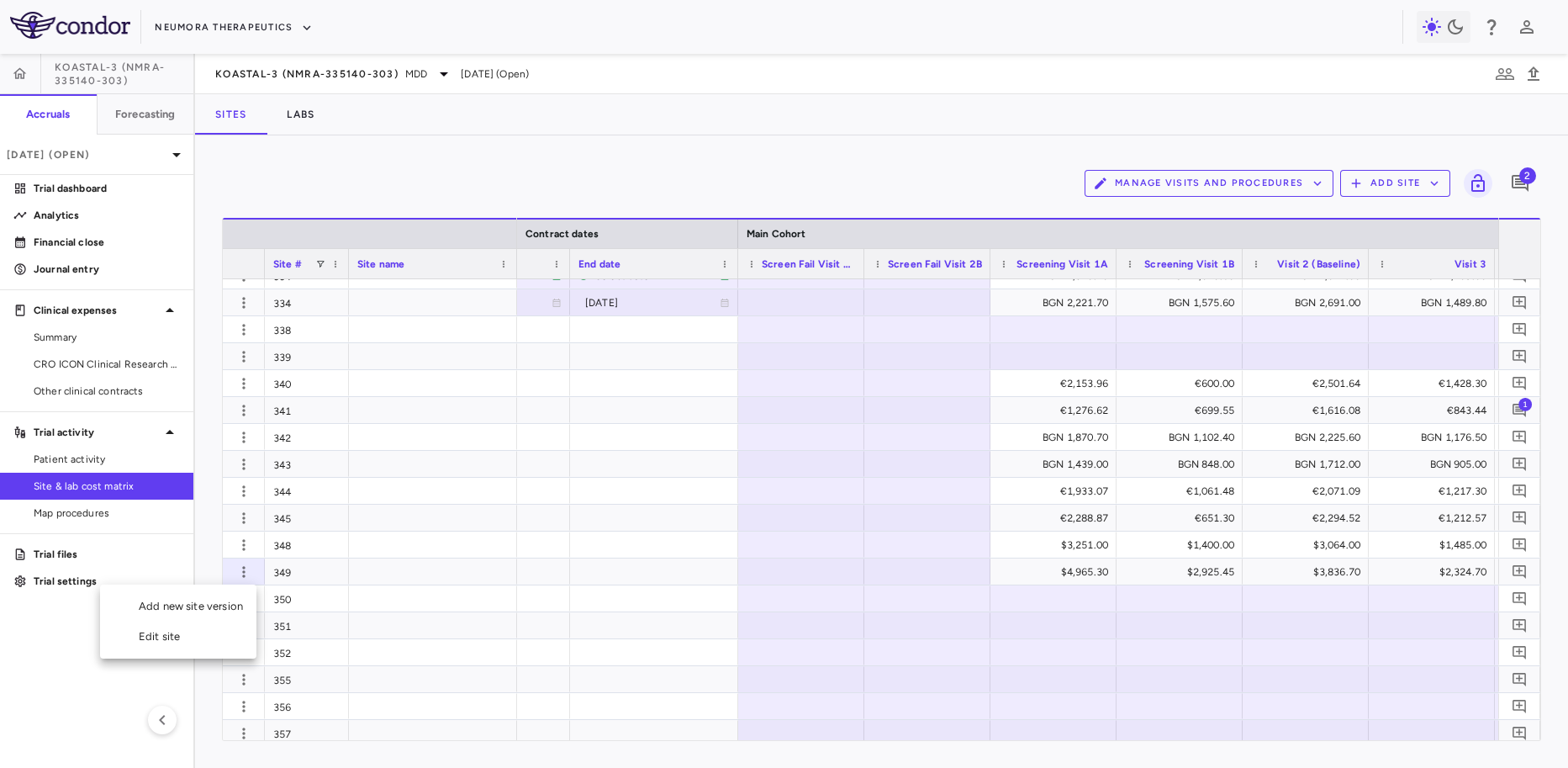 click on "Edit site" at bounding box center [178, 637] 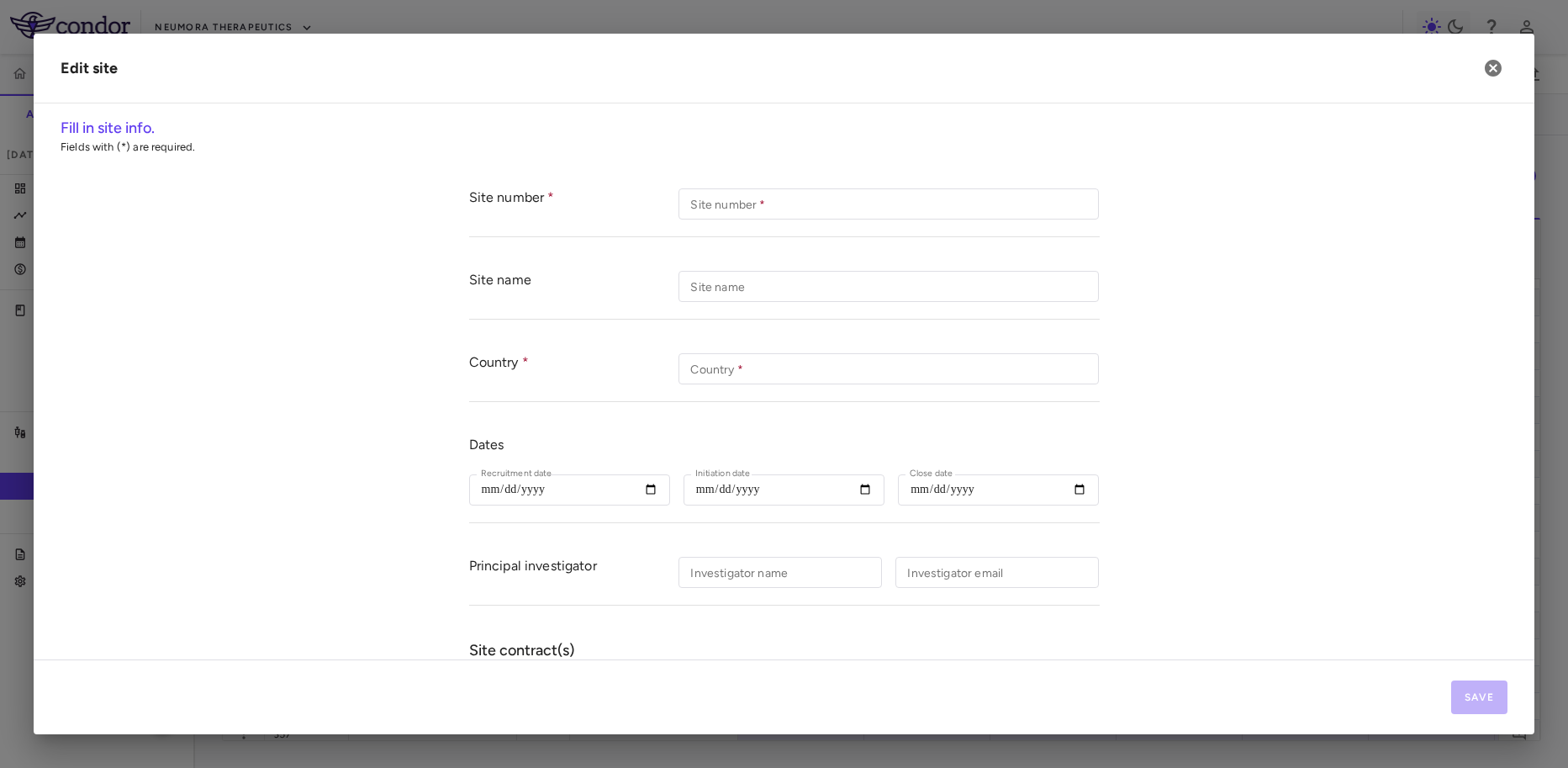 type on "***" 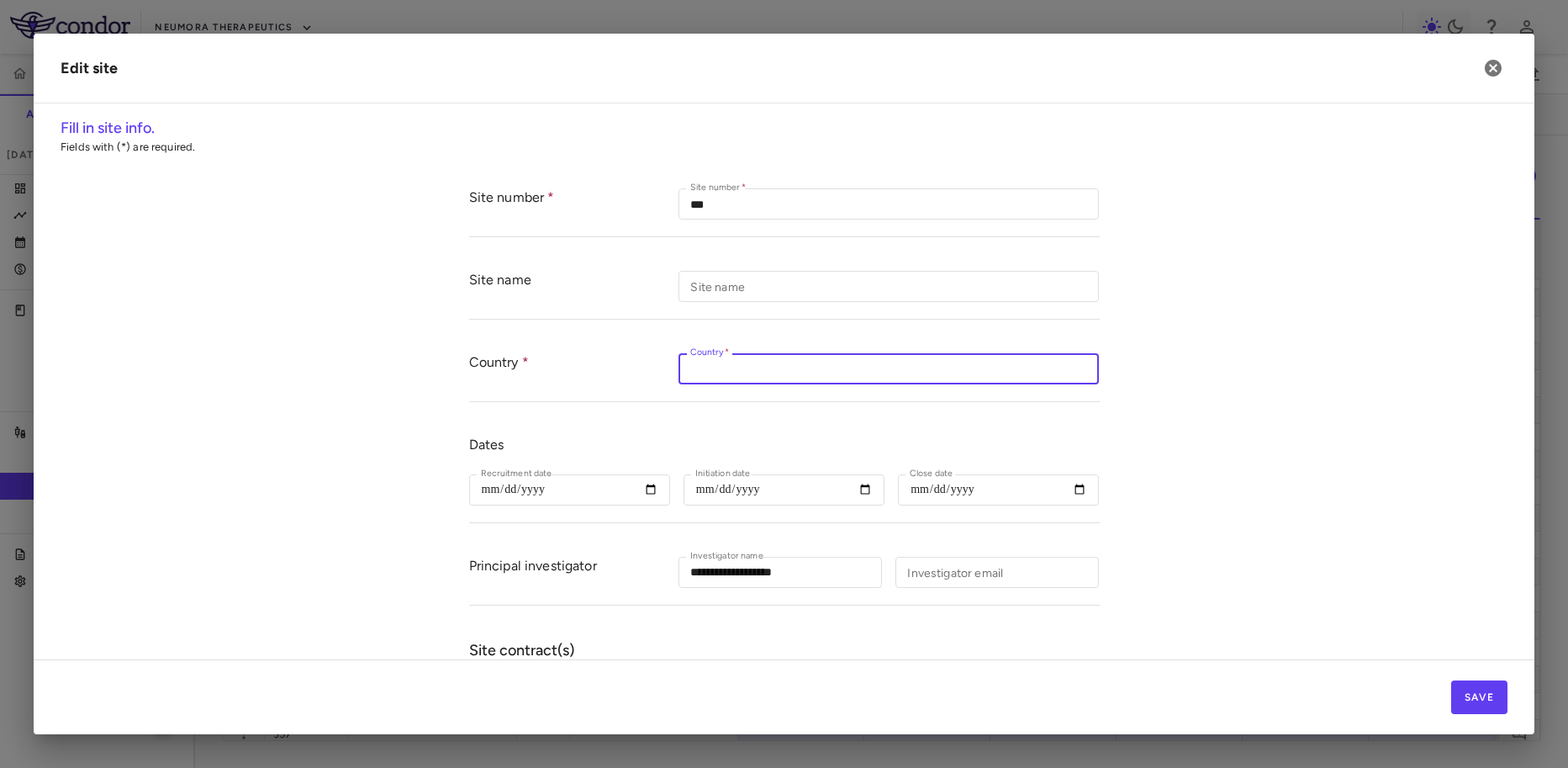 click on "Country   *" at bounding box center [889, 368] 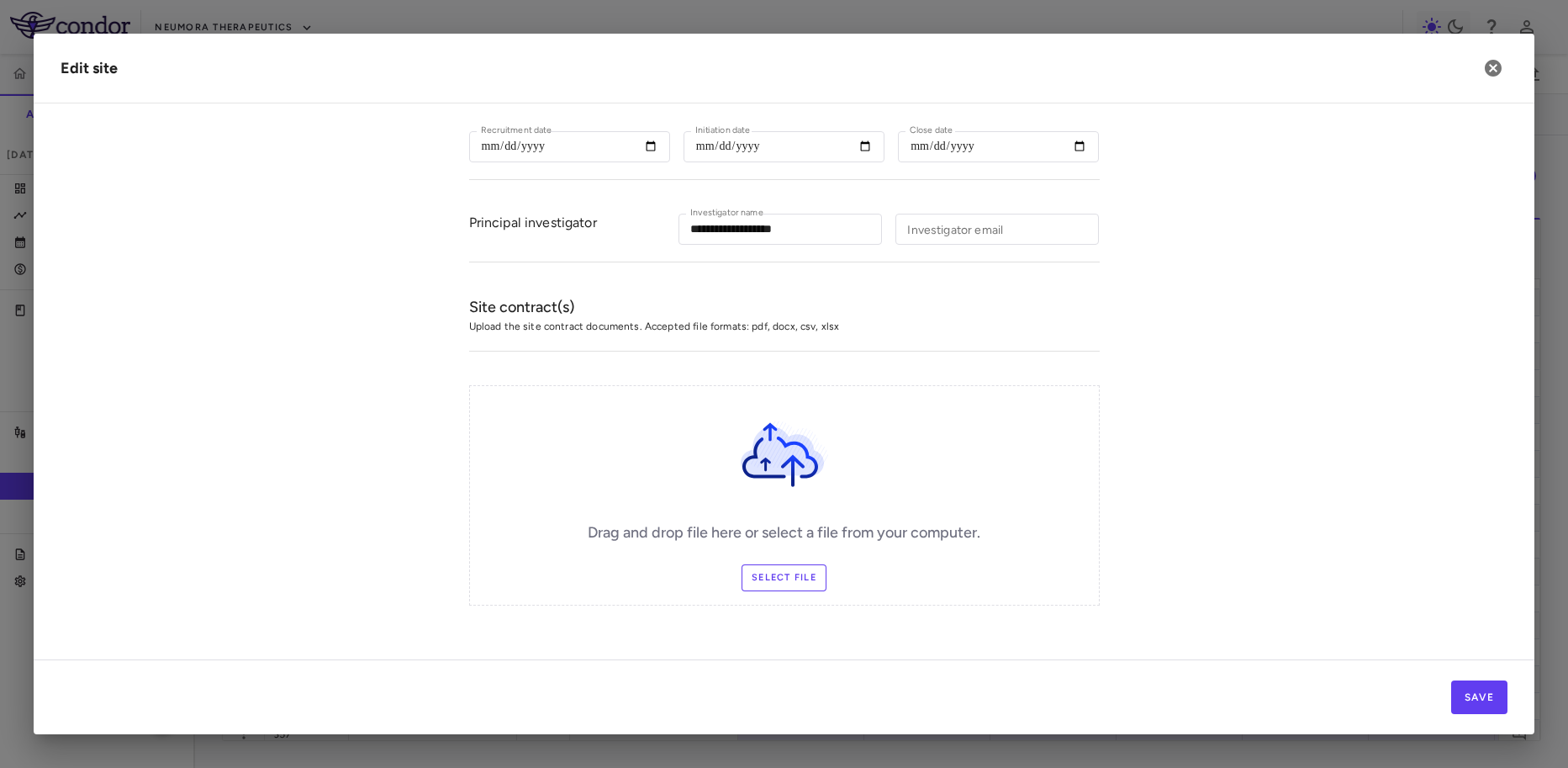 type on "**********" 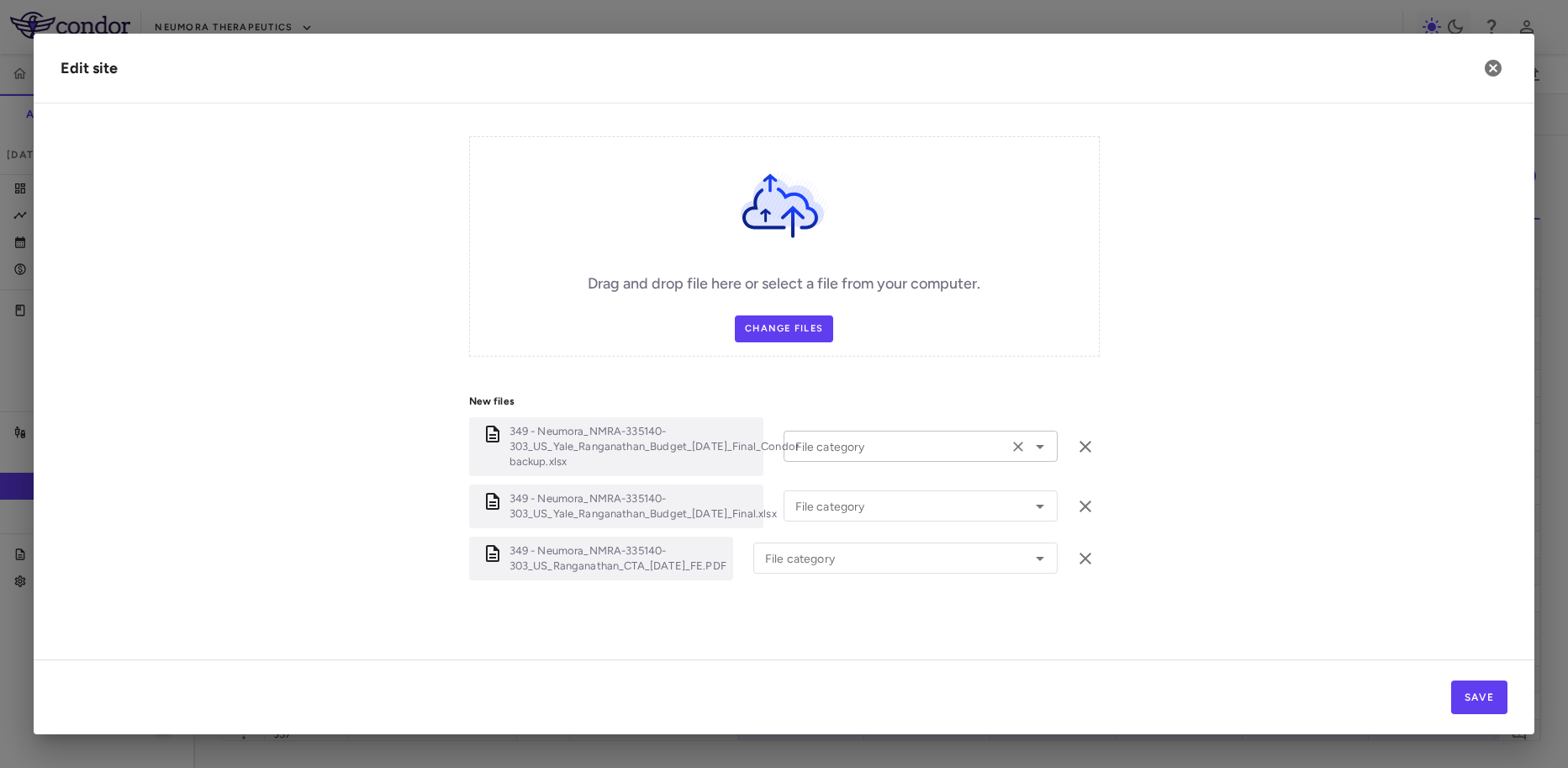 click 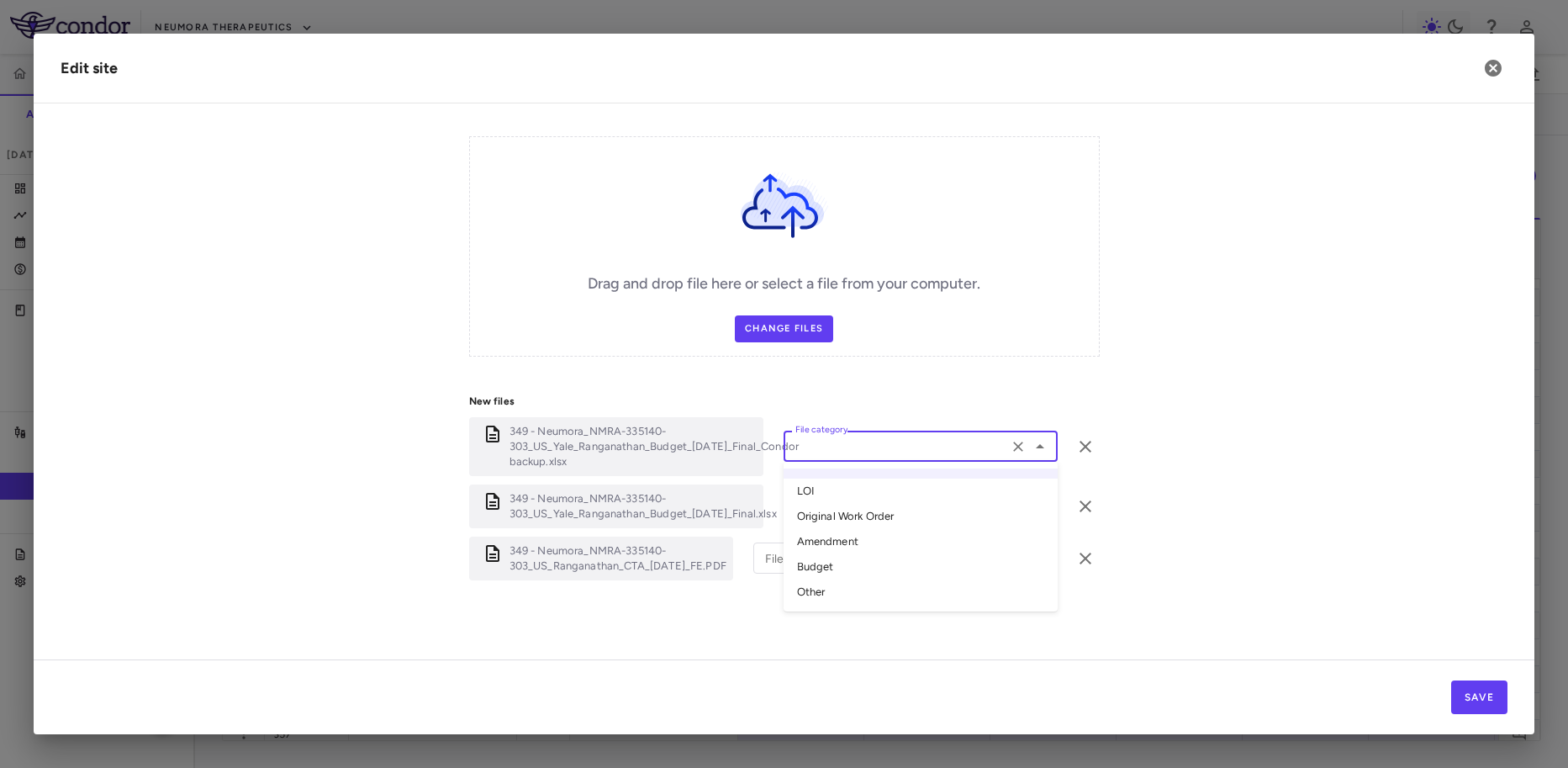 click on "Other" at bounding box center [921, 592] 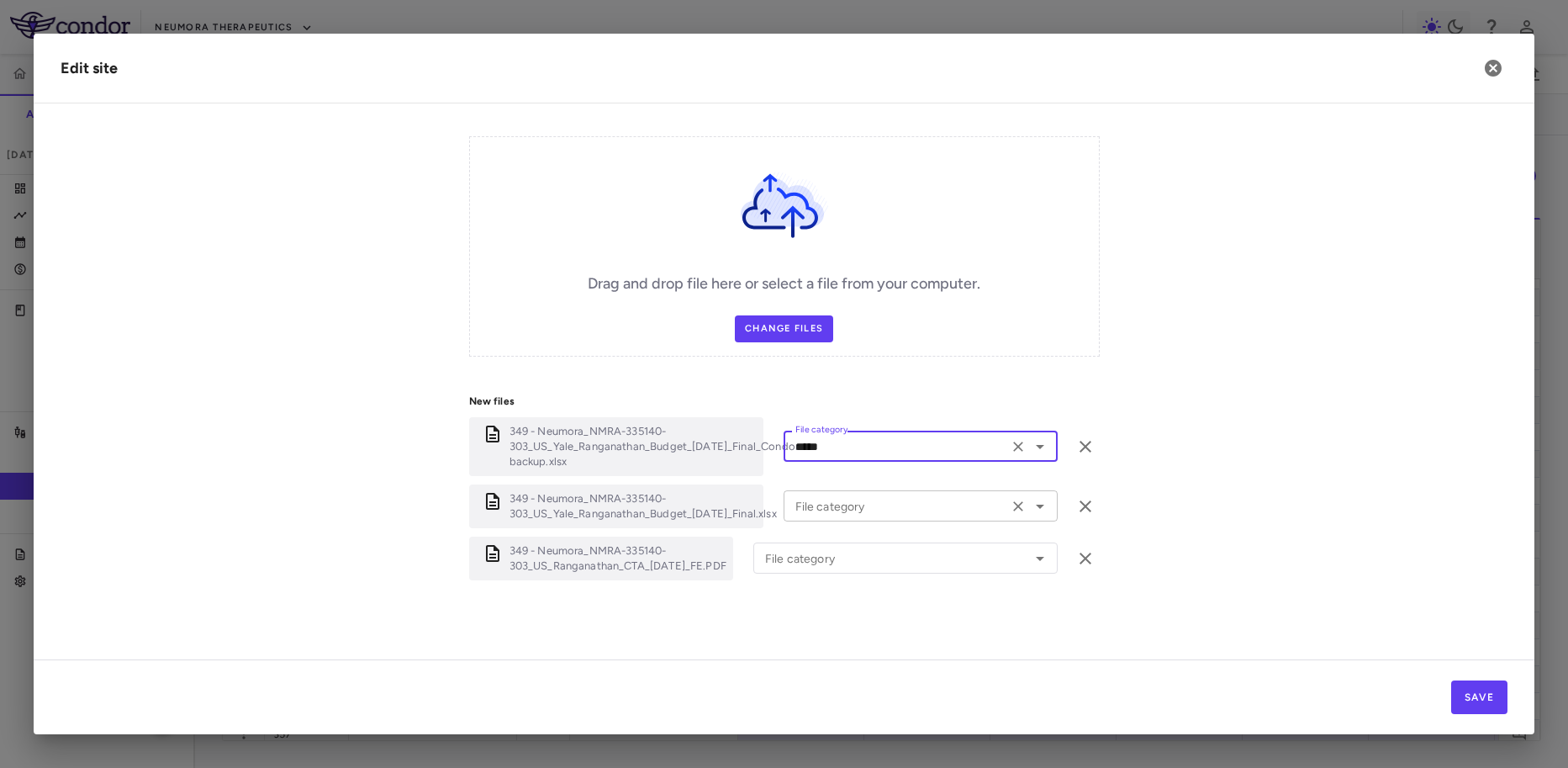 click 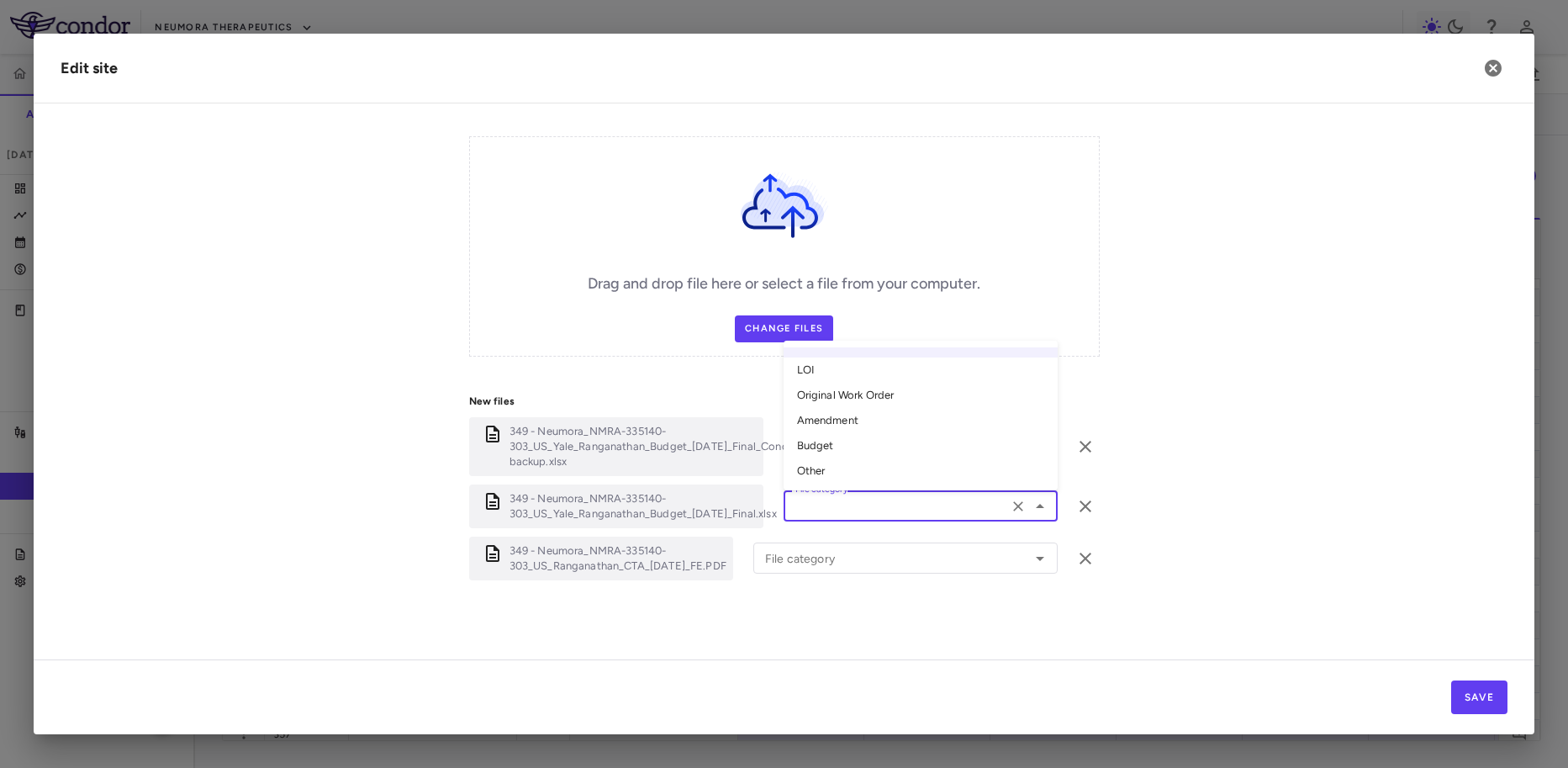 click on "Budget" at bounding box center [921, 446] 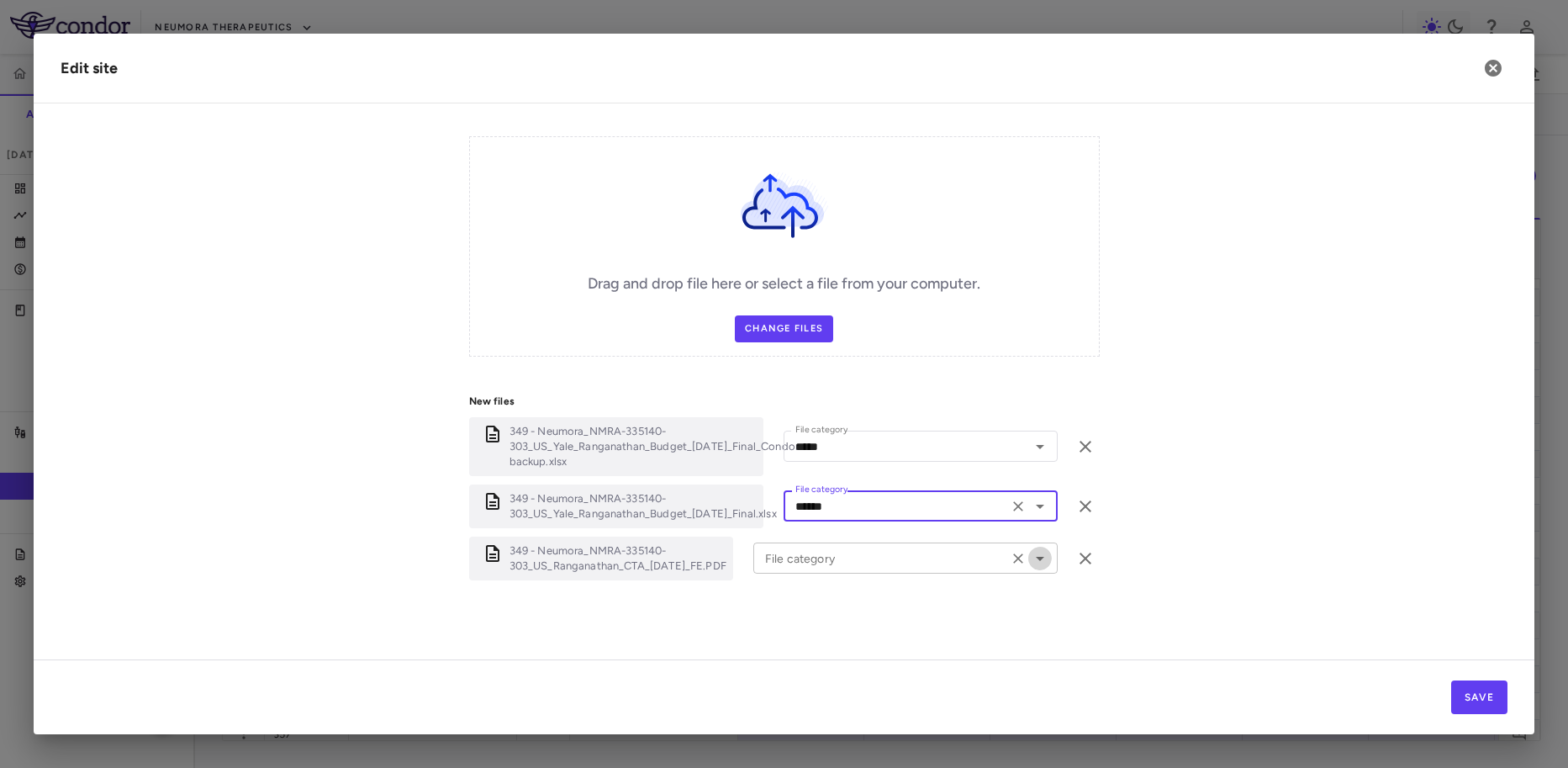click 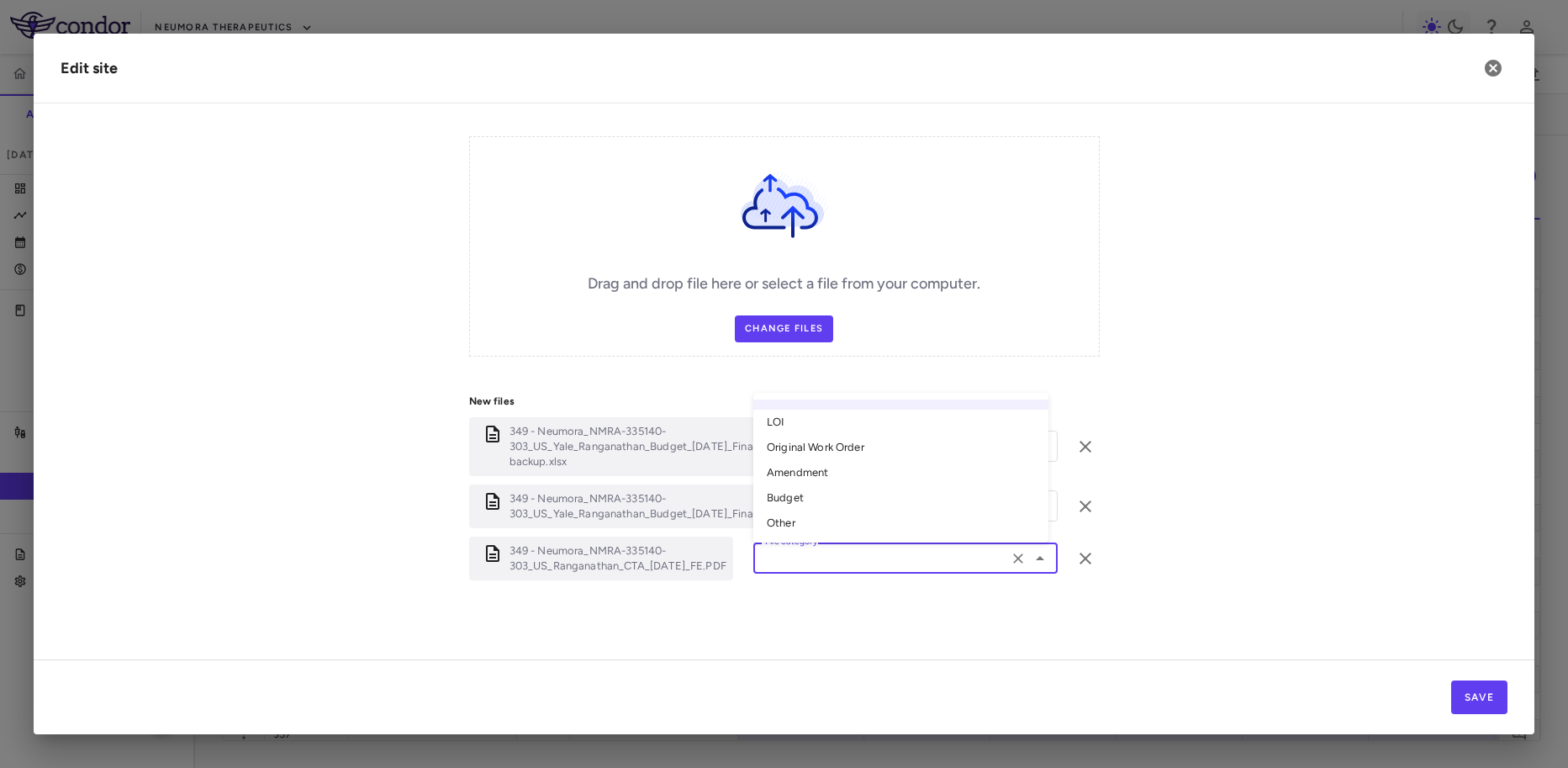click on "Original Work Order" at bounding box center (900, 448) 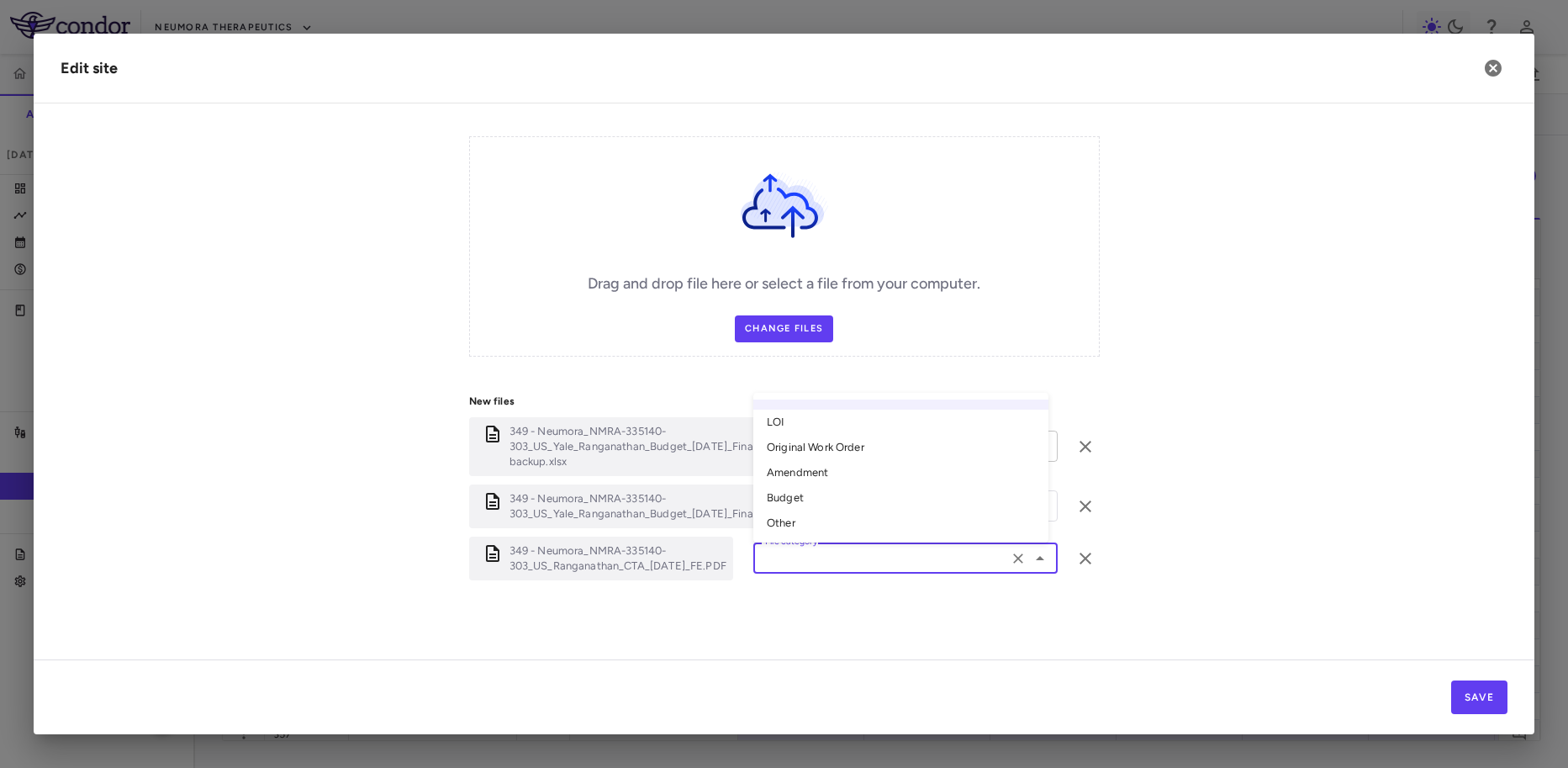 type on "**********" 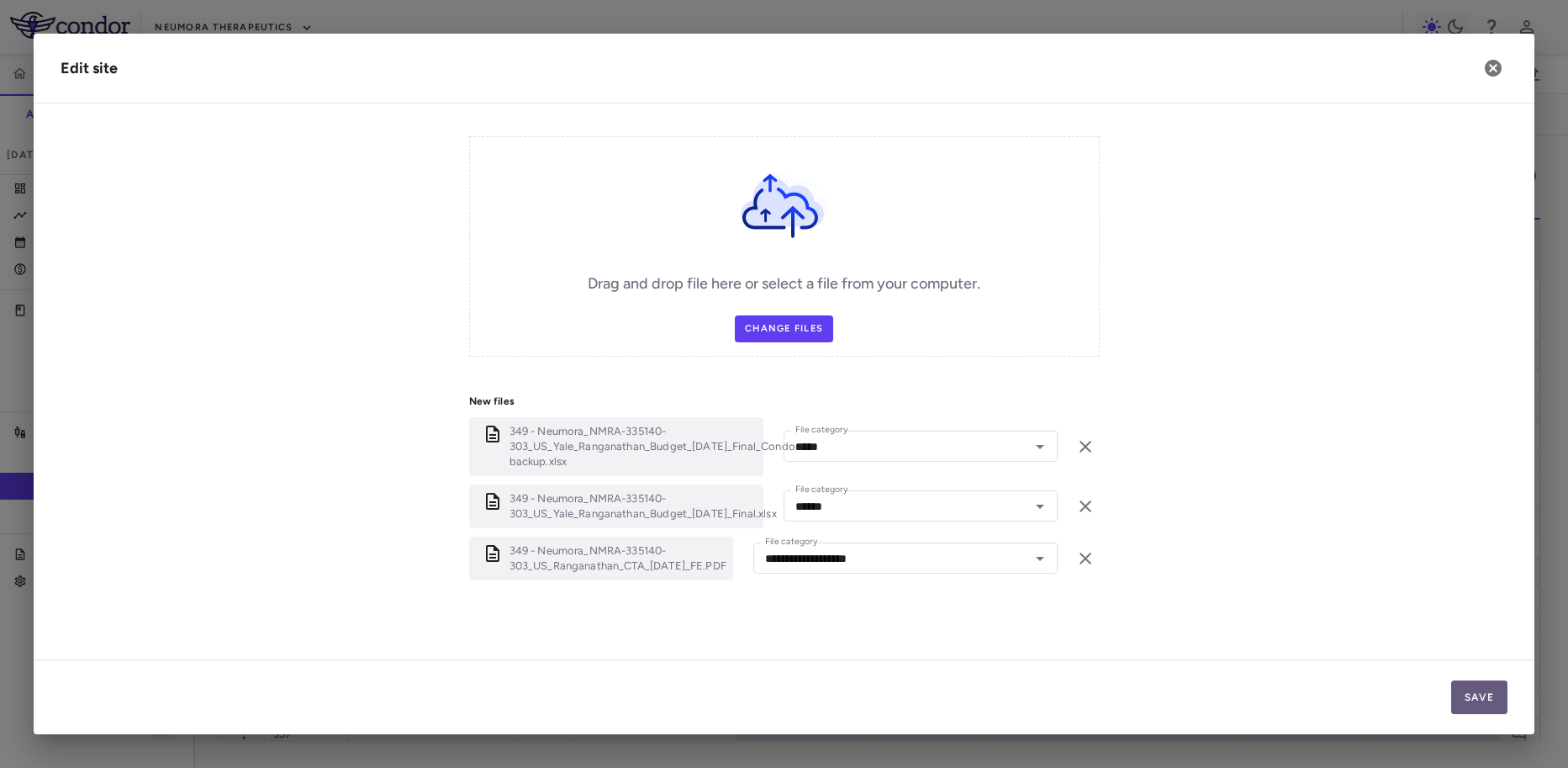 click on "Save" at bounding box center (1479, 697) 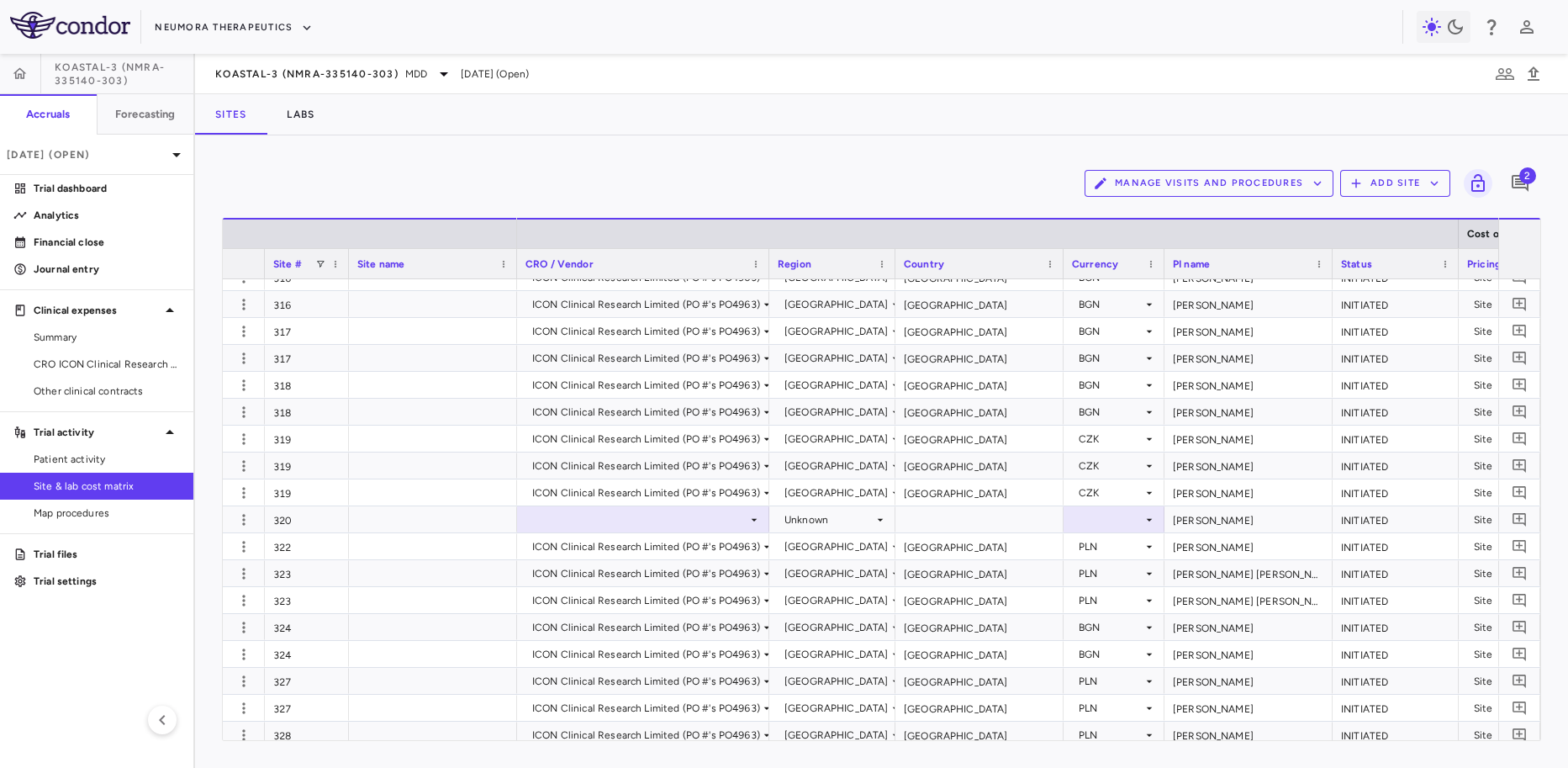 scroll, scrollTop: 881, scrollLeft: 0, axis: vertical 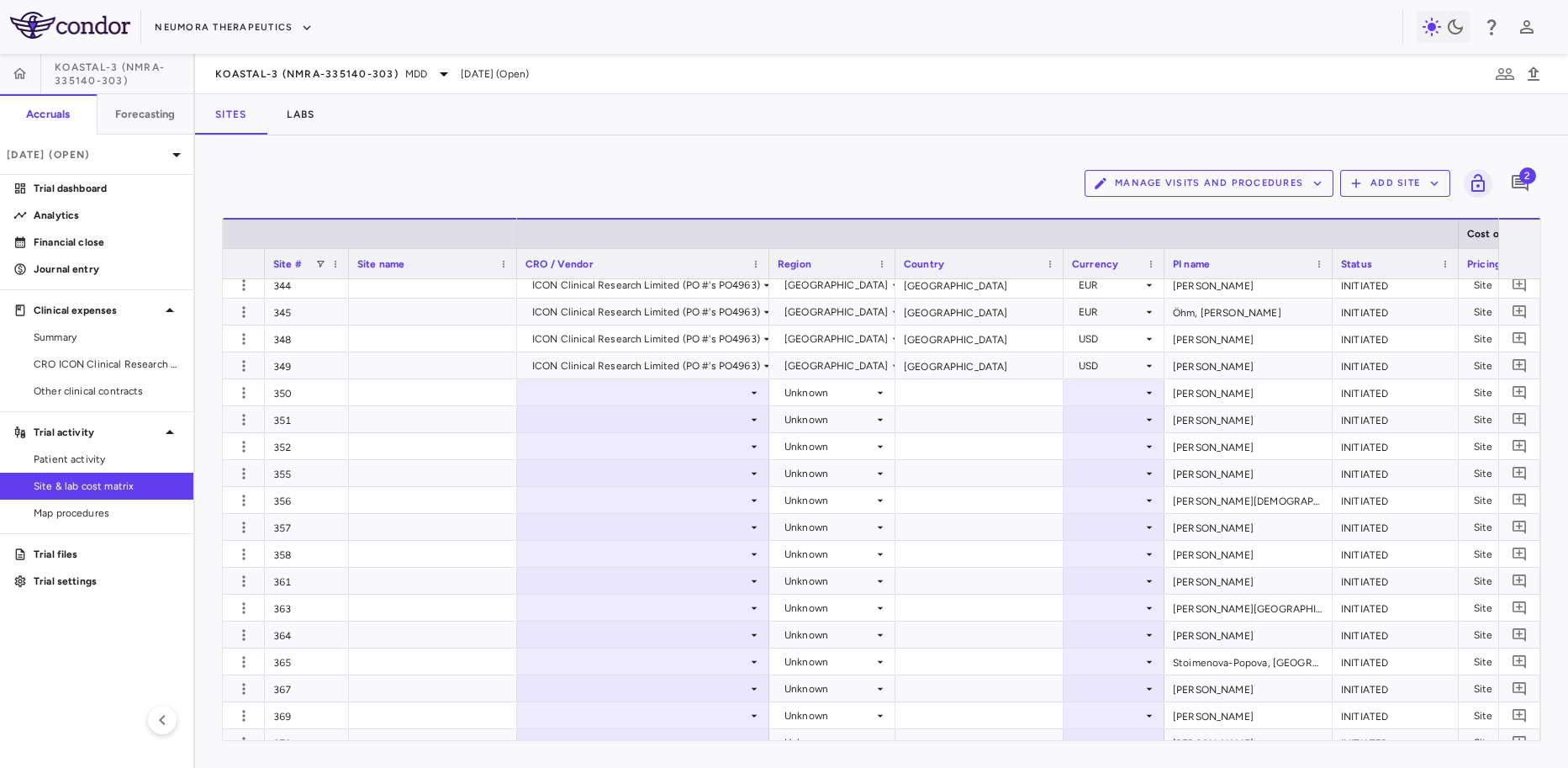 click 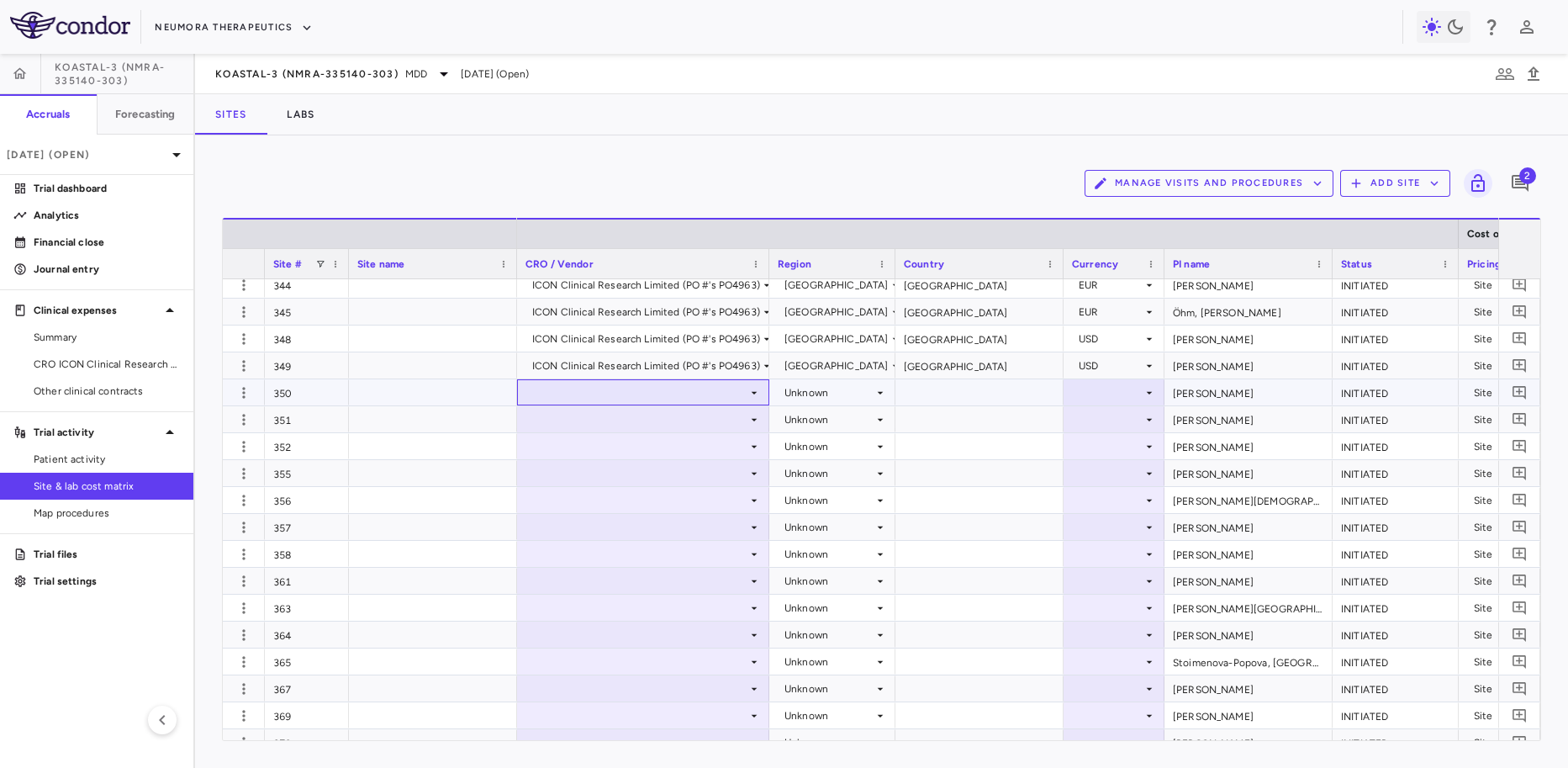 click 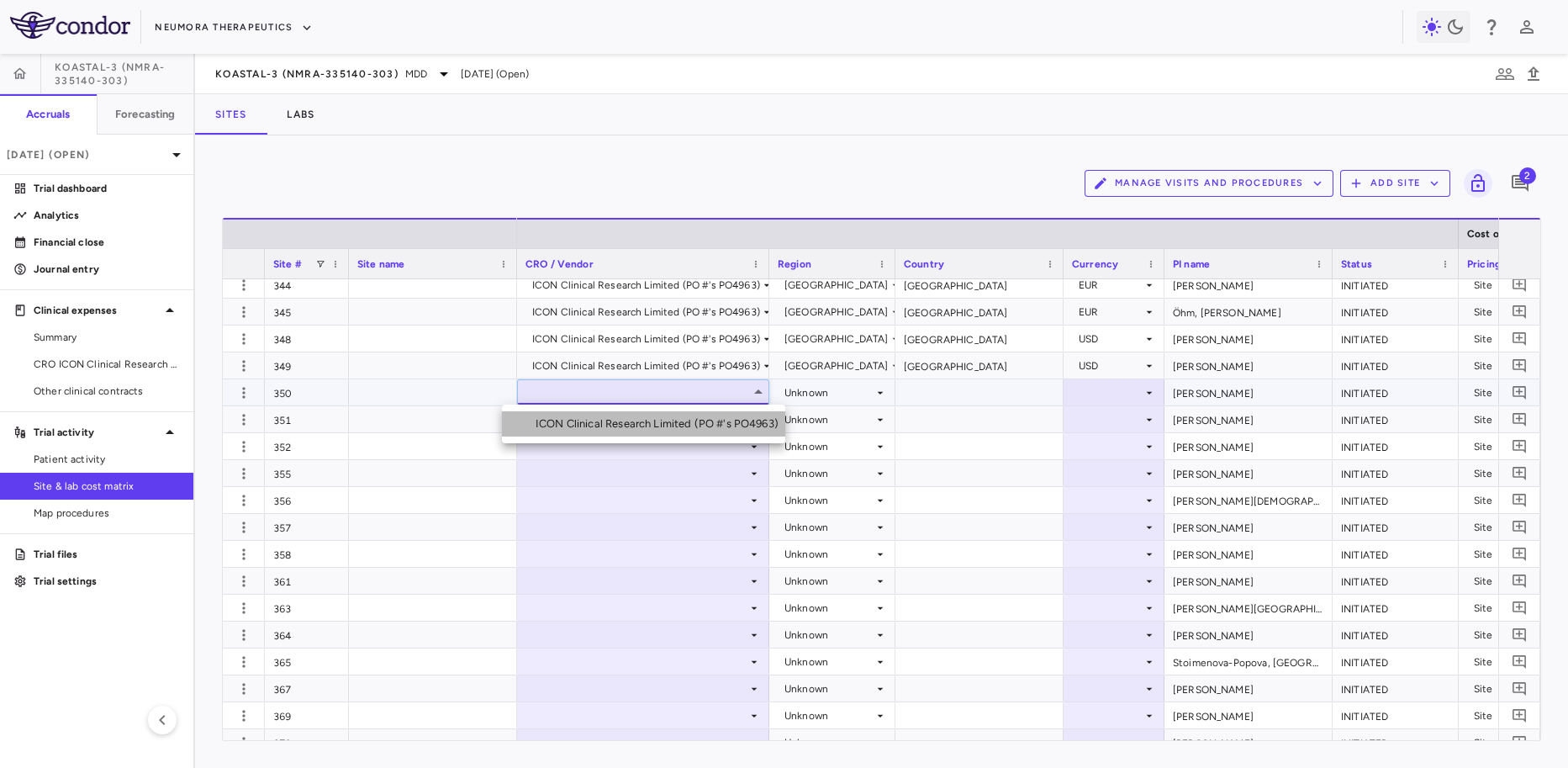 click on "ICON Clinical Research Limited (PO #'s PO4963)" at bounding box center [660, 424] 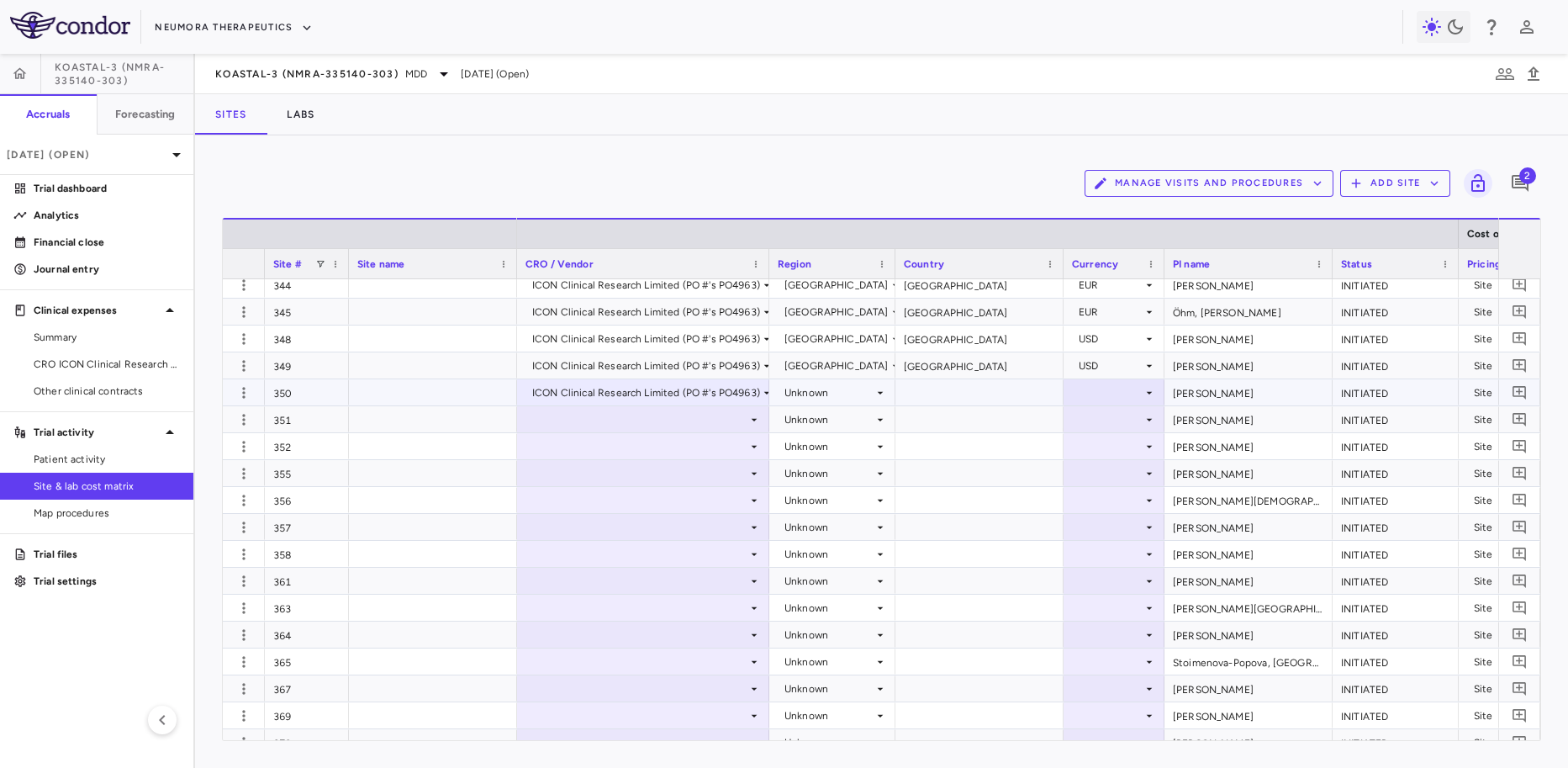 click 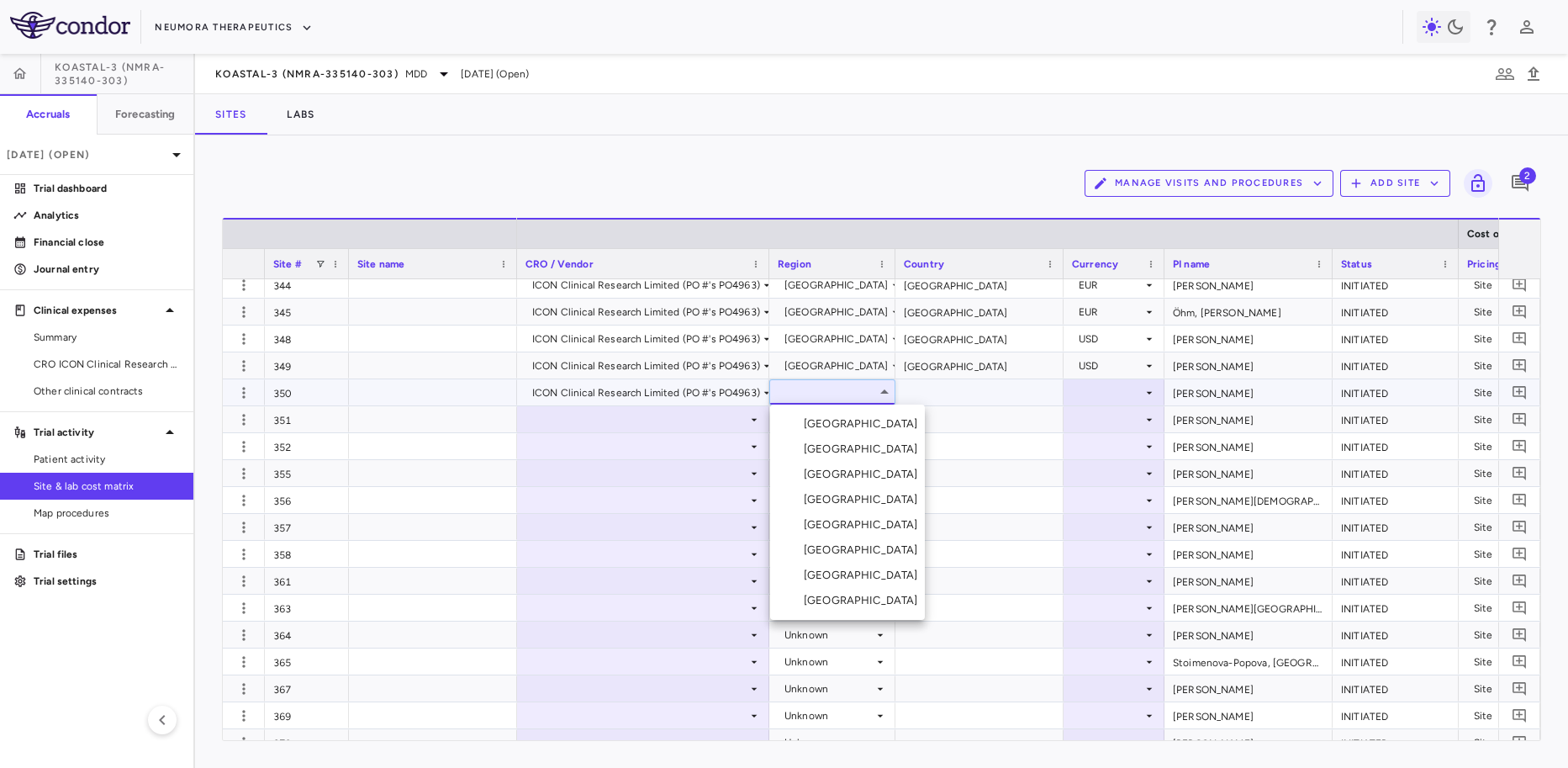 drag, startPoint x: 800, startPoint y: 601, endPoint x: 827, endPoint y: 580, distance: 34 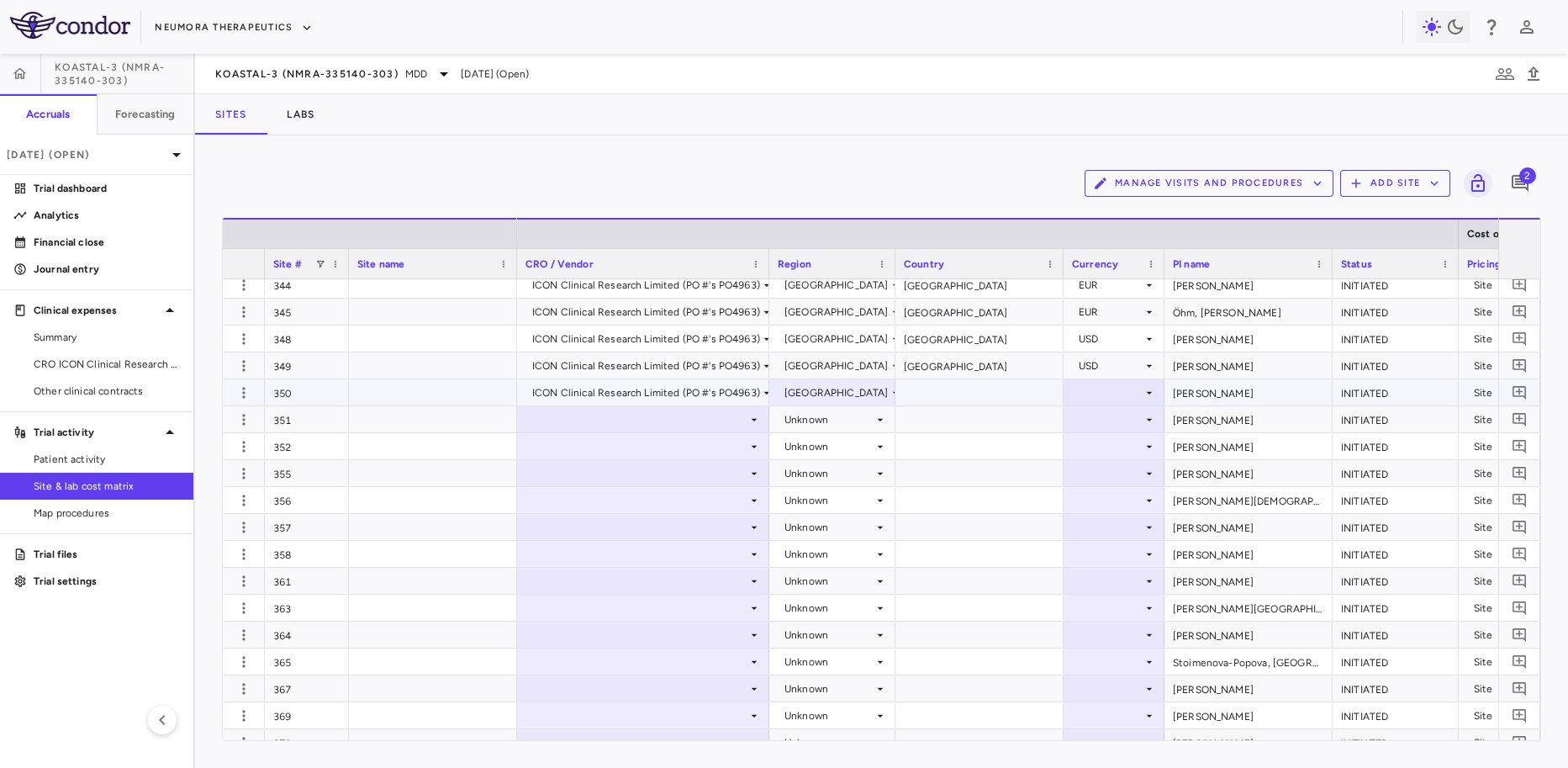 click at bounding box center (1114, 392) 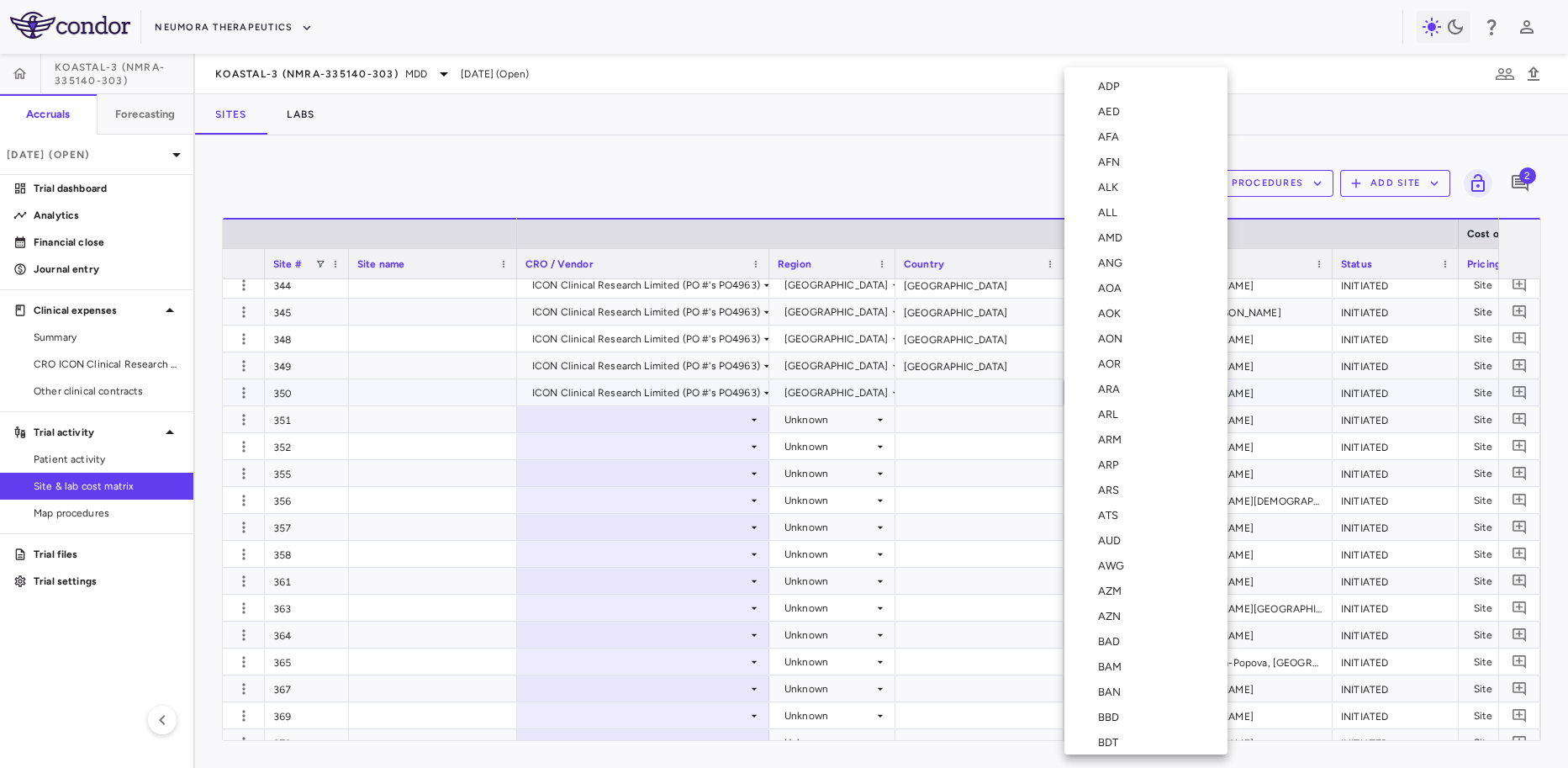 type 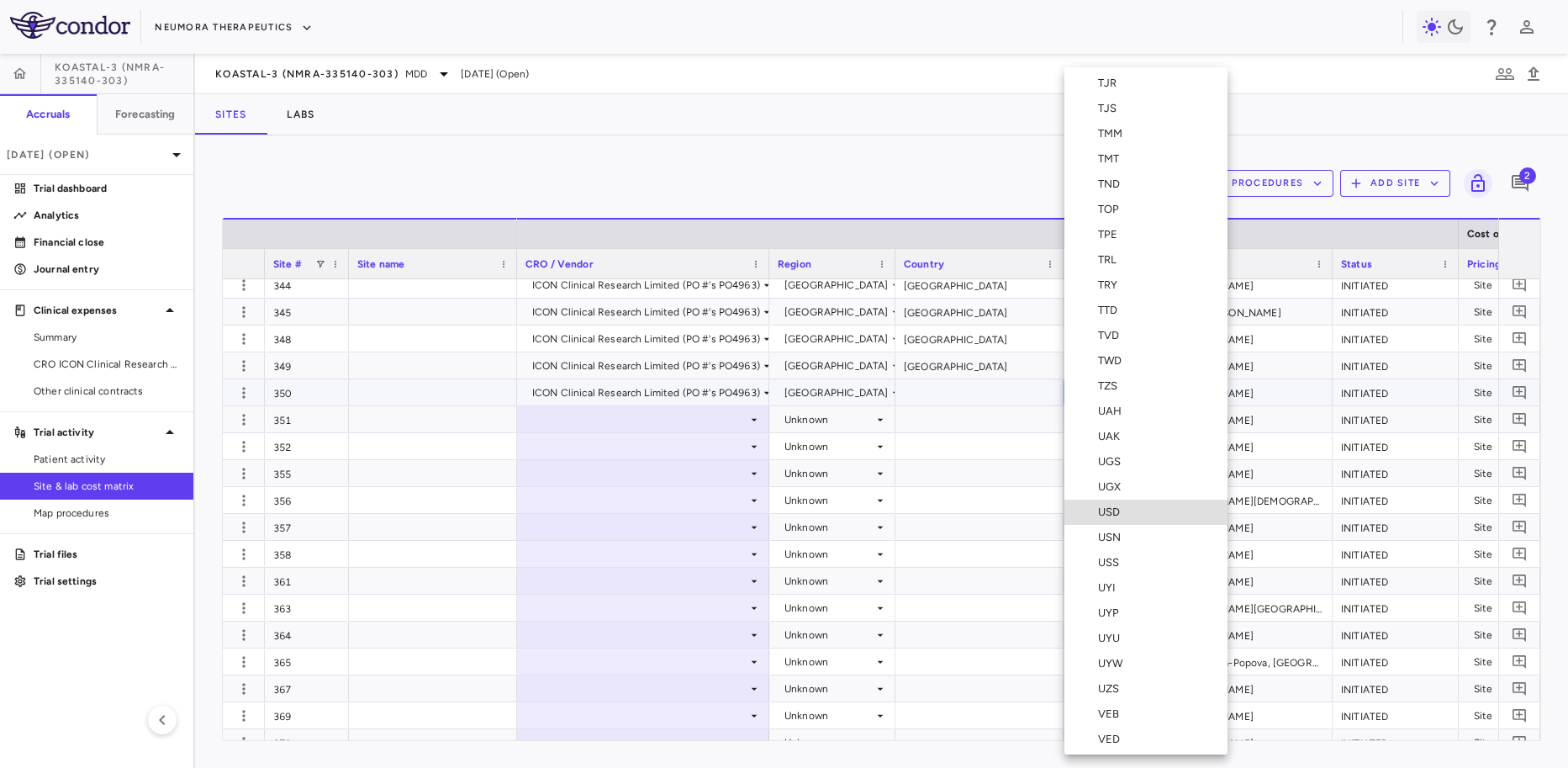 type 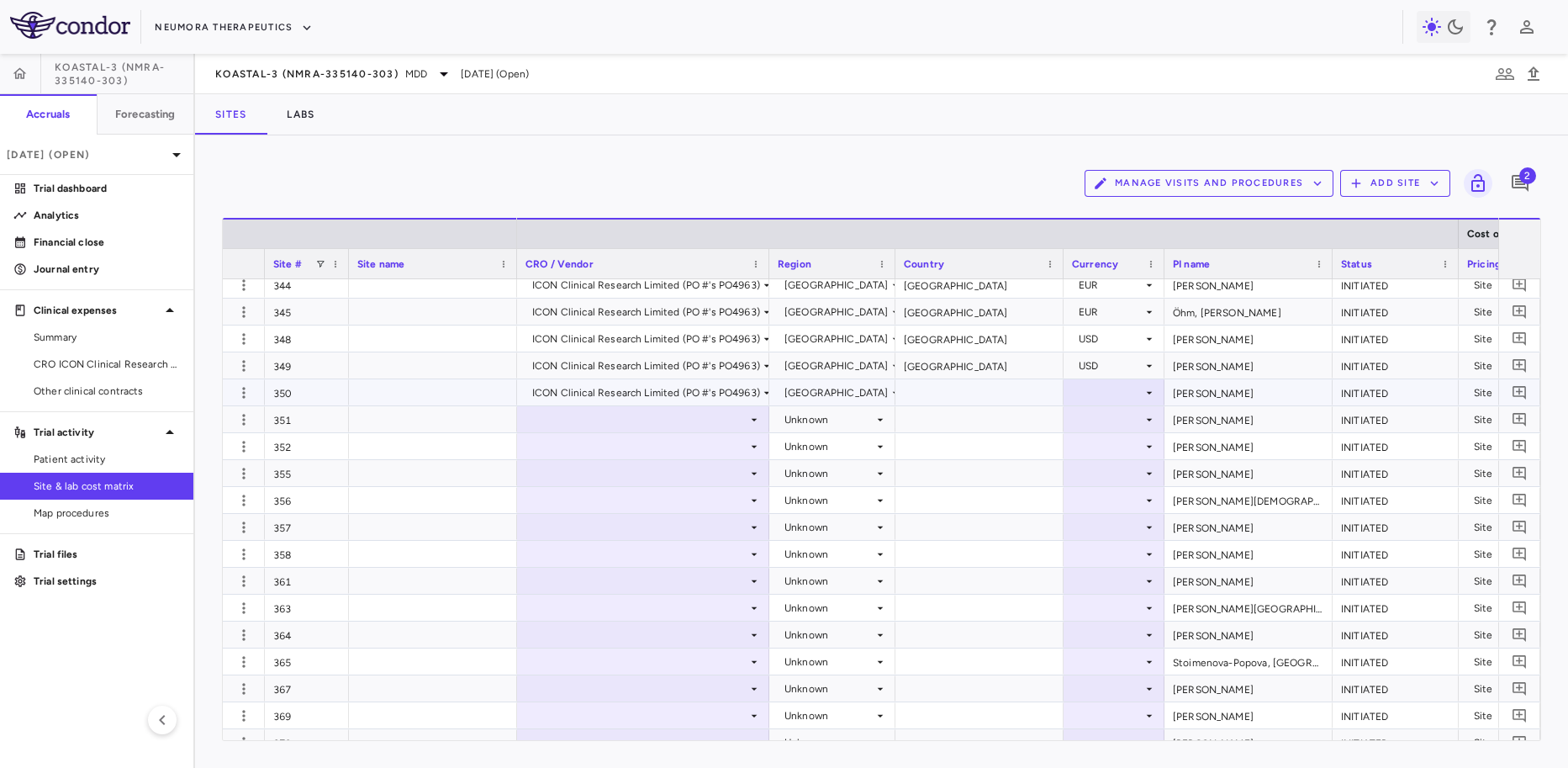 scroll, scrollTop: 0, scrollLeft: 61, axis: horizontal 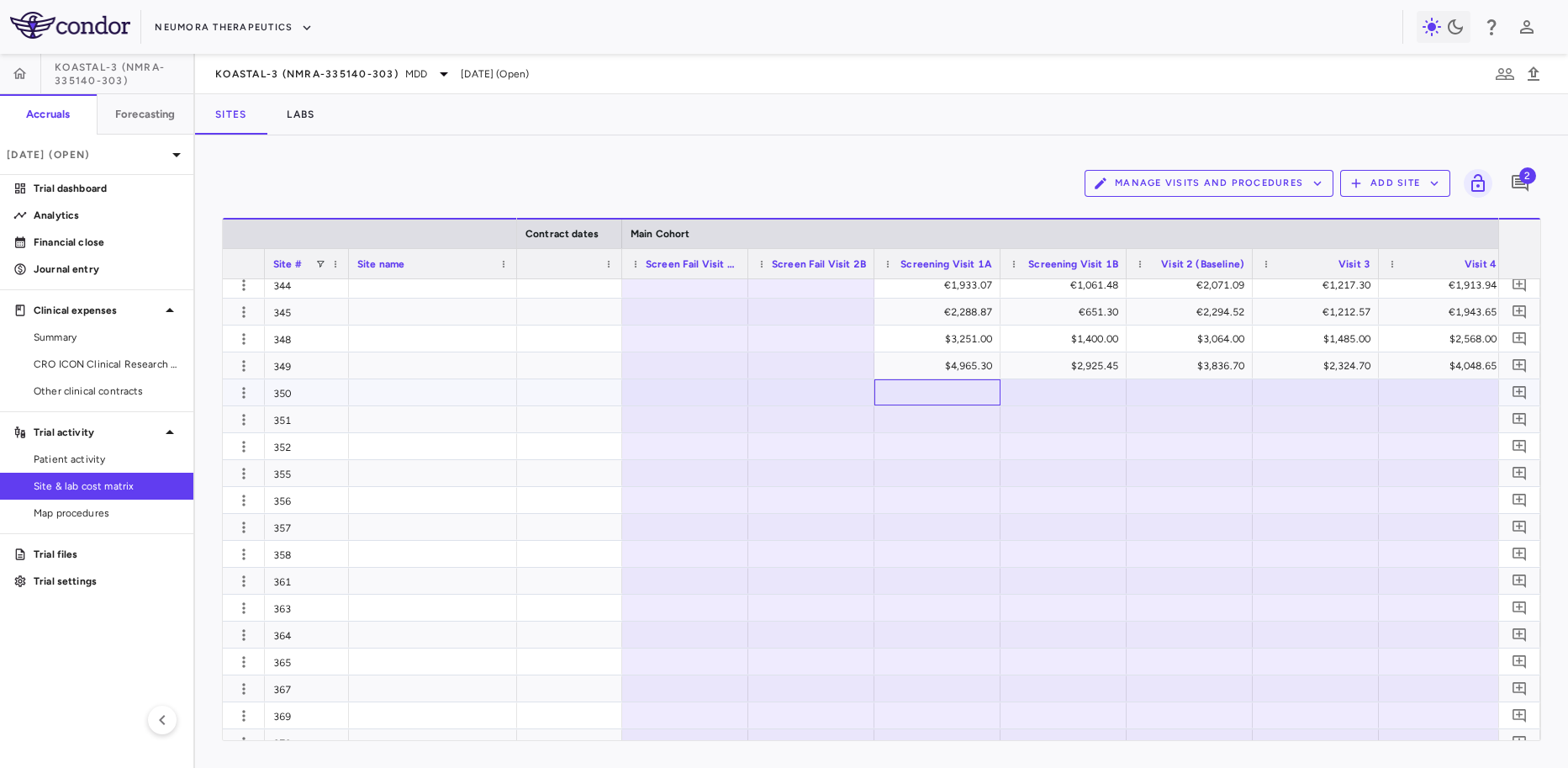 click at bounding box center [937, 392] 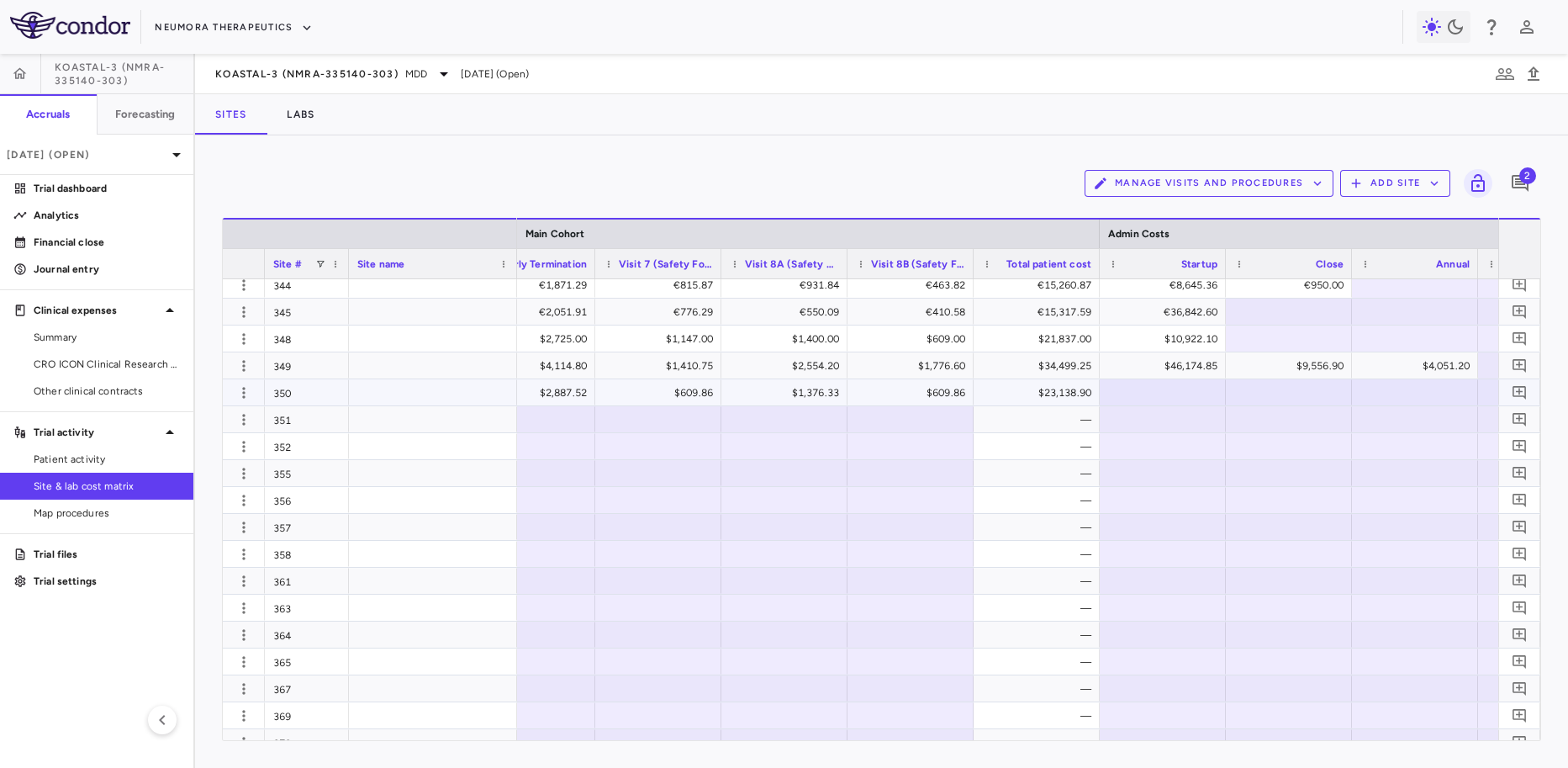 click at bounding box center (1163, 392) 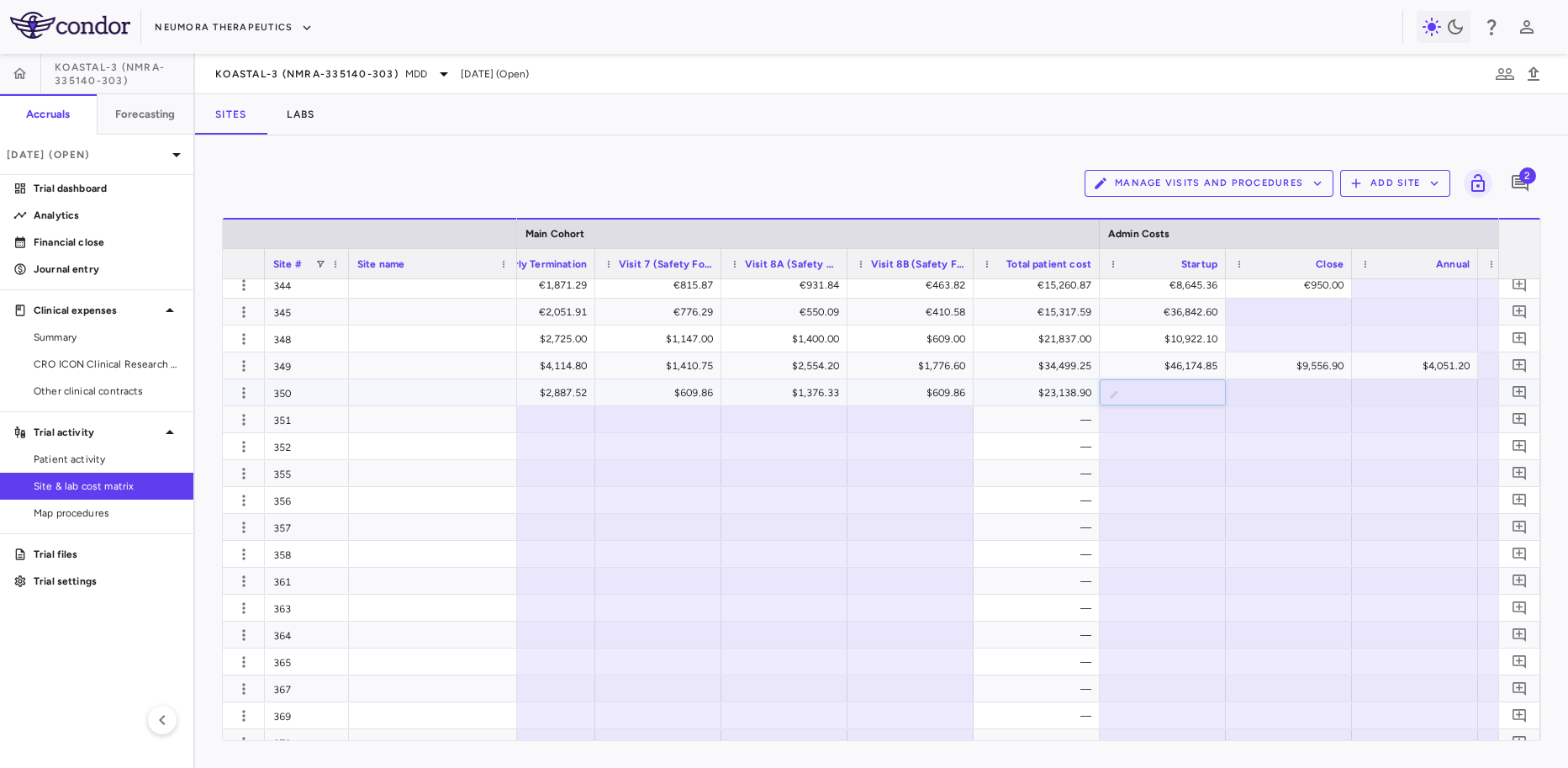 type on "*****" 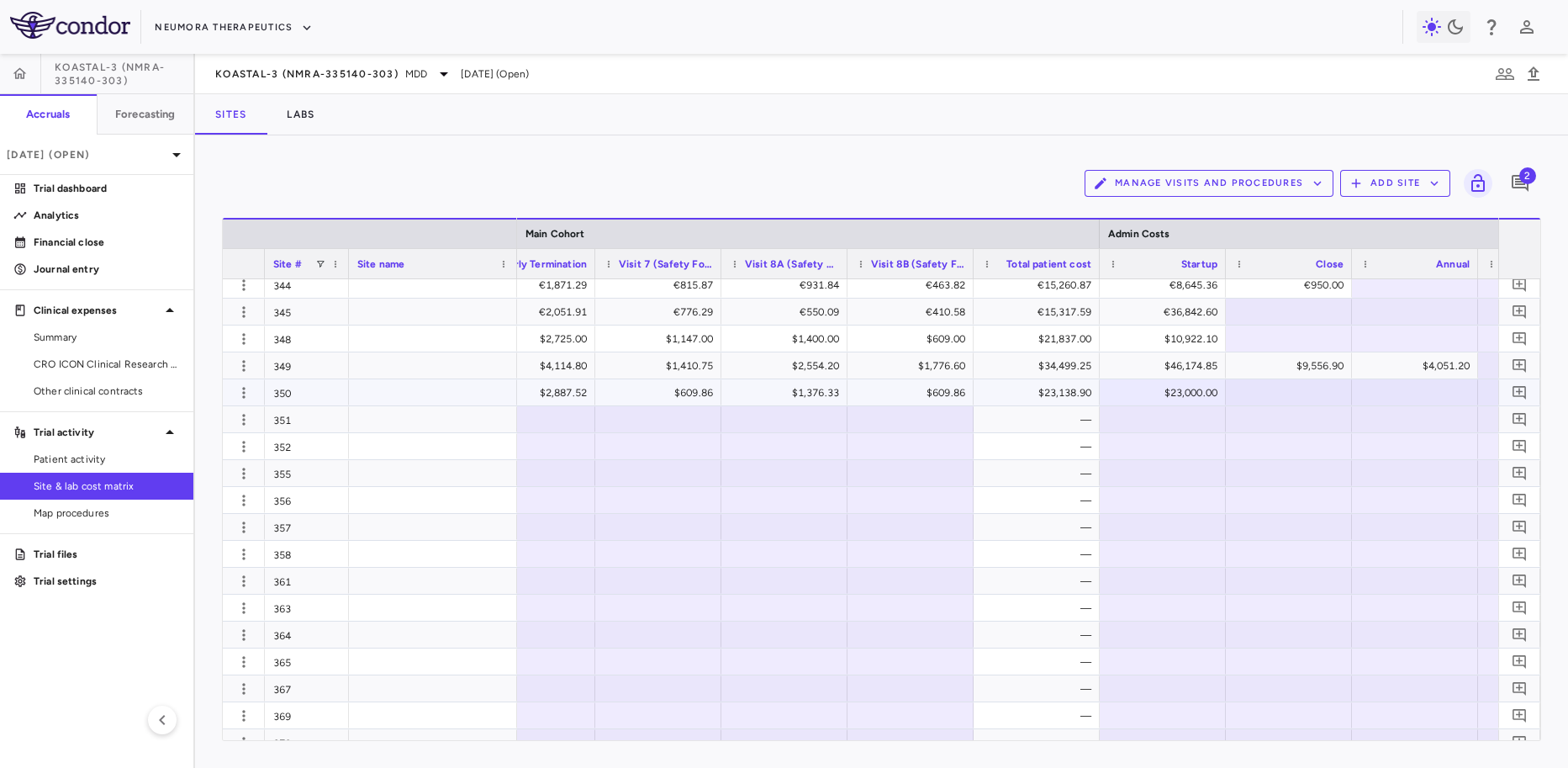 click at bounding box center [1289, 392] 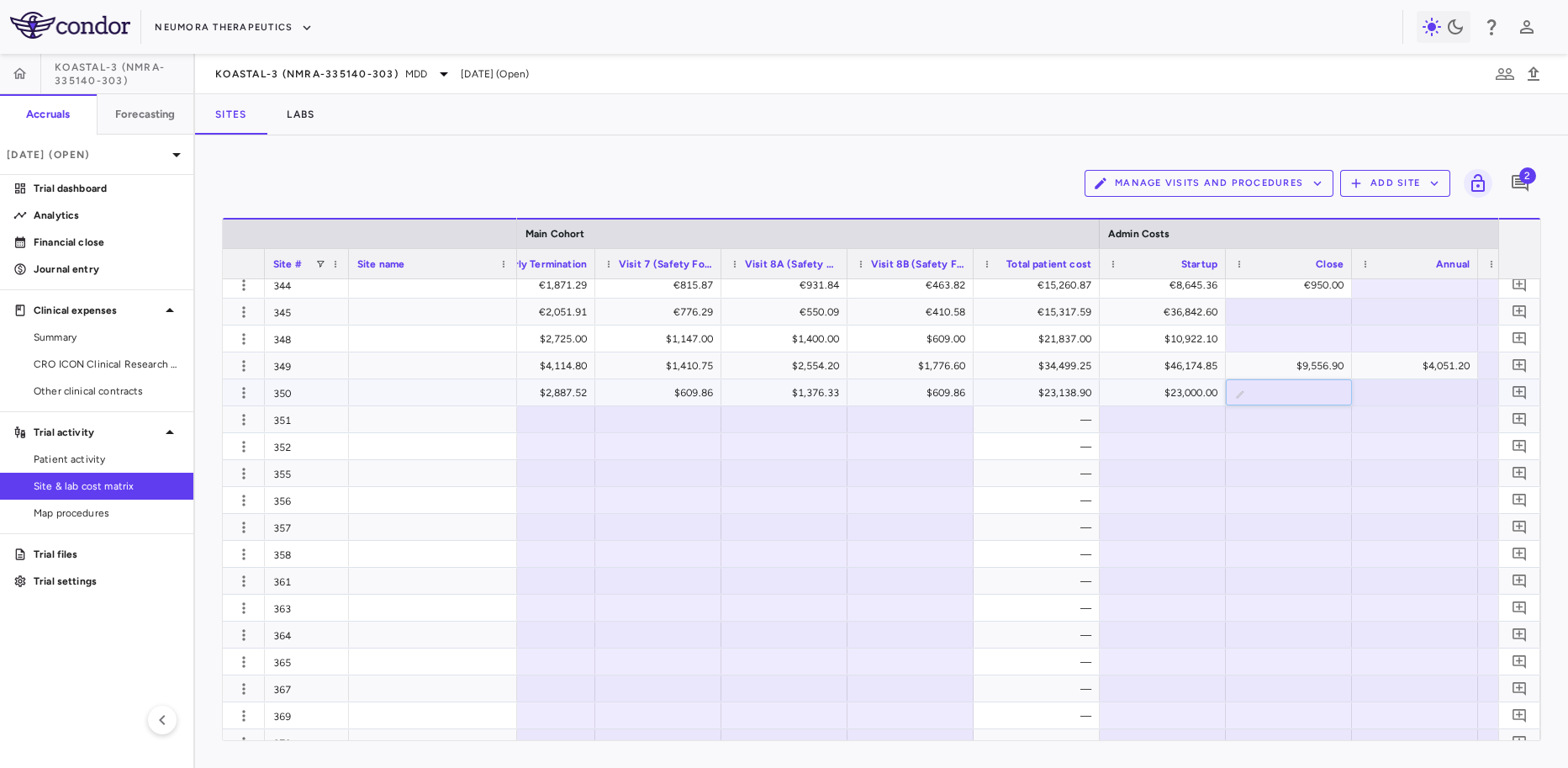 type on "****" 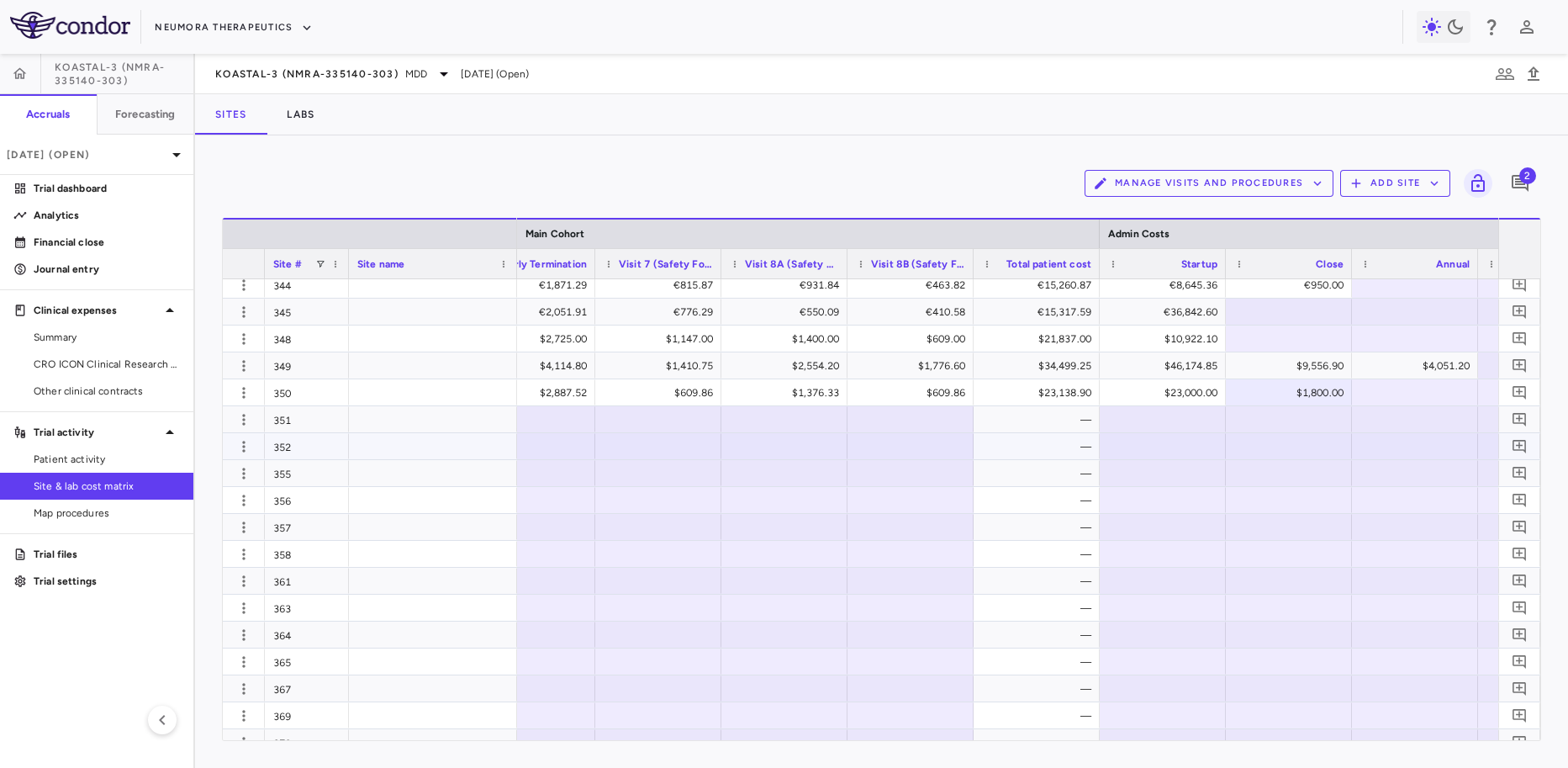 scroll, scrollTop: 0, scrollLeft: 3630, axis: horizontal 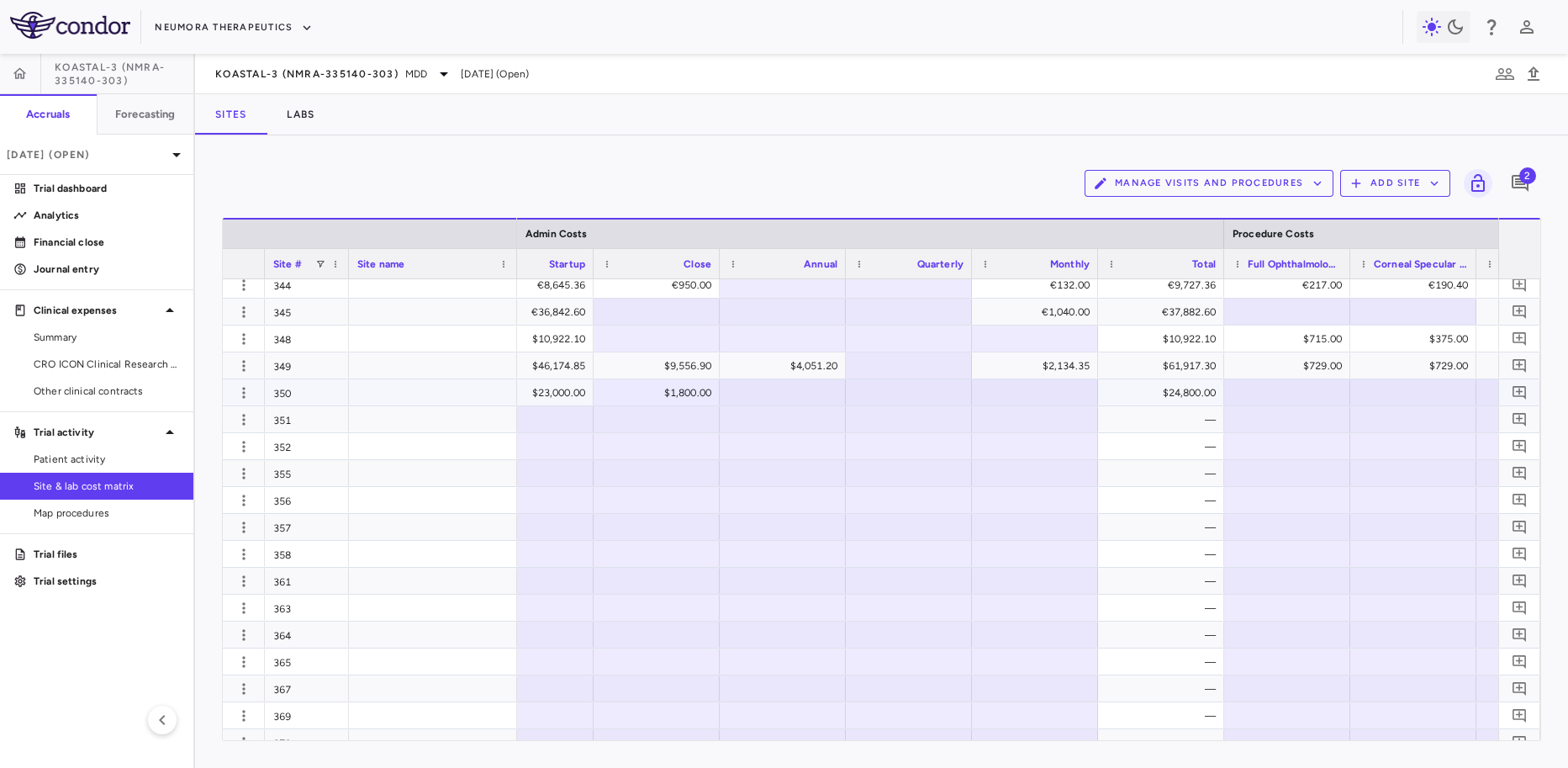 click at bounding box center (909, 392) 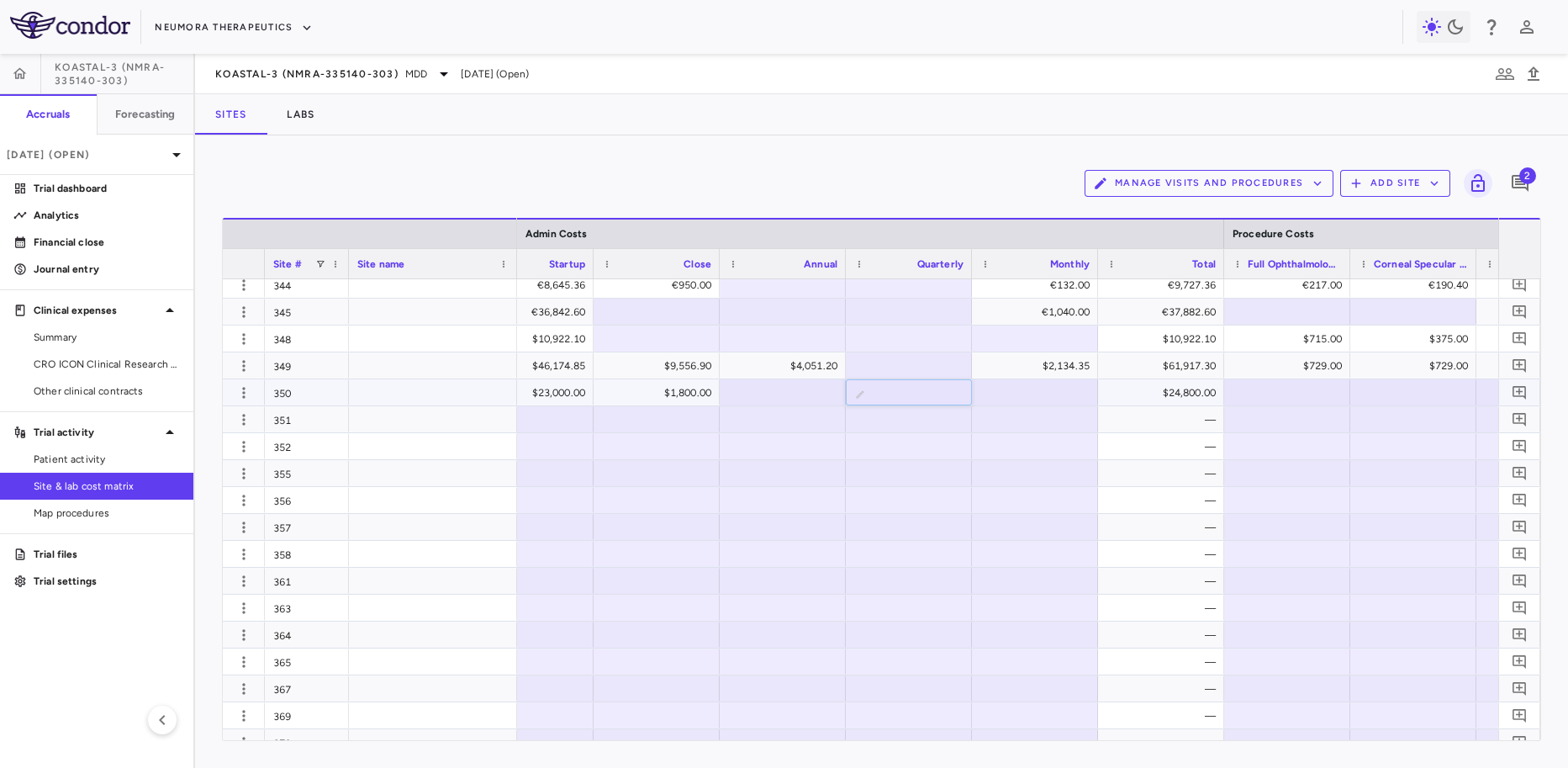 type on "******" 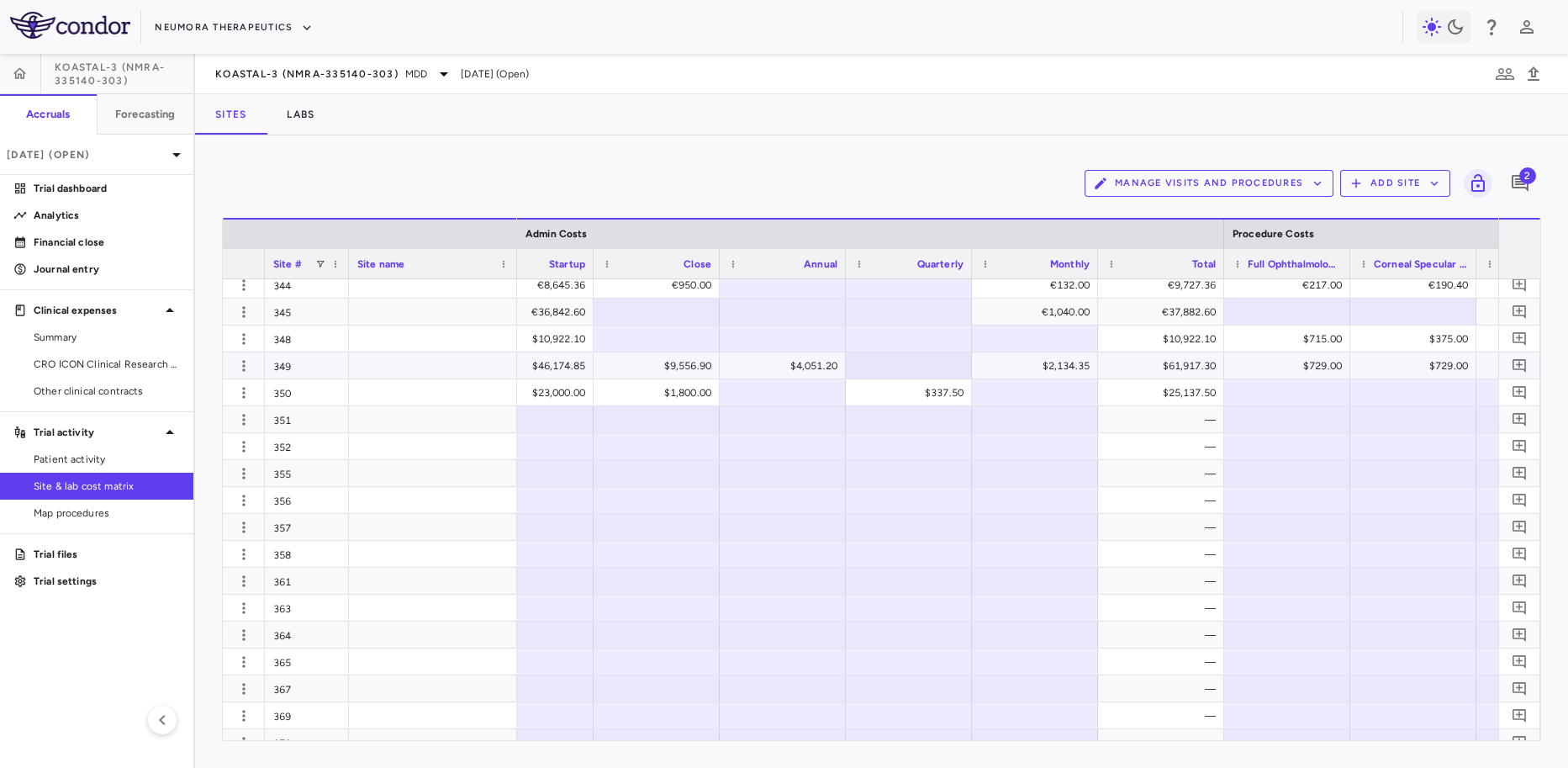scroll, scrollTop: 0, scrollLeft: 3836, axis: horizontal 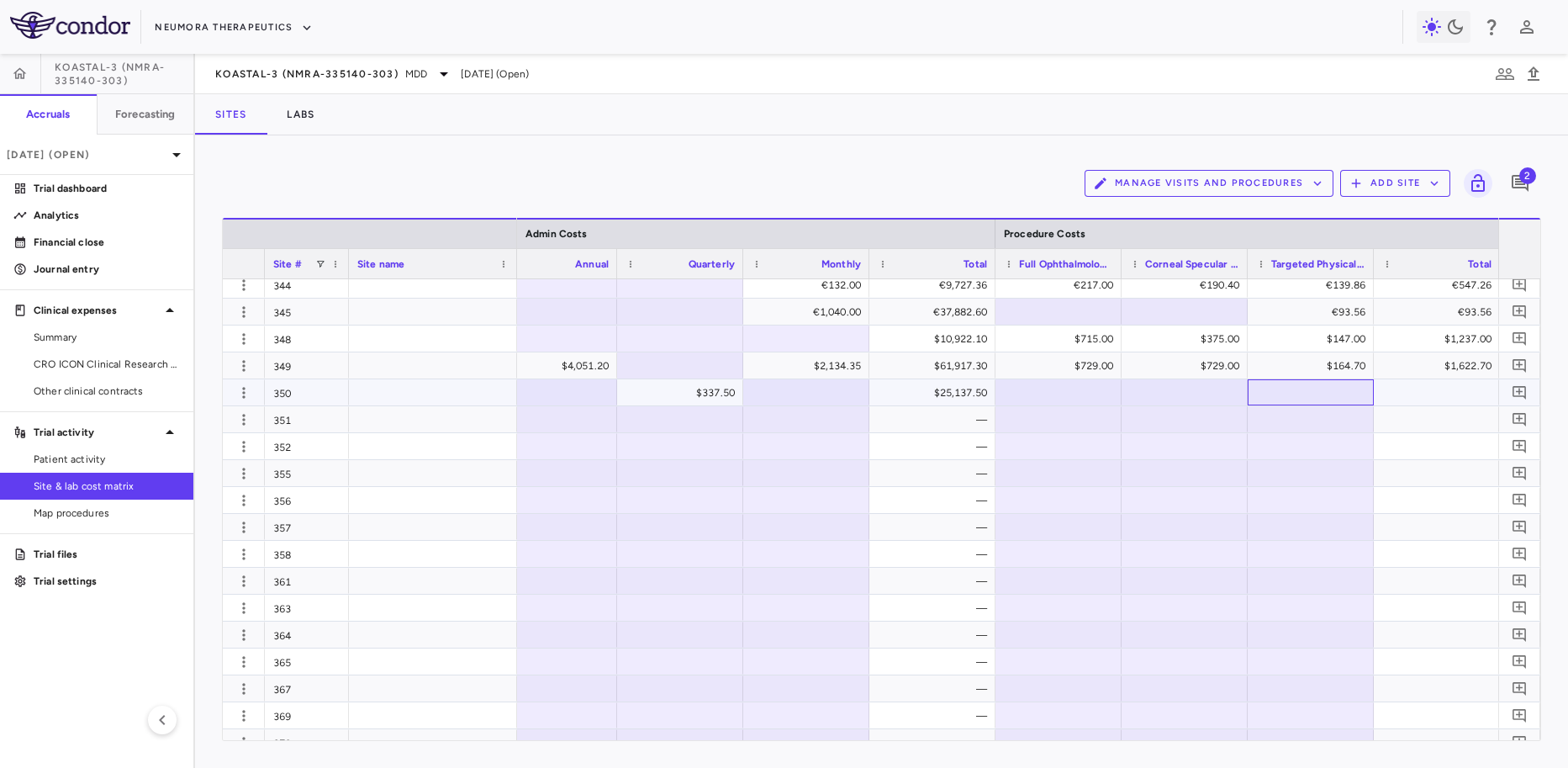 click at bounding box center [1311, 392] 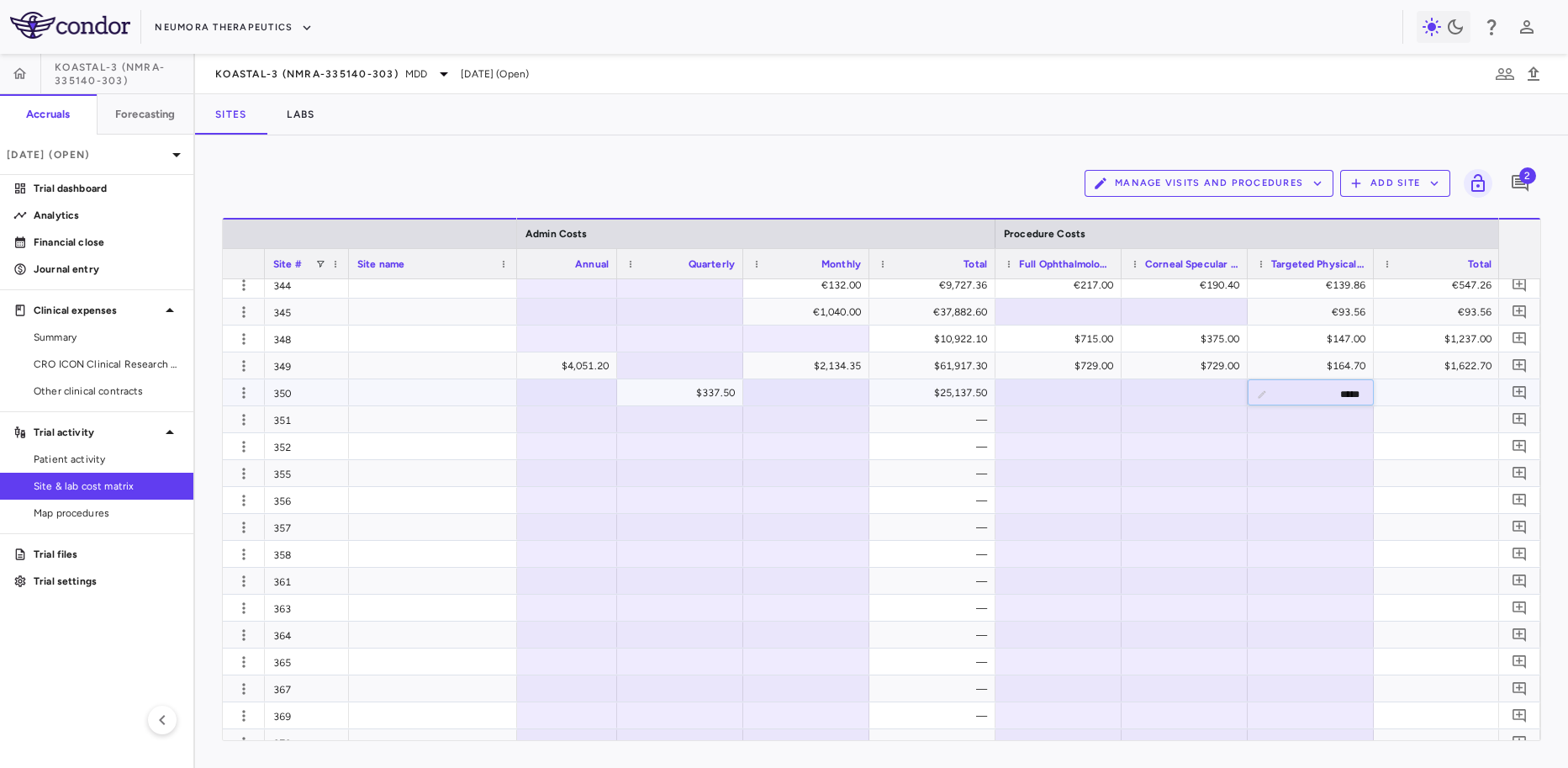type on "******" 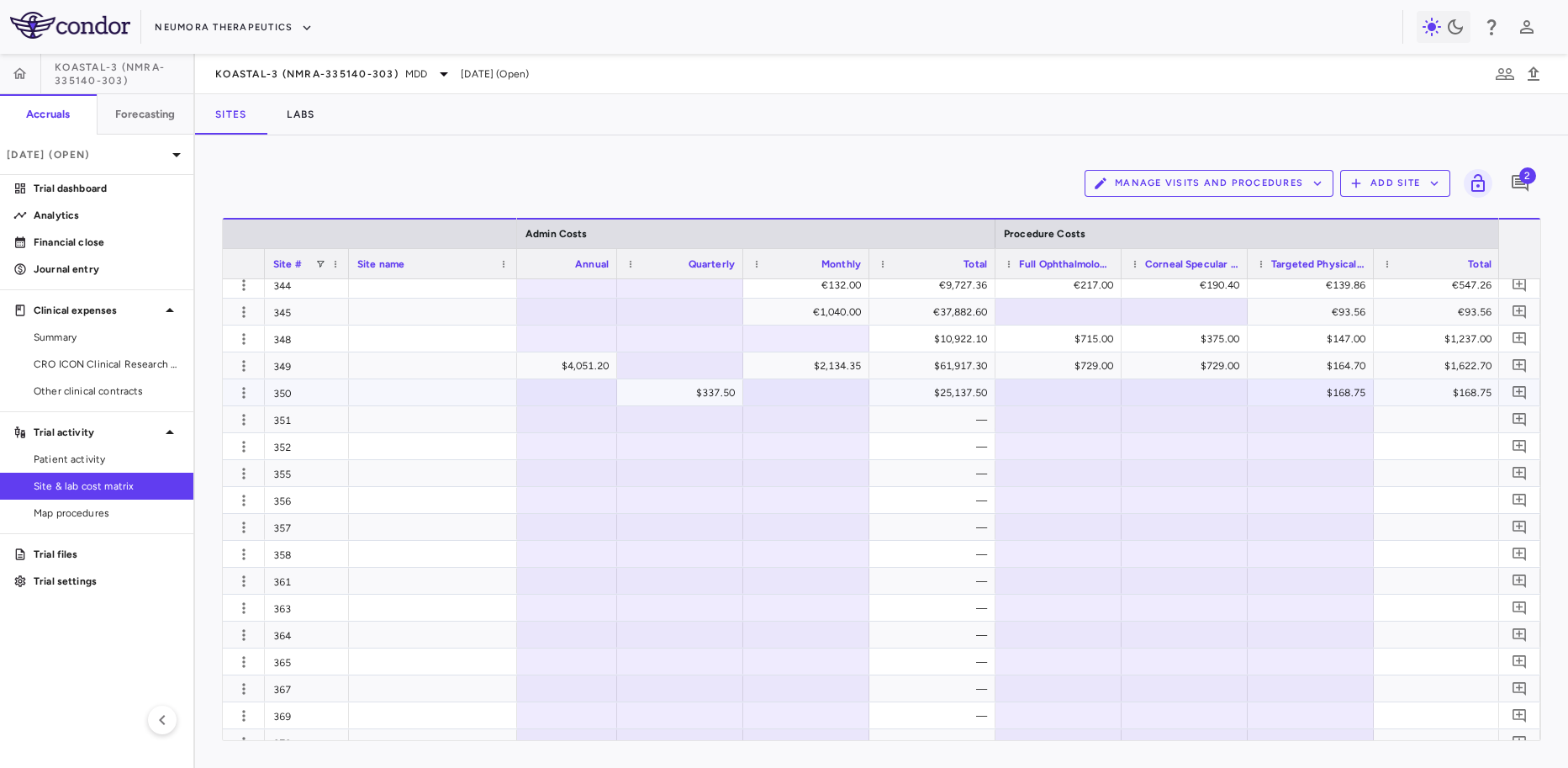 click at bounding box center [1185, 392] 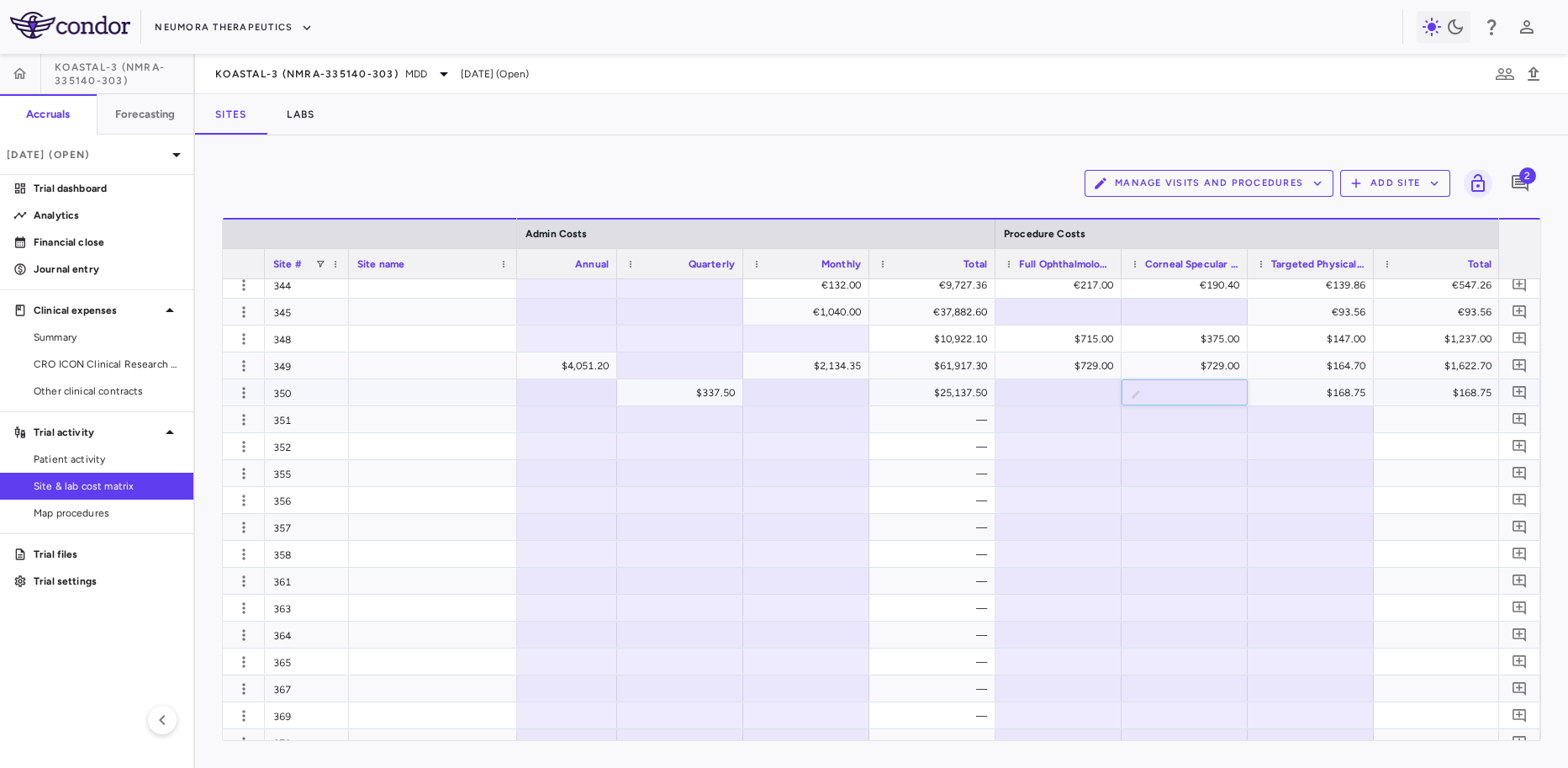 click at bounding box center [1197, 394] 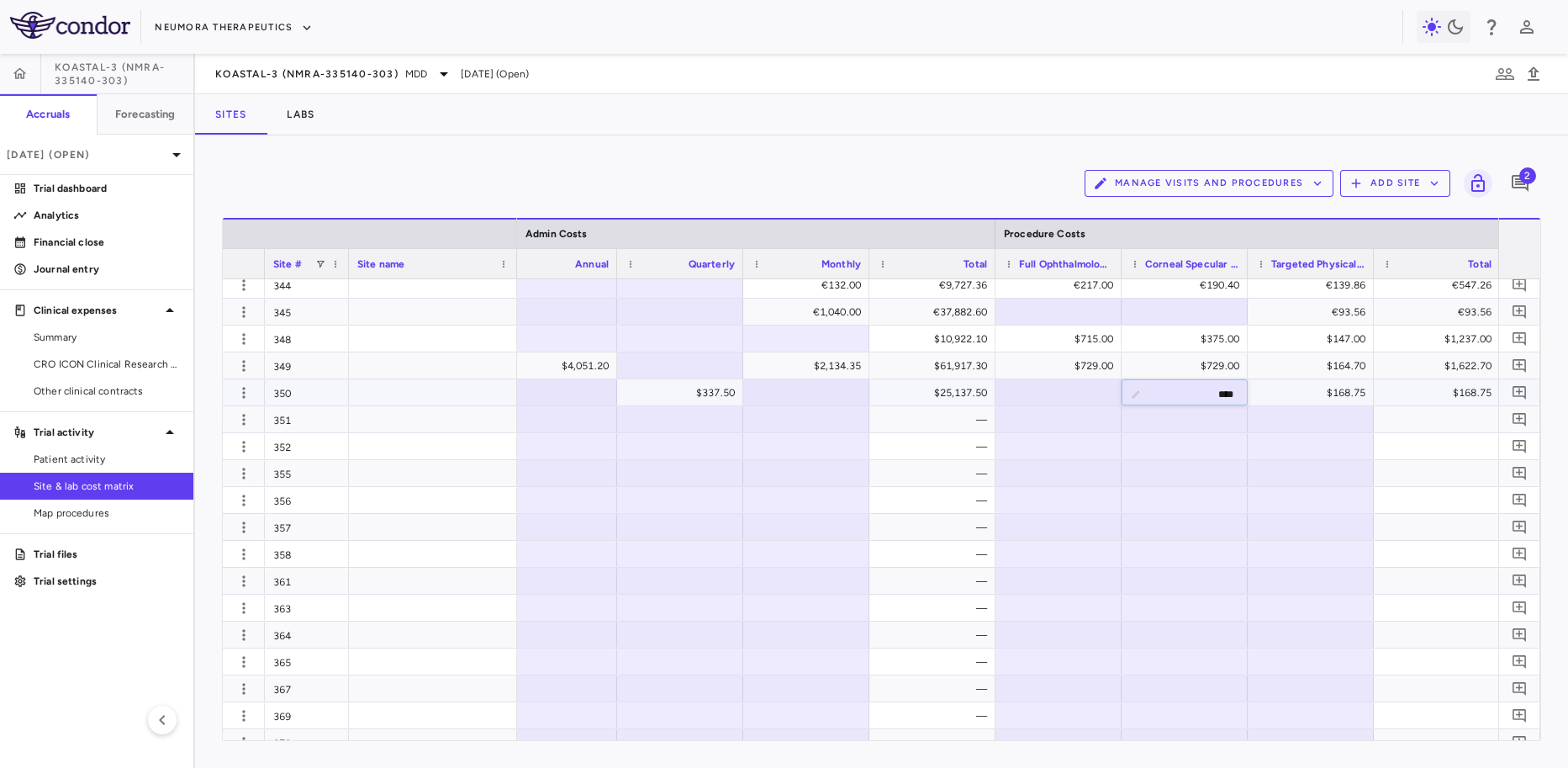type on "***" 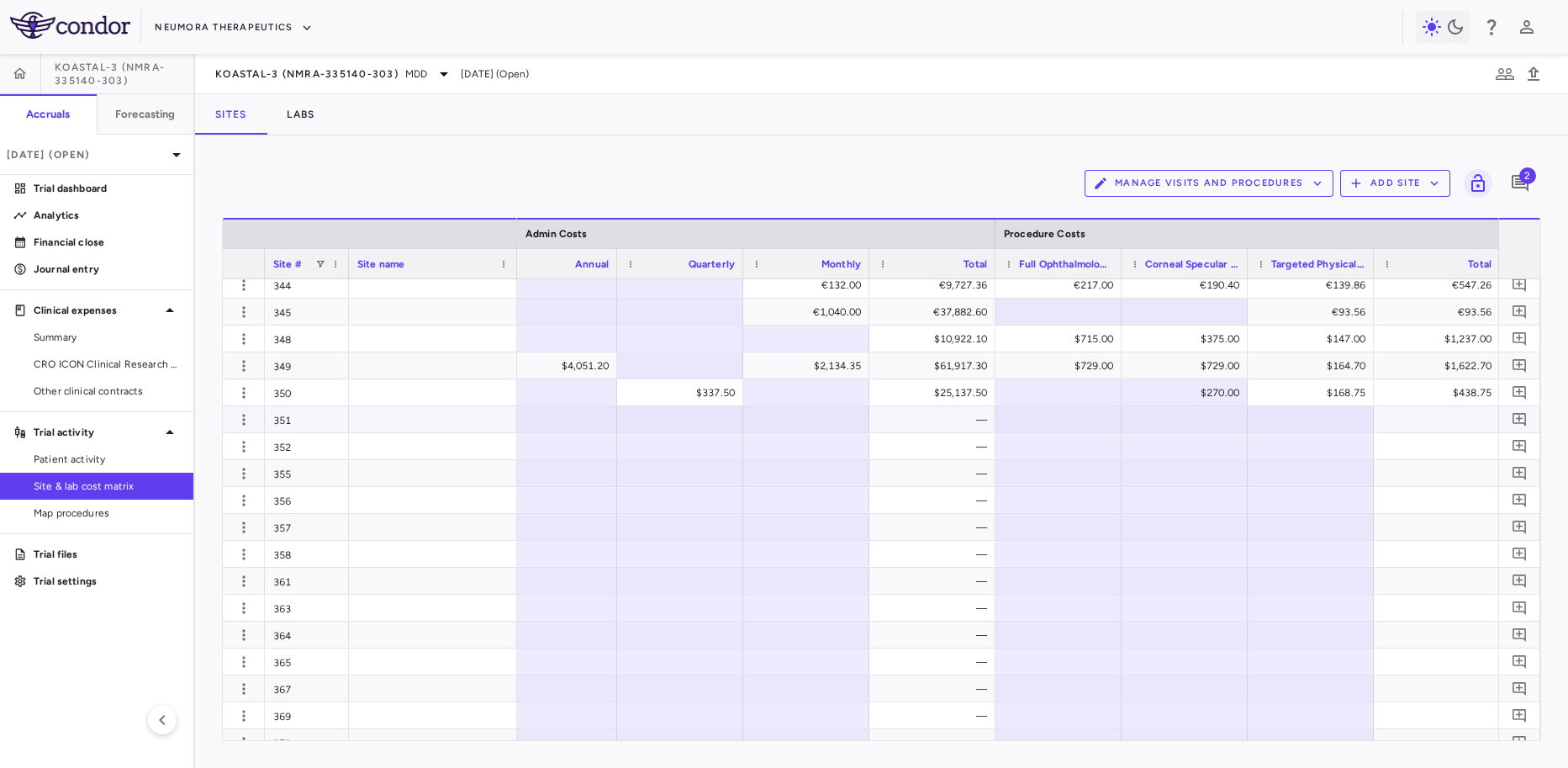 scroll, scrollTop: 0, scrollLeft: 3952, axis: horizontal 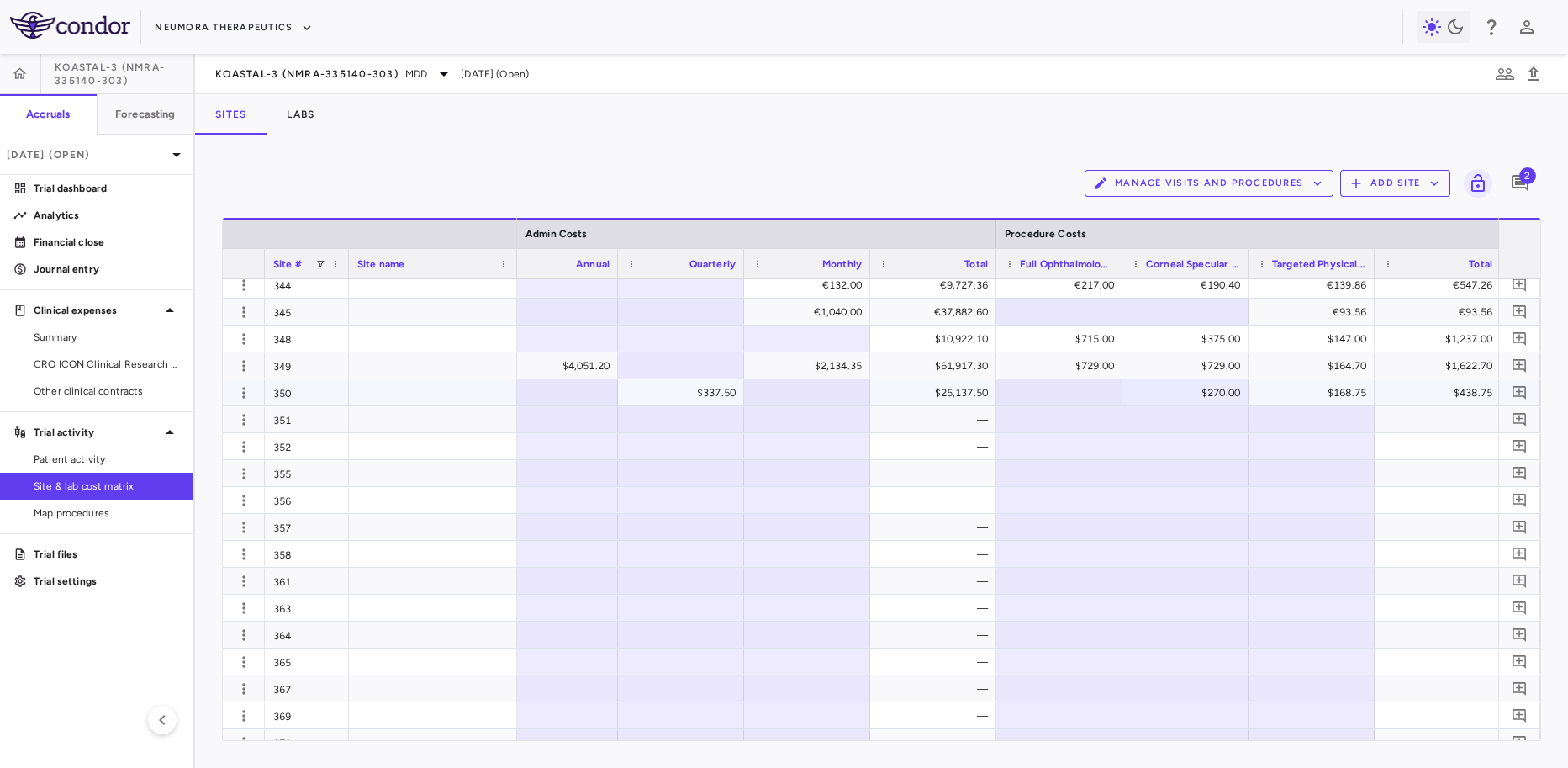 click at bounding box center (1059, 392) 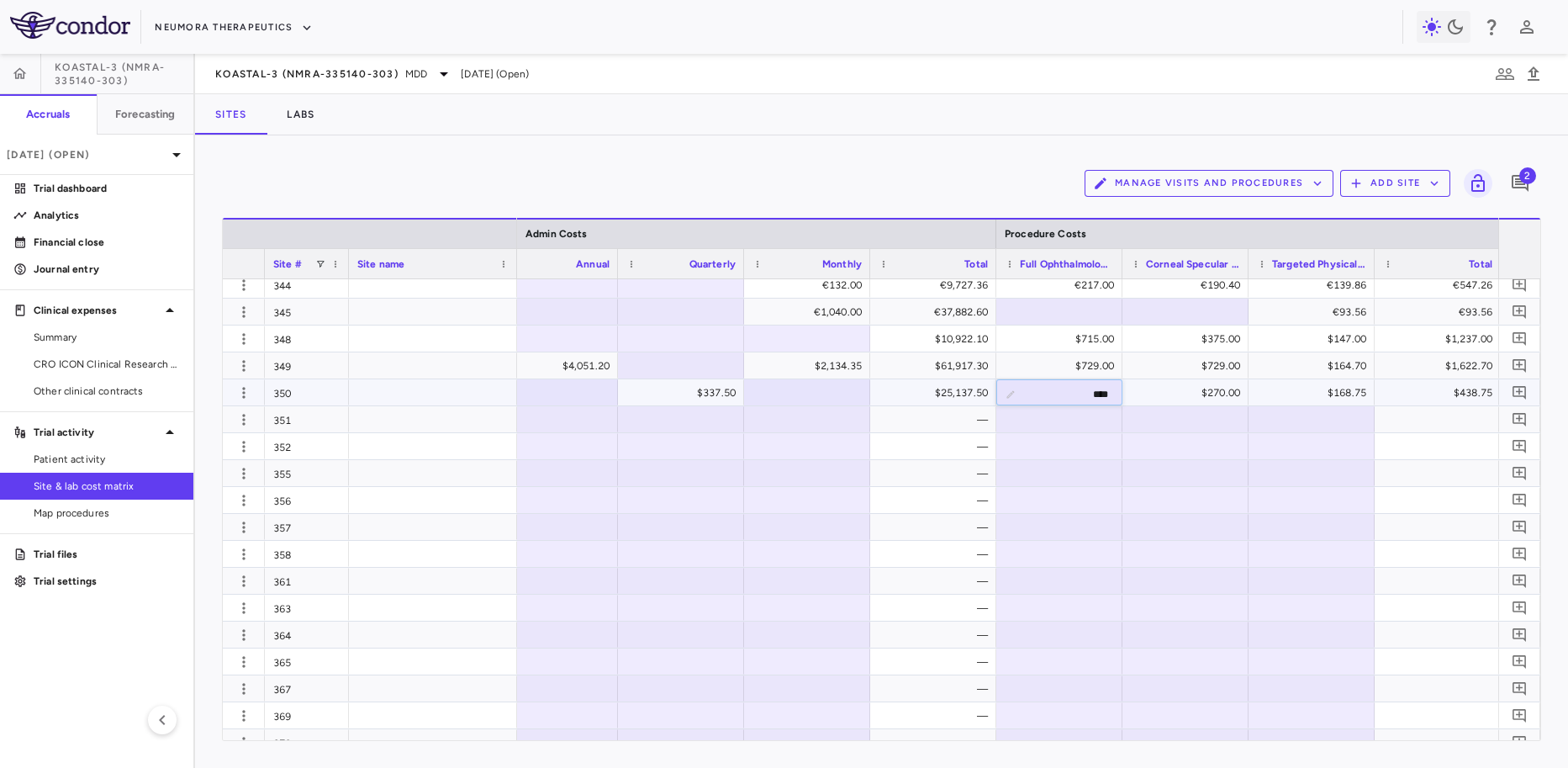type on "*****" 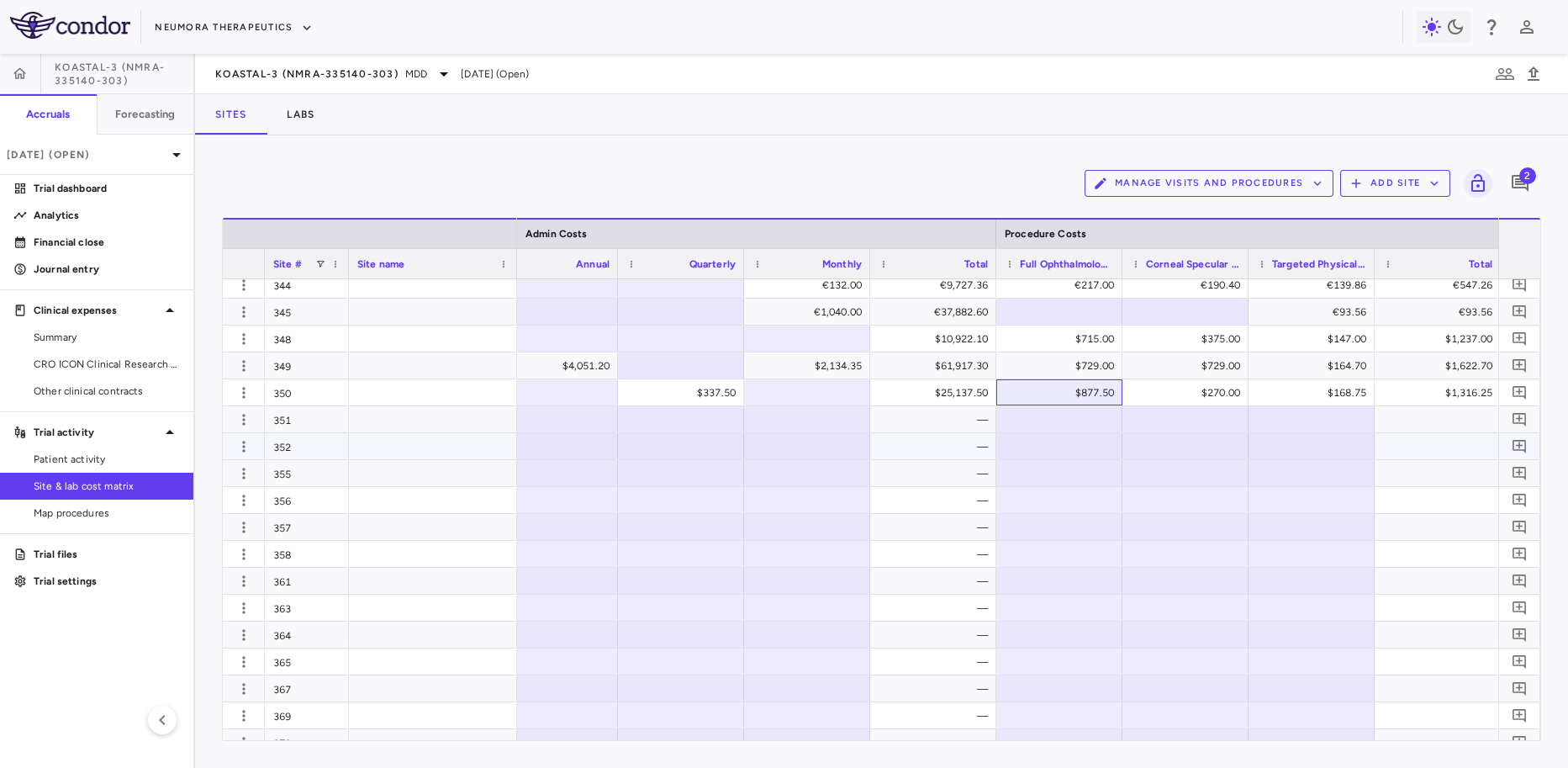 scroll, scrollTop: 0, scrollLeft: 3444, axis: horizontal 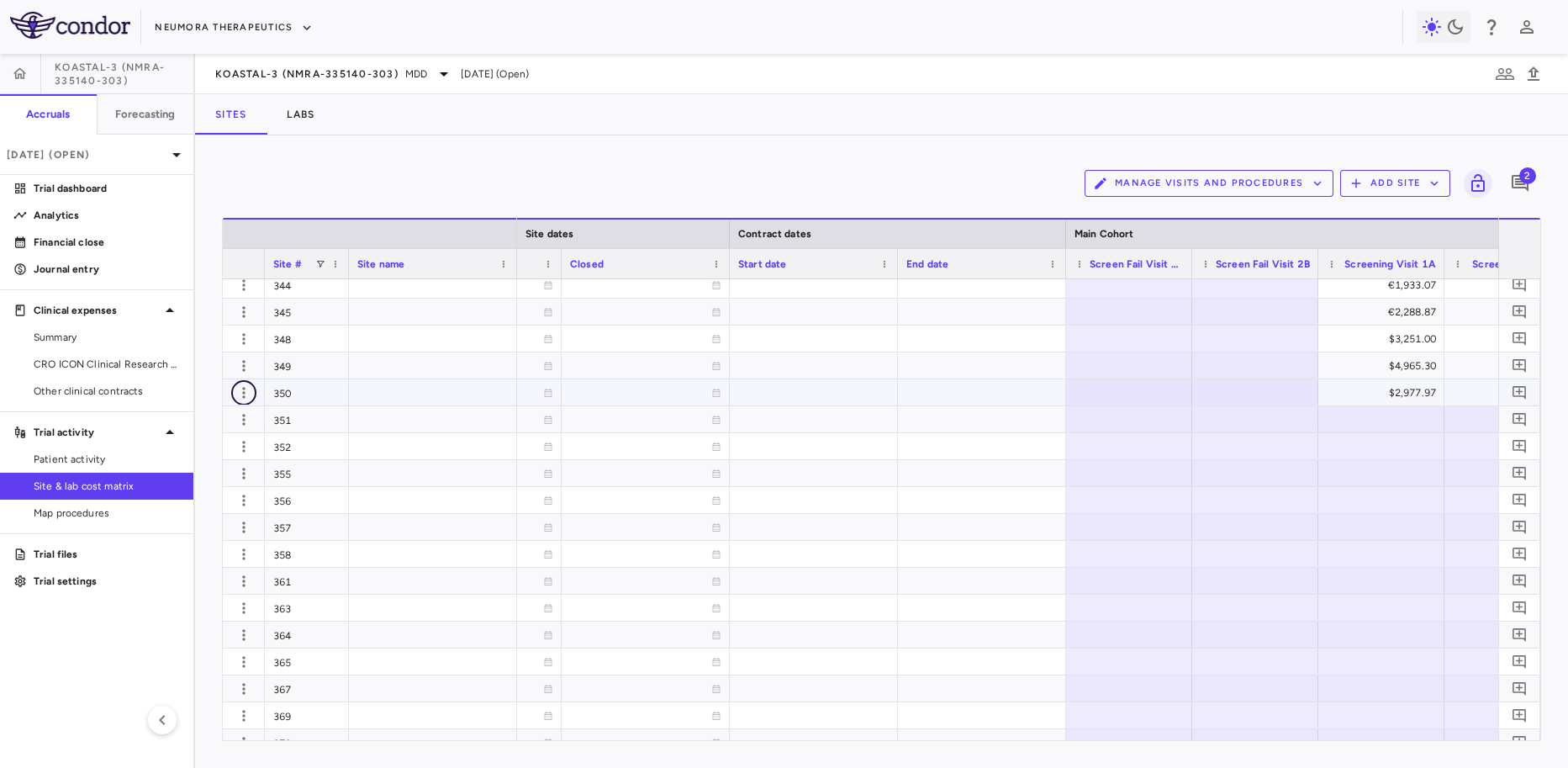 click 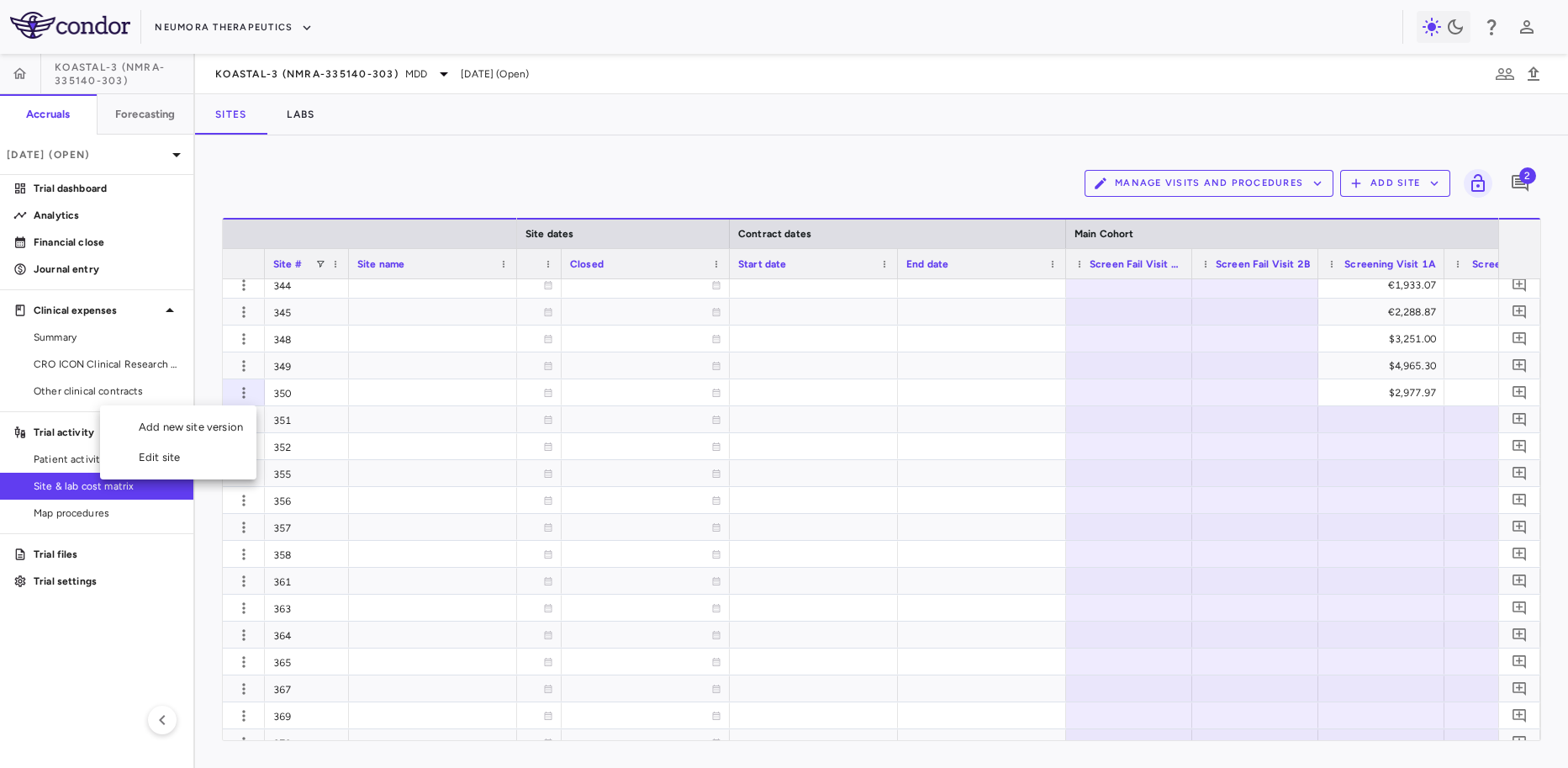 click on "Add new site version" at bounding box center (178, 427) 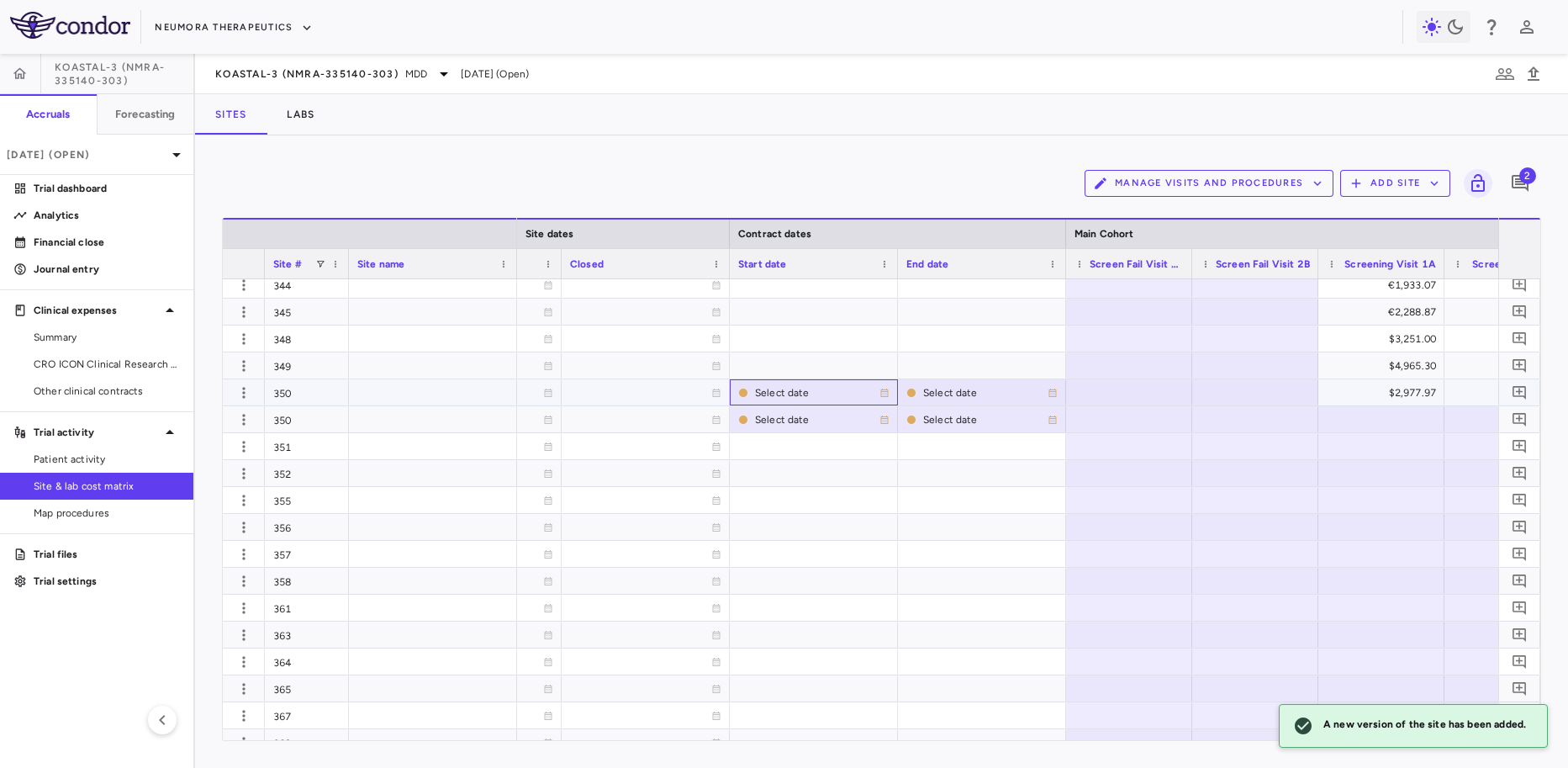click on "Select date" at bounding box center [817, 393] 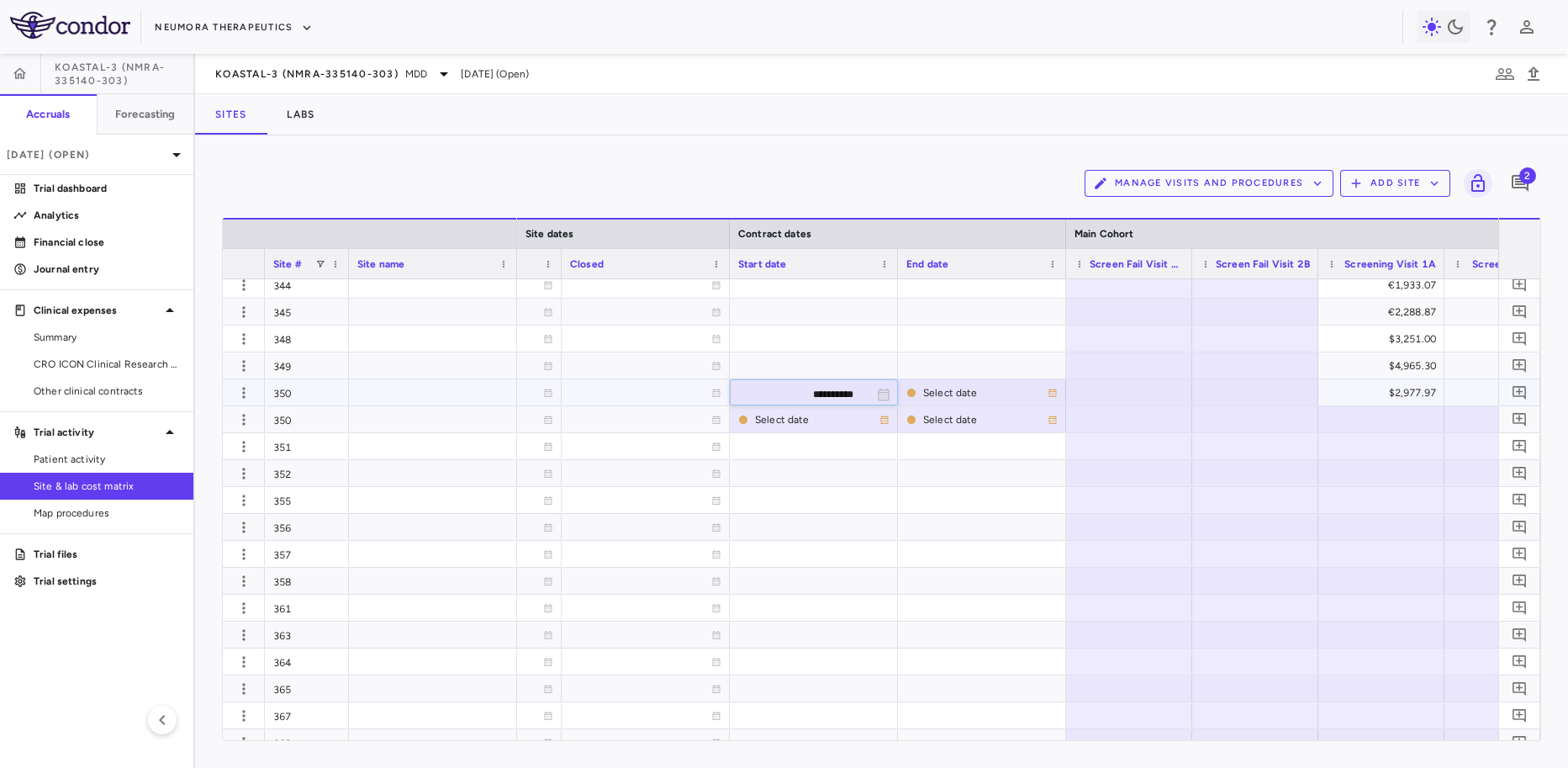 click on "**********" at bounding box center [799, 394] 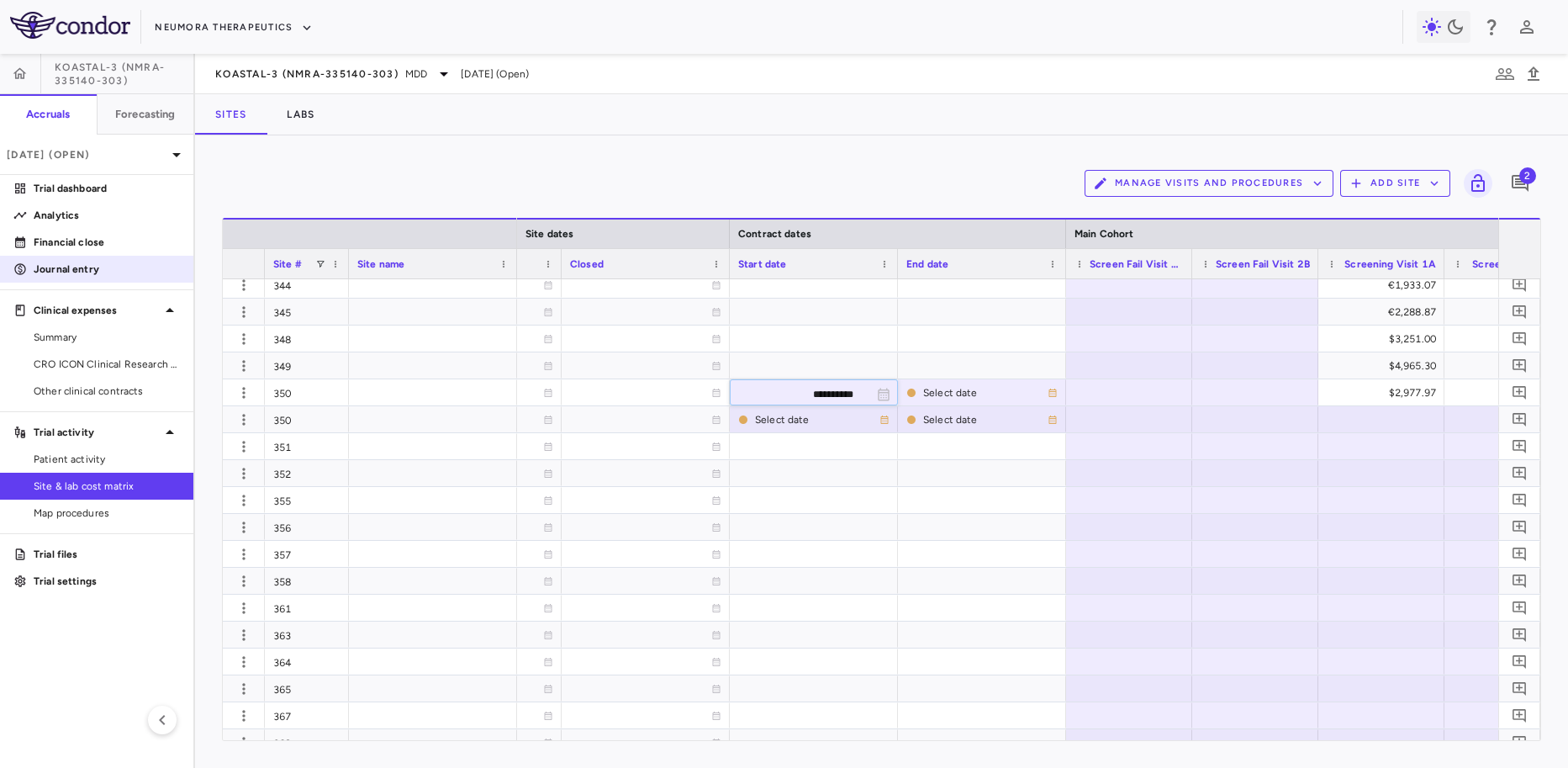 type on "**********" 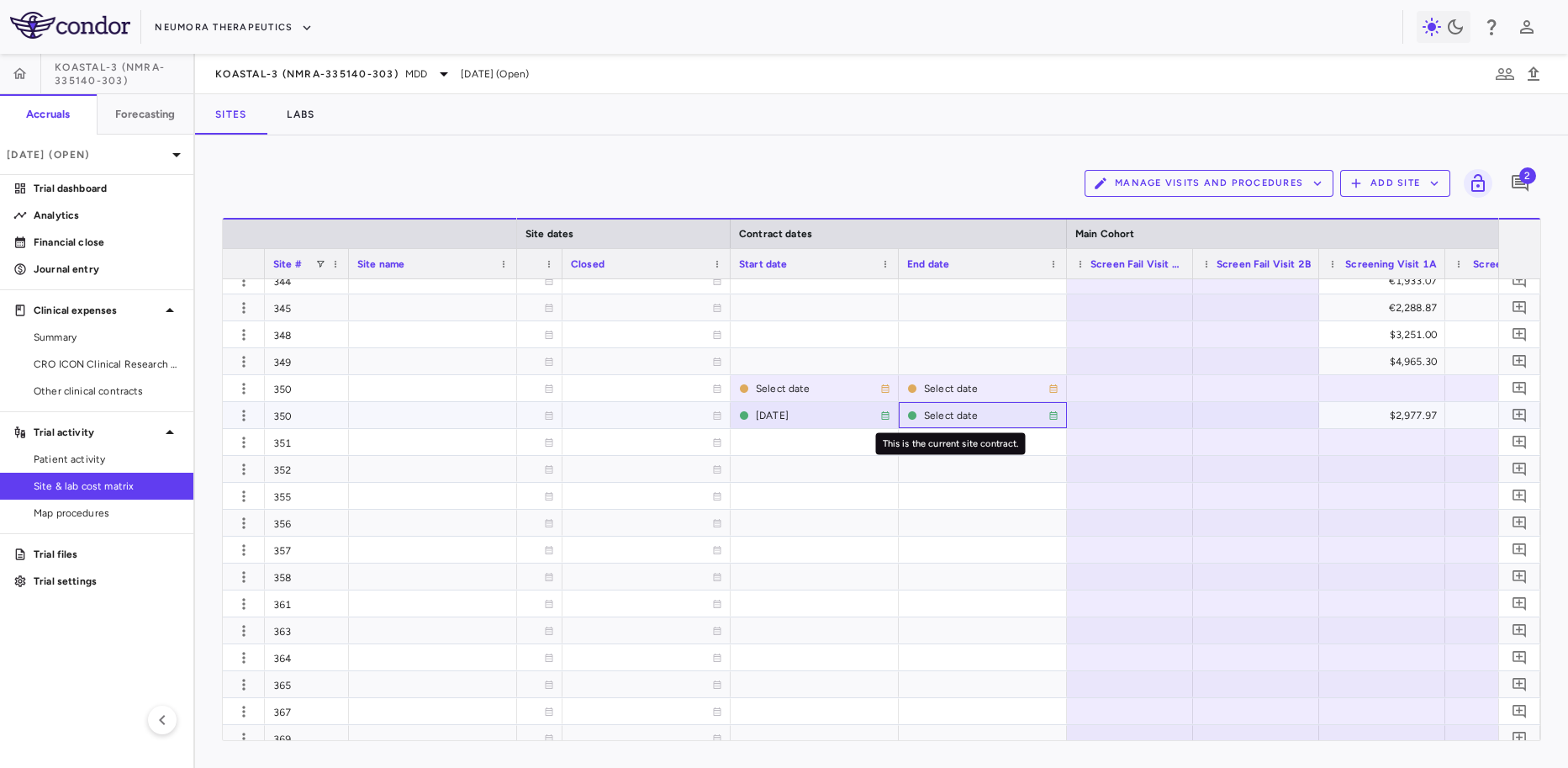 click on "Select date" at bounding box center [951, 416] 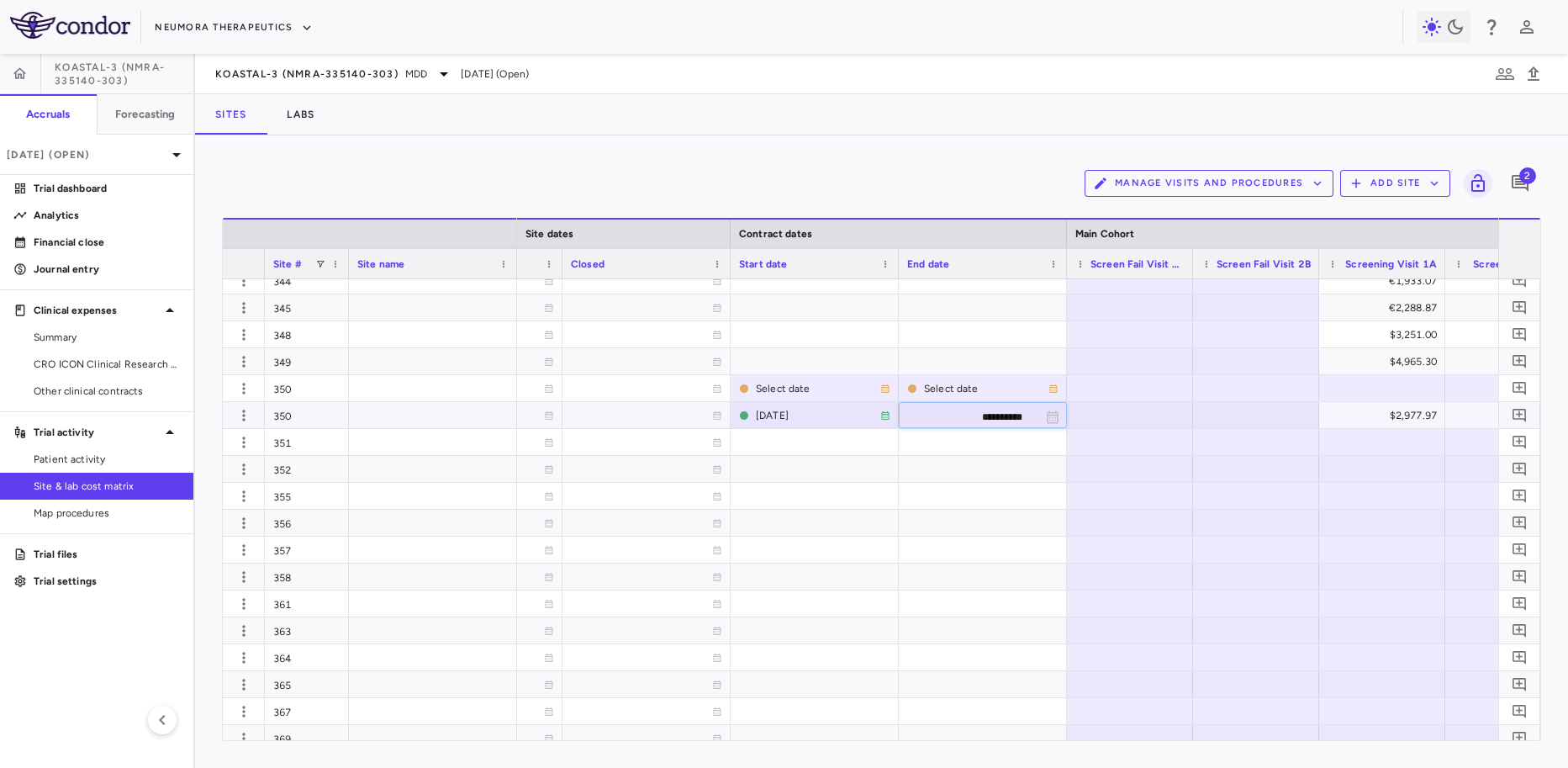 click on "**********" at bounding box center [968, 416] 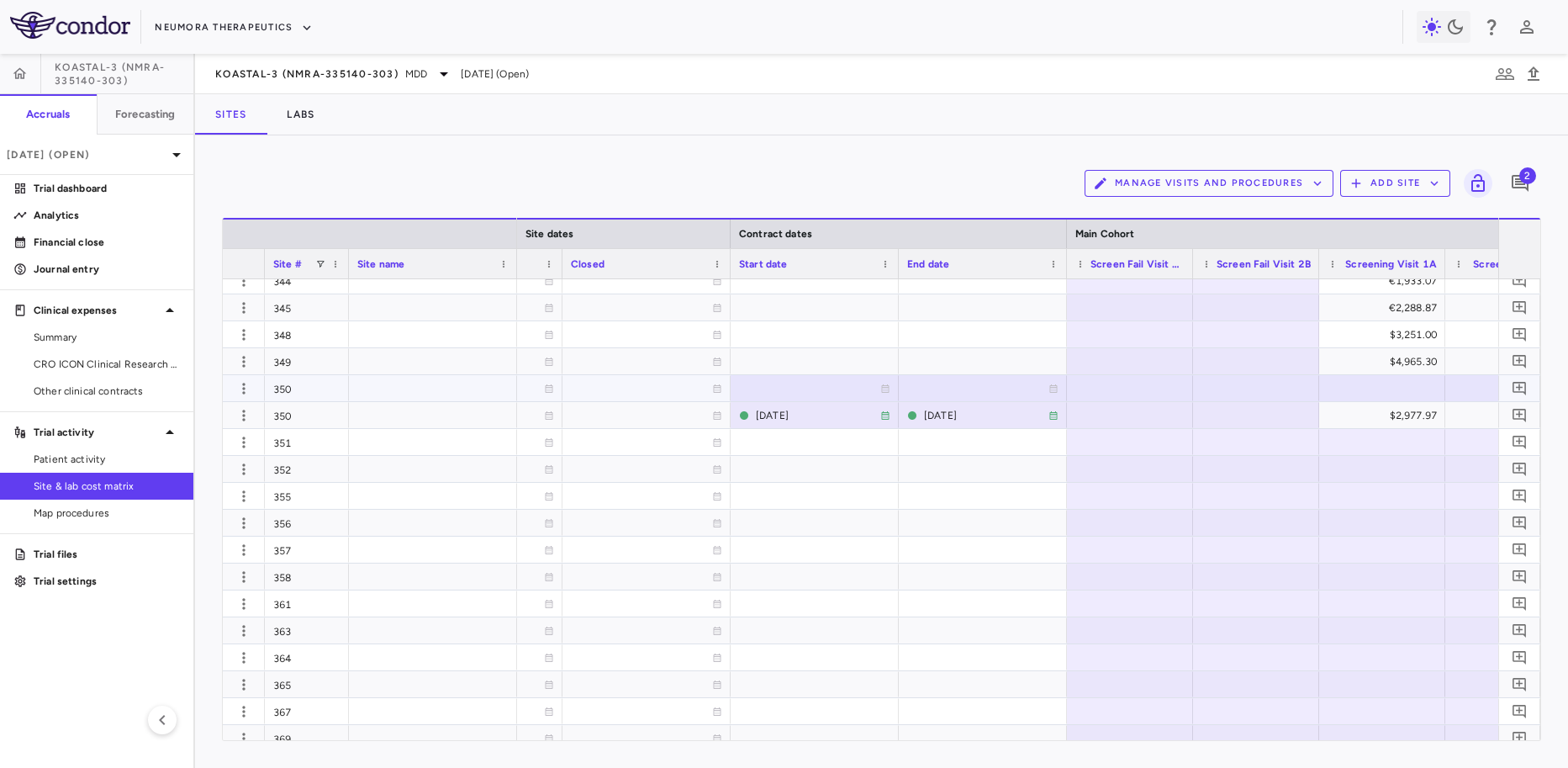 click at bounding box center [815, 388] 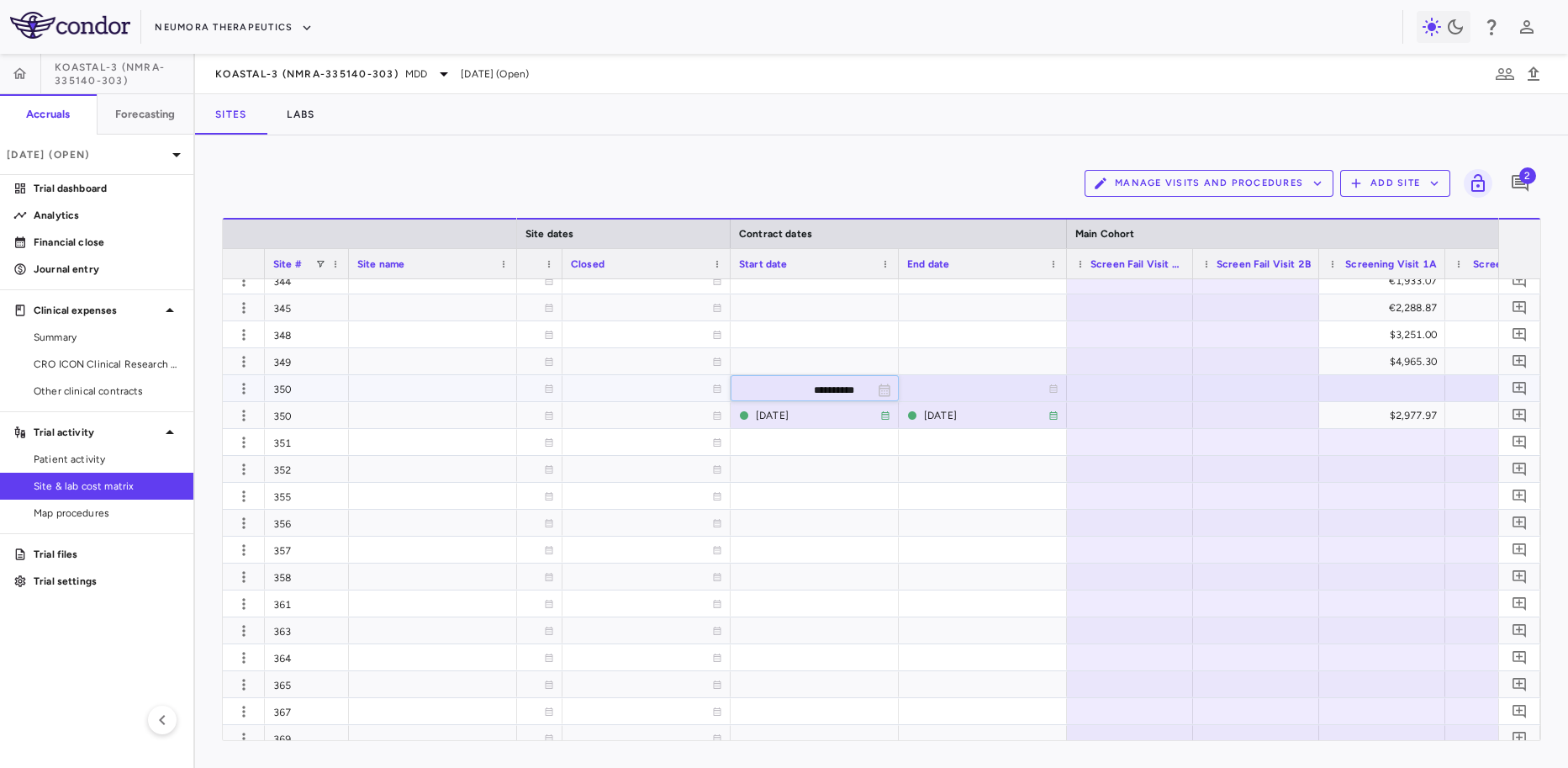 click on "**********" at bounding box center [800, 389] 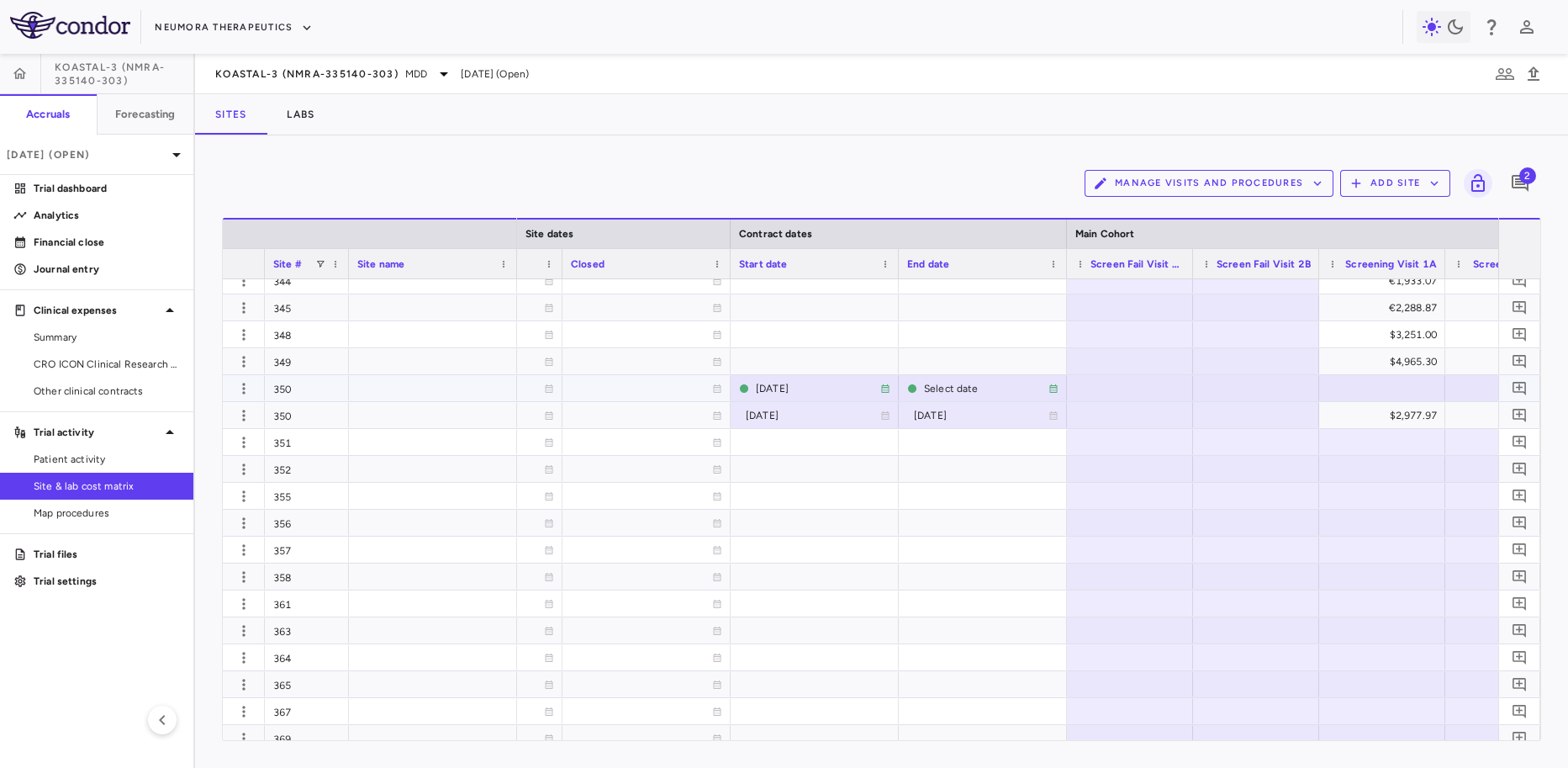 click at bounding box center (1382, 388) 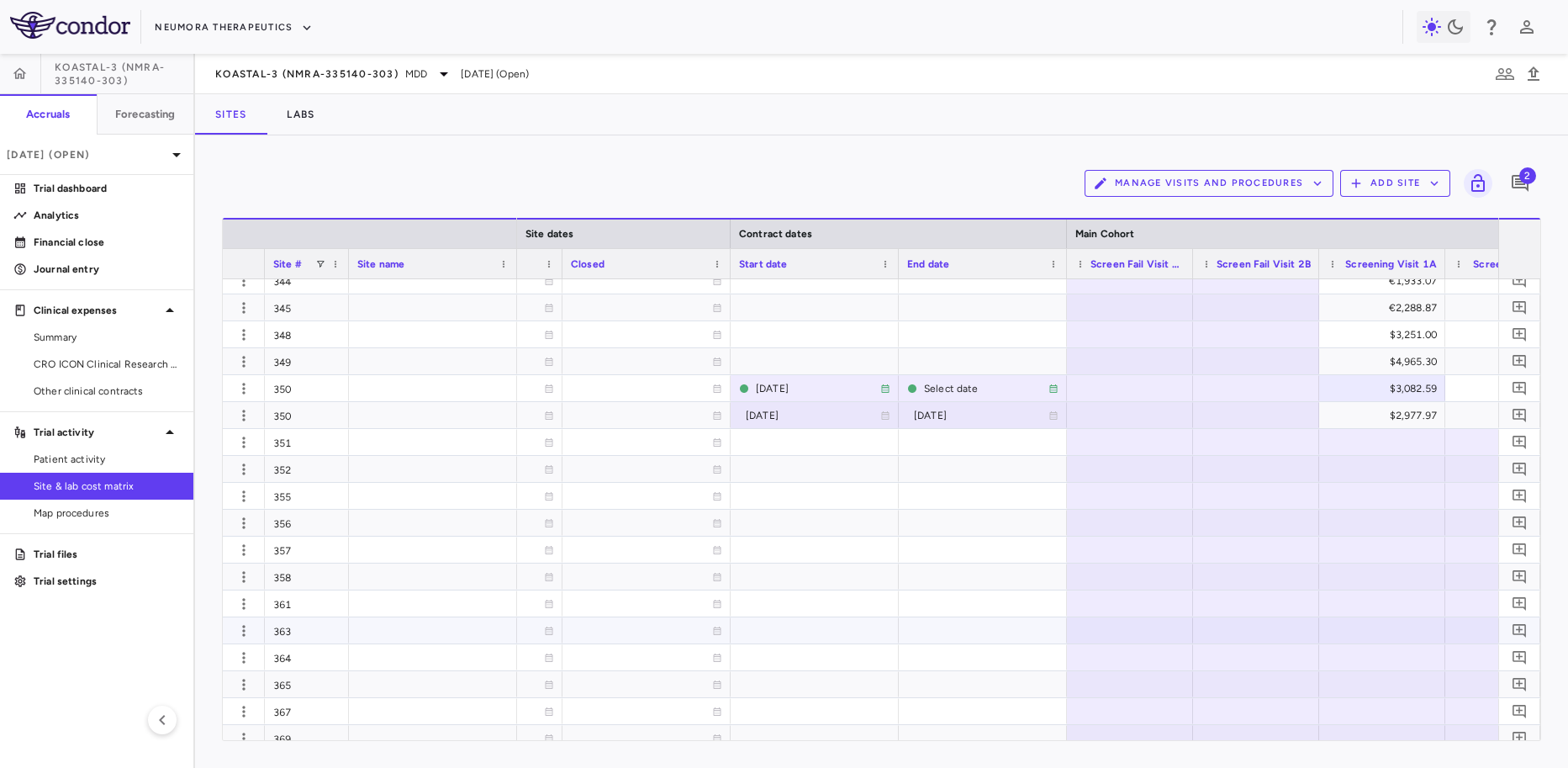 scroll, scrollTop: 1734, scrollLeft: 0, axis: vertical 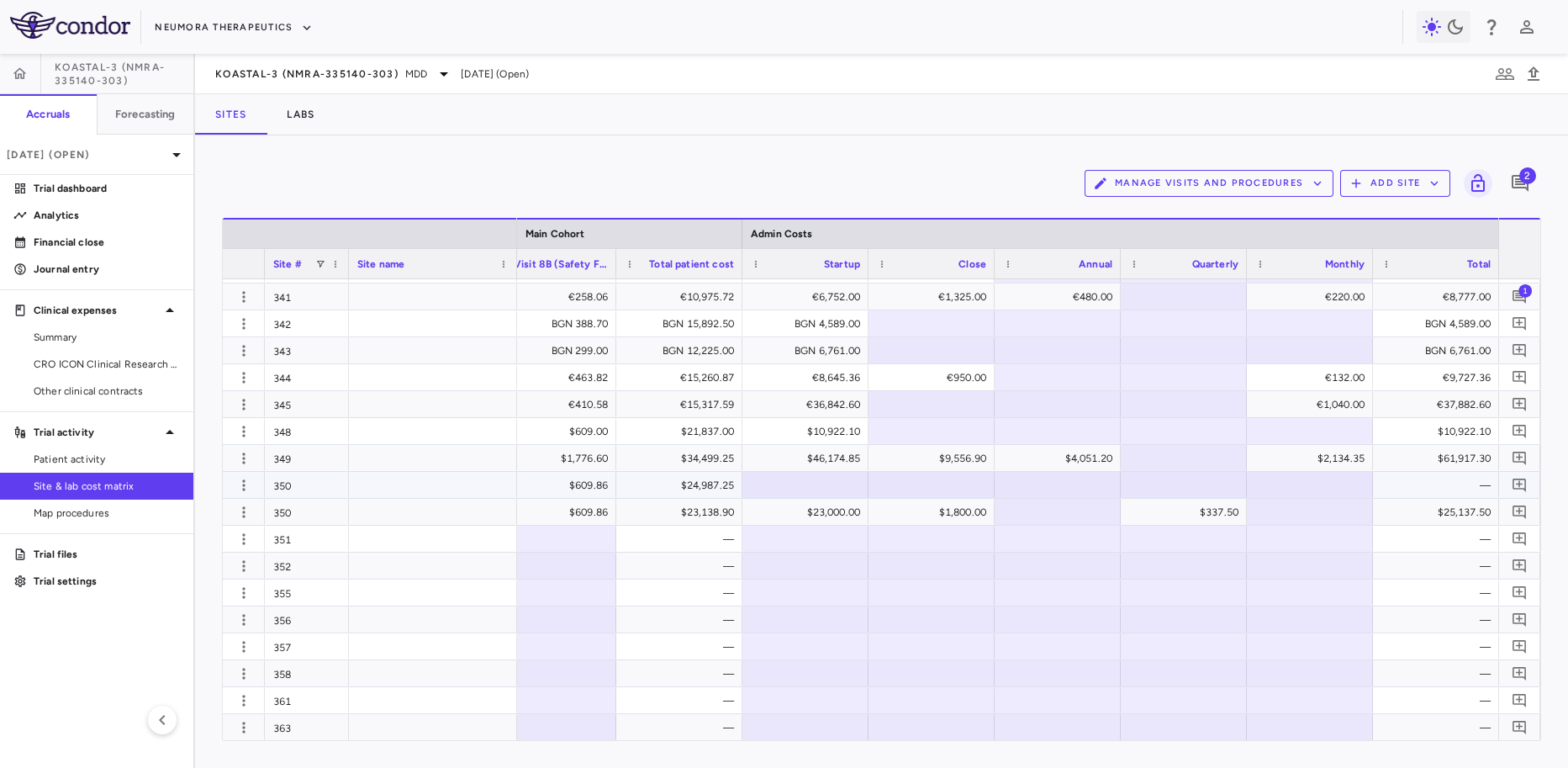 click at bounding box center (805, 485) 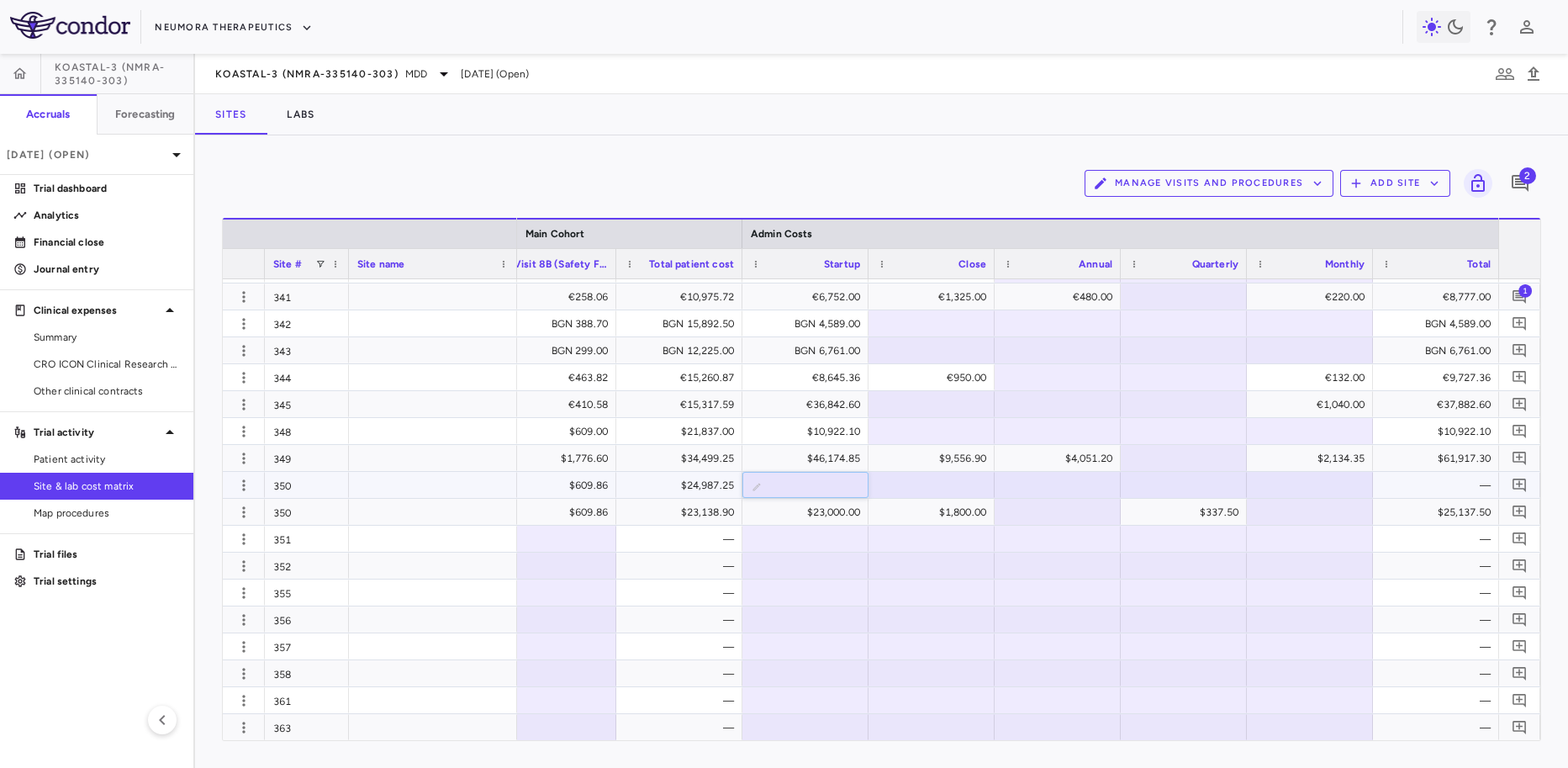 type on "*****" 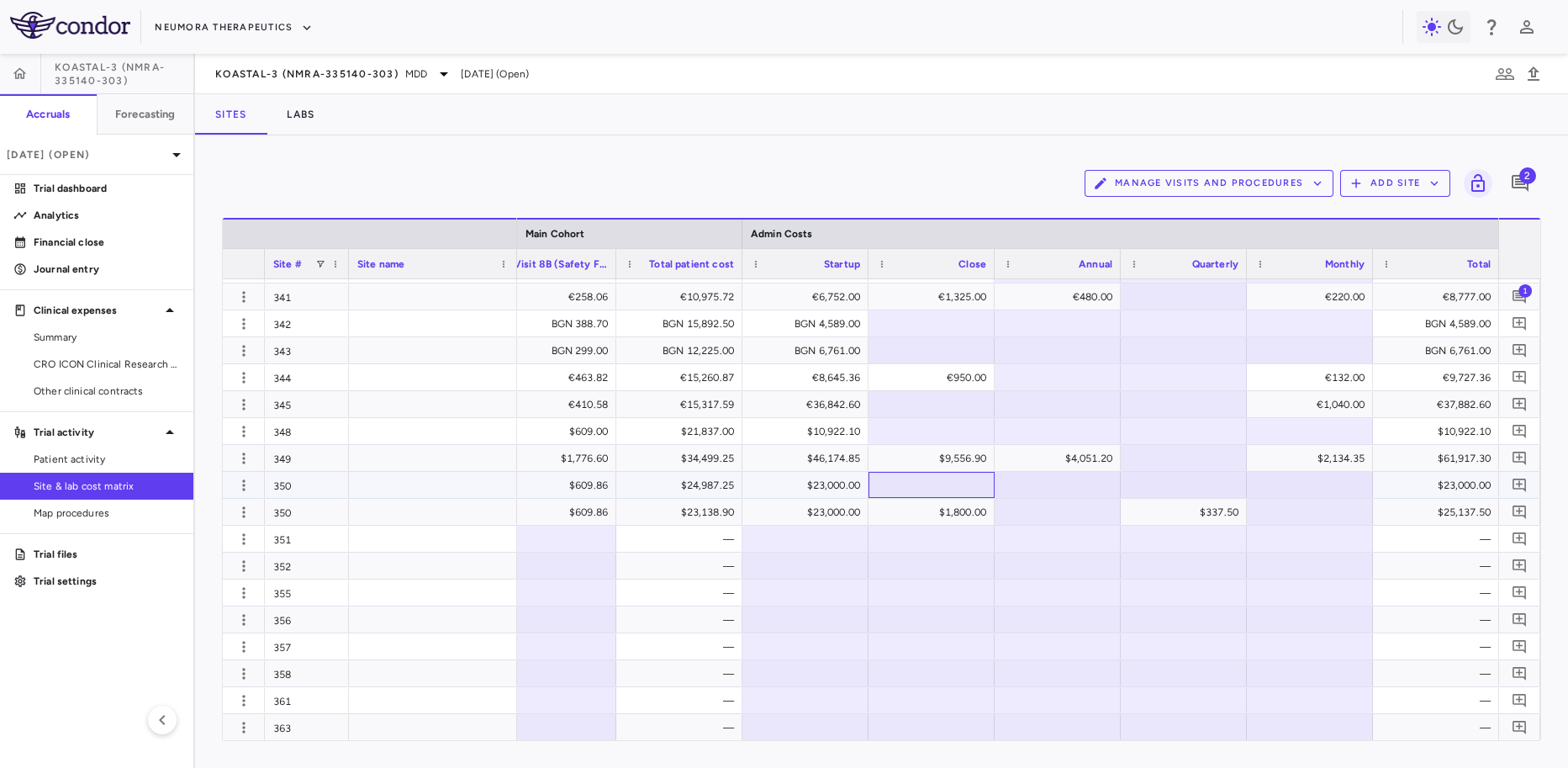 click at bounding box center [932, 485] 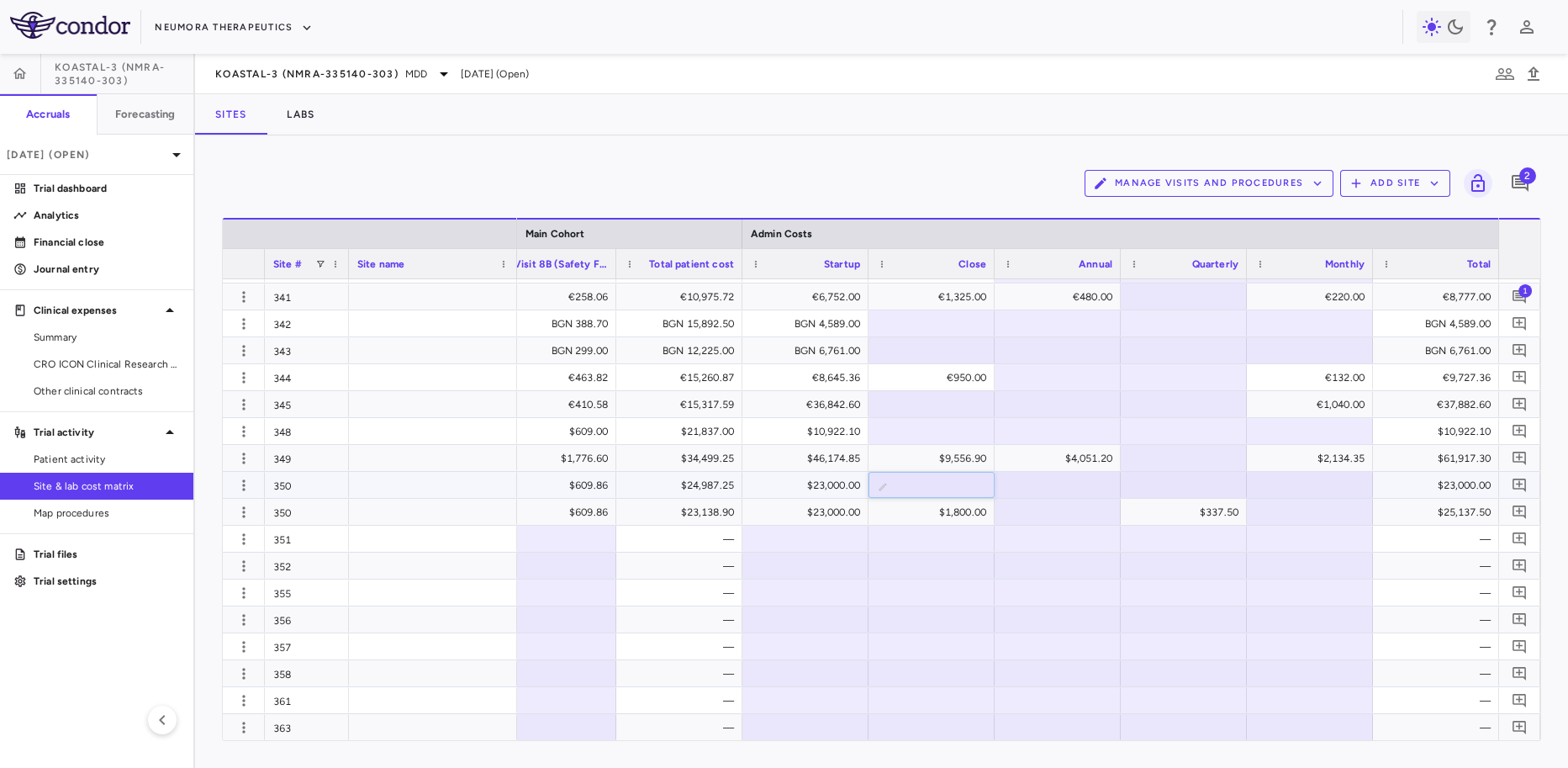 type on "****" 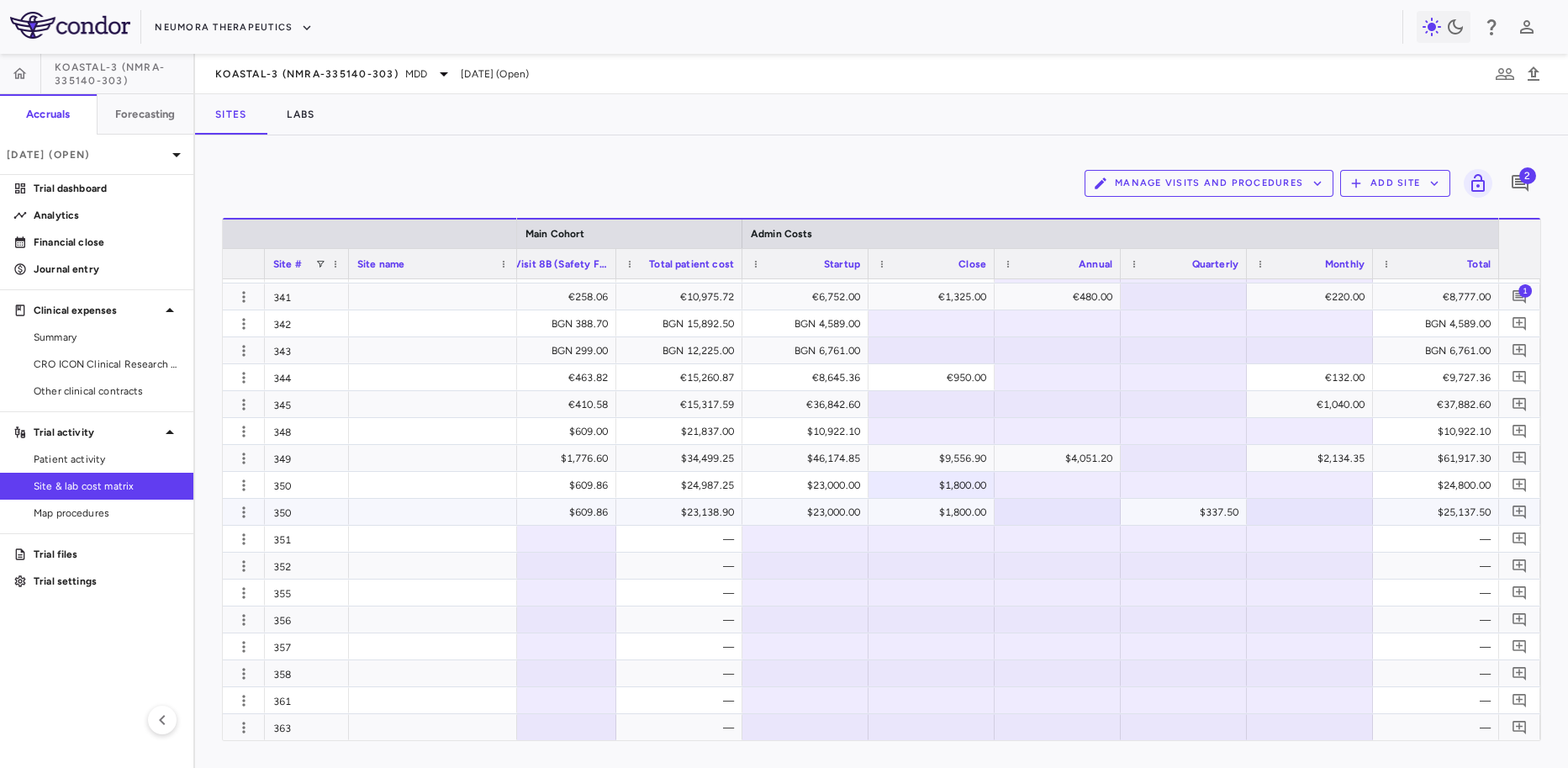 scroll, scrollTop: 0, scrollLeft: 3424, axis: horizontal 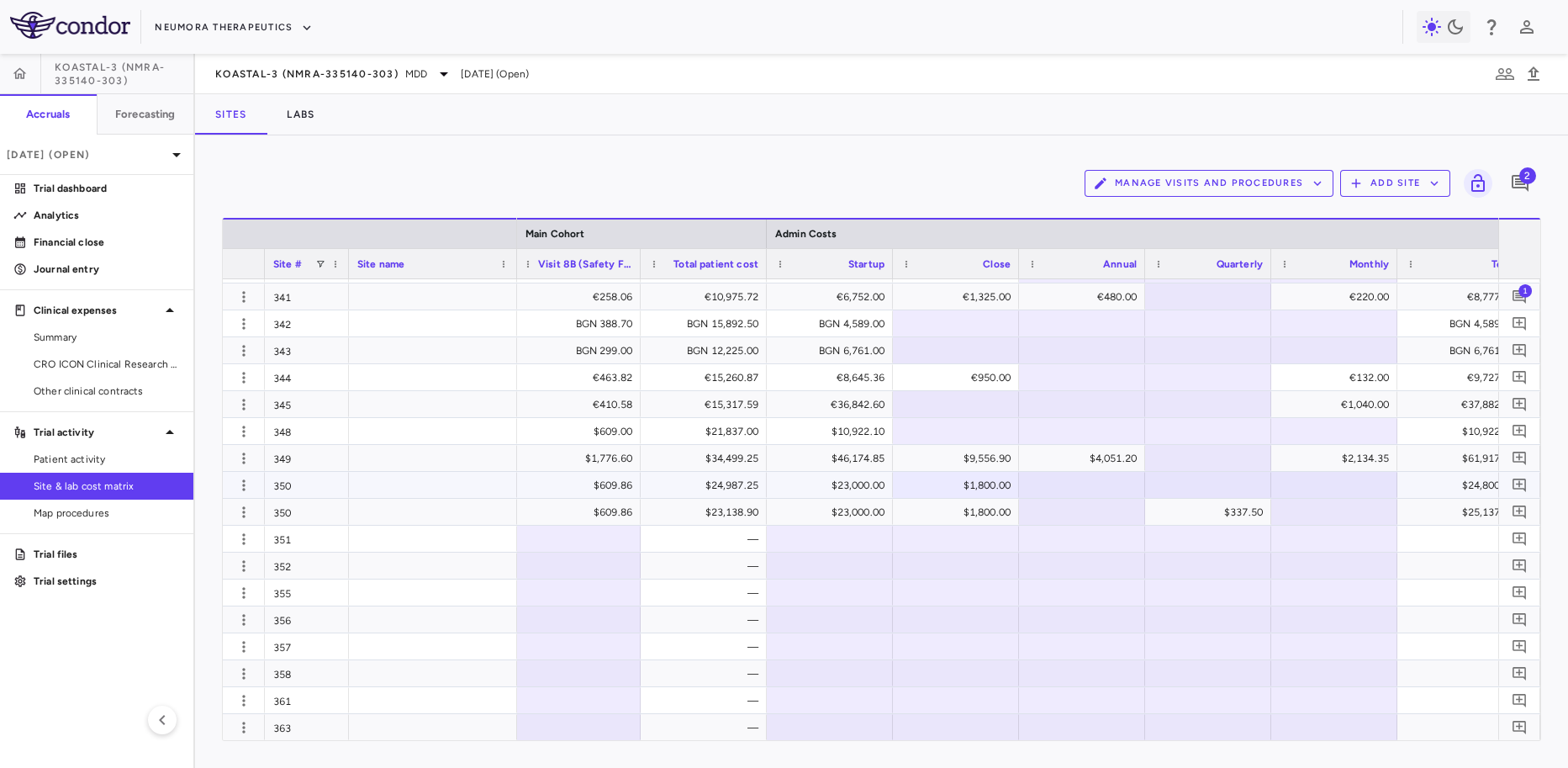 click at bounding box center [1208, 485] 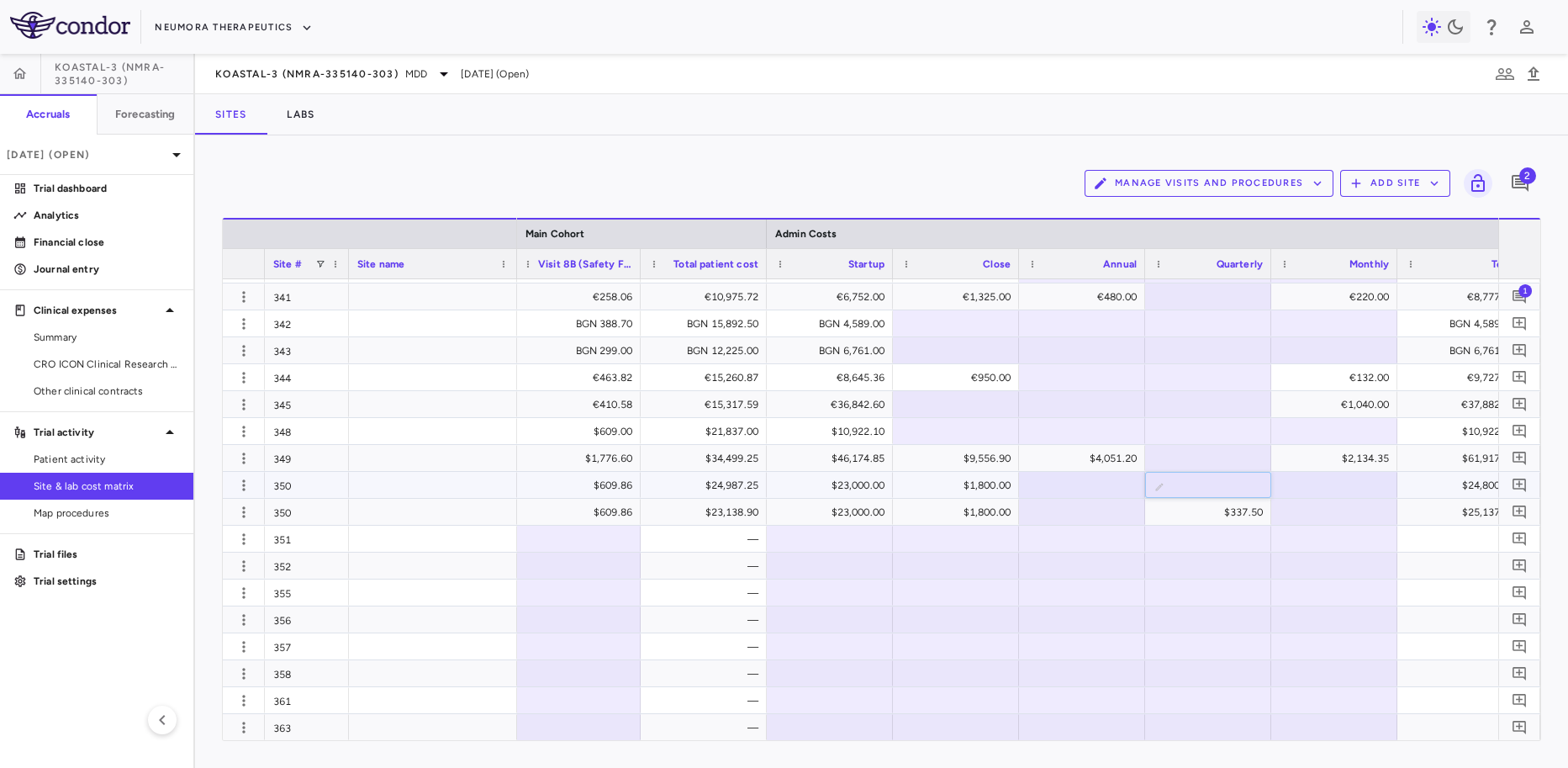 type on "******" 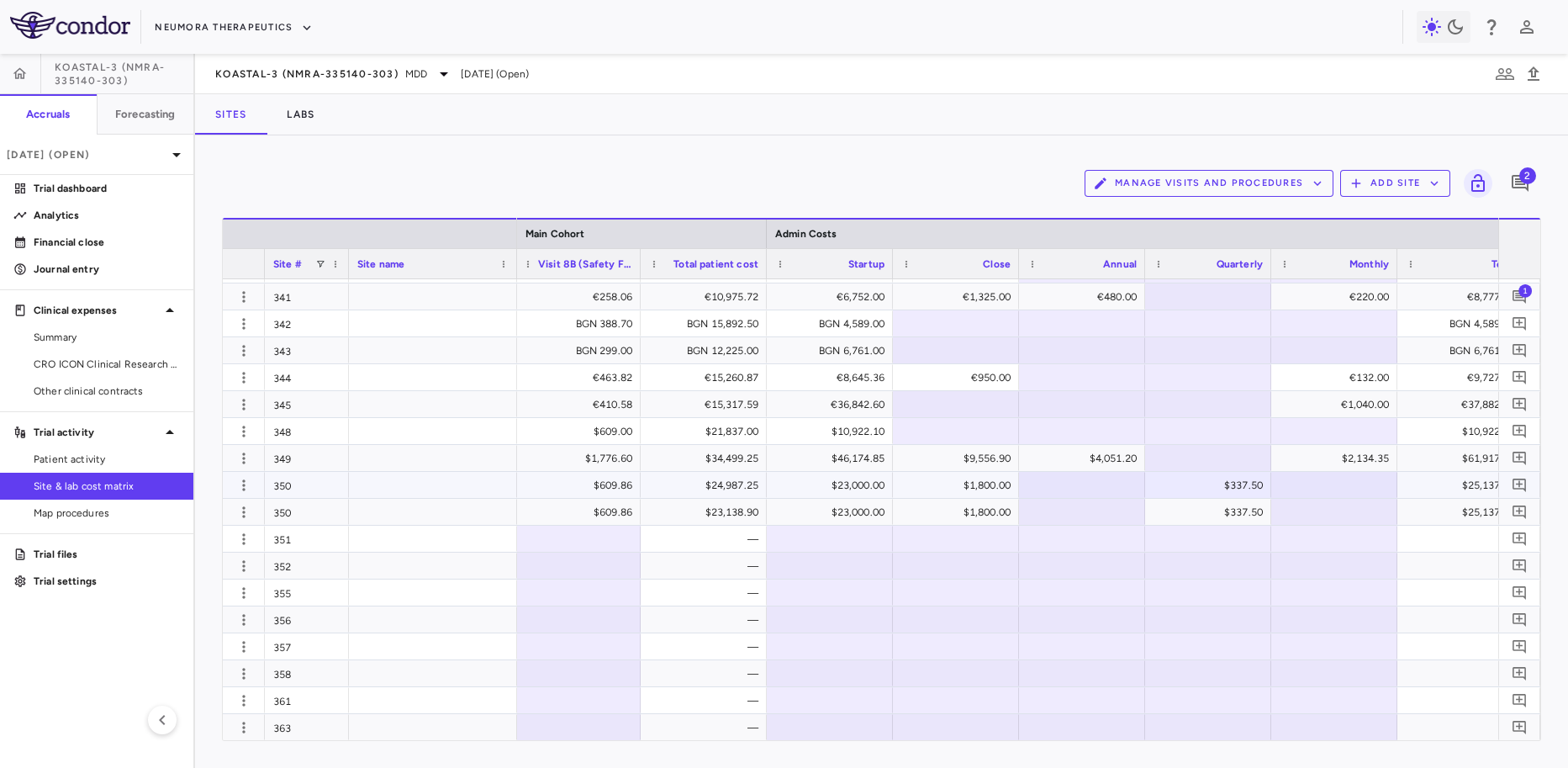 scroll, scrollTop: 0, scrollLeft: 3417, axis: horizontal 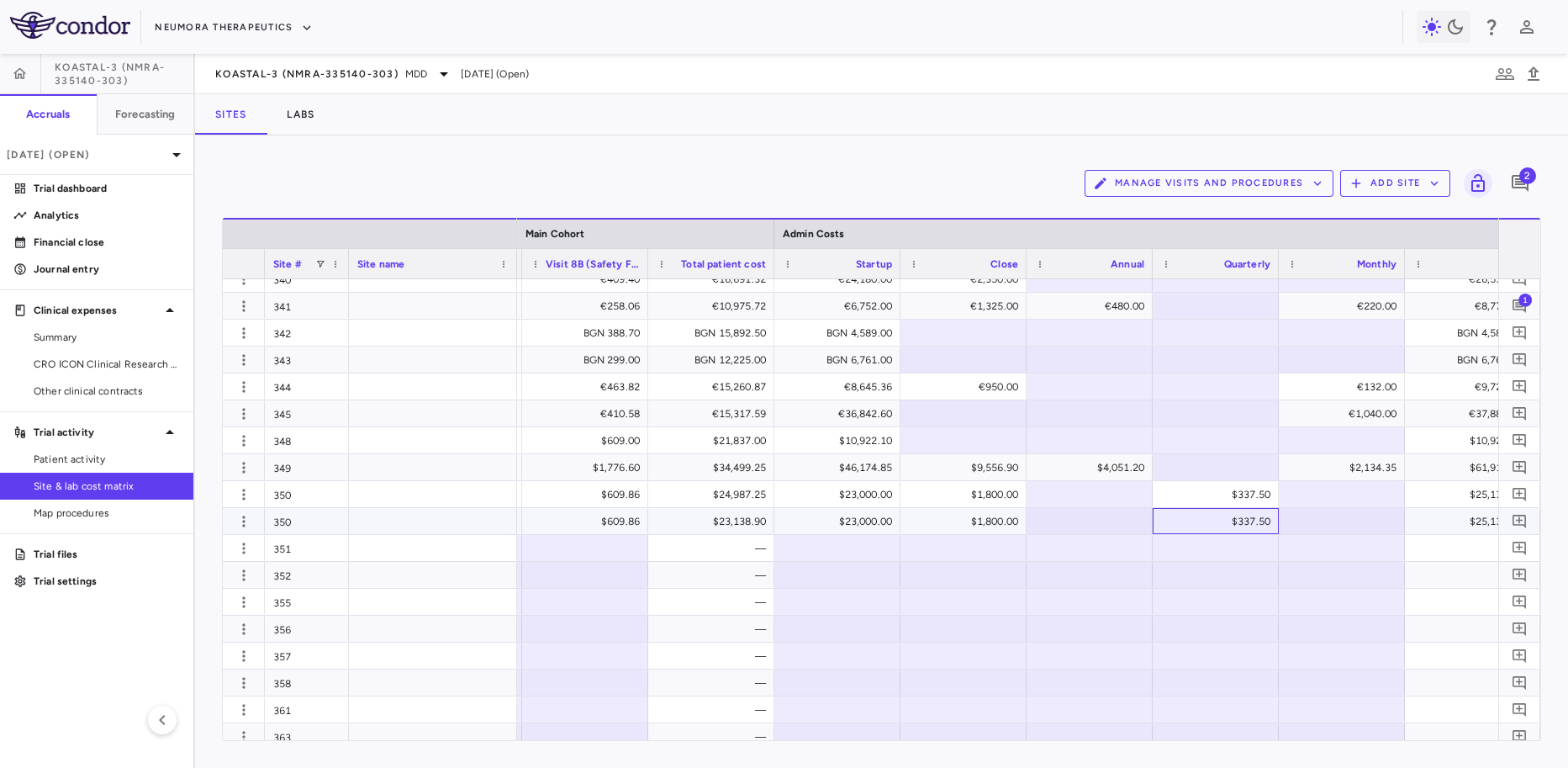 click on "$337.50" at bounding box center [1219, 522] 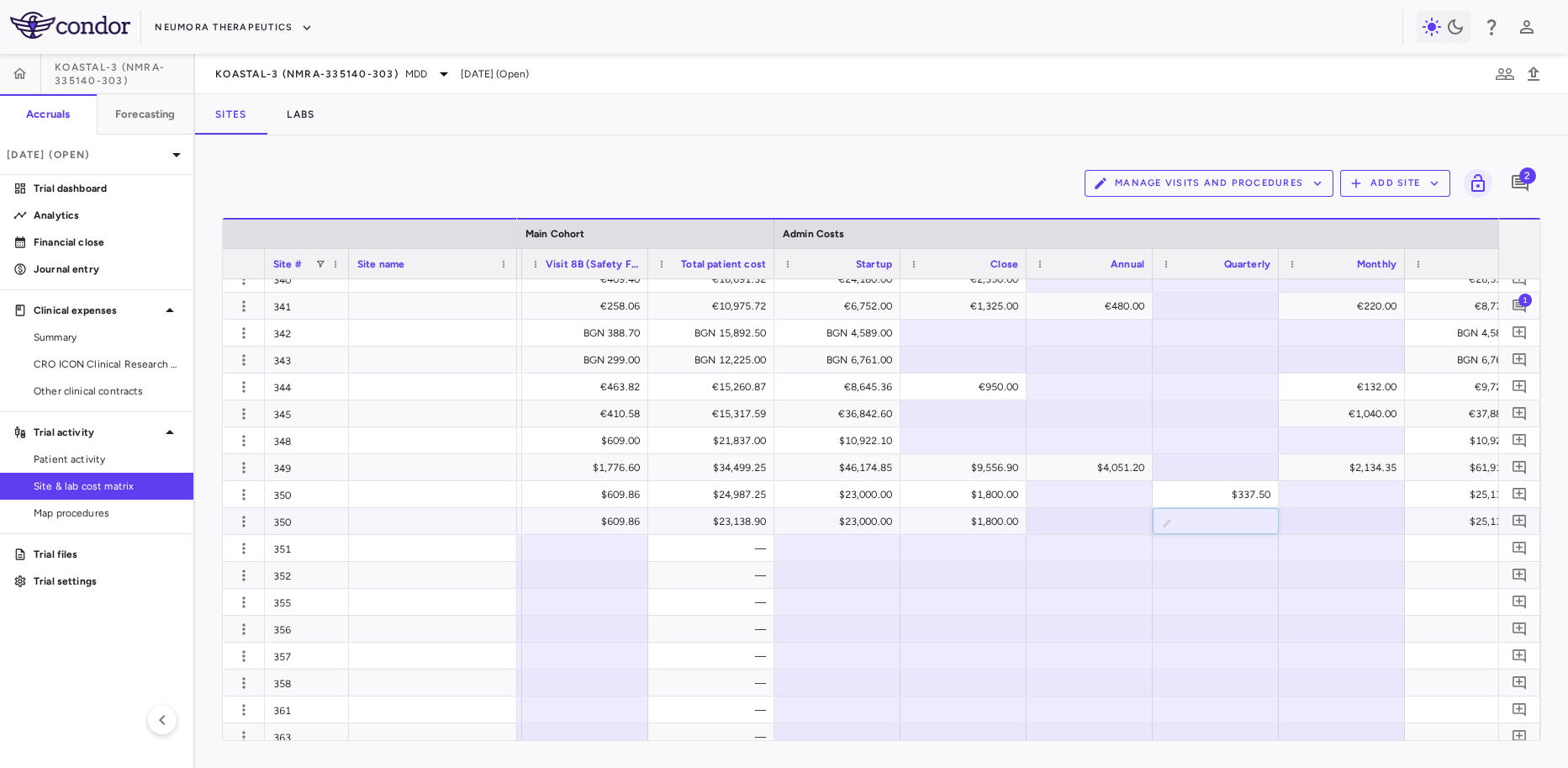 drag, startPoint x: 1217, startPoint y: 526, endPoint x: 1253, endPoint y: 521, distance: 36.345564 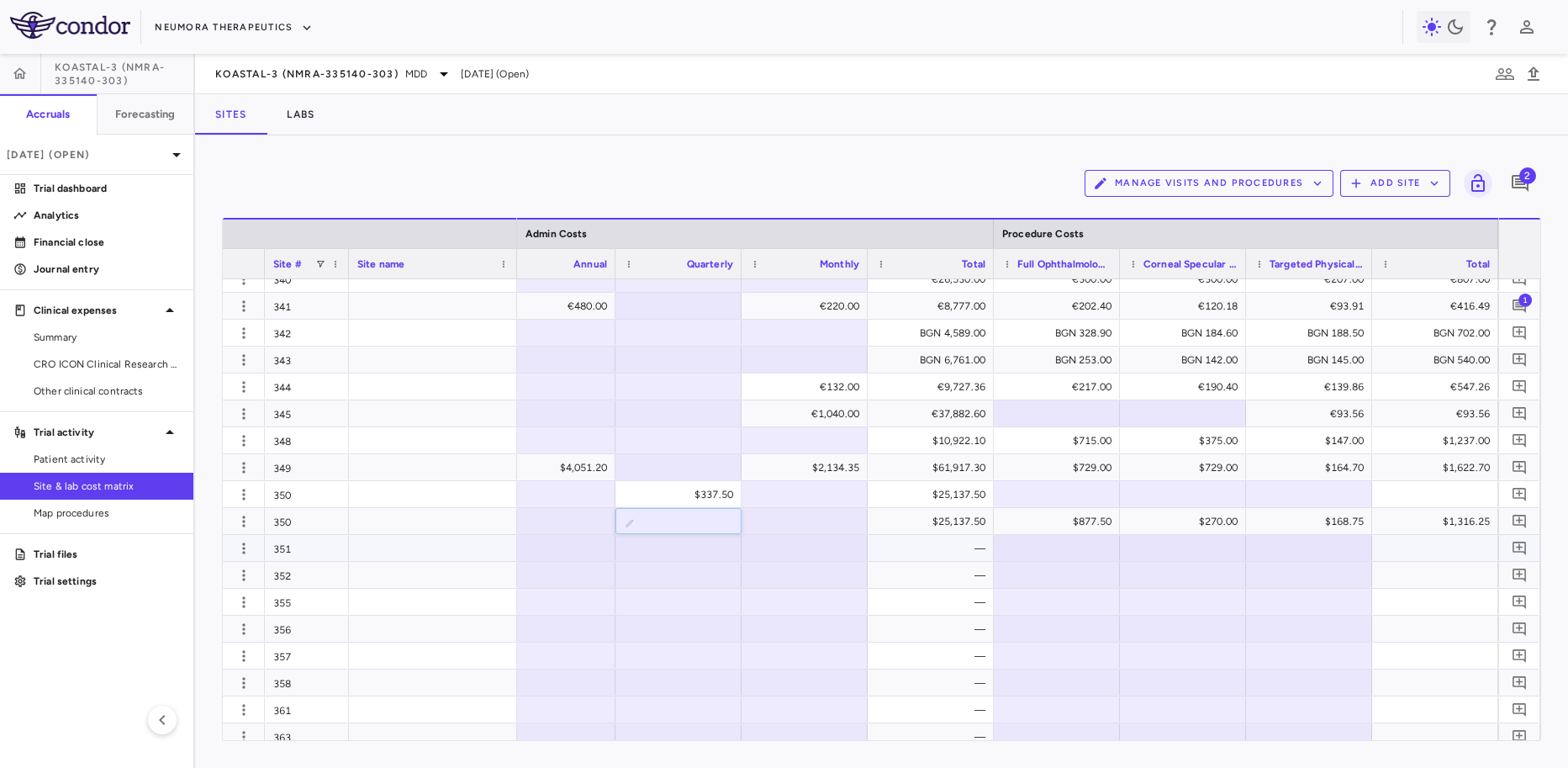 click at bounding box center [1183, 548] 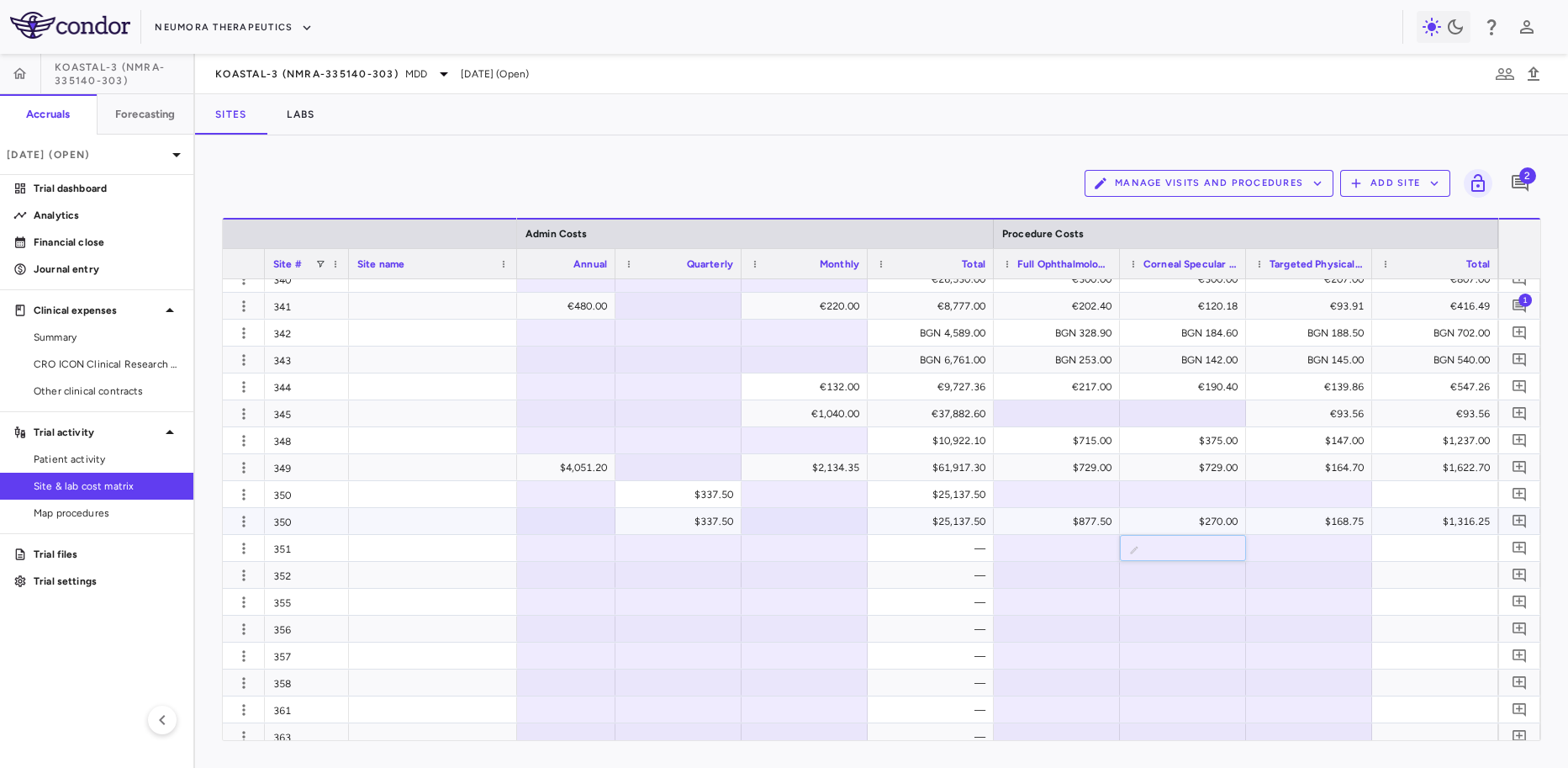 click on "$877.50" at bounding box center (1060, 522) 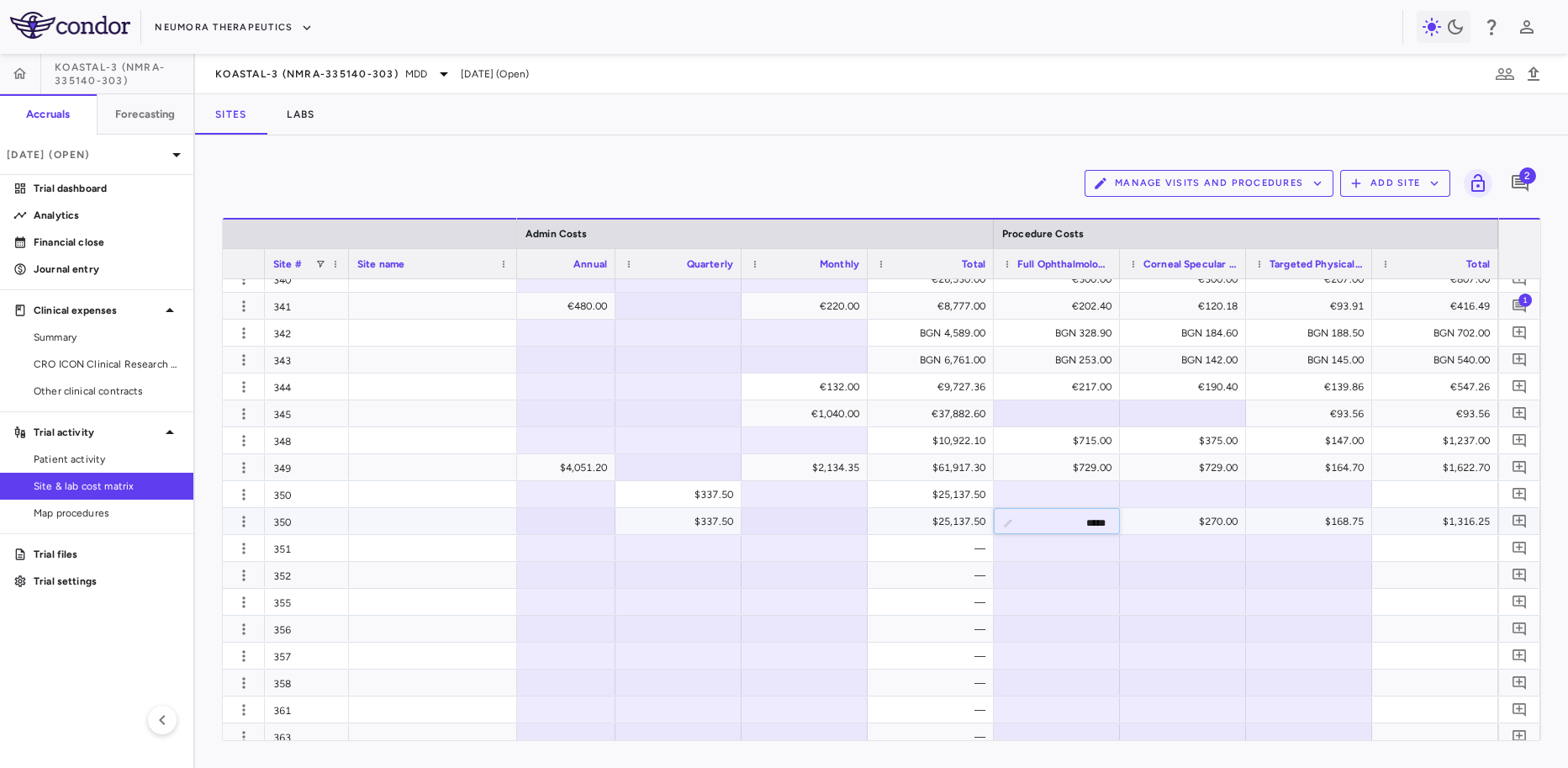 click on "*****" at bounding box center (1069, 522) 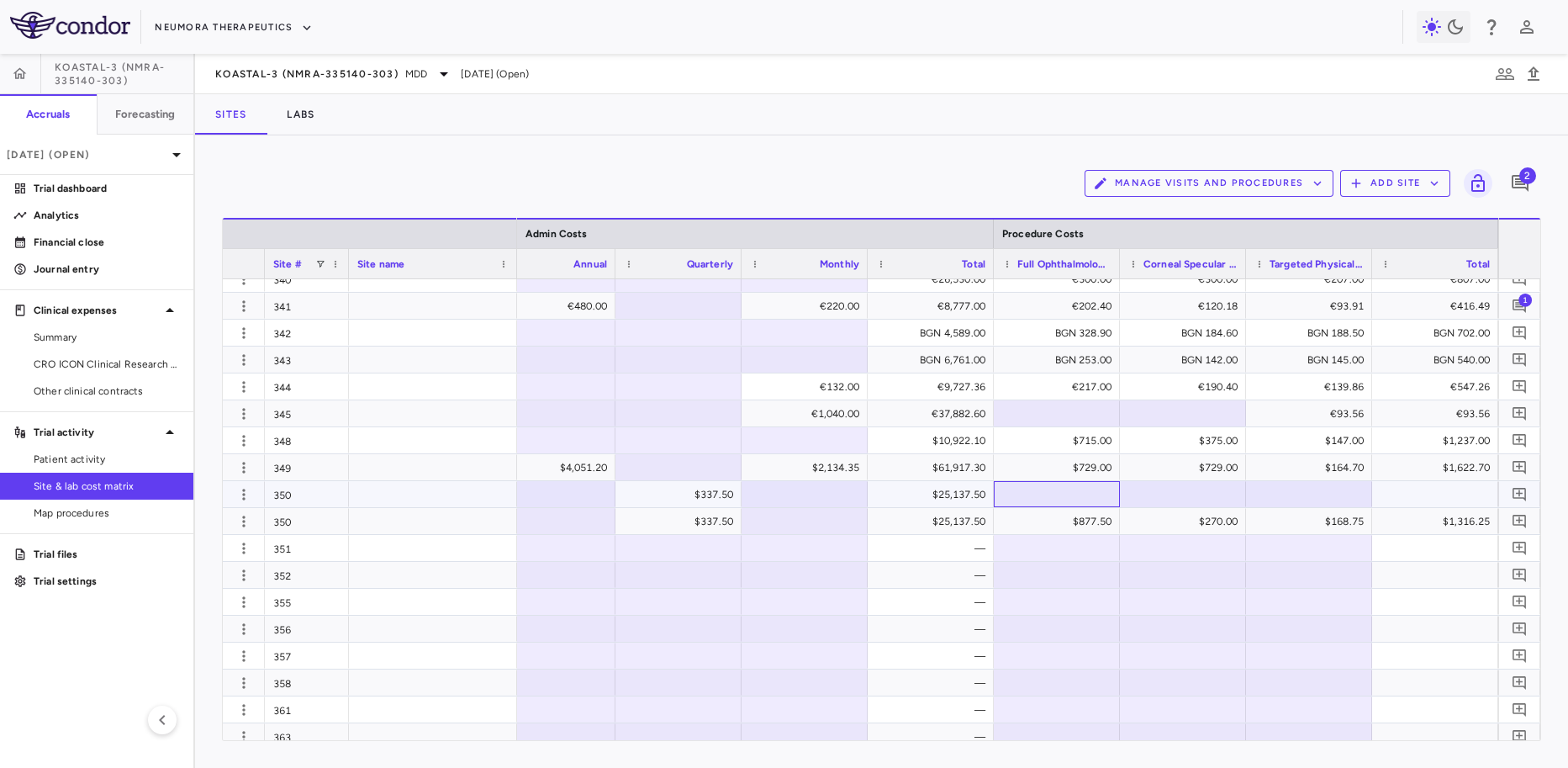 click at bounding box center [1057, 494] 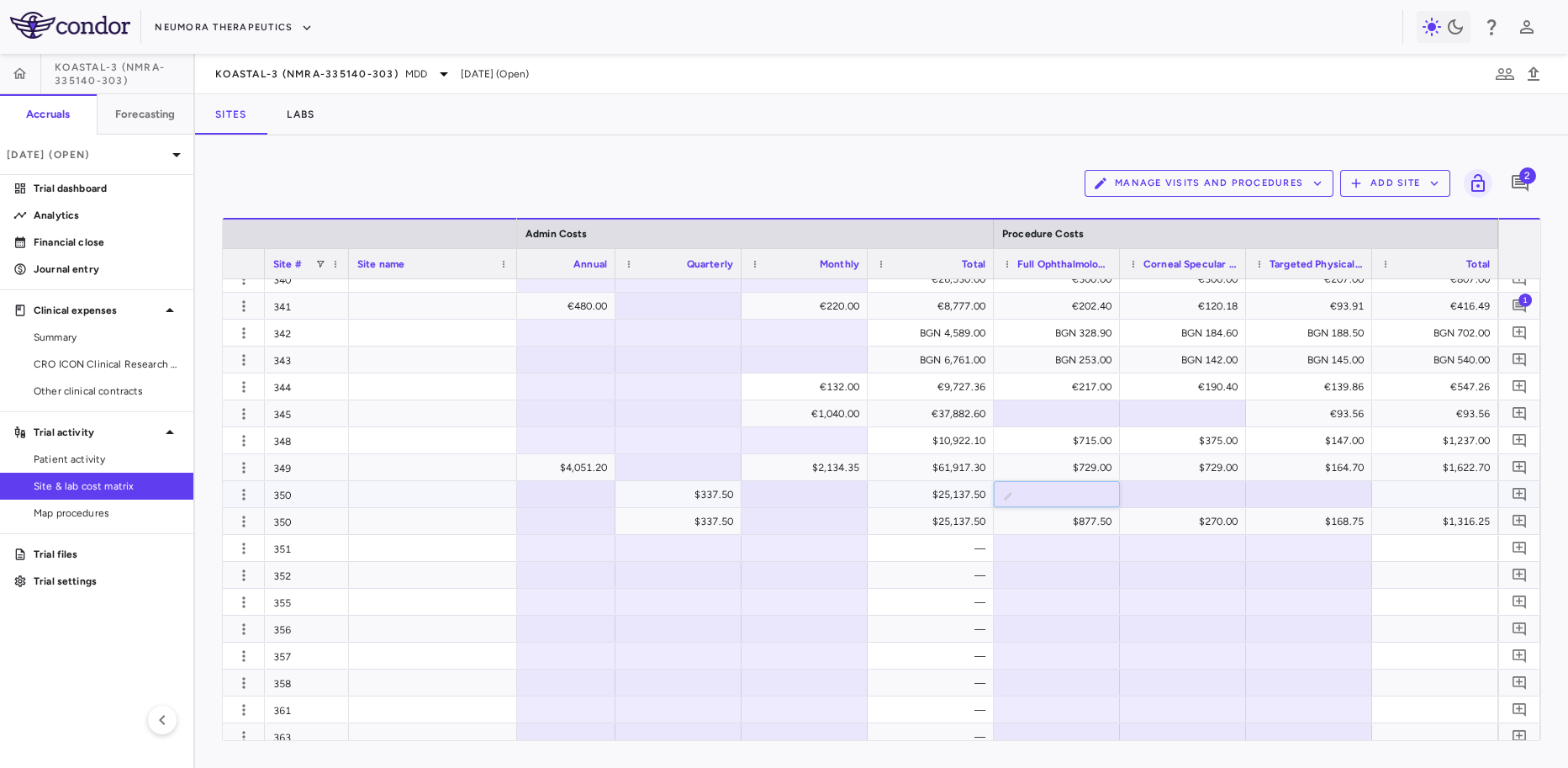 type on "*****" 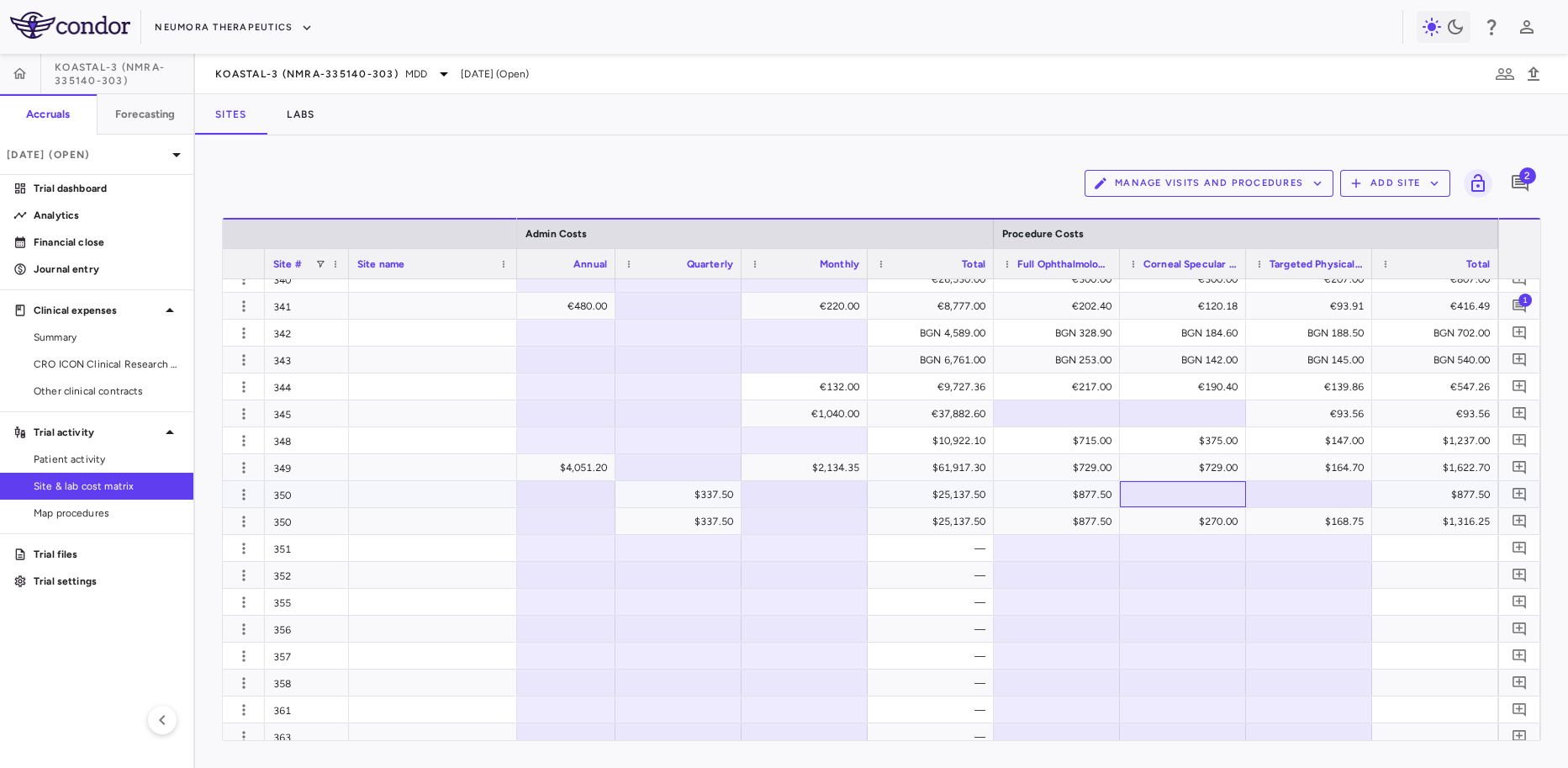 click at bounding box center [1183, 494] 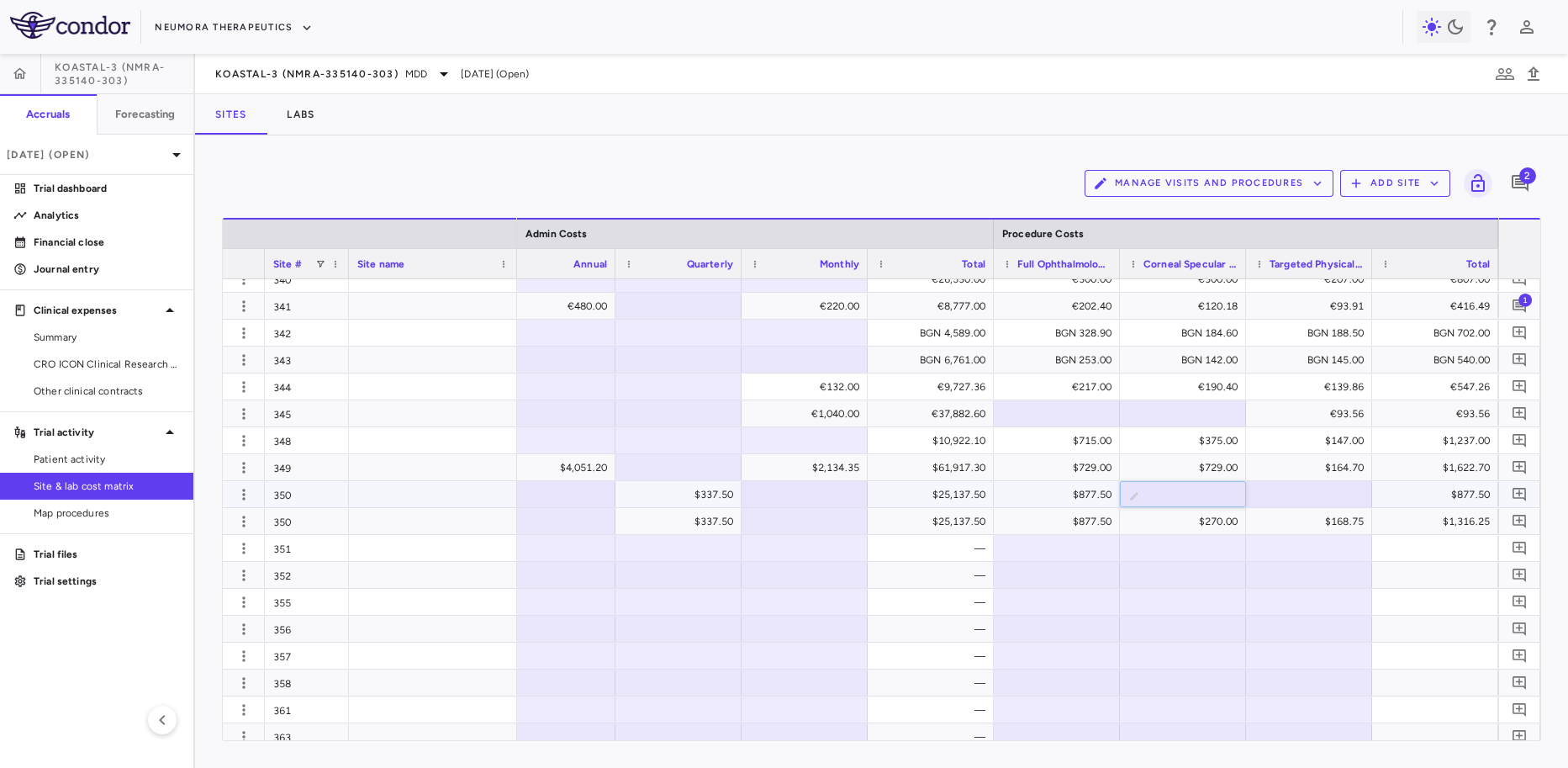type on "***" 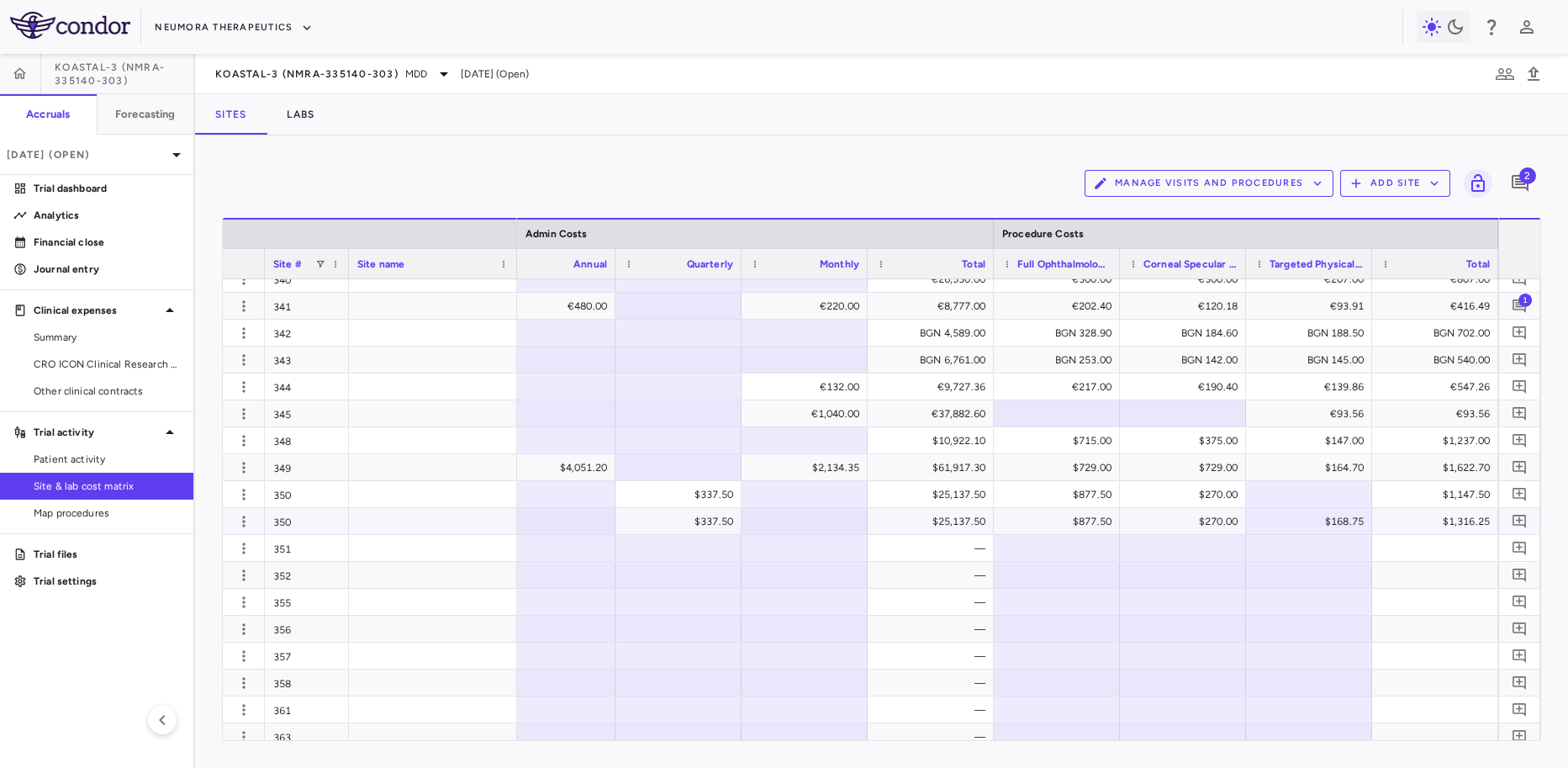drag, startPoint x: 1306, startPoint y: 519, endPoint x: 1323, endPoint y: 521, distance: 17.11724 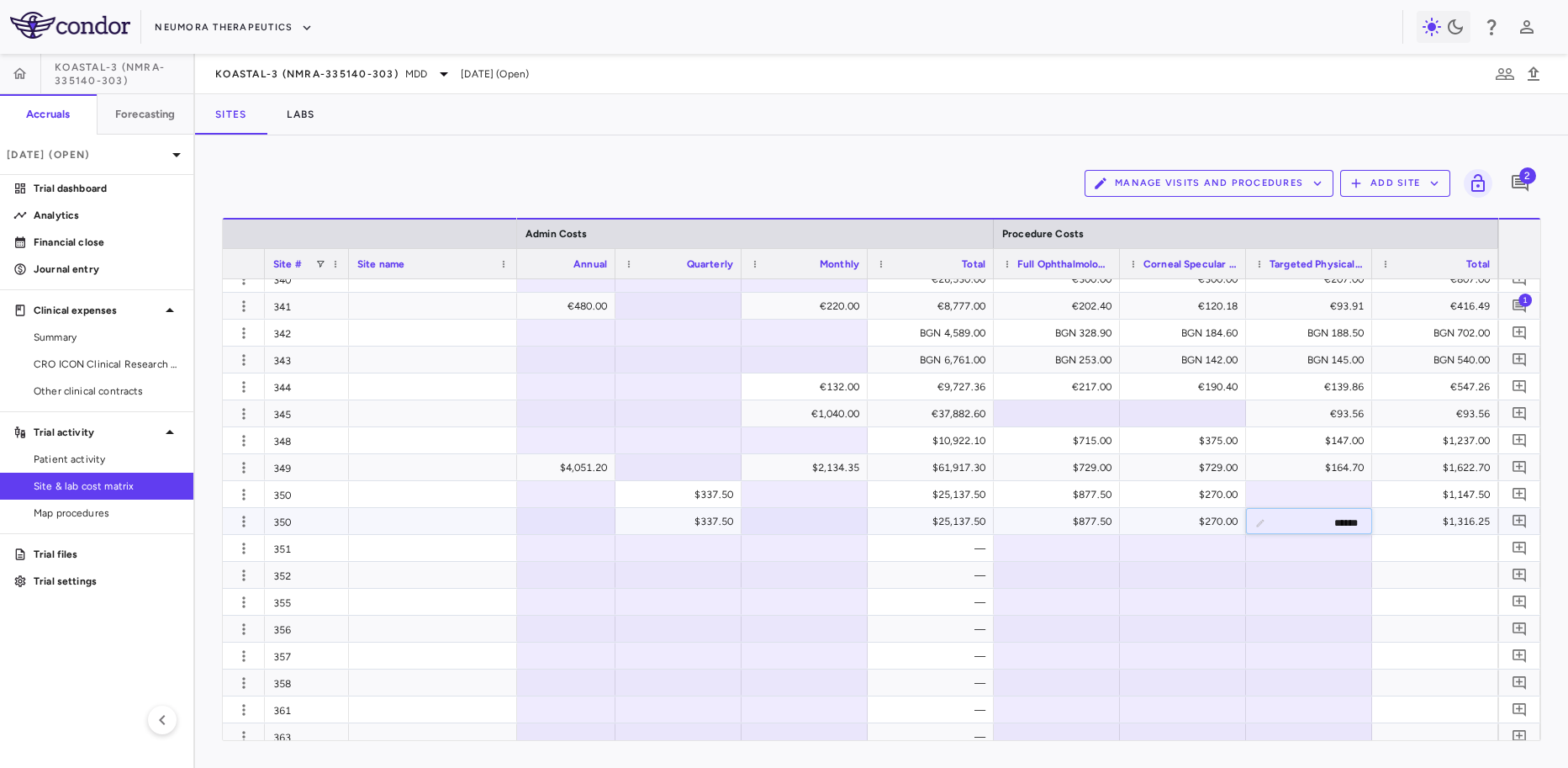 drag, startPoint x: 1322, startPoint y: 521, endPoint x: 1365, endPoint y: 516, distance: 43.28972 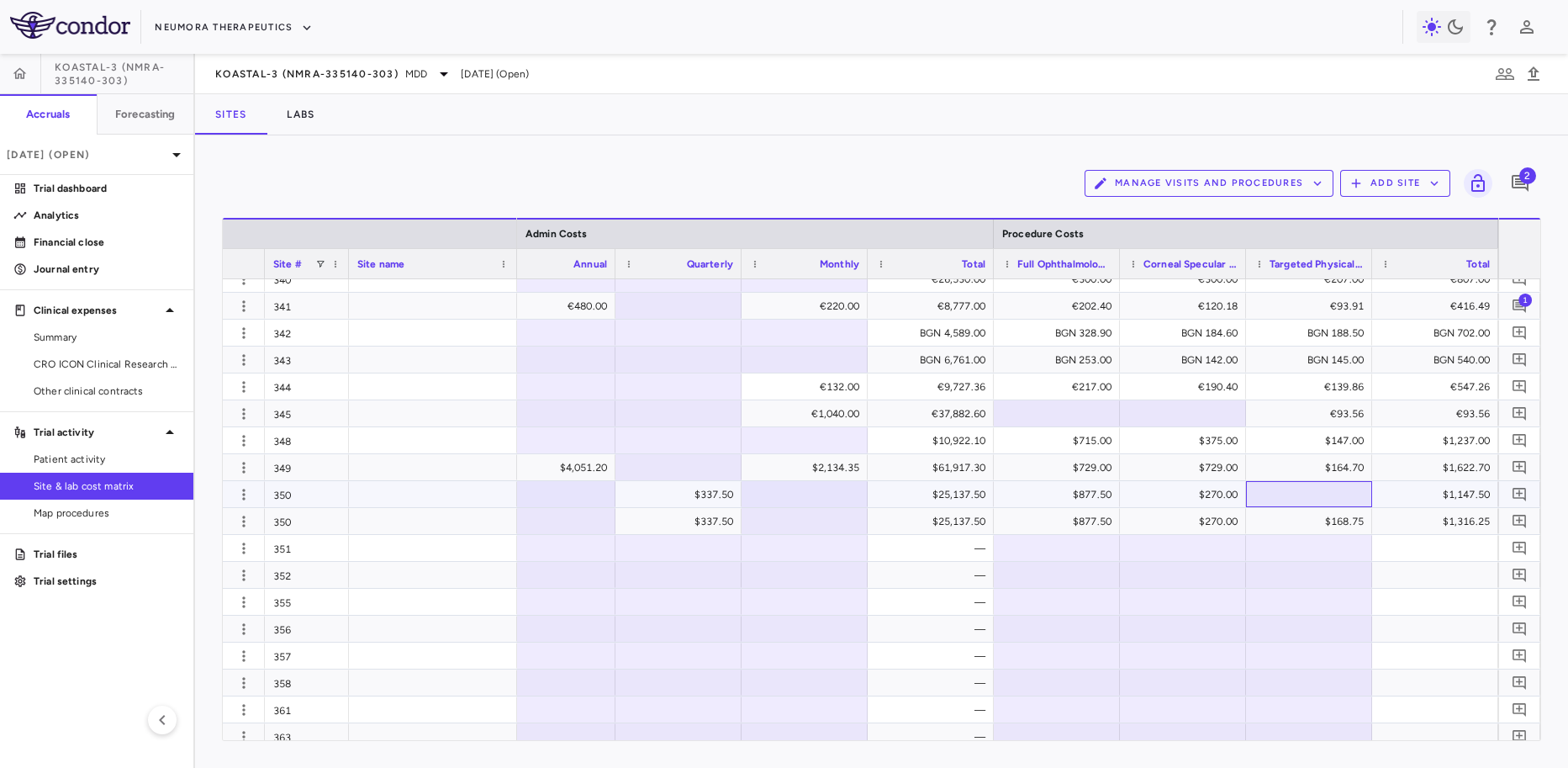 click at bounding box center (1309, 494) 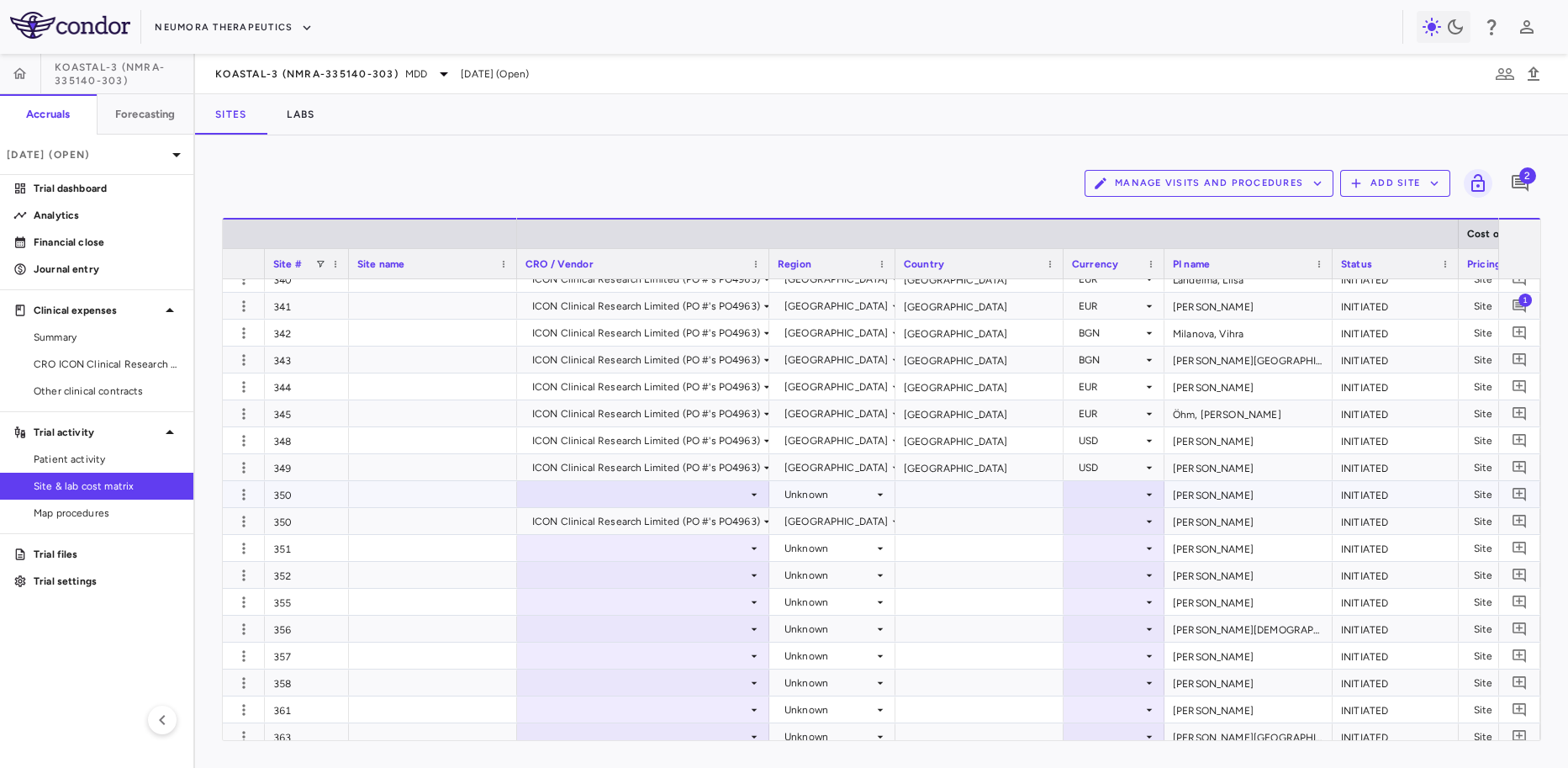 click 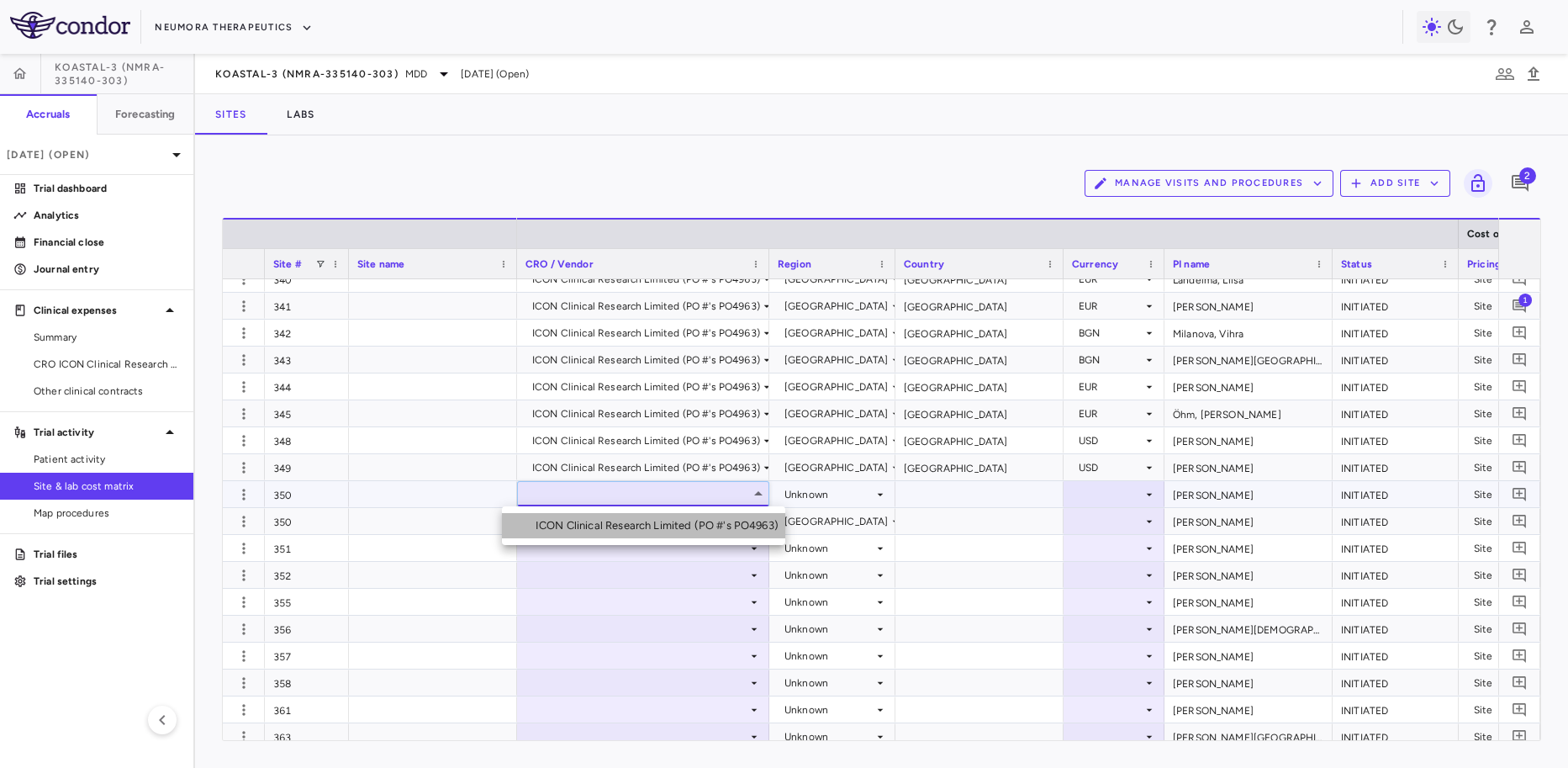 click on "ICON Clinical Research Limited (PO #'s PO4963)" at bounding box center [660, 526] 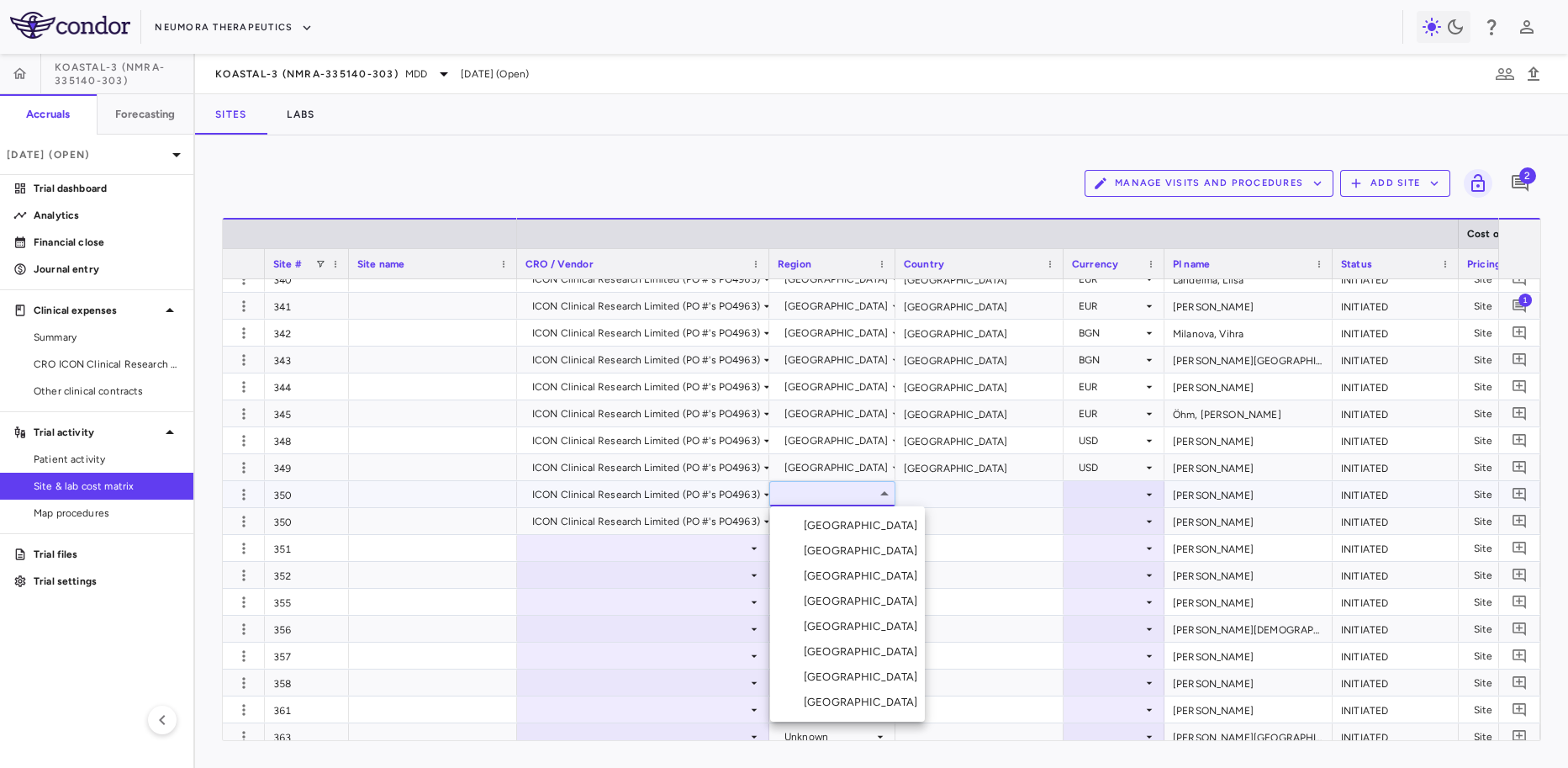 drag, startPoint x: 836, startPoint y: 698, endPoint x: 863, endPoint y: 688, distance: 28.79236 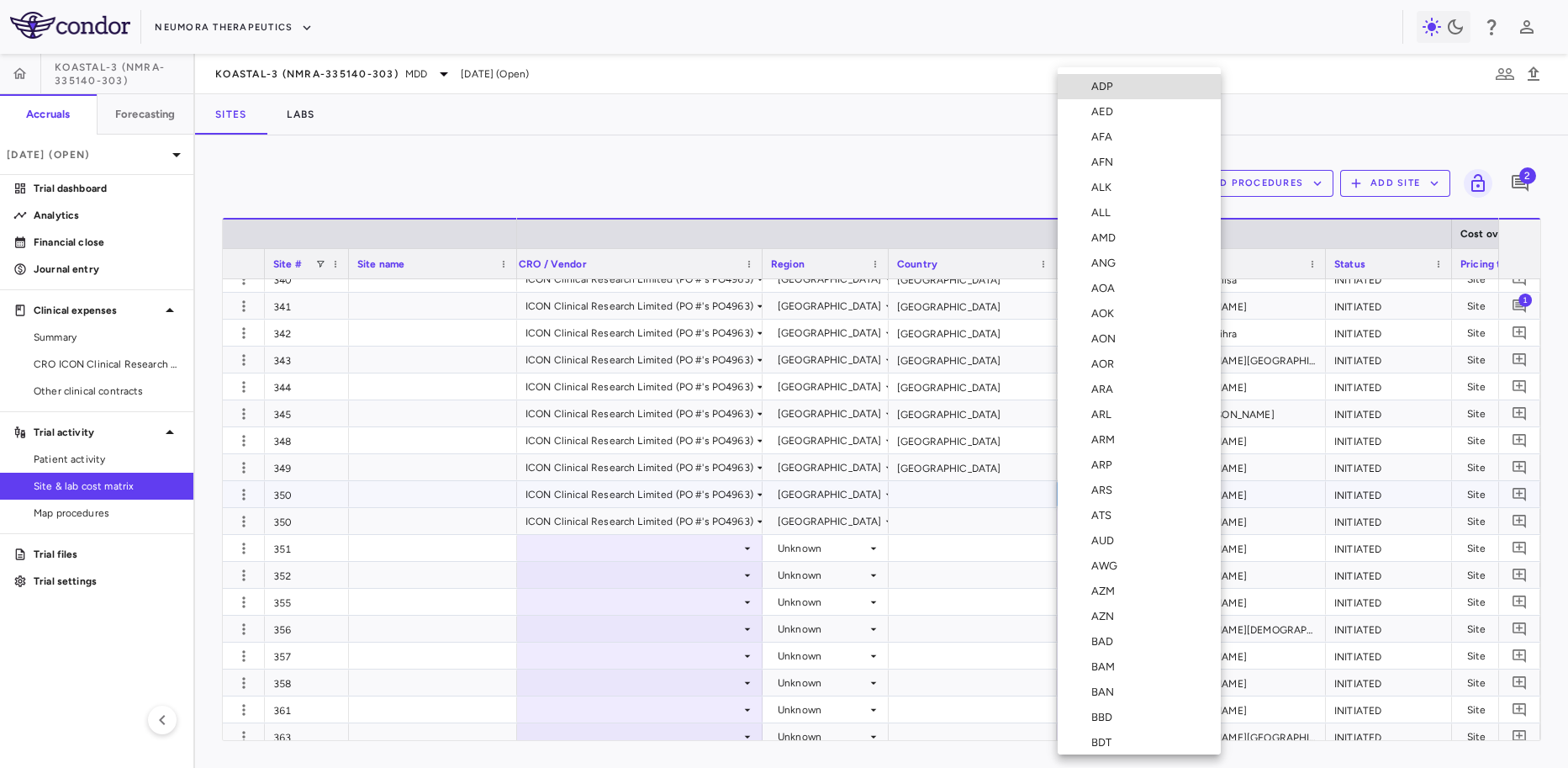 type 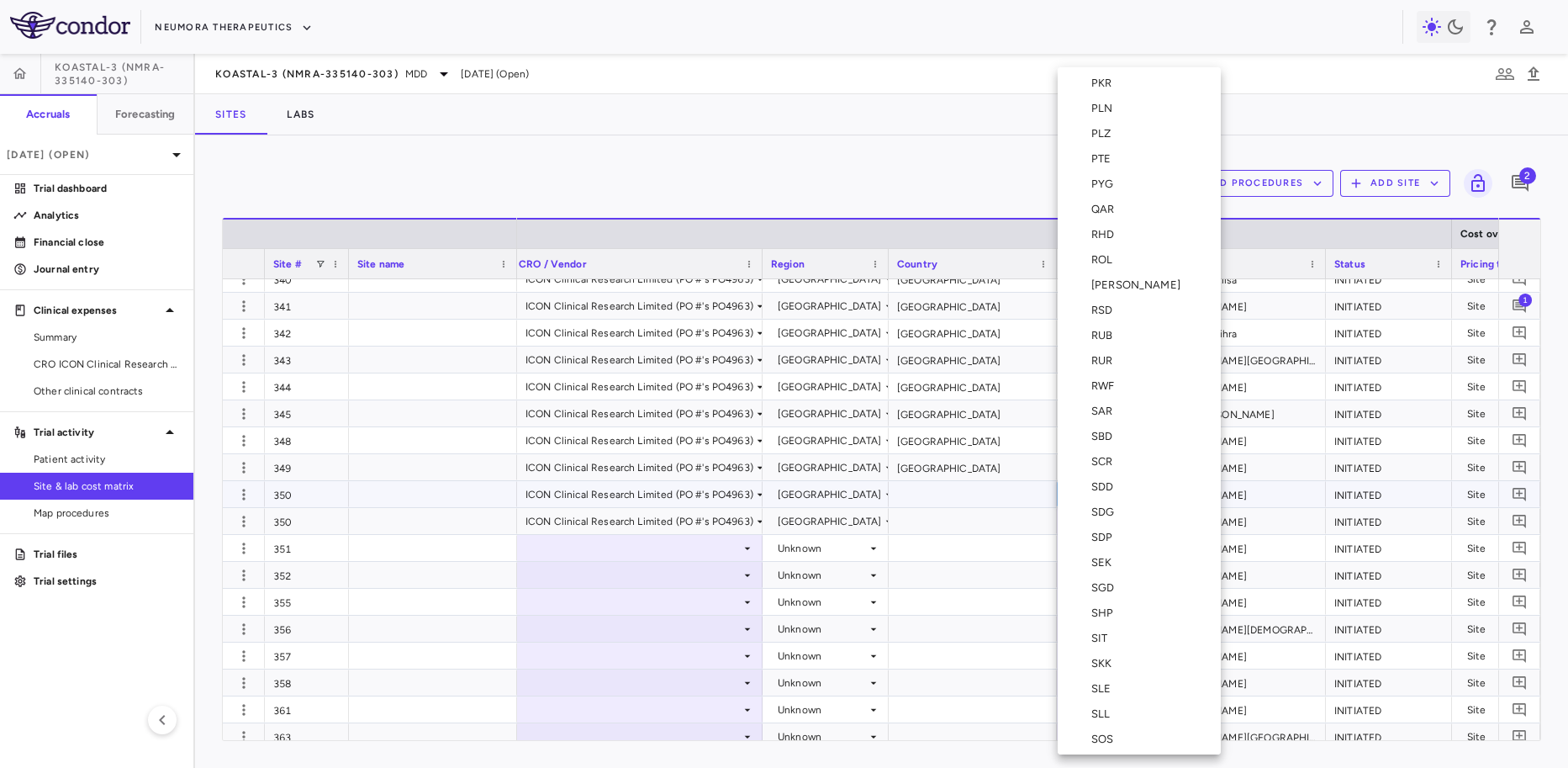 type 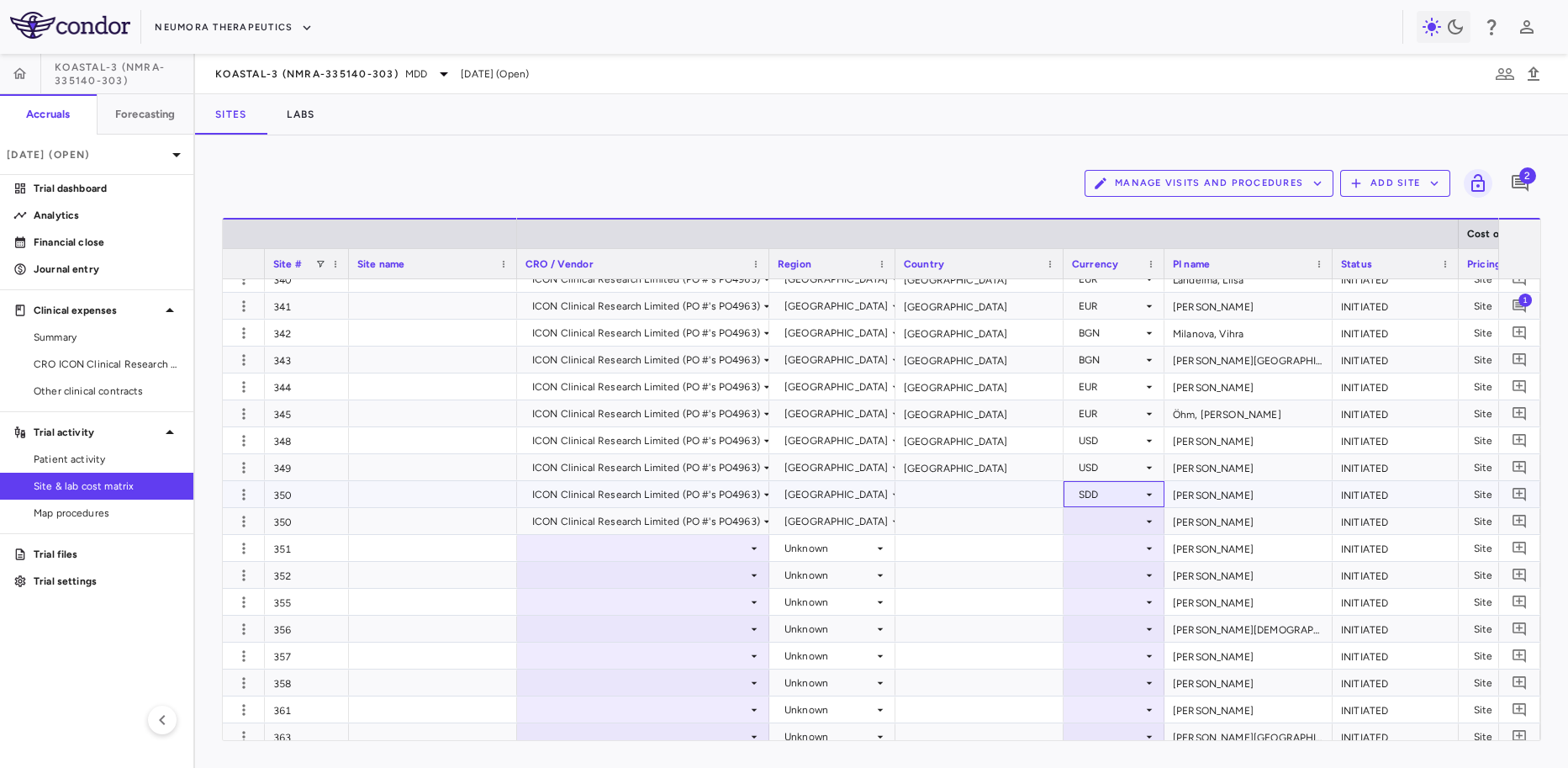 click on "SDD" at bounding box center (1111, 495) 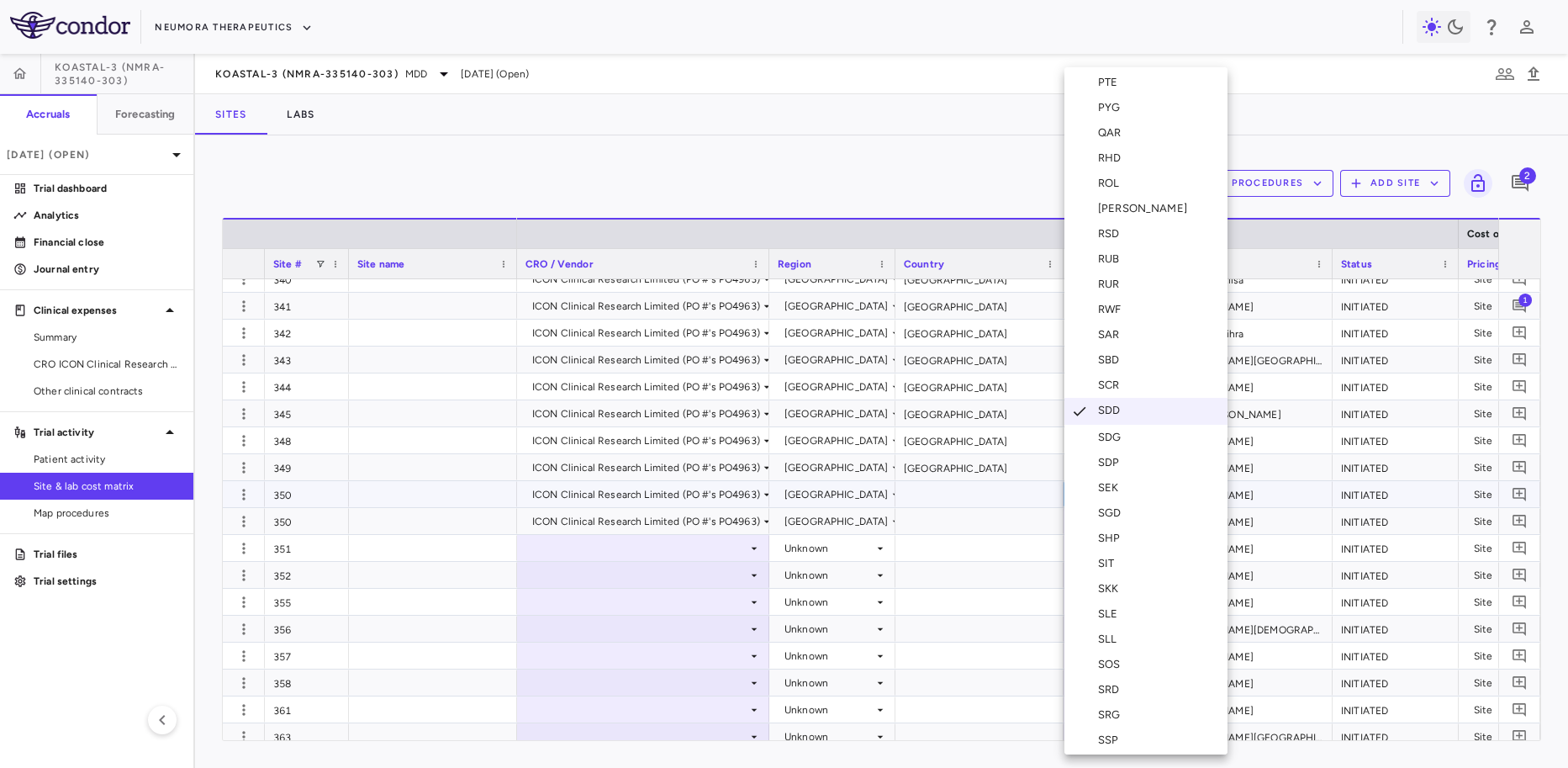 type 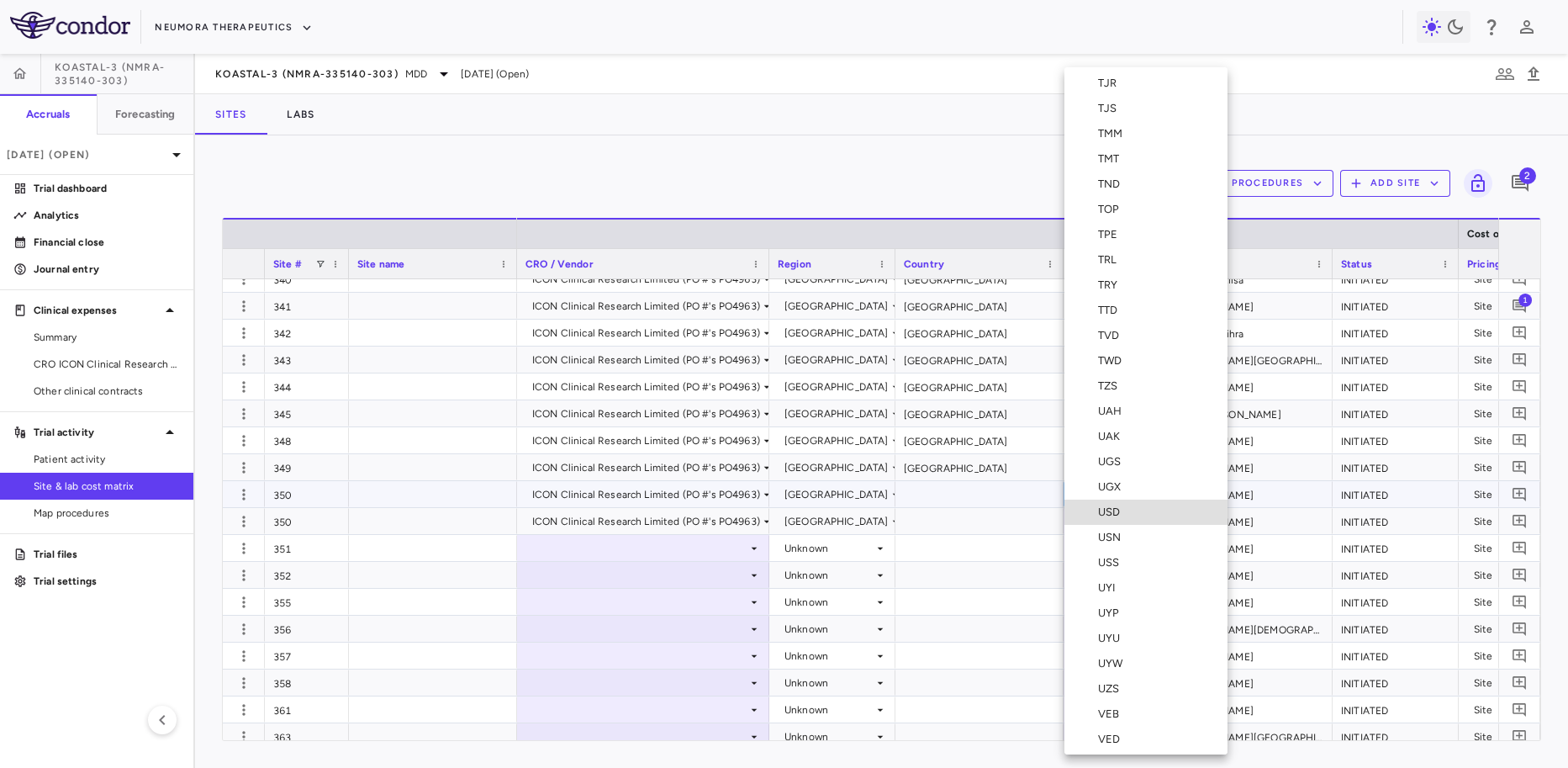 type 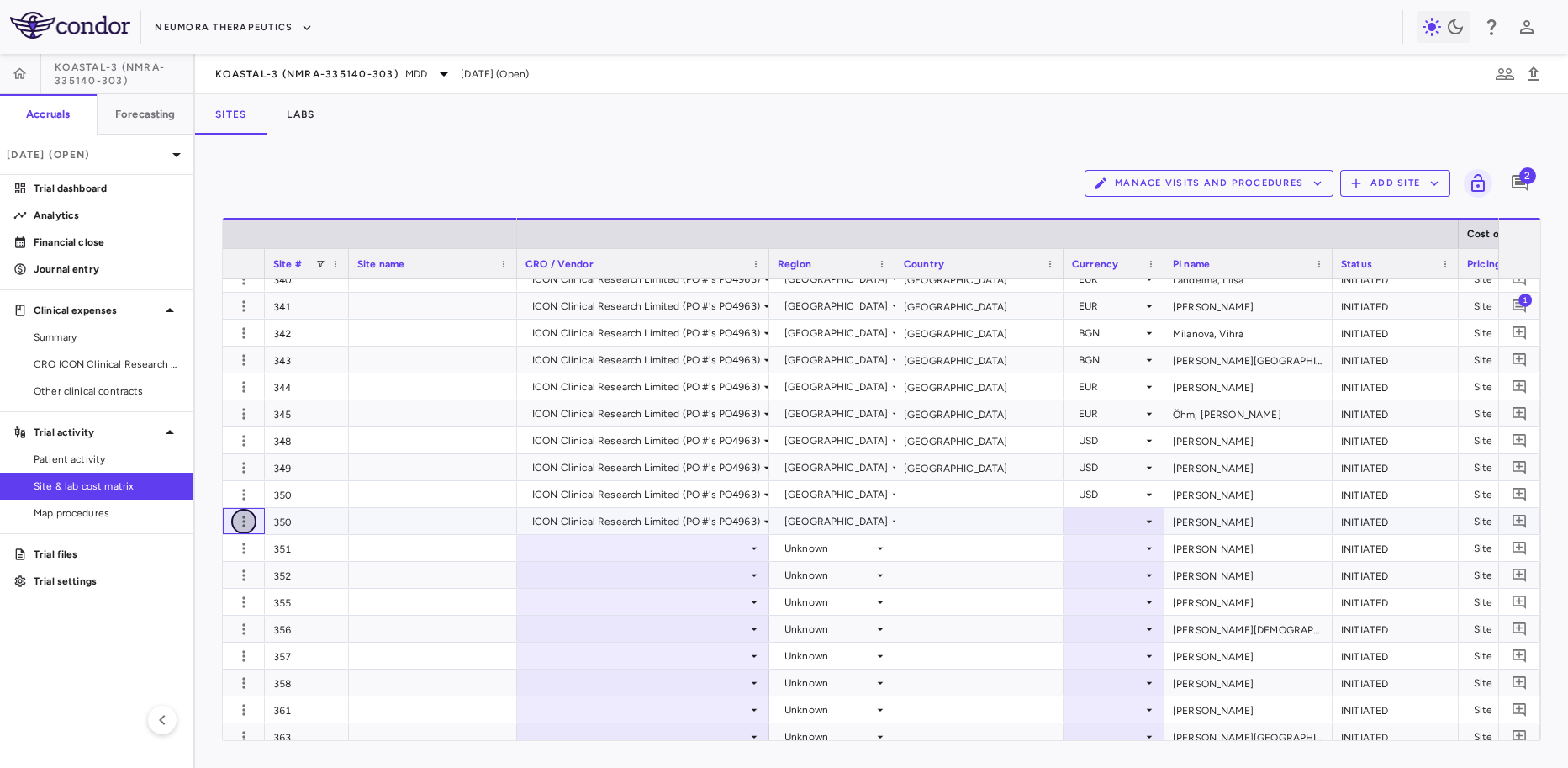click 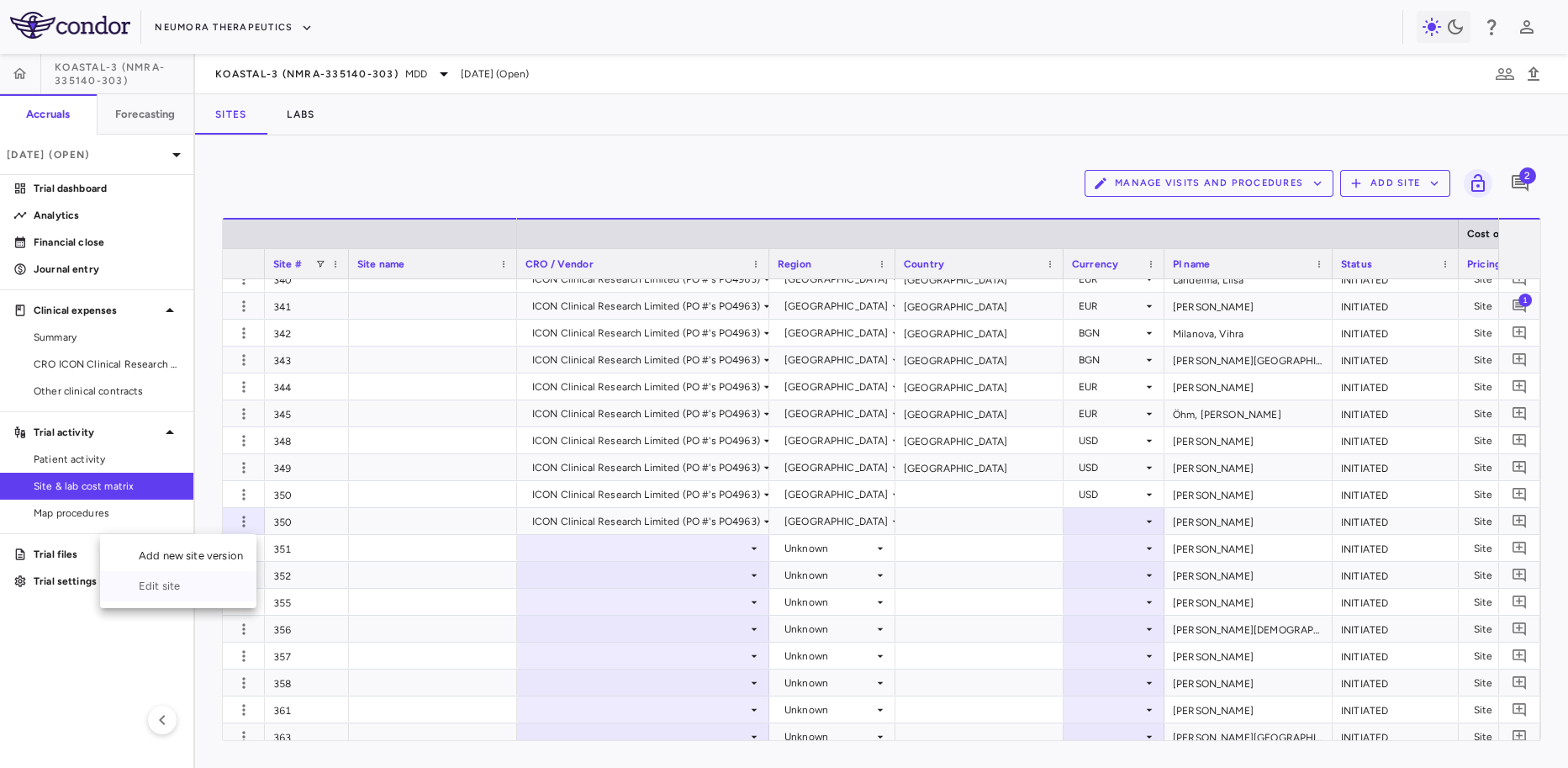 click on "Edit site" at bounding box center (178, 586) 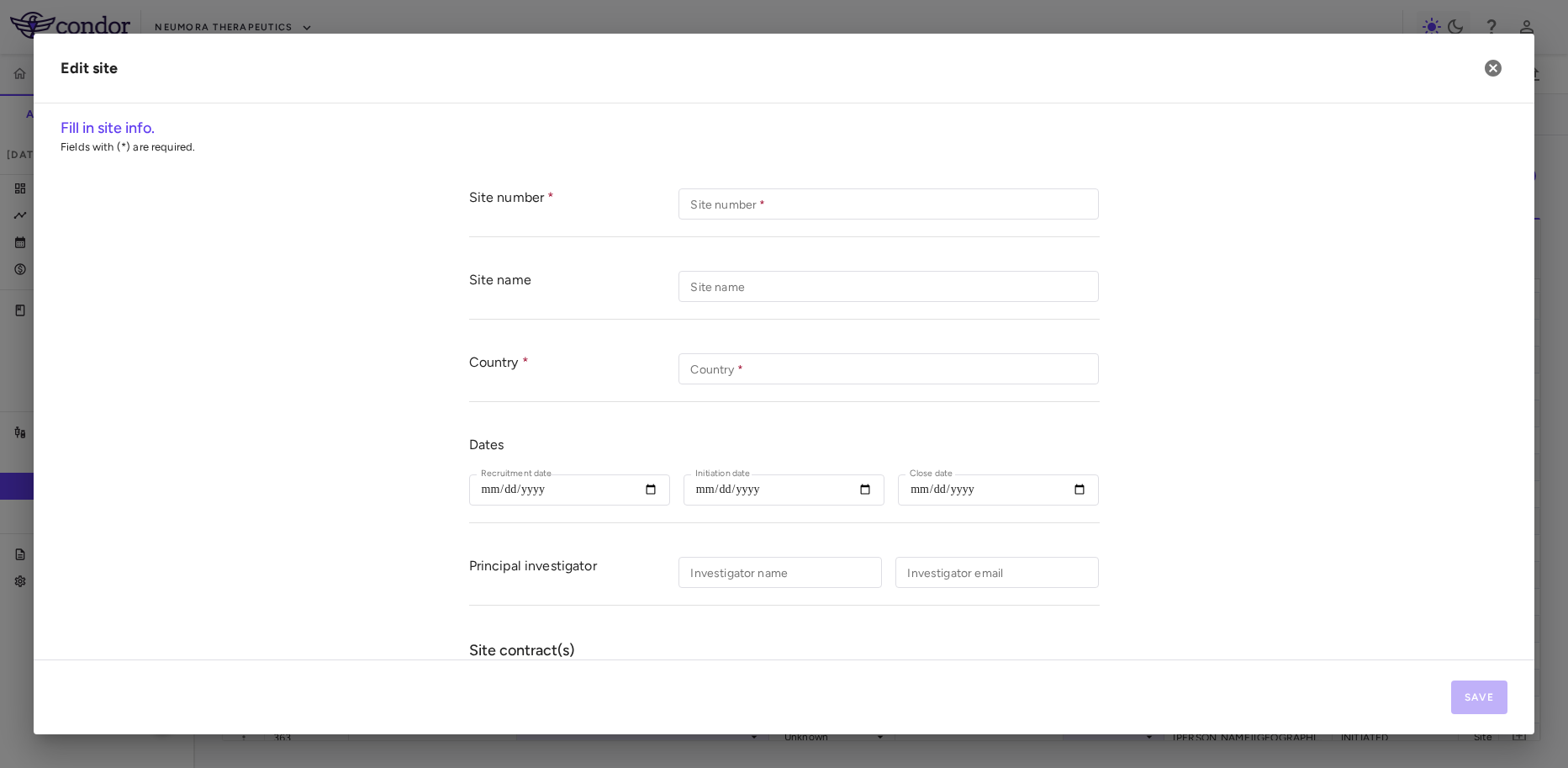 type on "***" 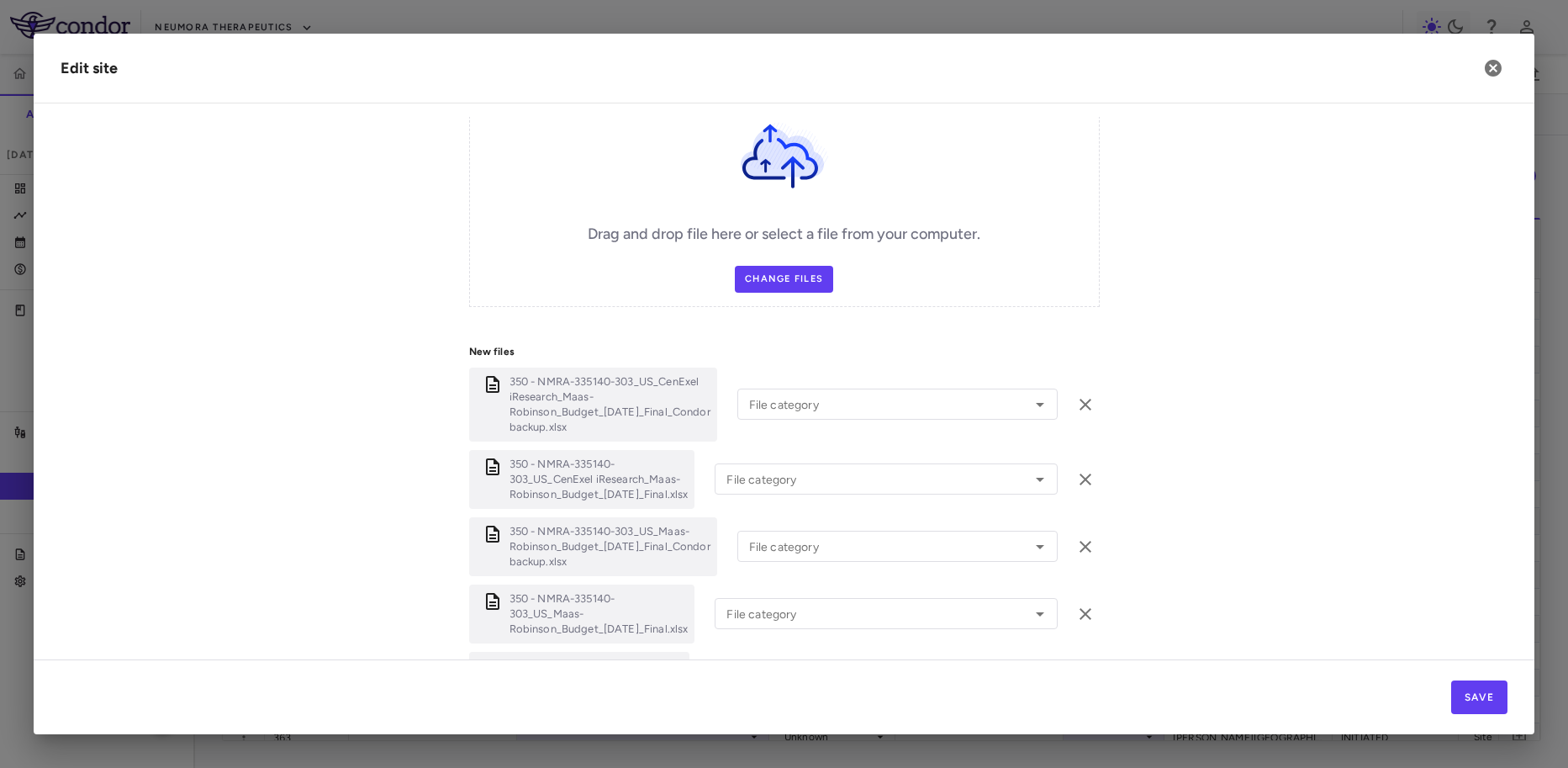 scroll, scrollTop: 855, scrollLeft: 0, axis: vertical 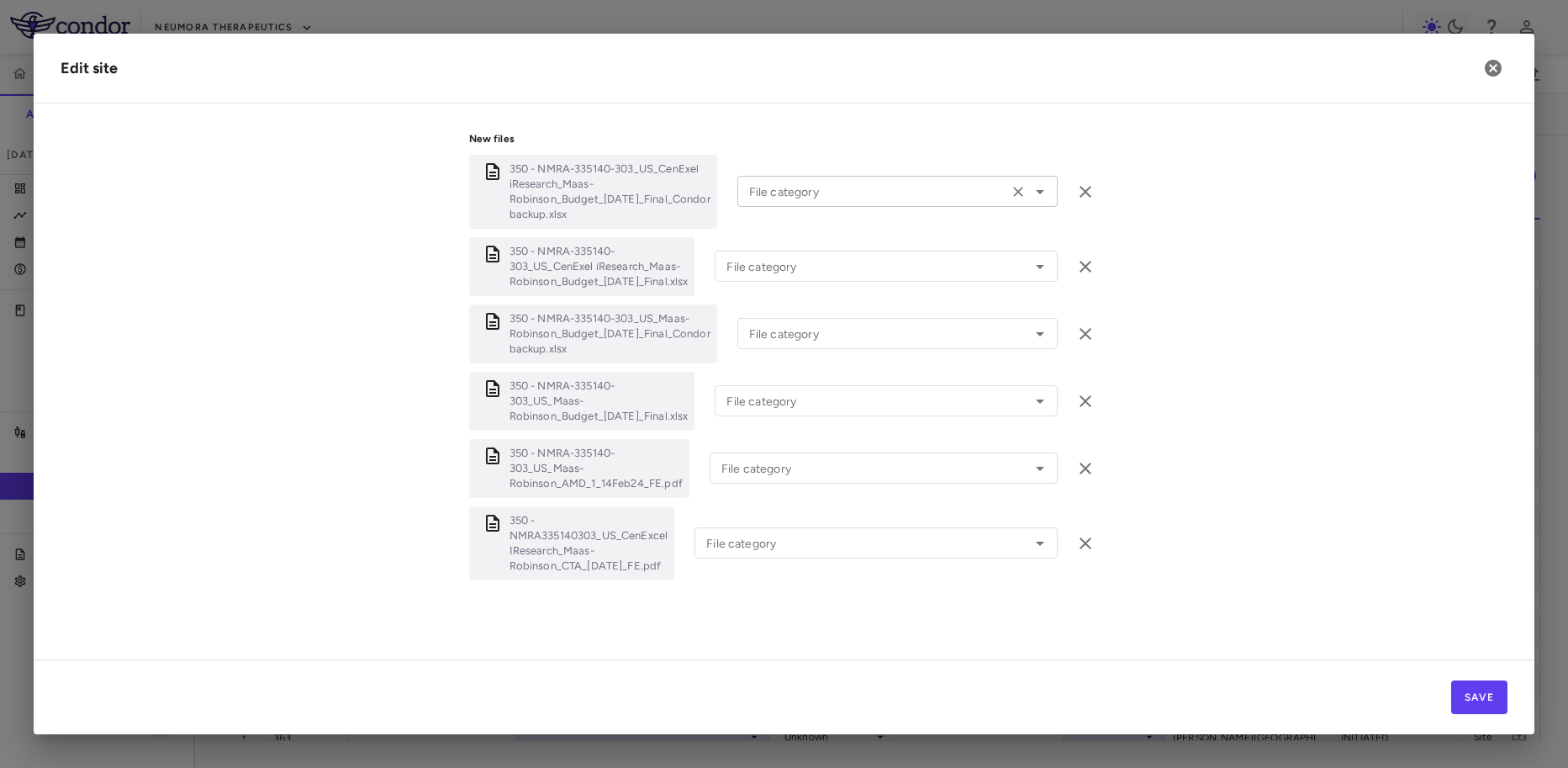 click 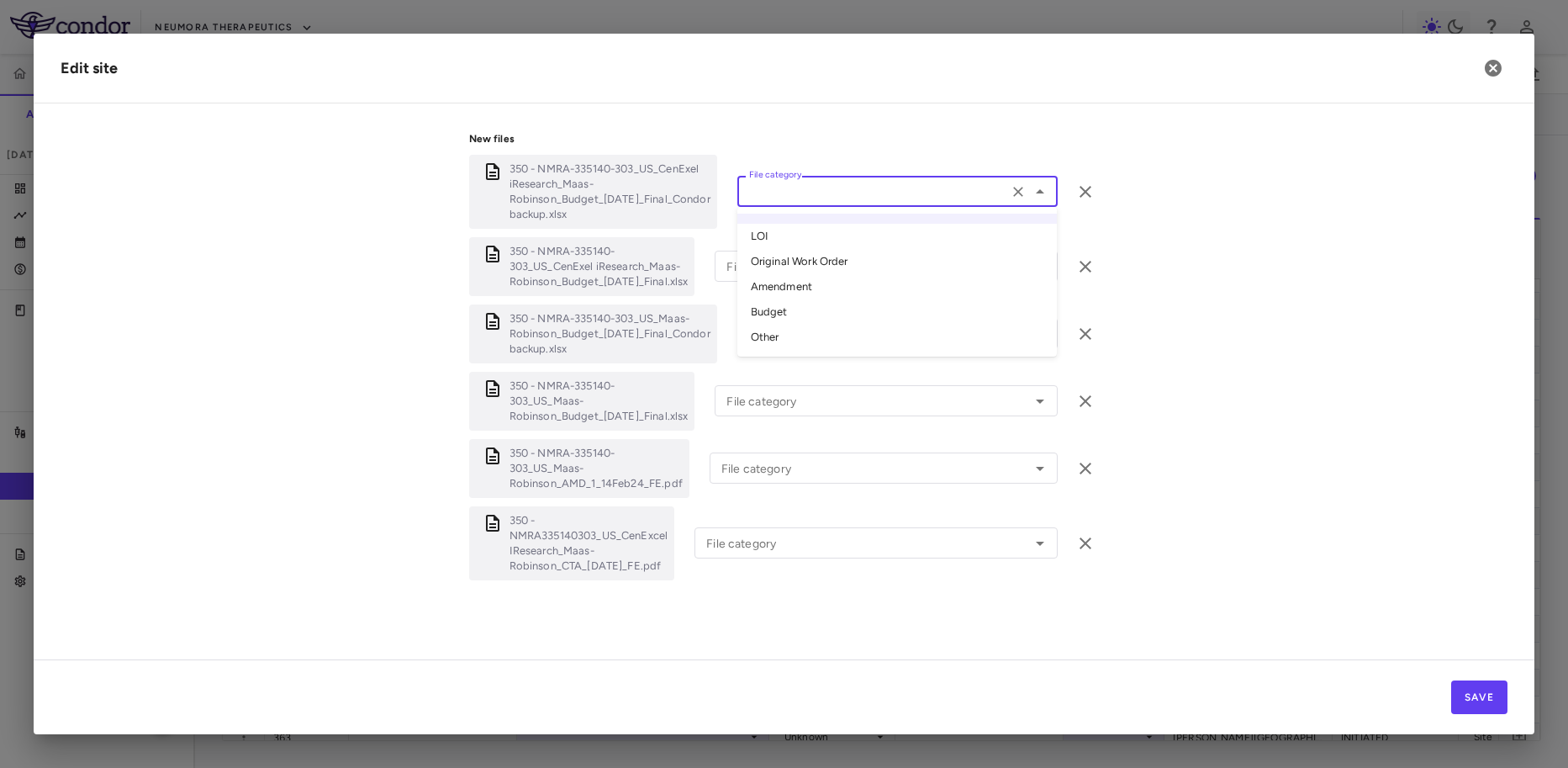 click on "Other" at bounding box center [897, 337] 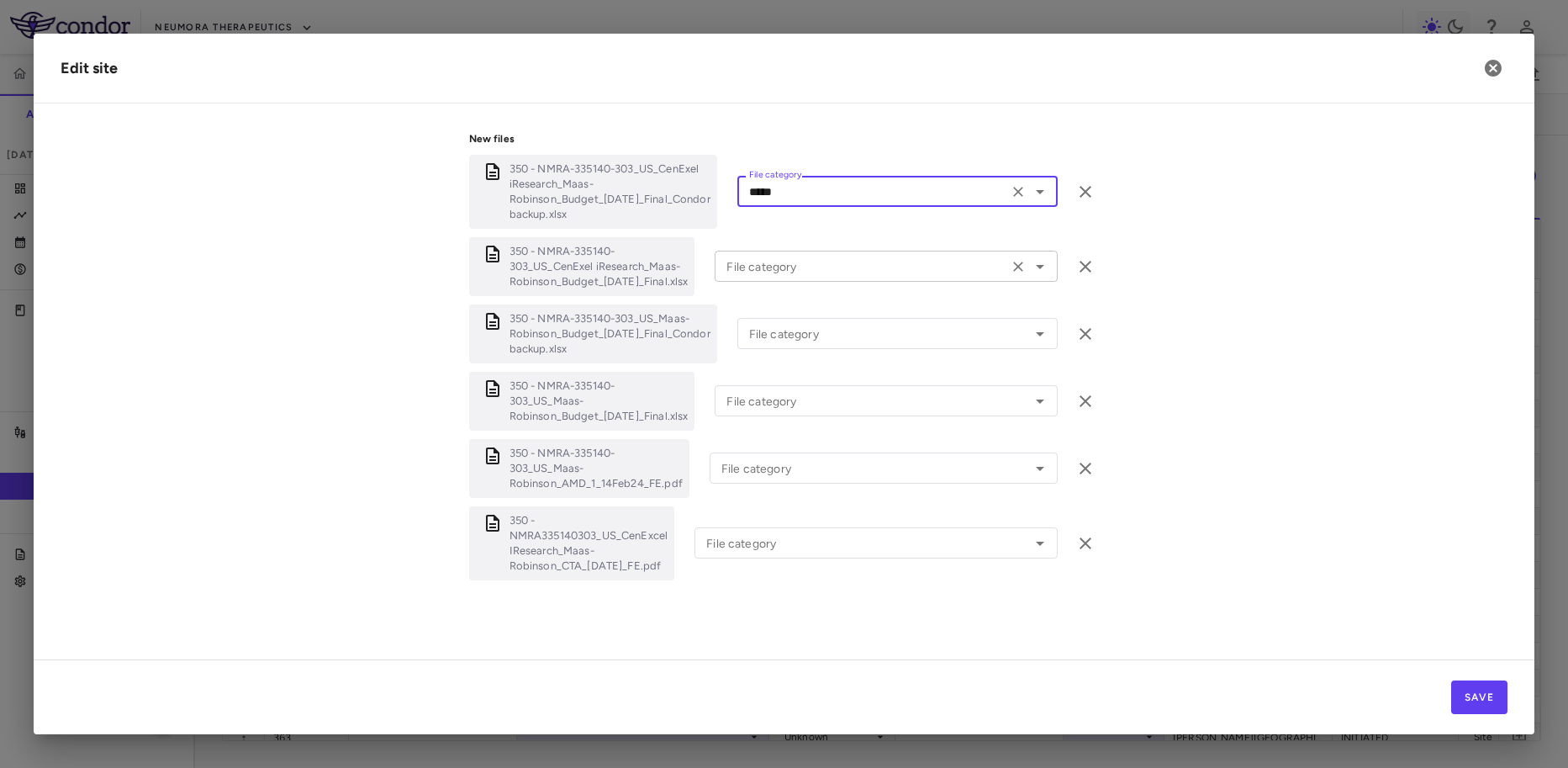 click 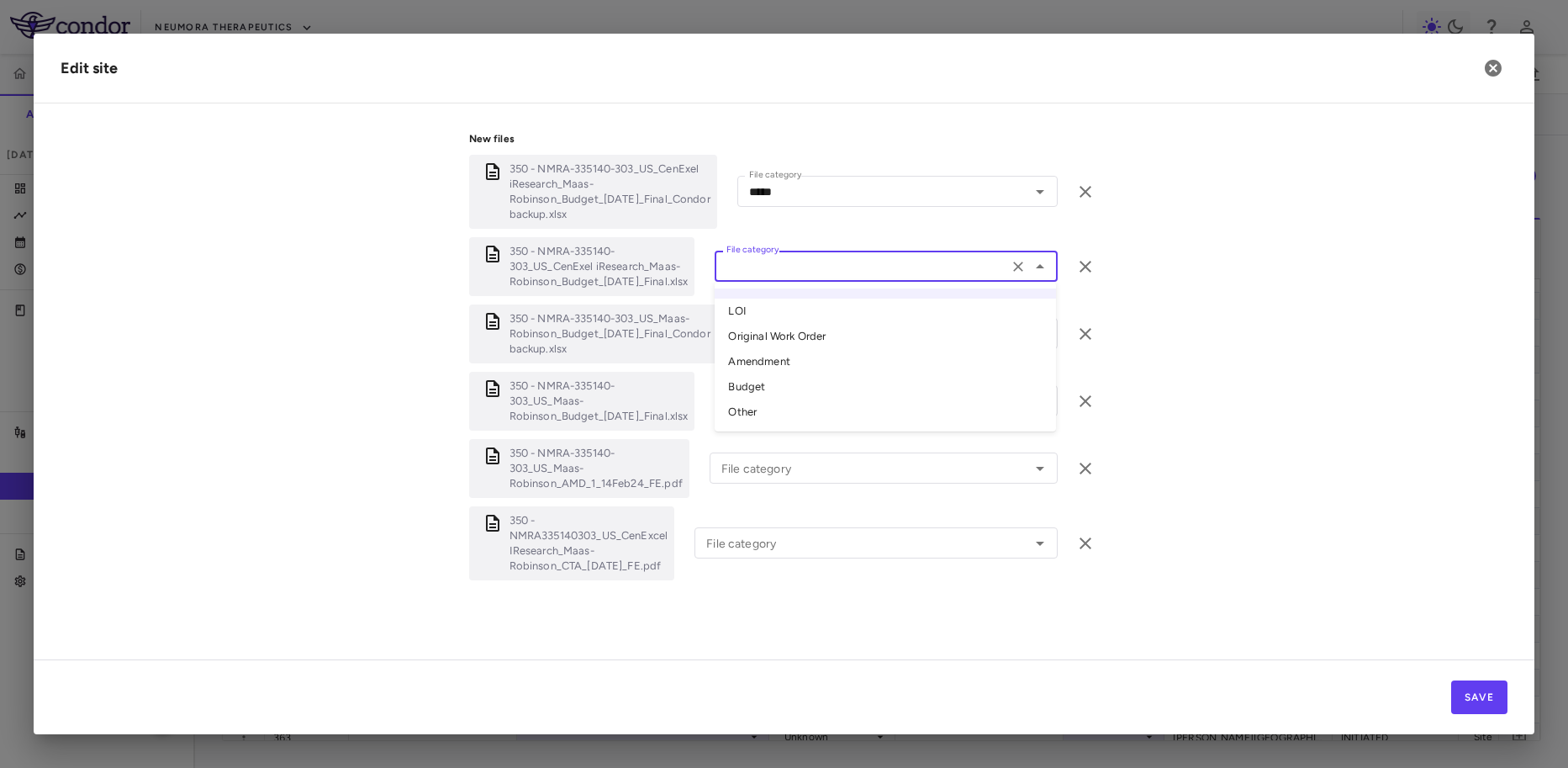 click on "Budget" at bounding box center [885, 387] 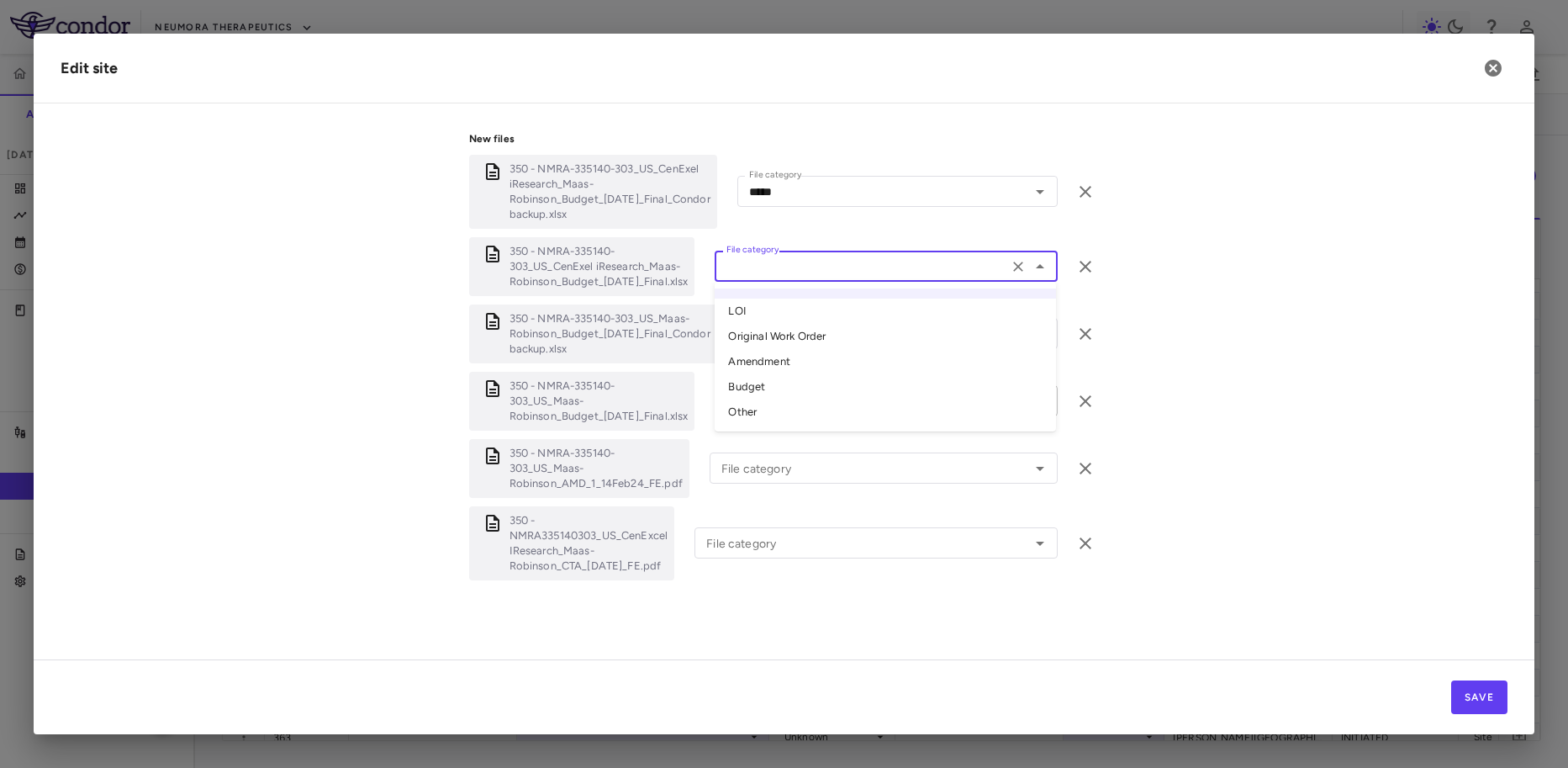 type on "******" 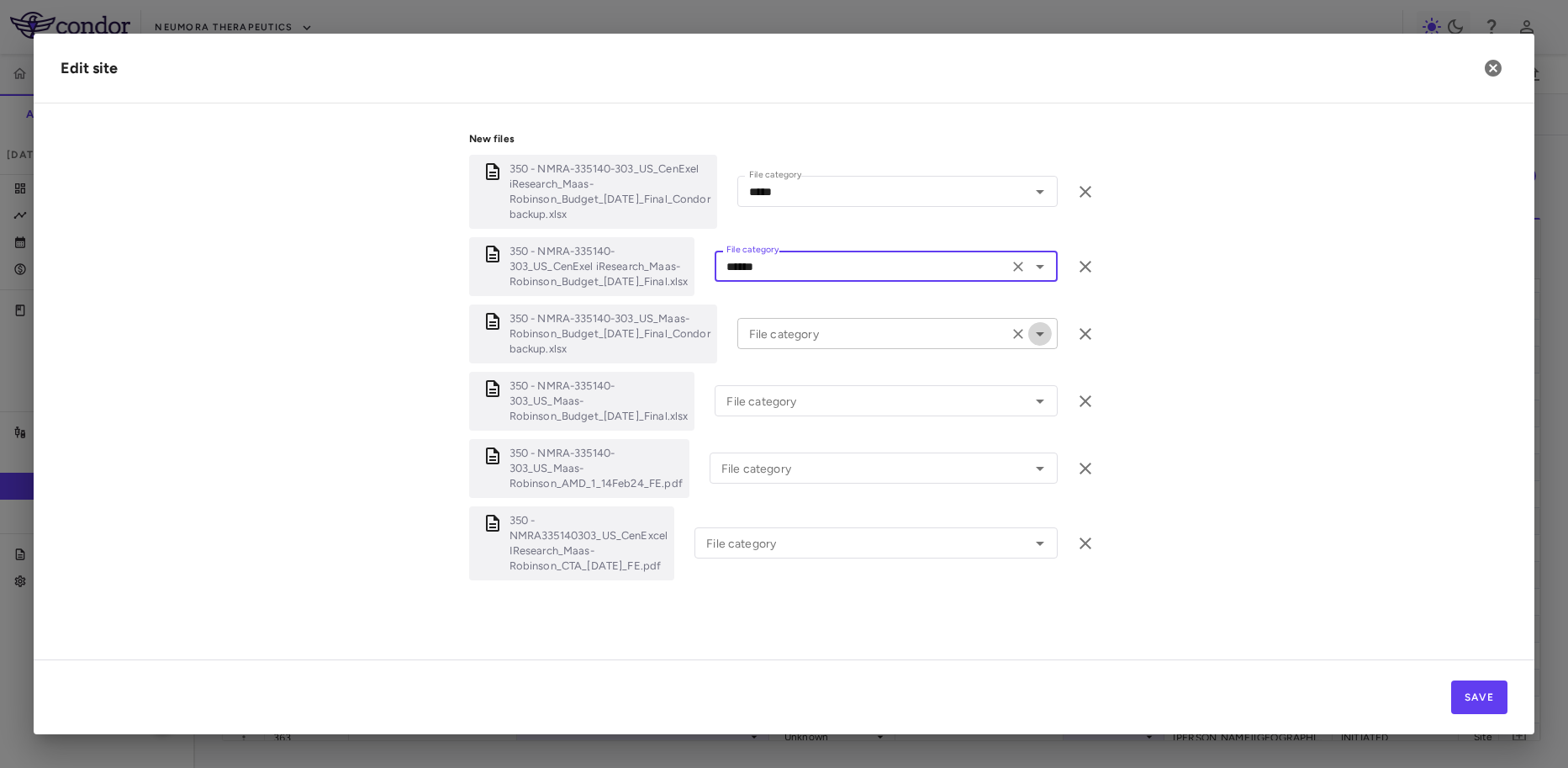 click 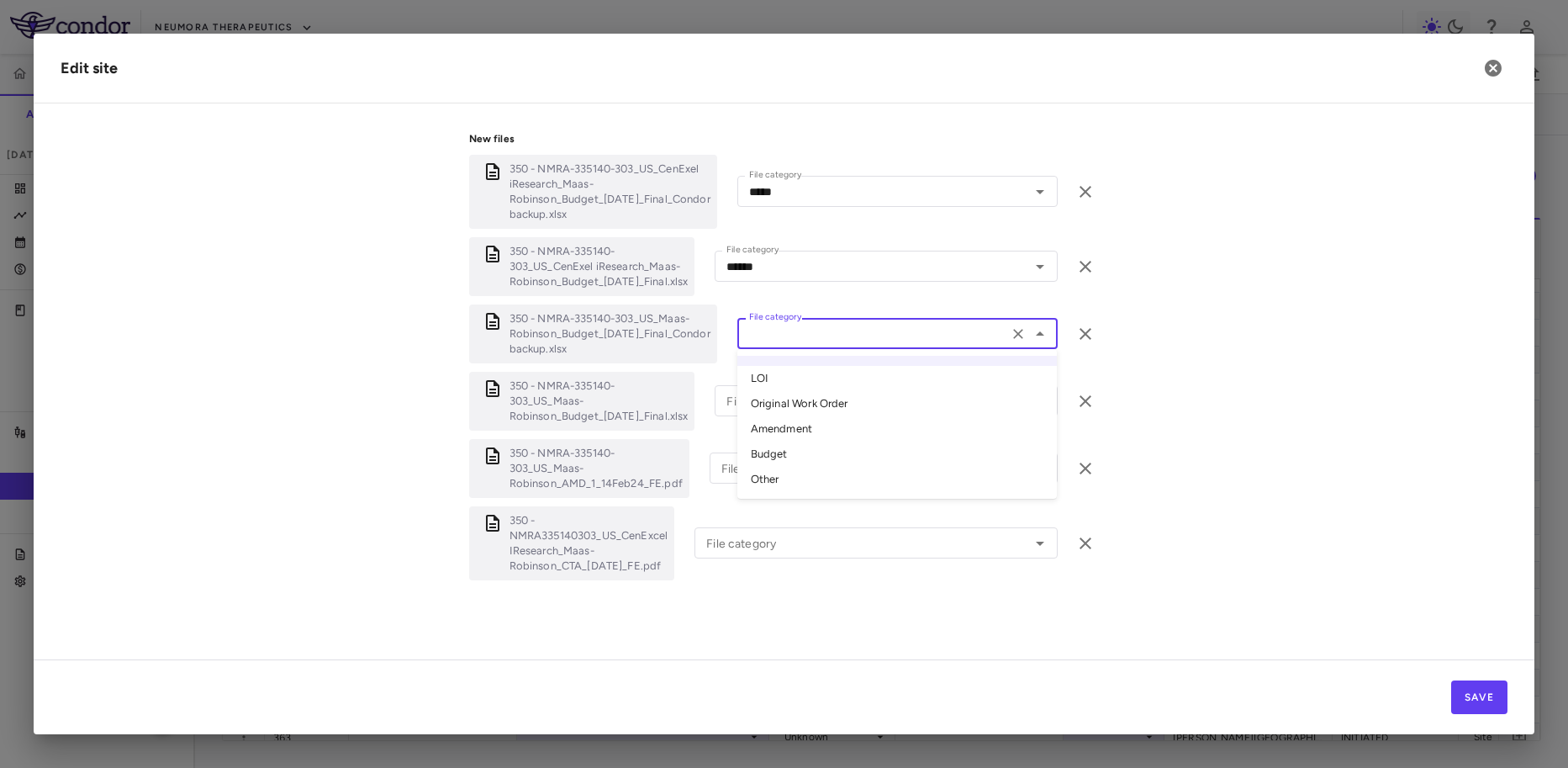 click on "Other" at bounding box center [897, 479] 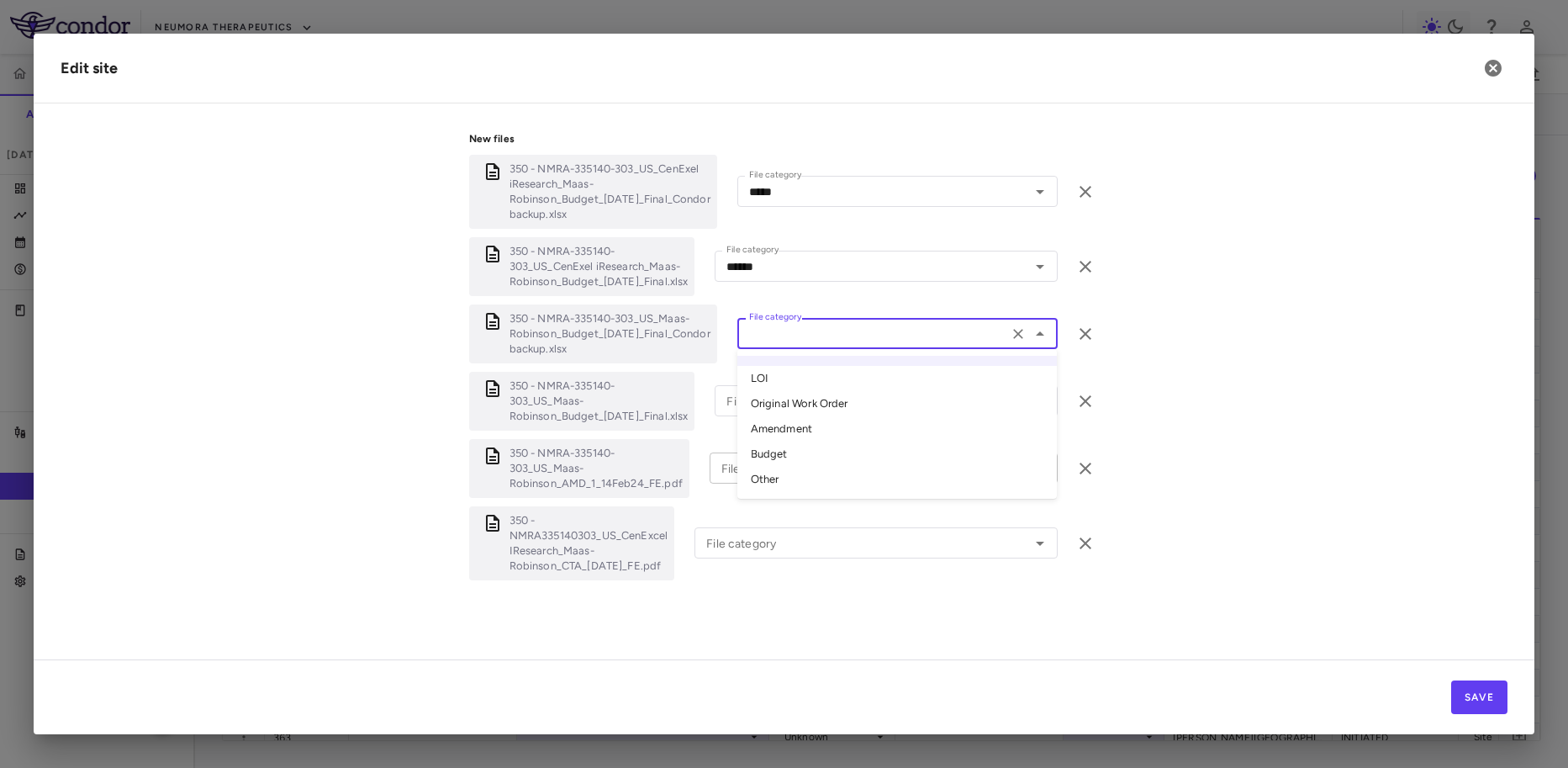 type on "*****" 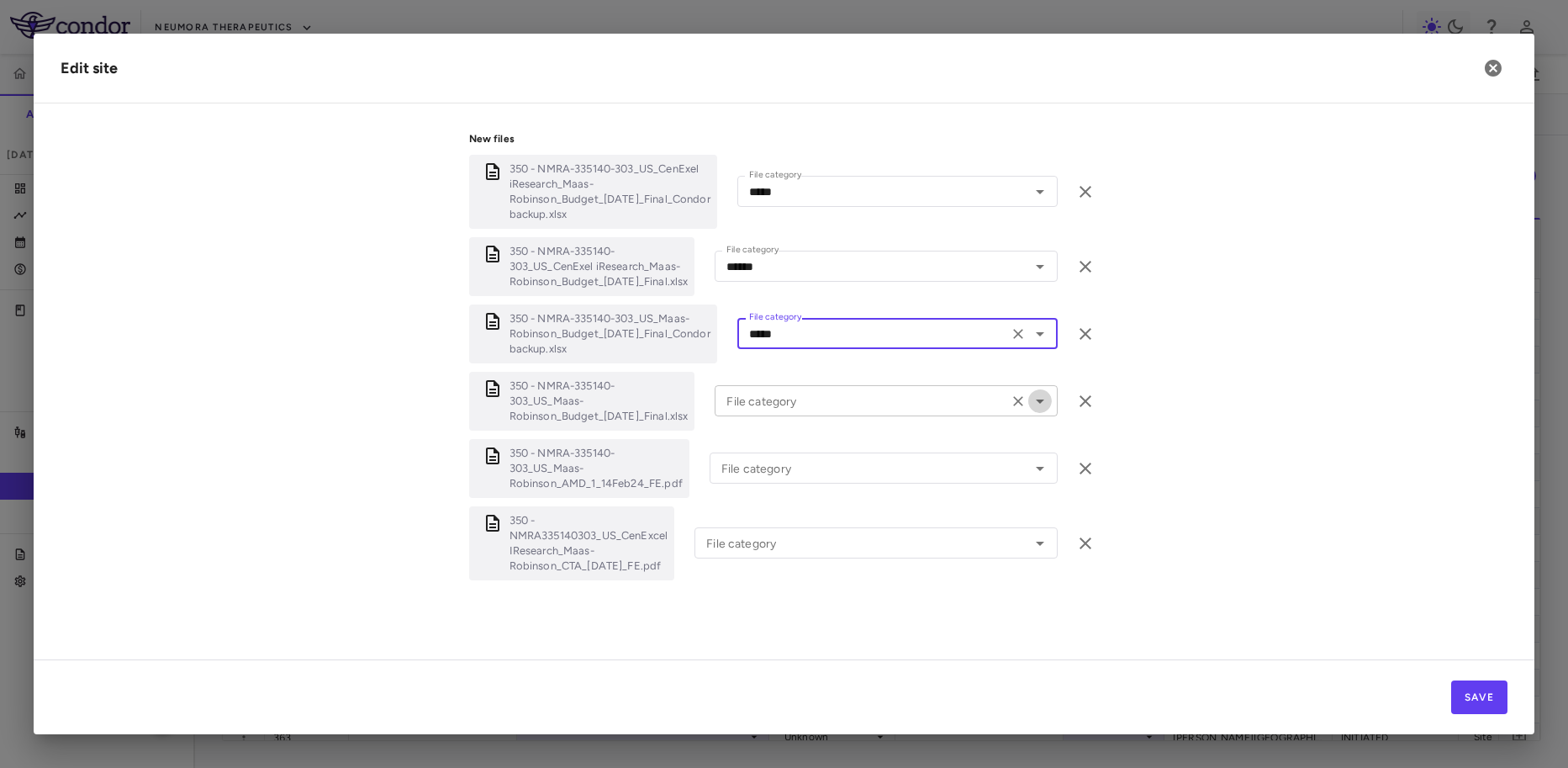 click 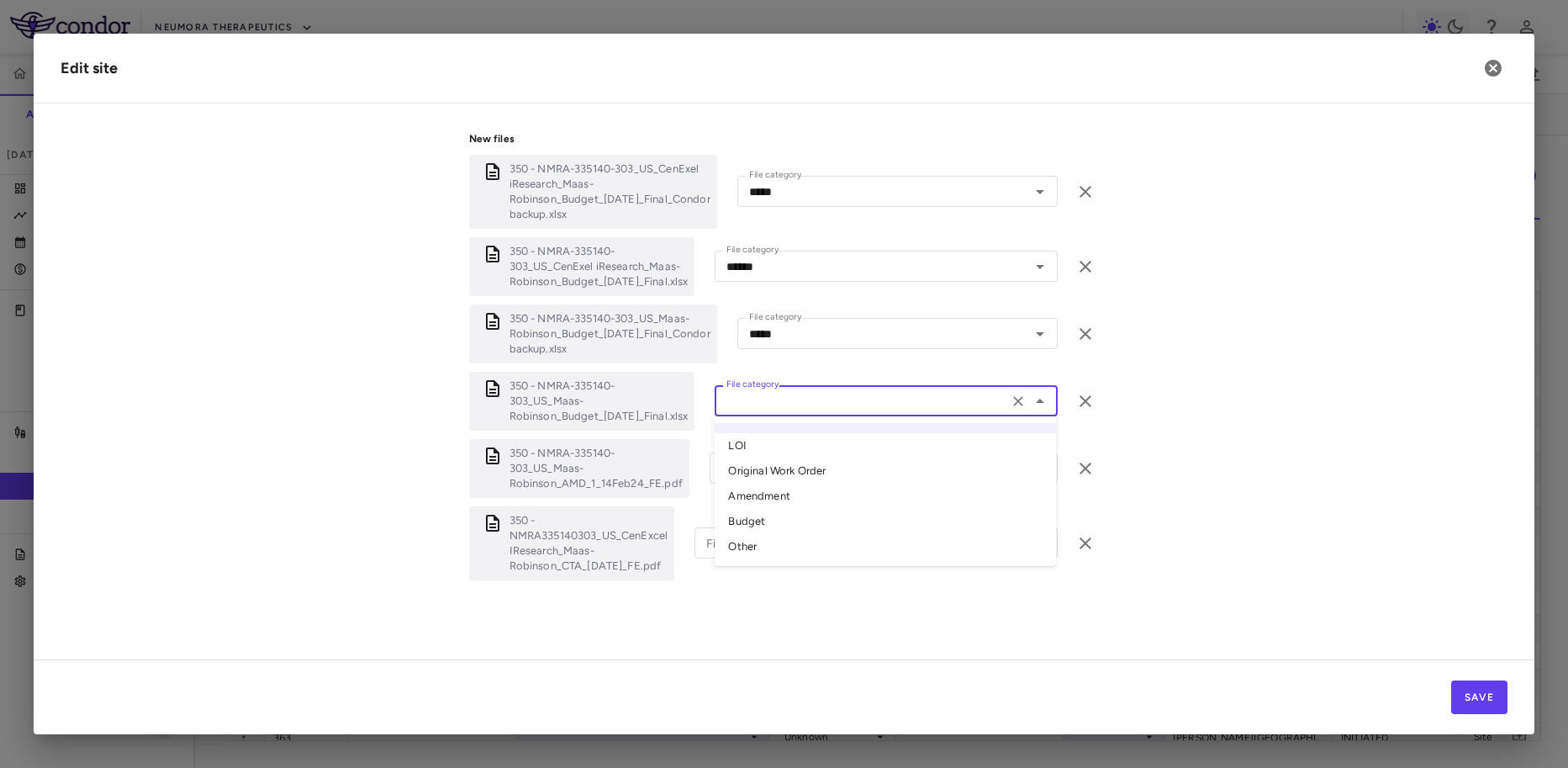 click on "Budget" at bounding box center (885, 522) 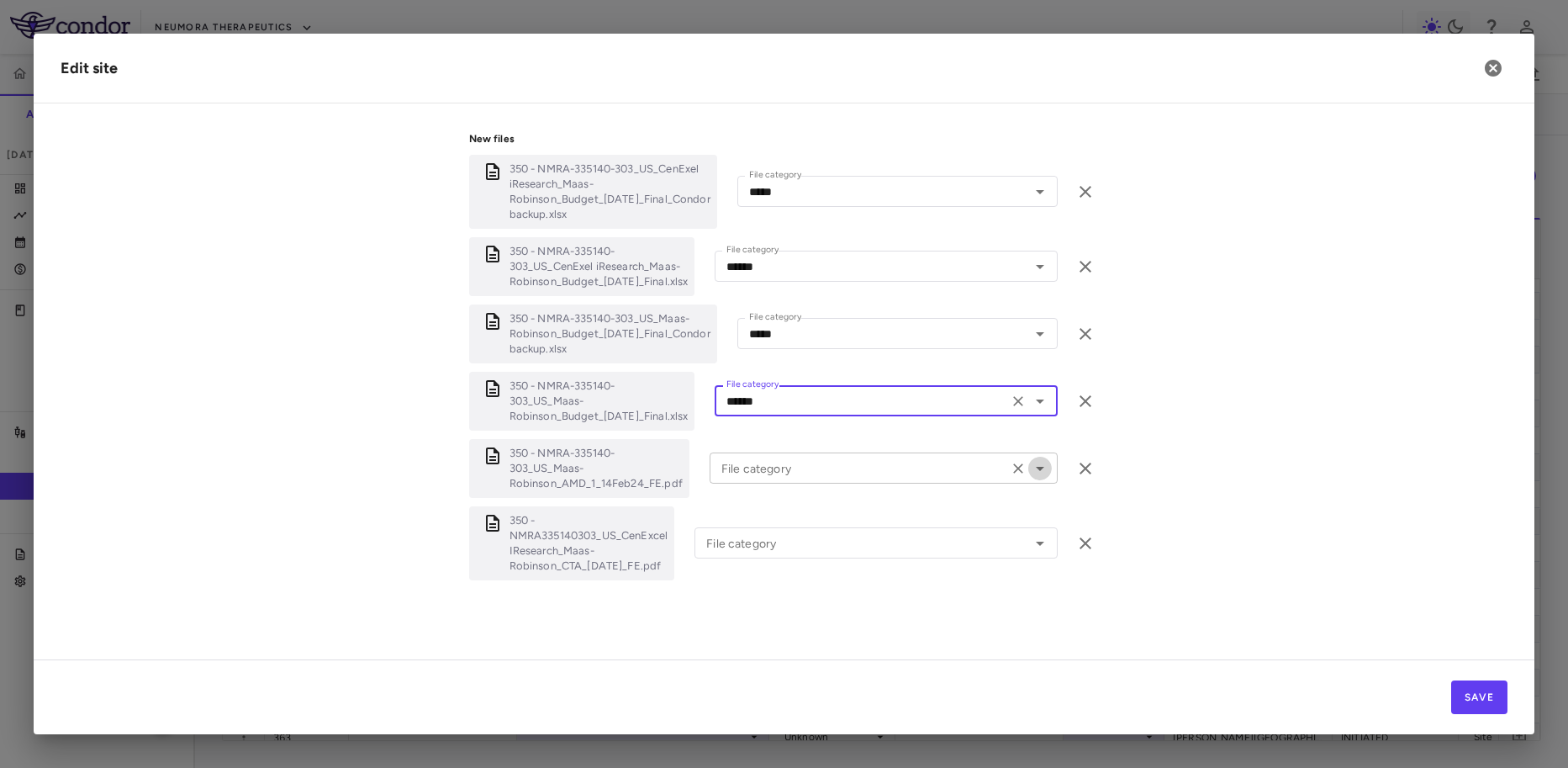 drag, startPoint x: 1039, startPoint y: 465, endPoint x: 946, endPoint y: 477, distance: 93.771 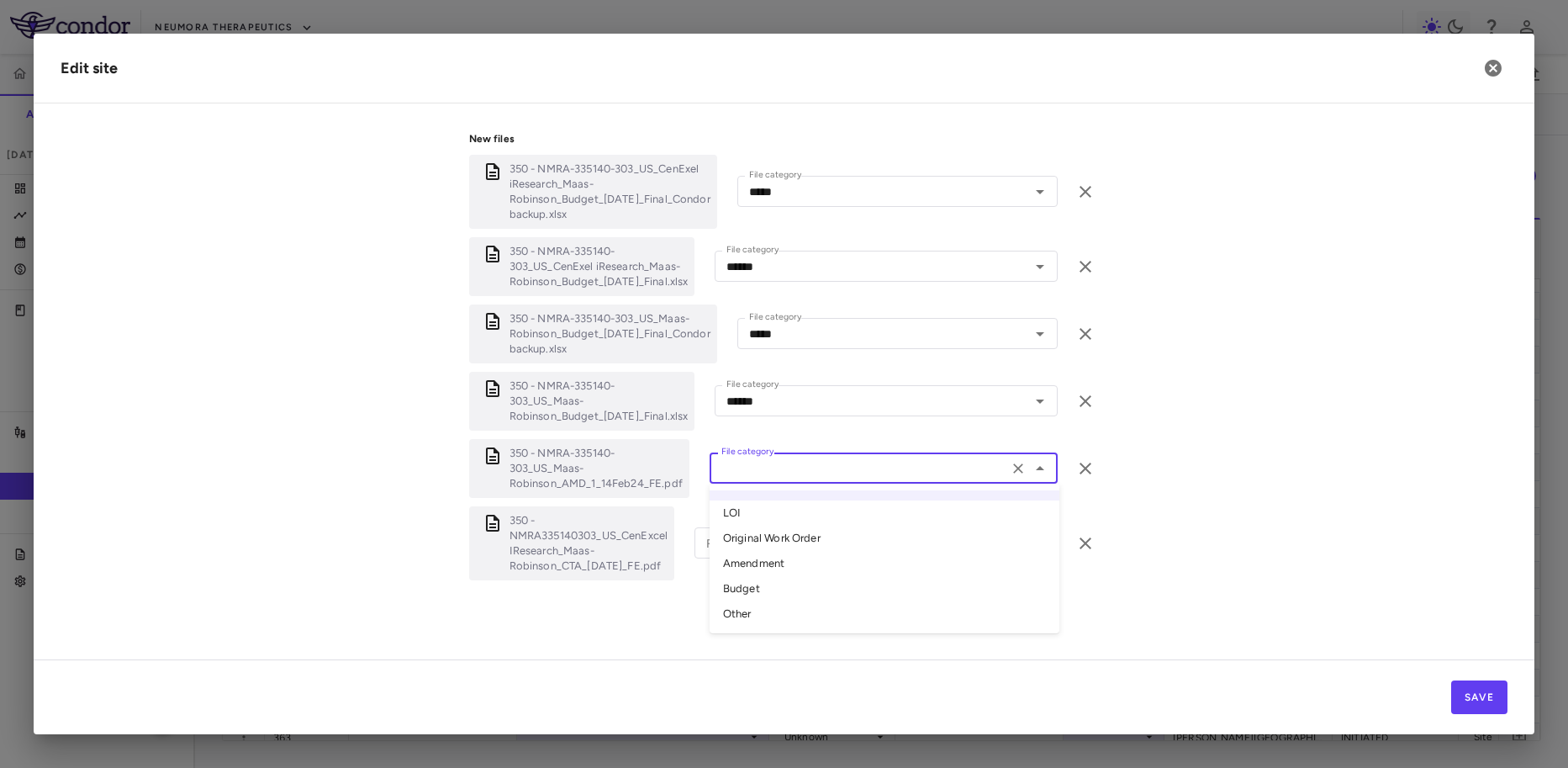 click on "Amendment" at bounding box center (884, 564) 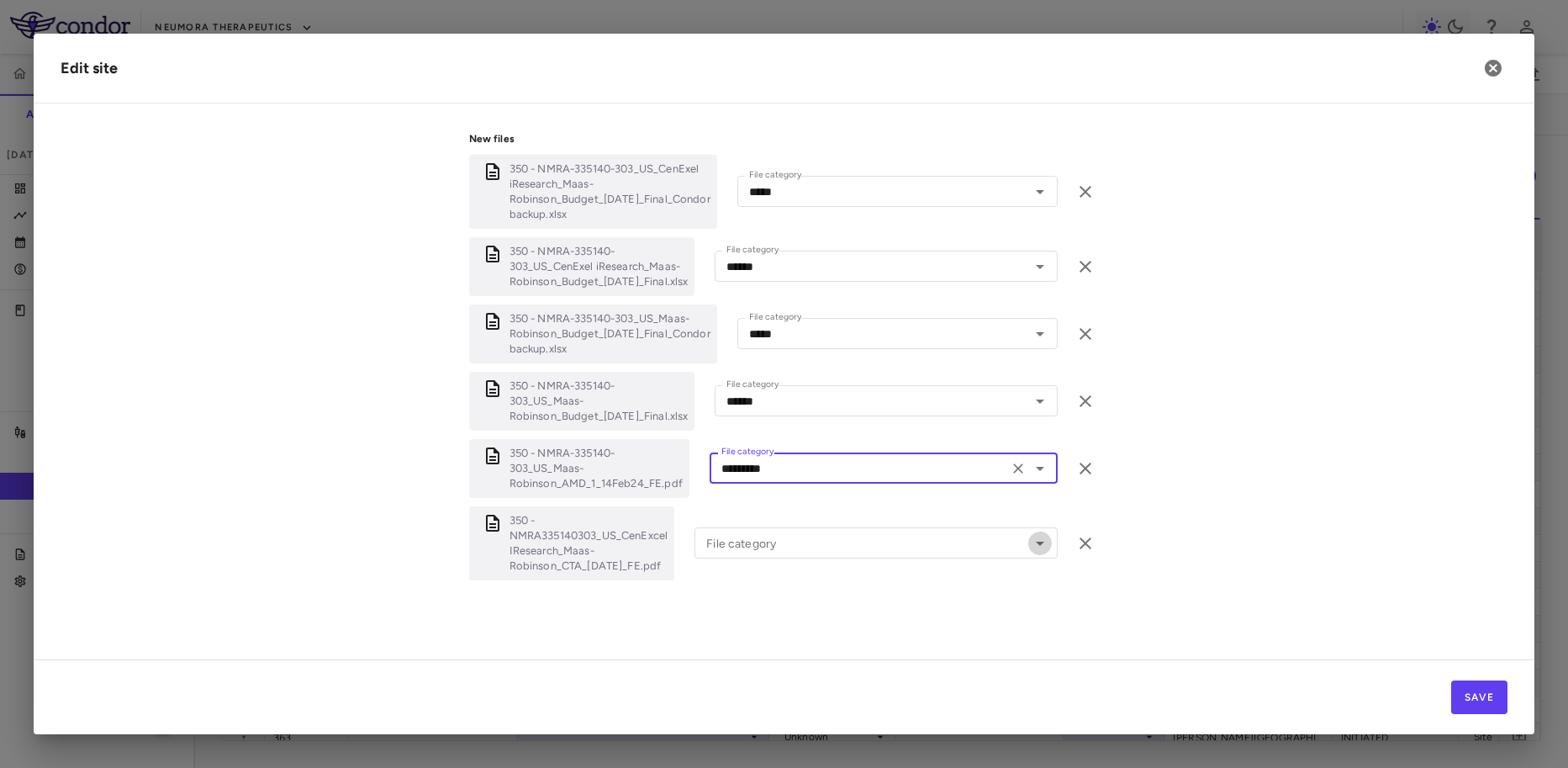drag, startPoint x: 1043, startPoint y: 547, endPoint x: 896, endPoint y: 567, distance: 148.35431 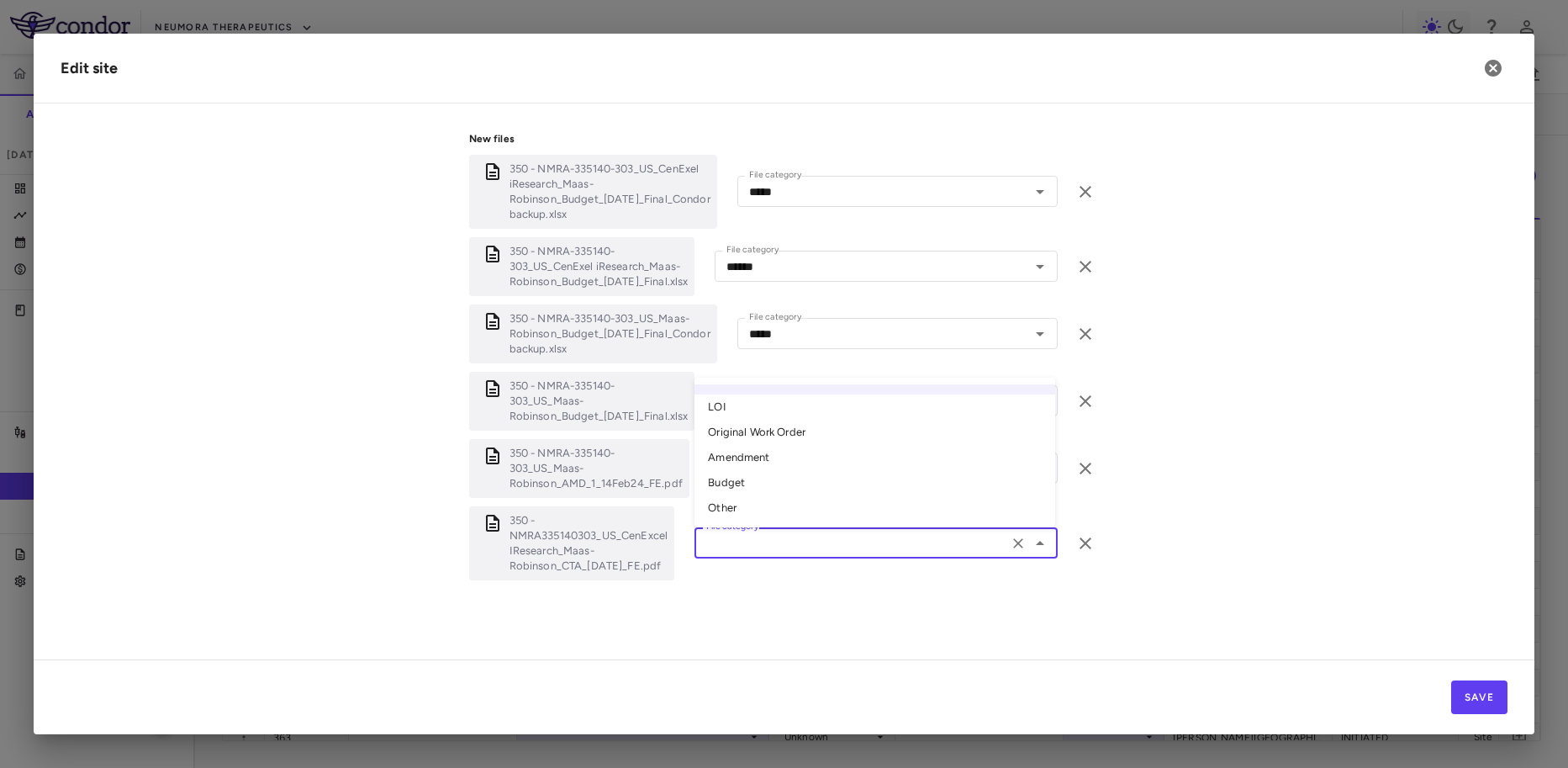 click on "Original Work Order" at bounding box center [874, 432] 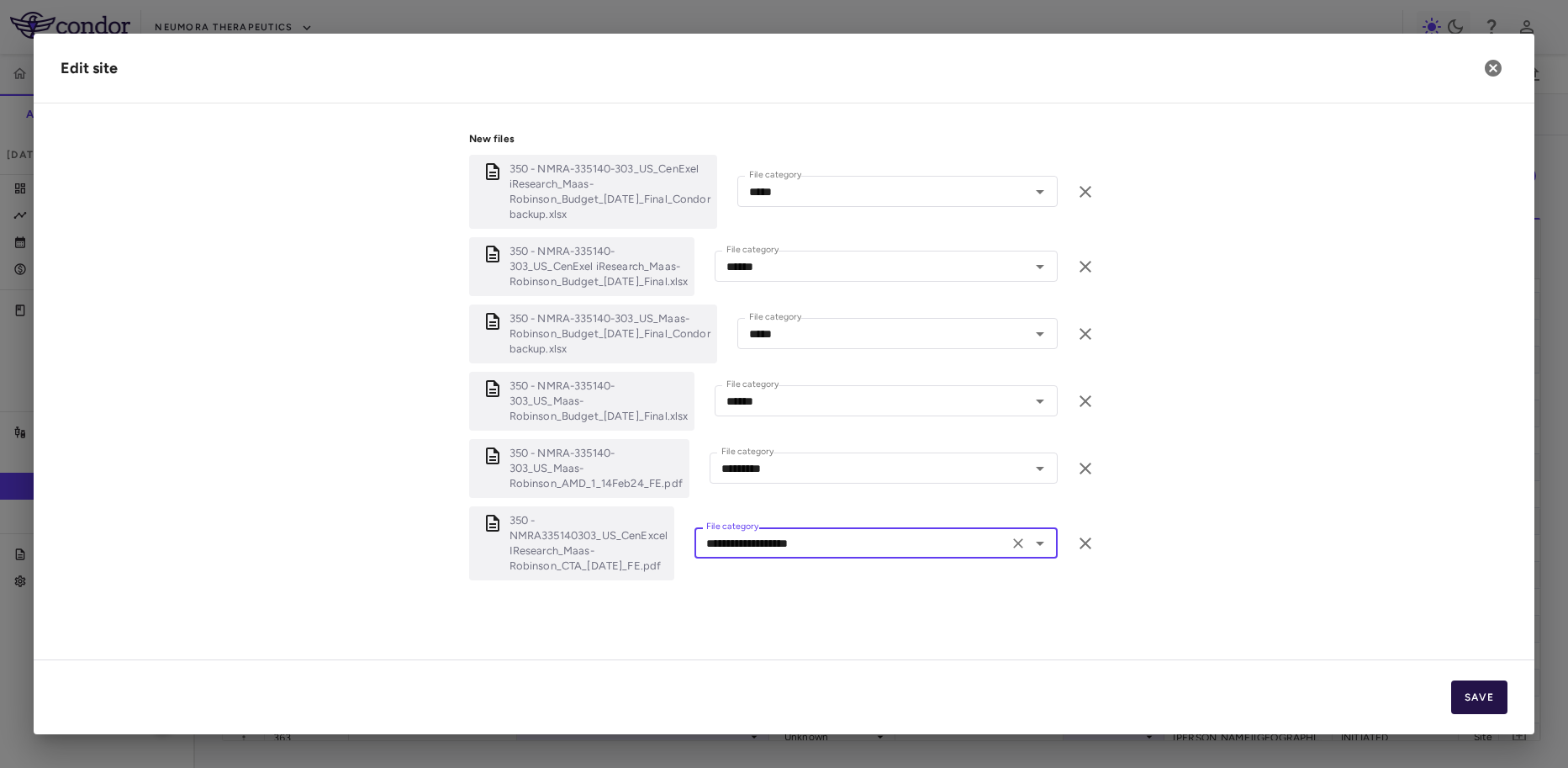 click on "Save" at bounding box center (1479, 697) 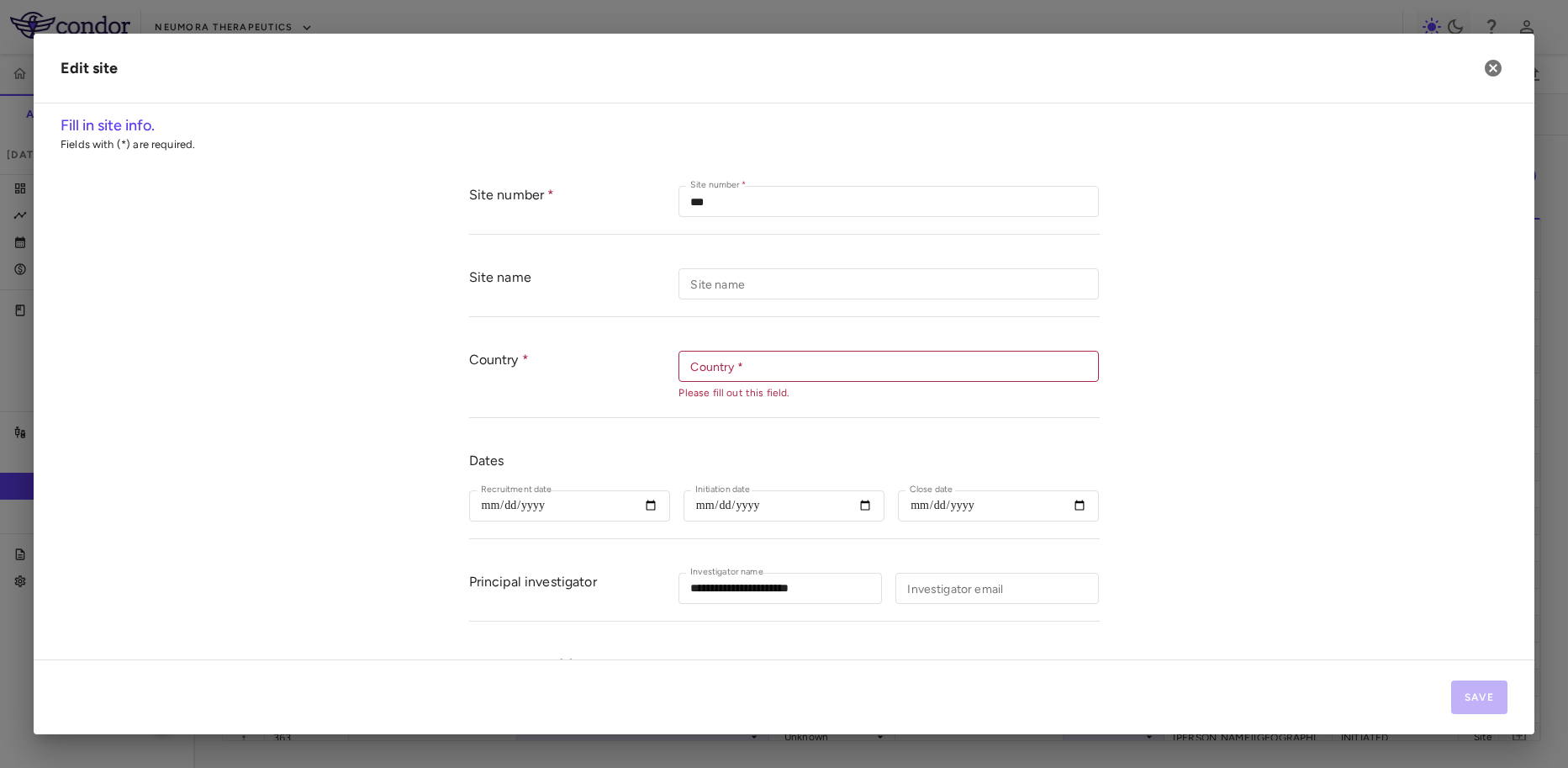 scroll, scrollTop: 0, scrollLeft: 0, axis: both 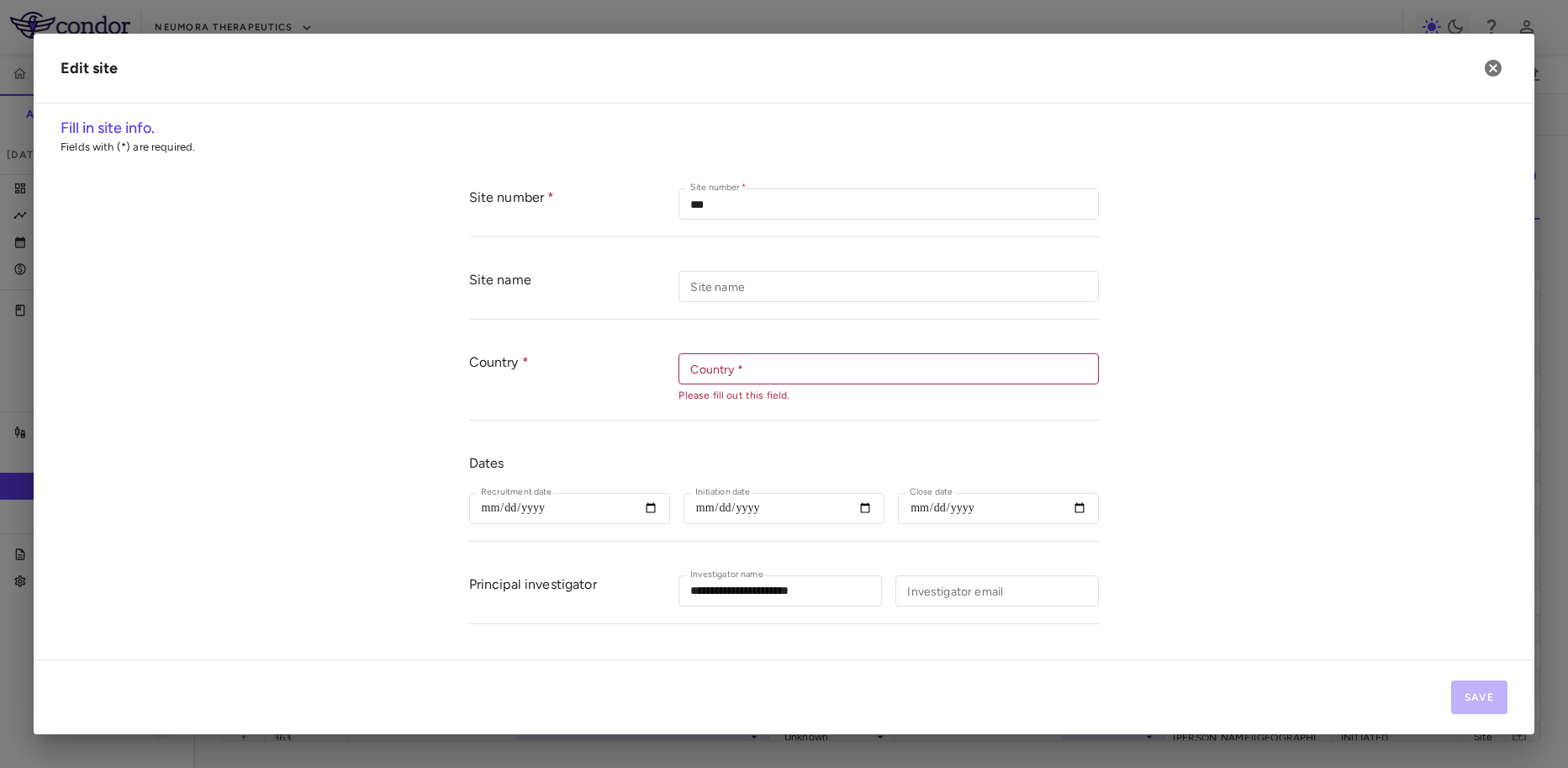 click on "Country   *" at bounding box center (889, 368) 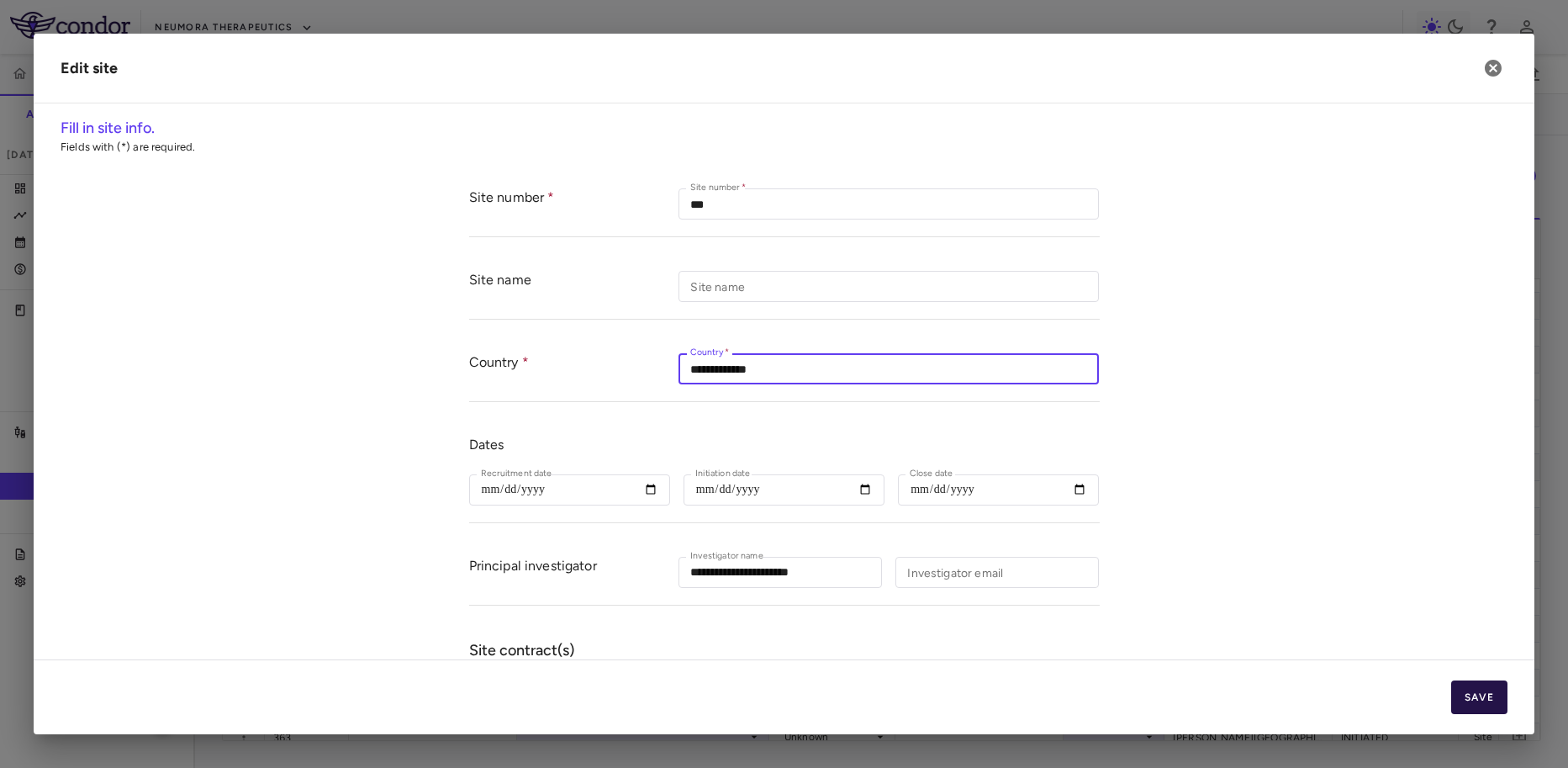 type on "**********" 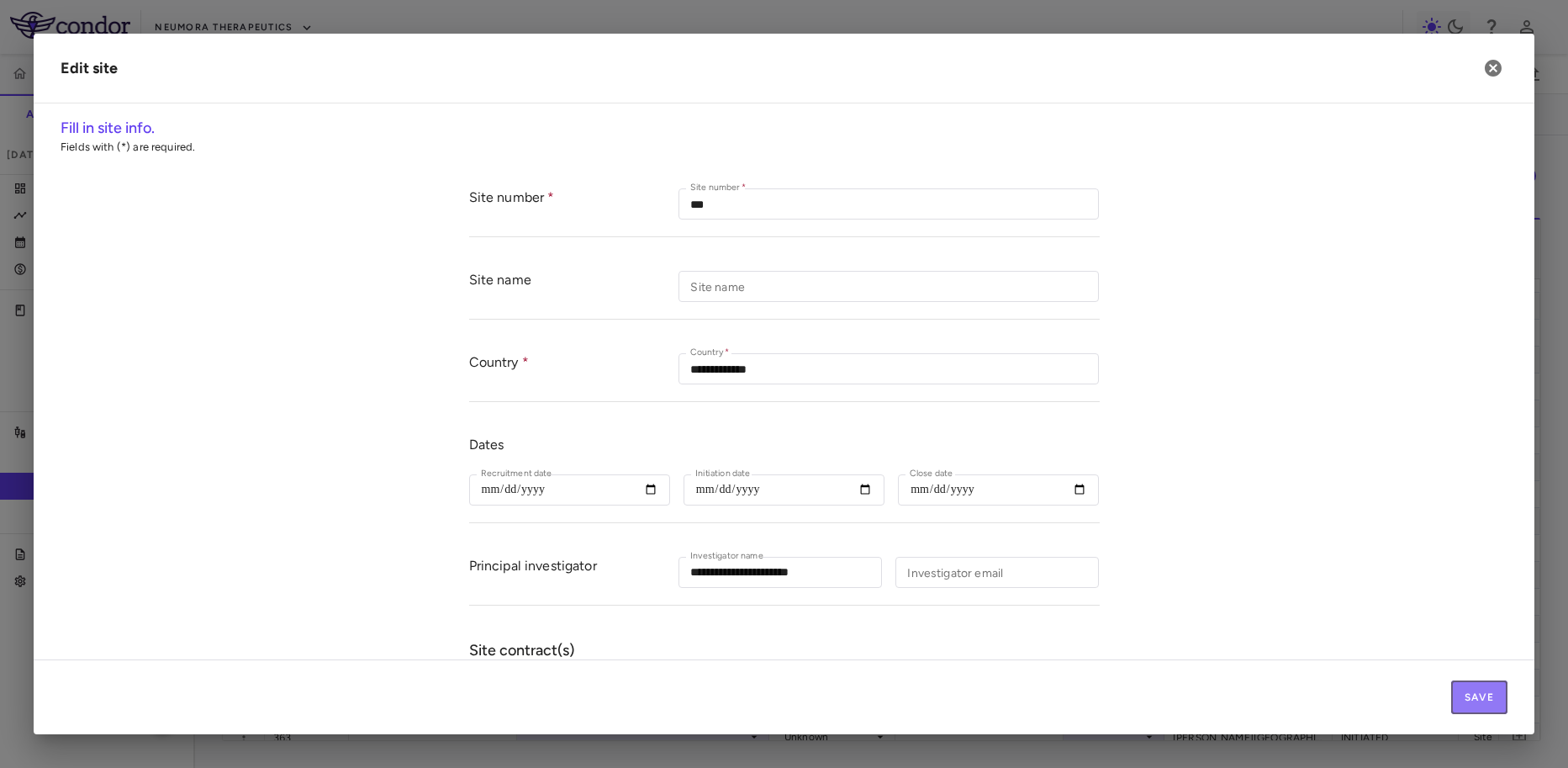 drag, startPoint x: 1496, startPoint y: 695, endPoint x: 1479, endPoint y: 691, distance: 17.464249 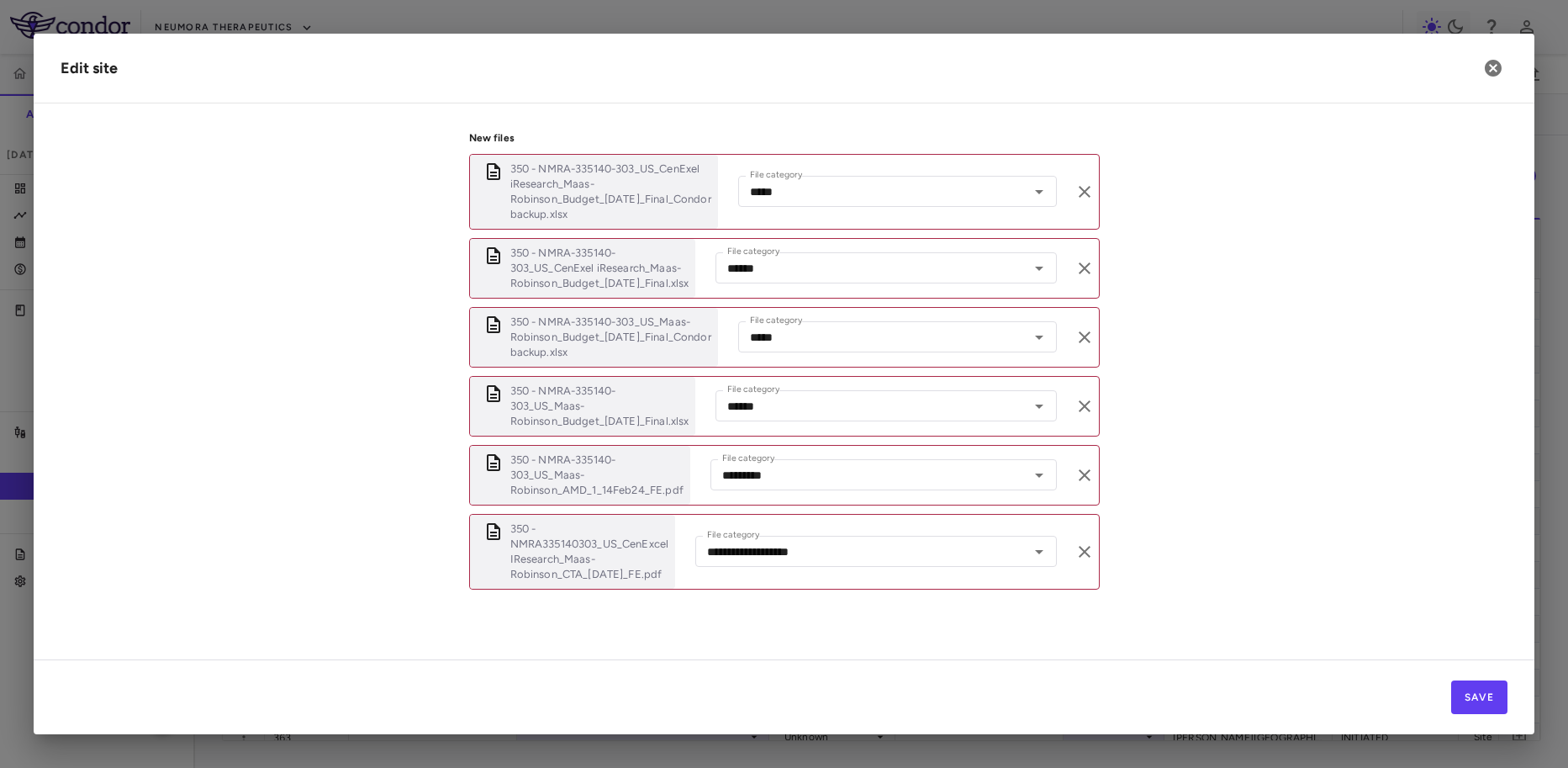 scroll, scrollTop: 865, scrollLeft: 0, axis: vertical 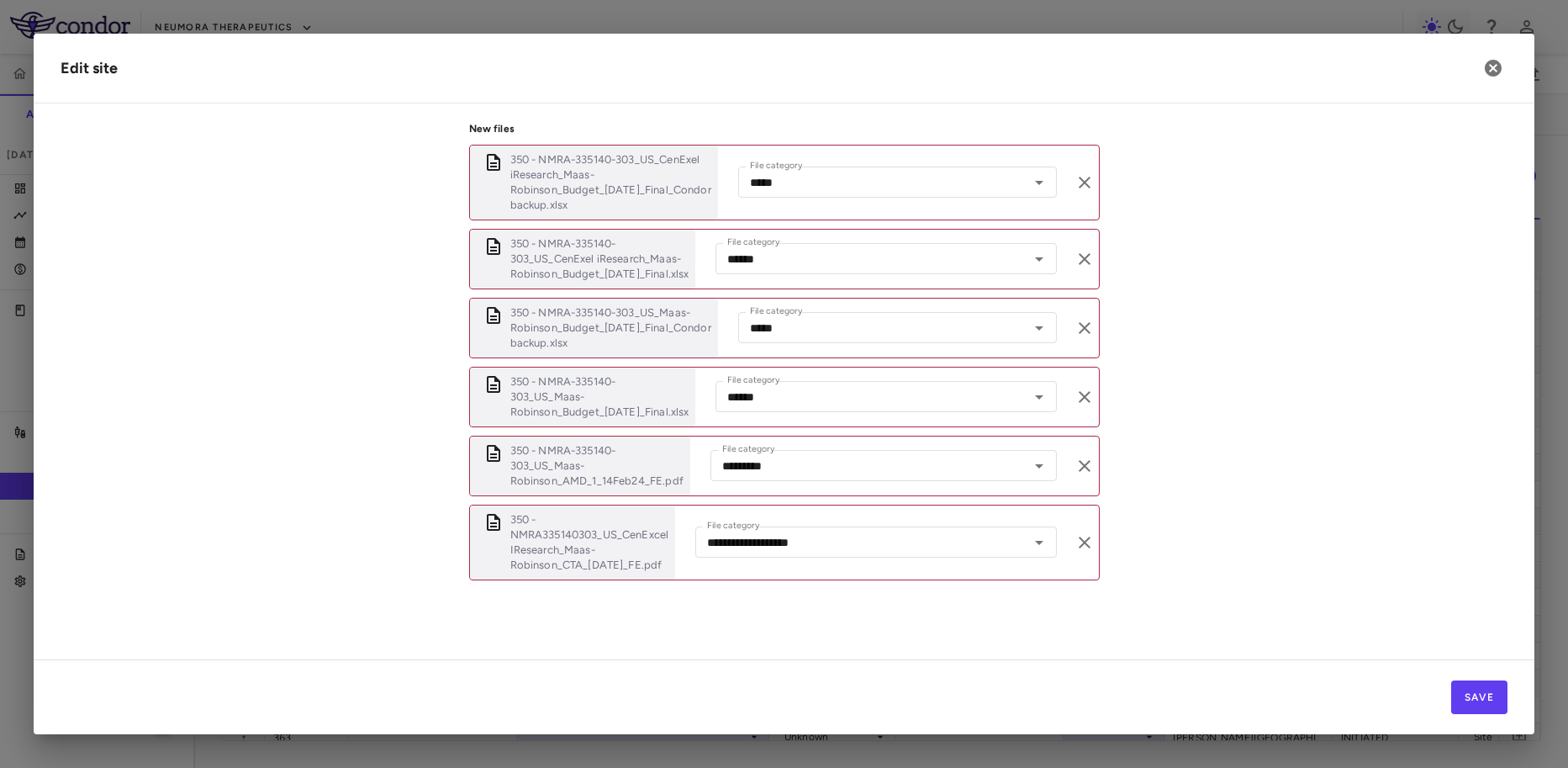 click on "**********" at bounding box center (784, -35) 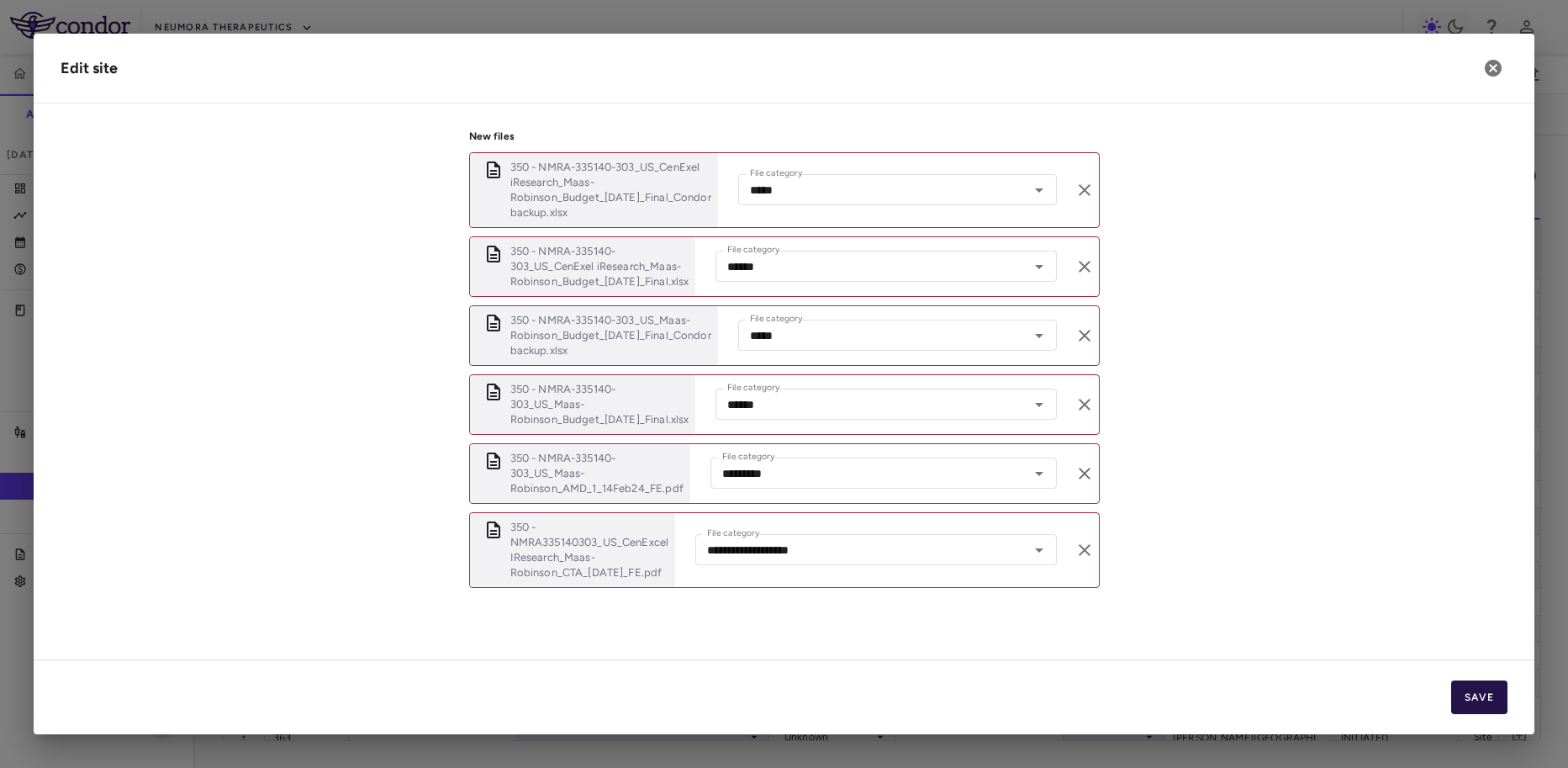 click on "Save" at bounding box center (1479, 697) 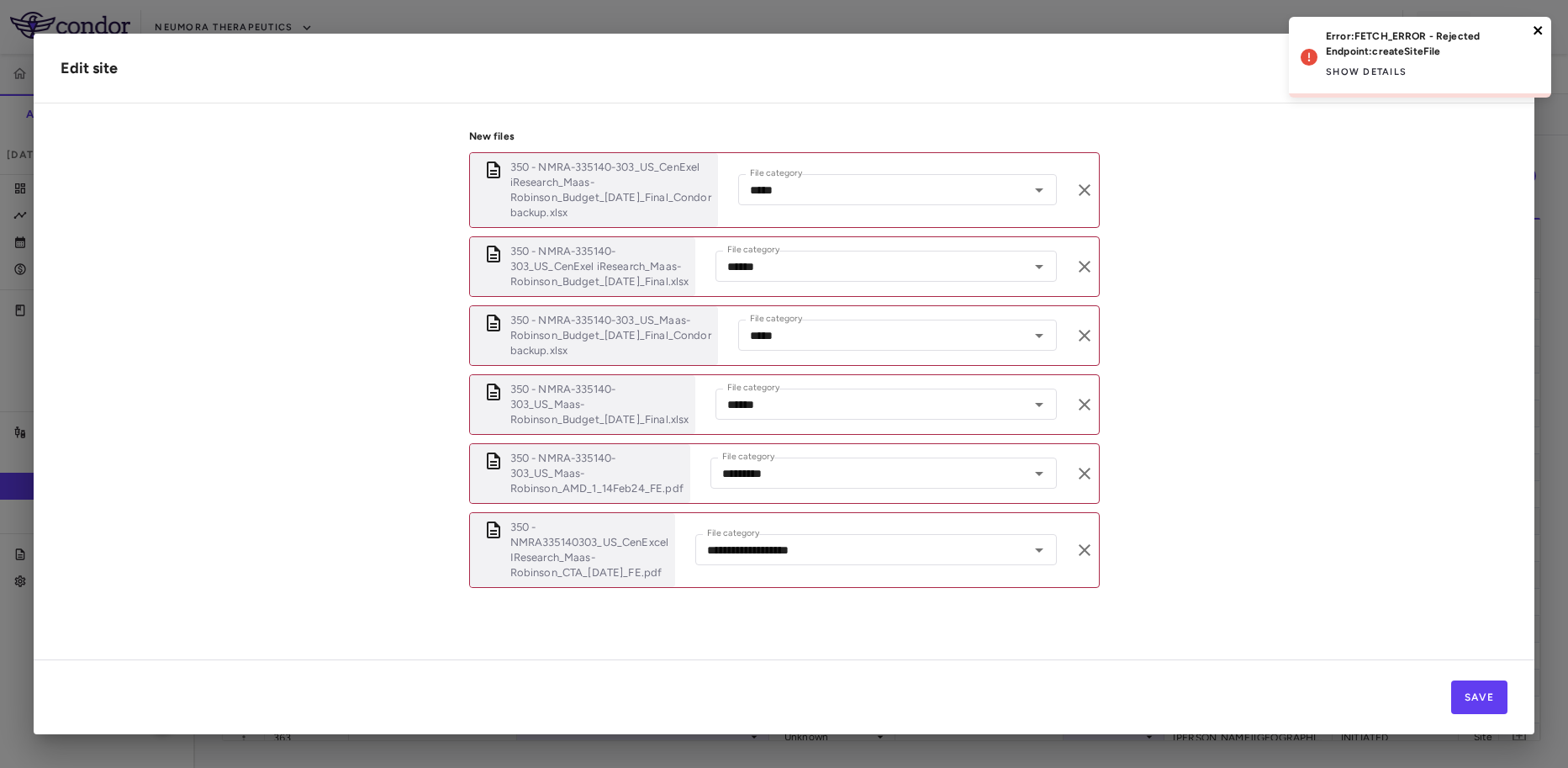 click 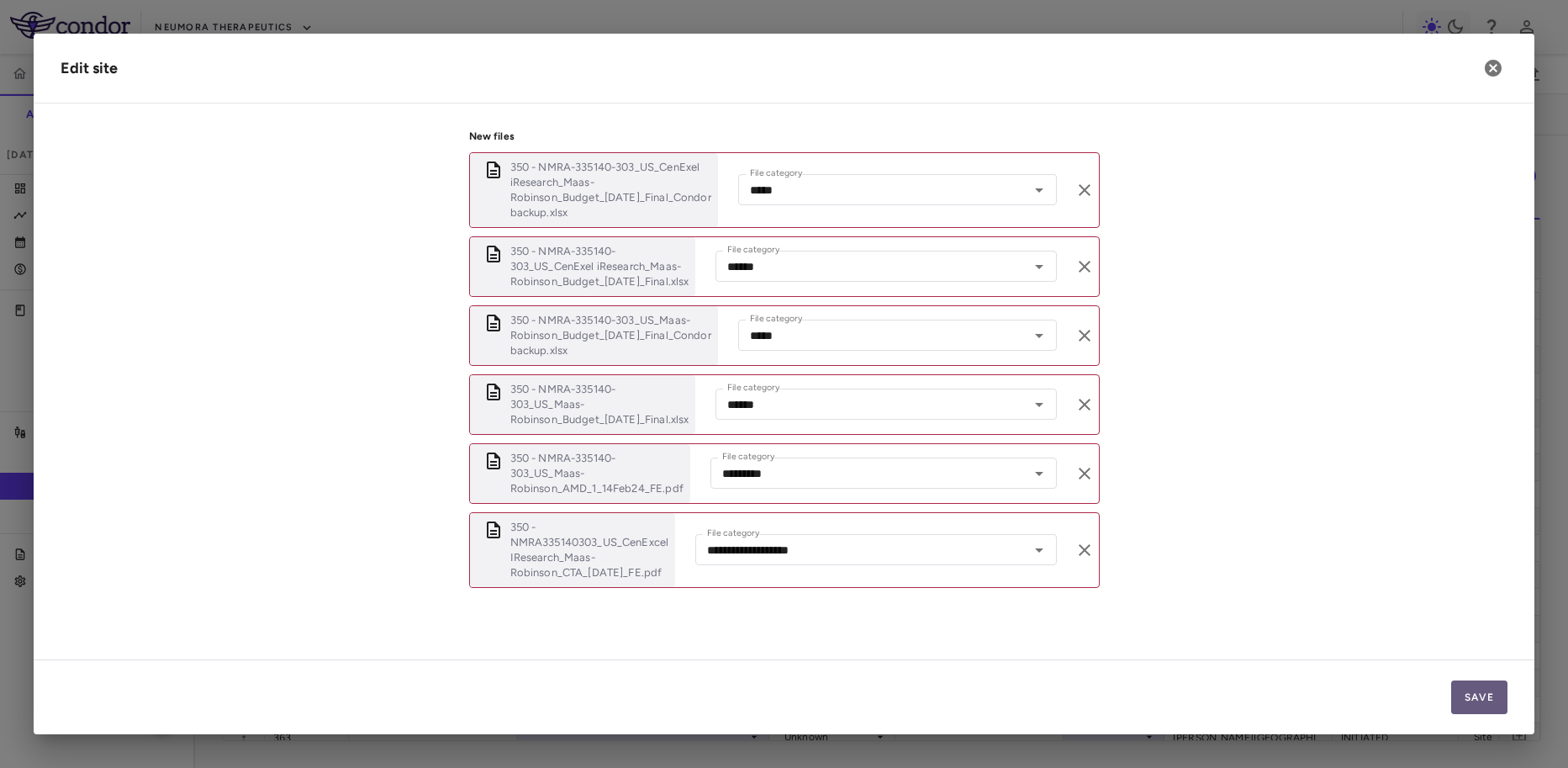 click on "Save" at bounding box center (1479, 697) 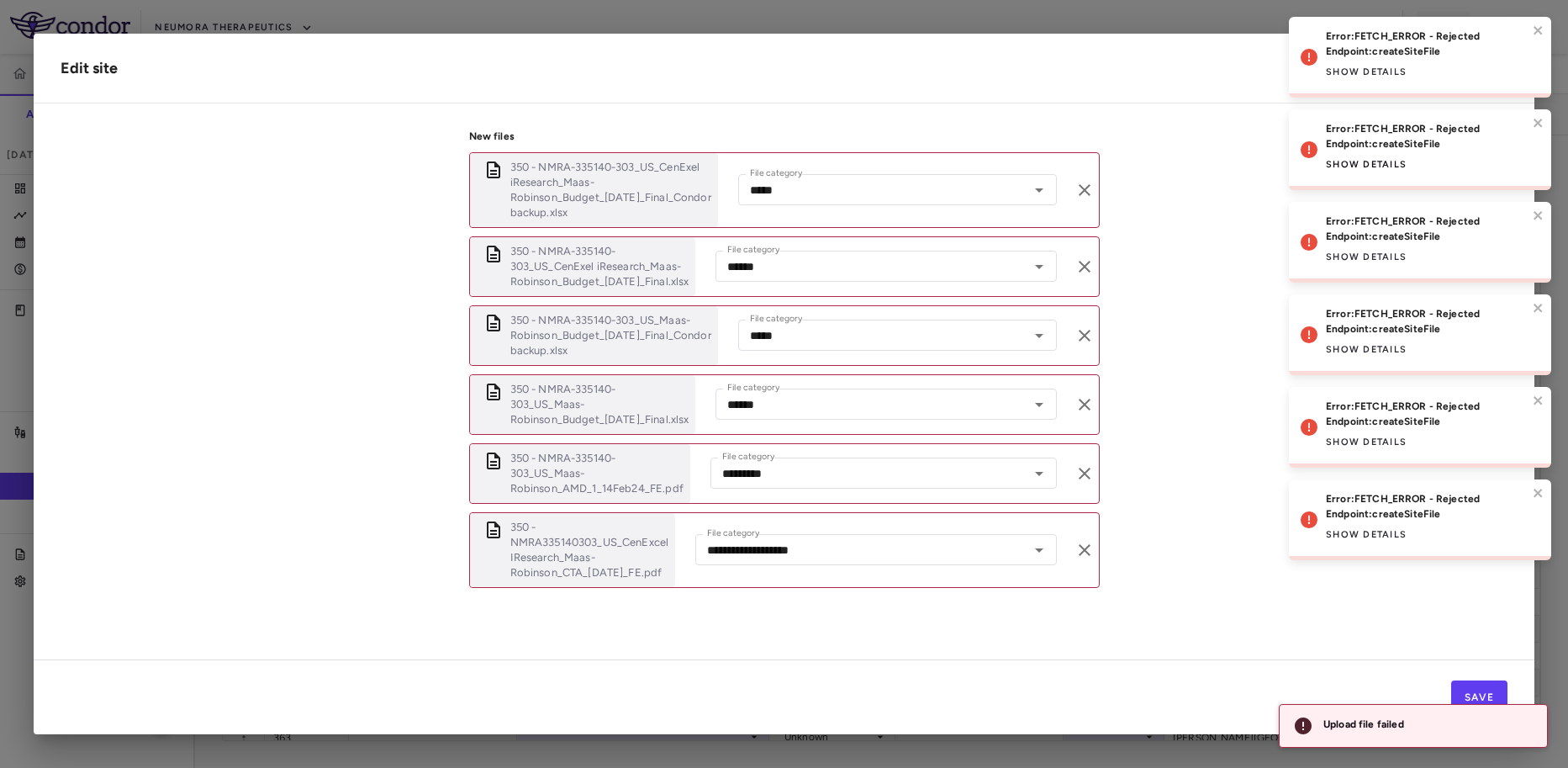 click on "Show details" at bounding box center (1366, 165) 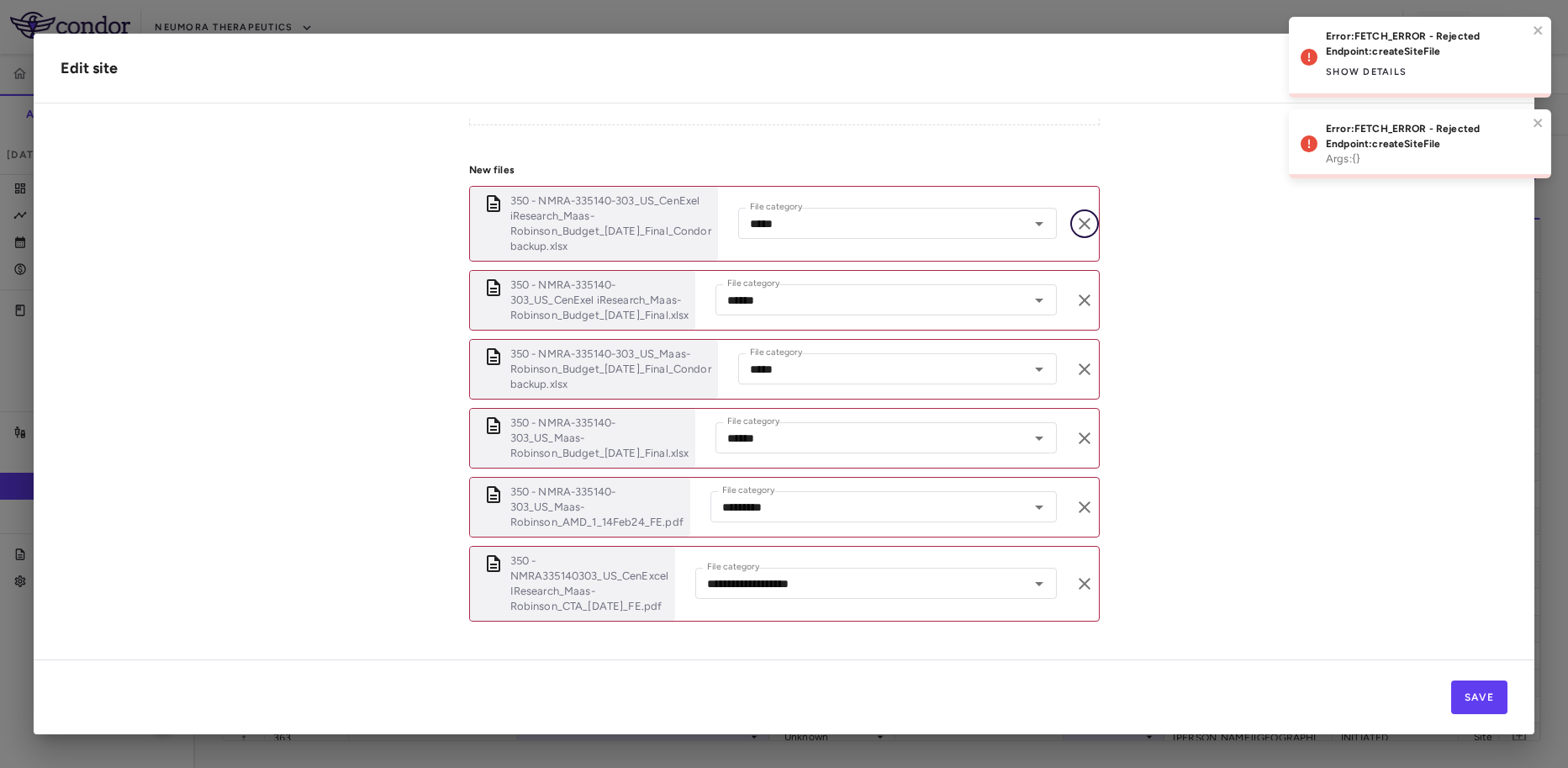 click 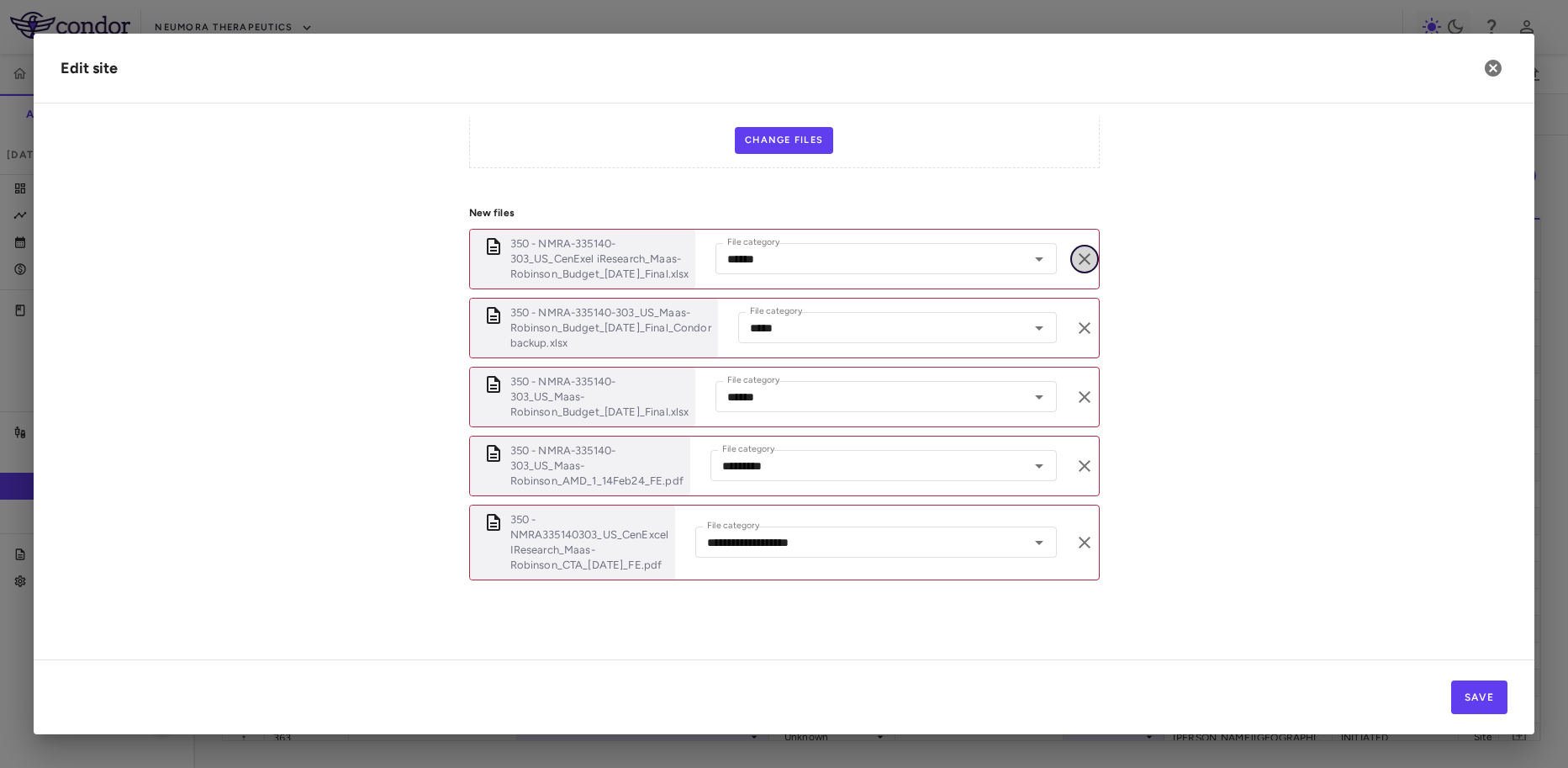 click 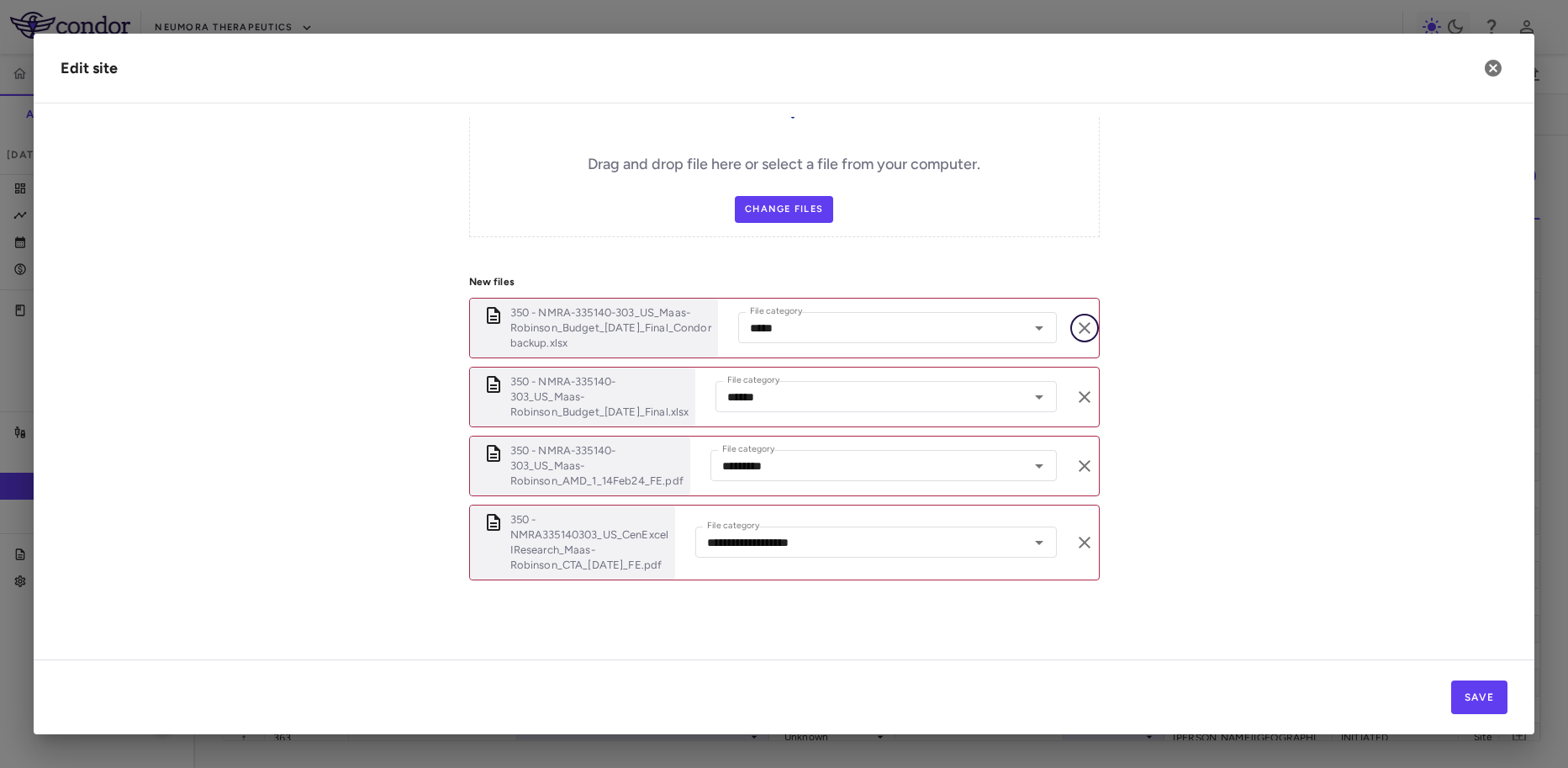 click 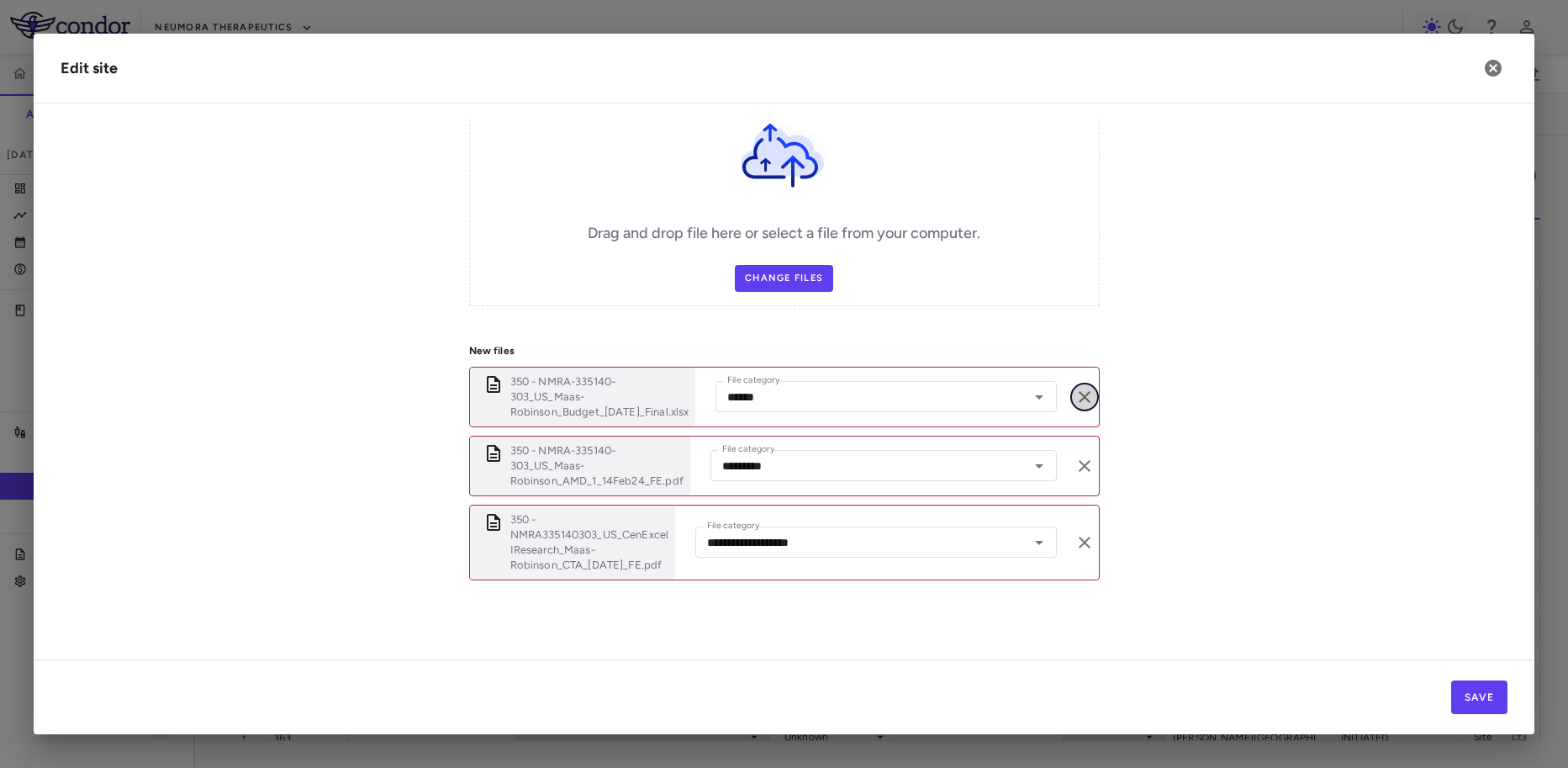 click 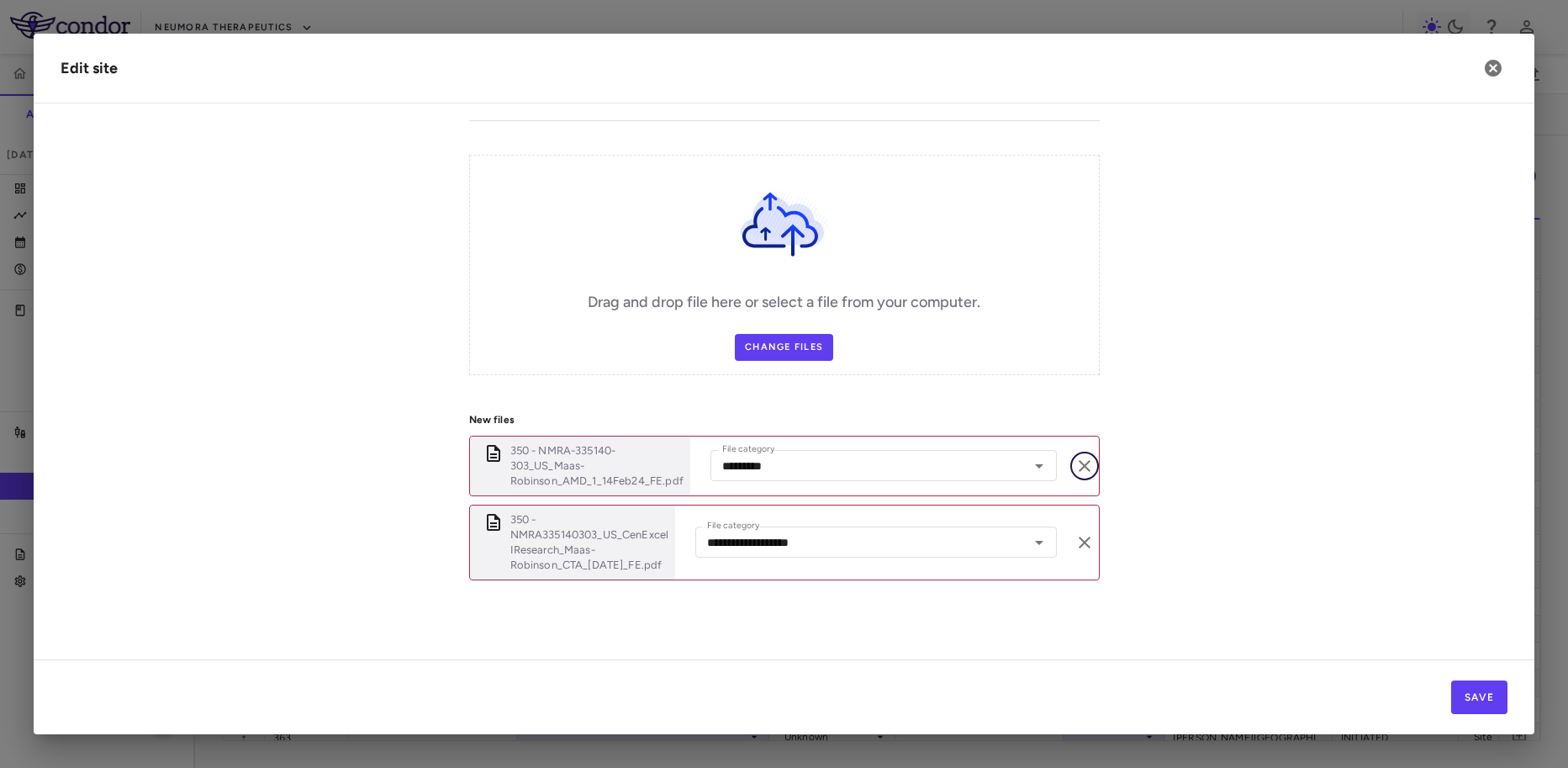 drag, startPoint x: 1075, startPoint y: 463, endPoint x: 1082, endPoint y: 568, distance: 105.2331 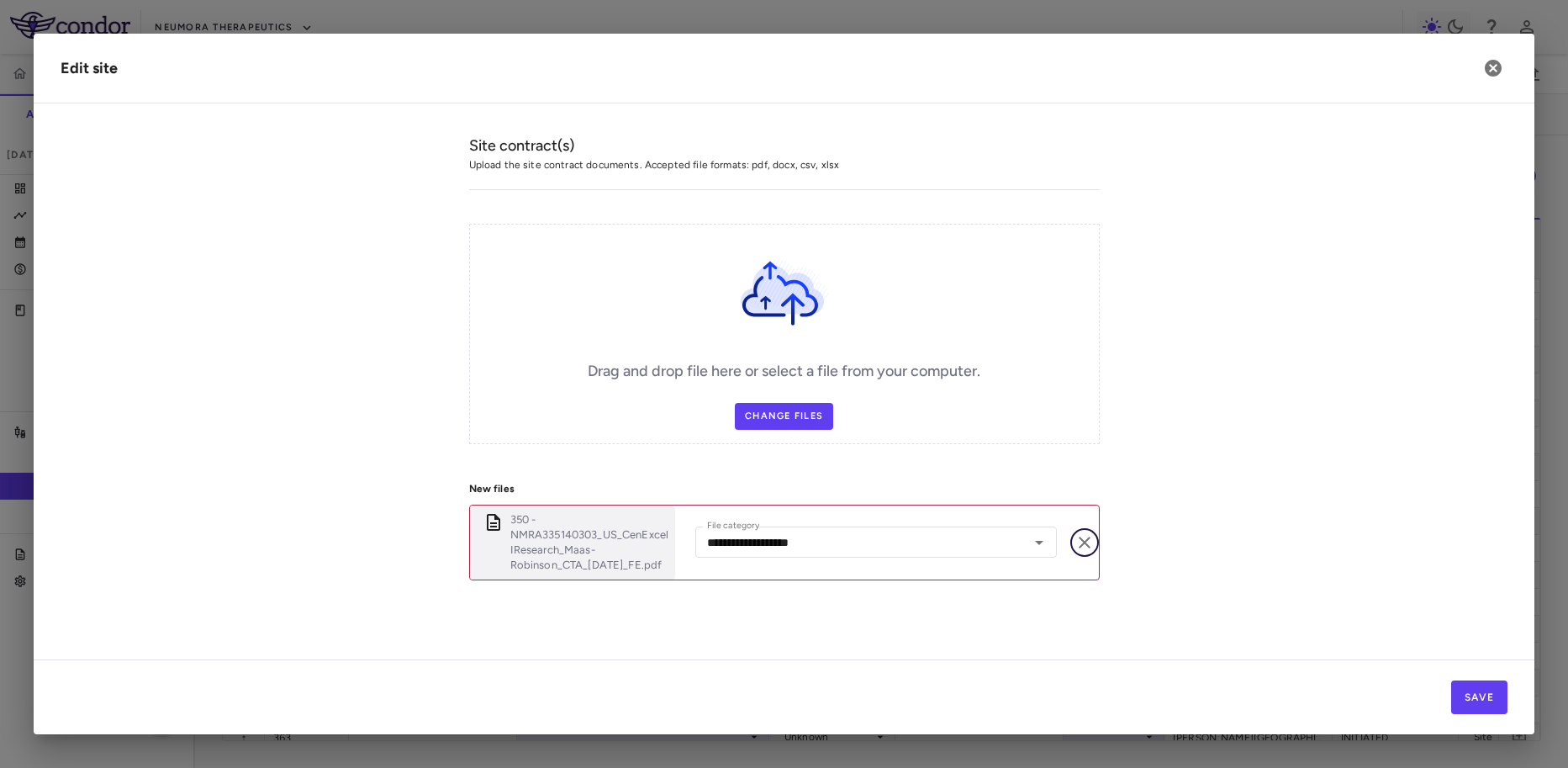 scroll, scrollTop: 505, scrollLeft: 0, axis: vertical 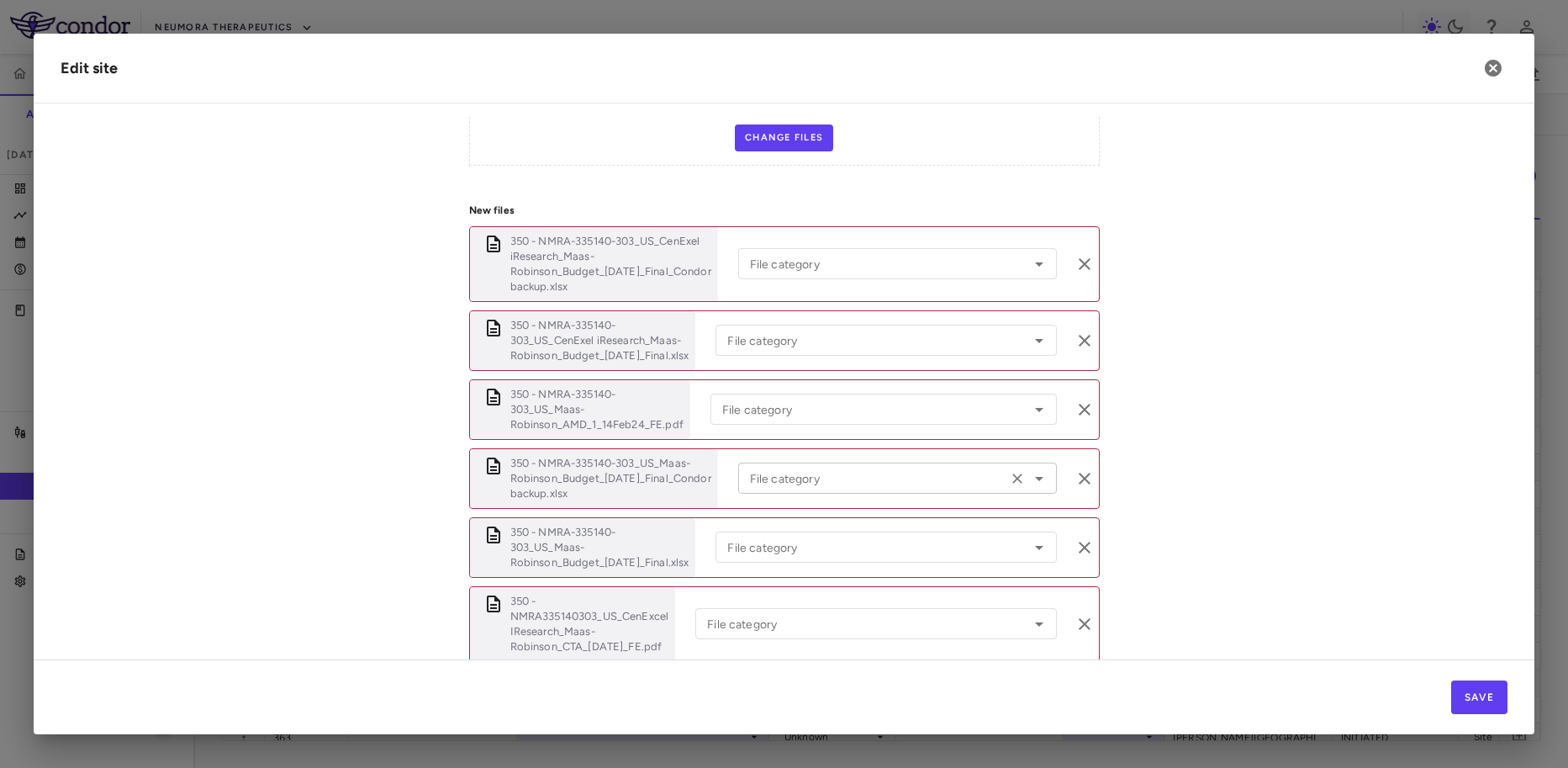 click on "File category" at bounding box center [897, 478] 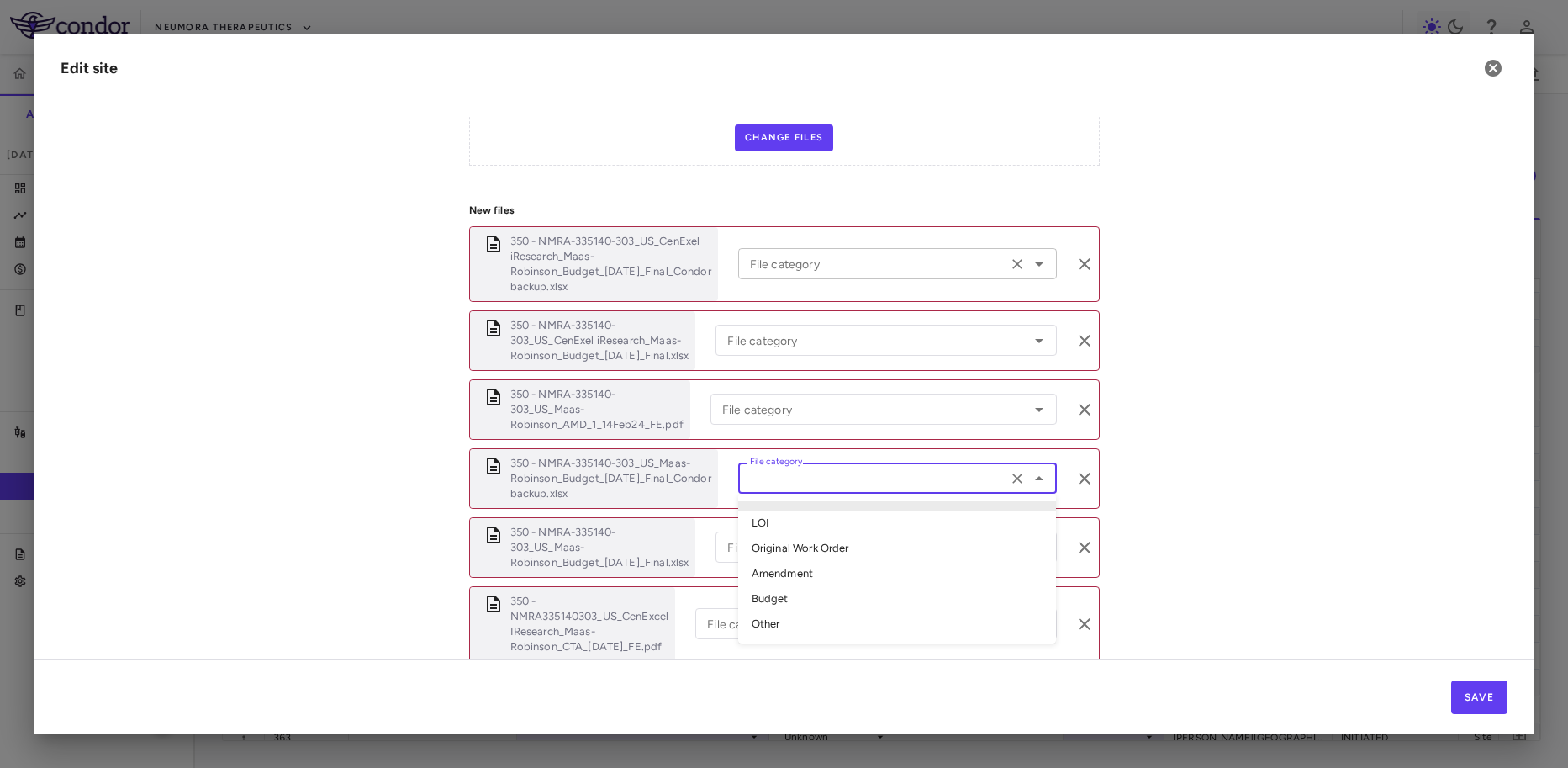 click on "File category" at bounding box center [873, 263] 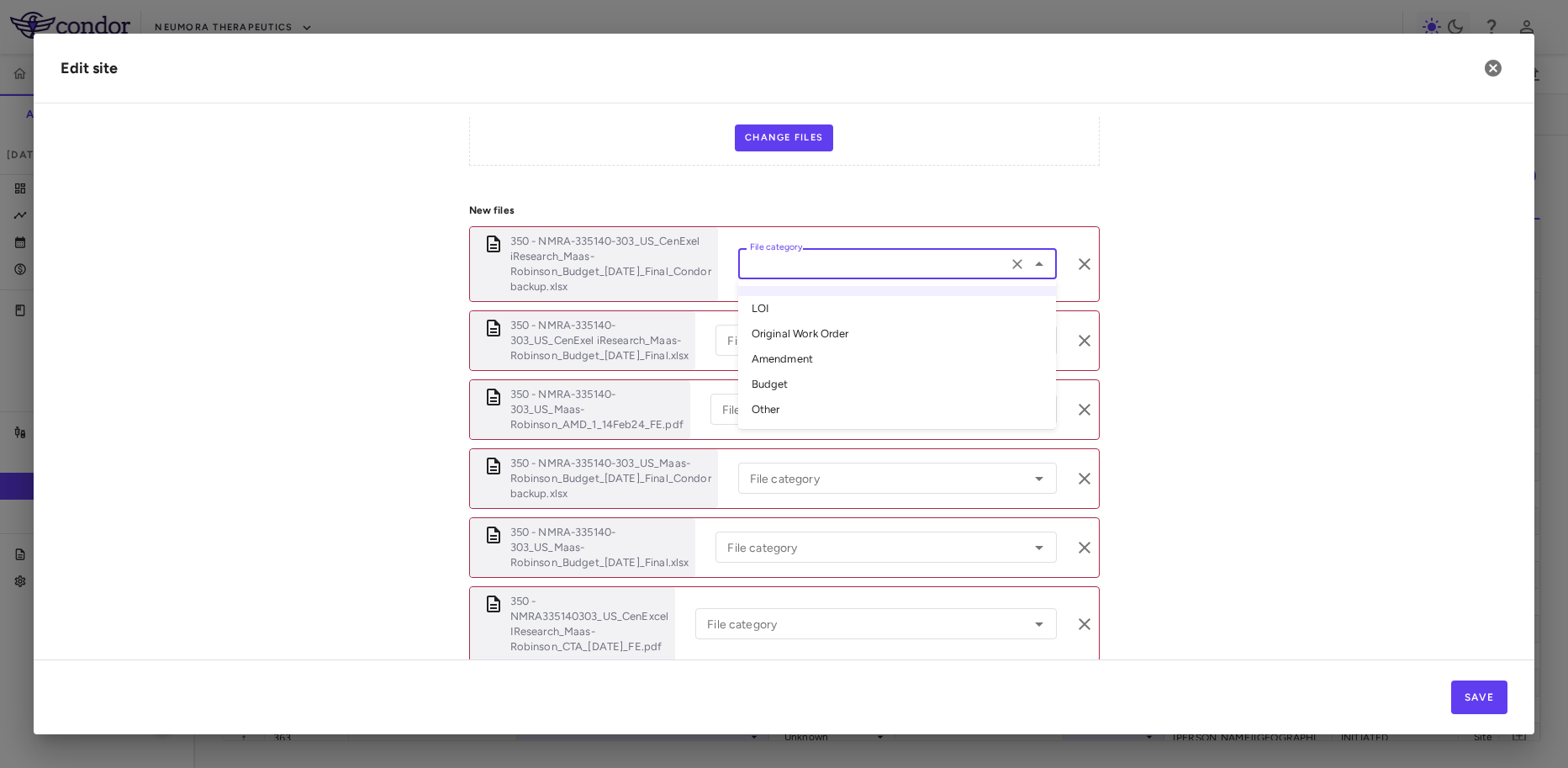 click on "Other" at bounding box center [897, 410] 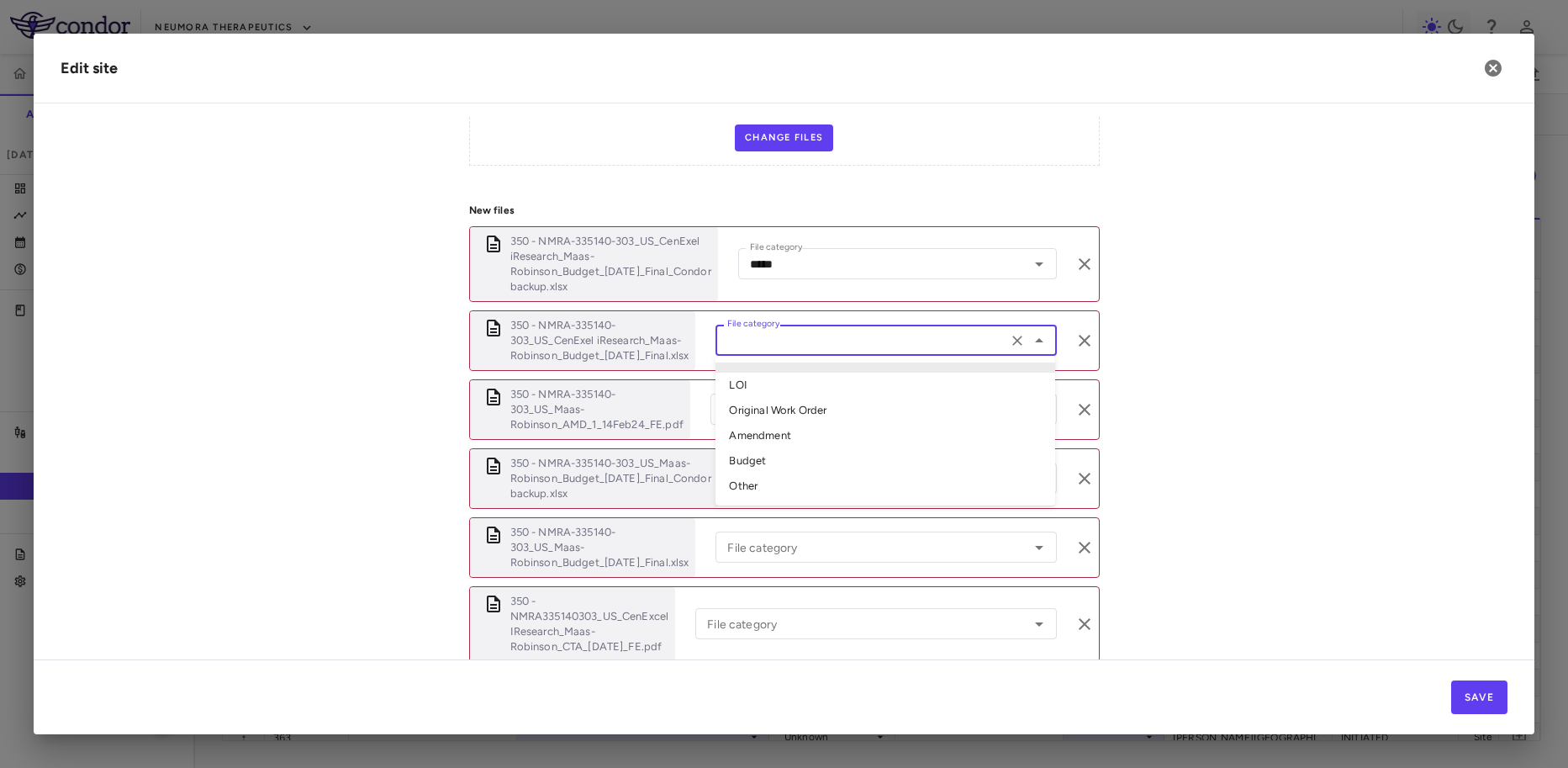 click on "File category" at bounding box center [861, 340] 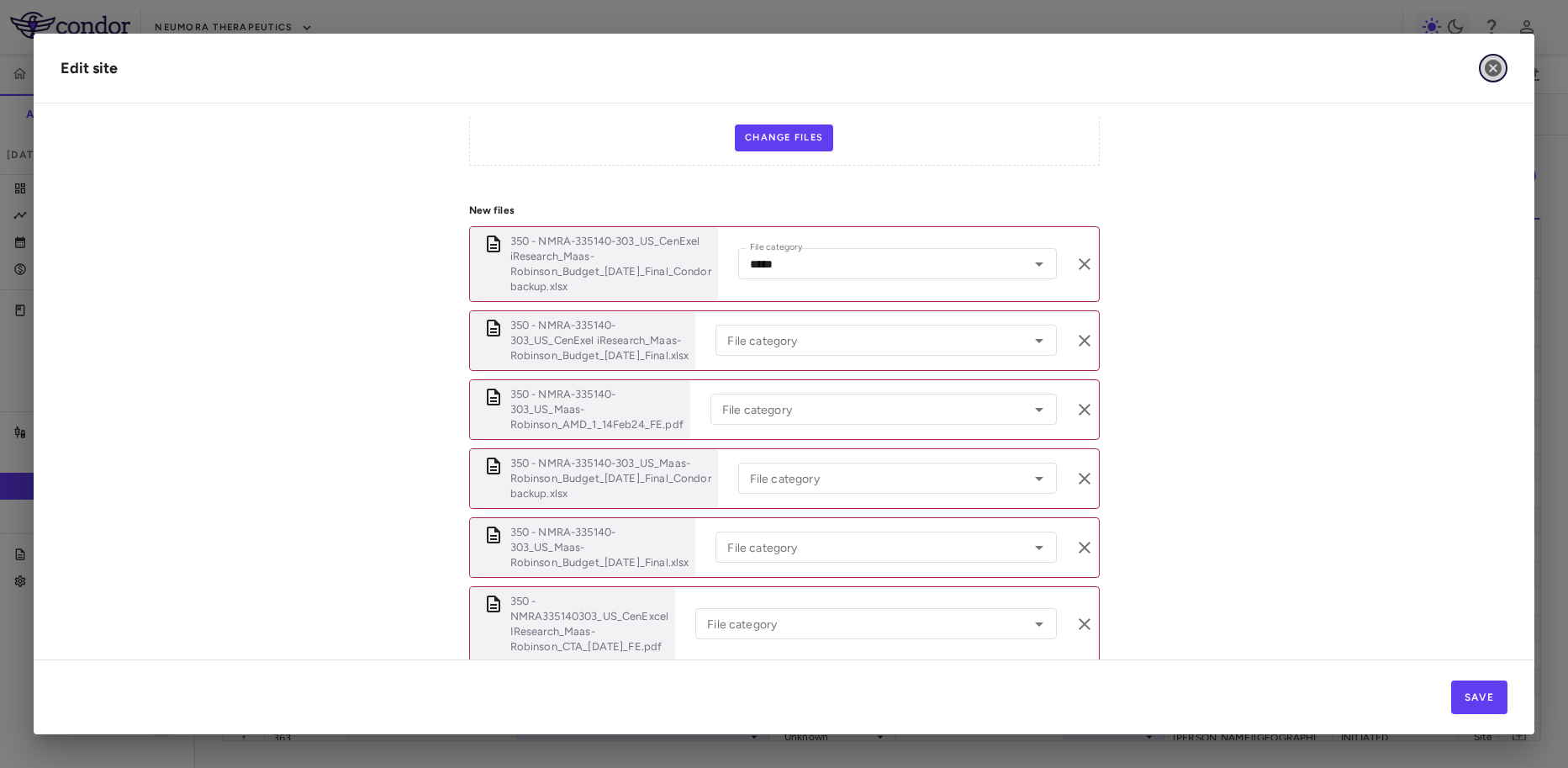 click 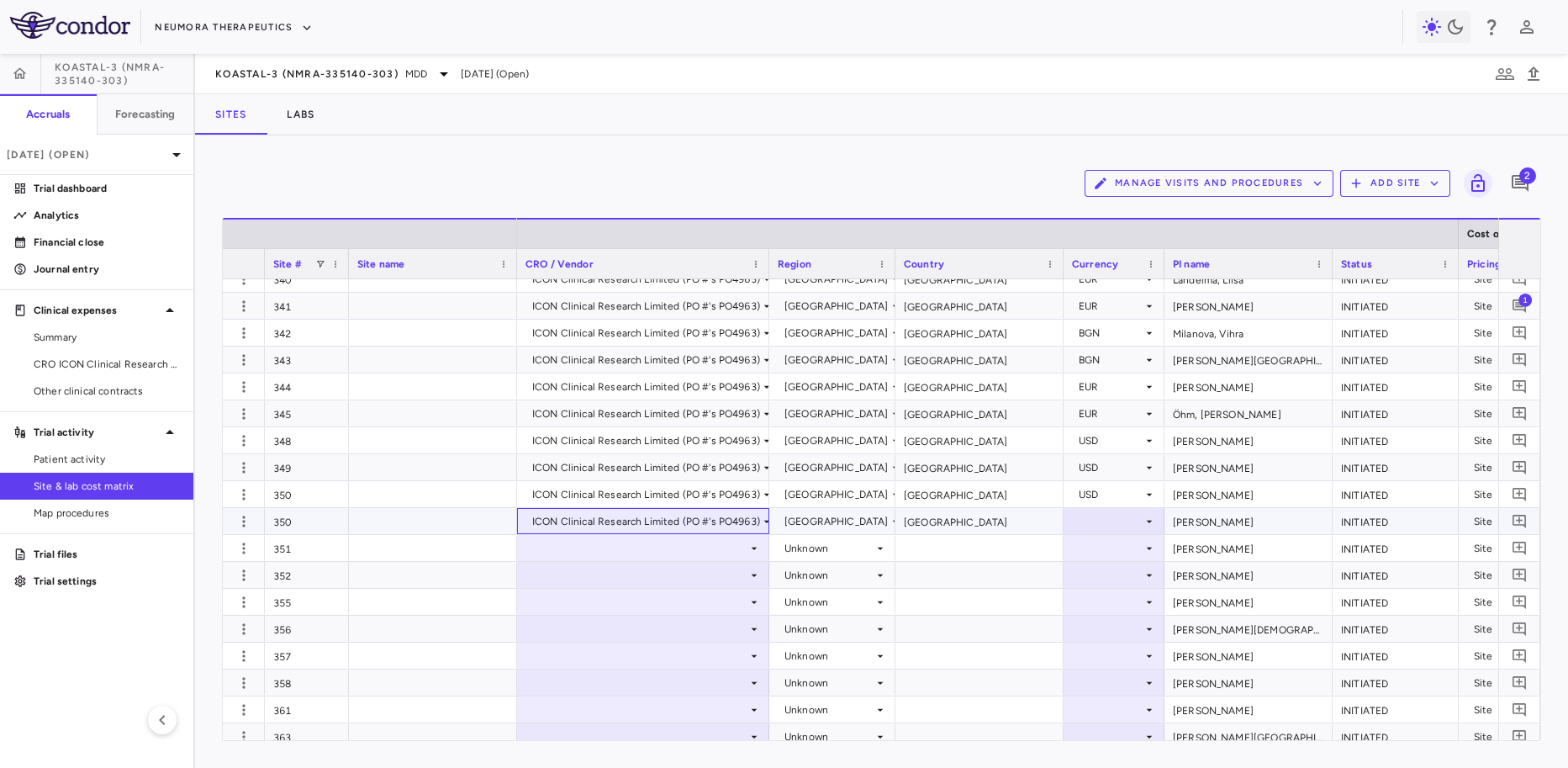 click on "ICON Clinical Research Limited (PO #'s PO4963)" at bounding box center [646, 522] 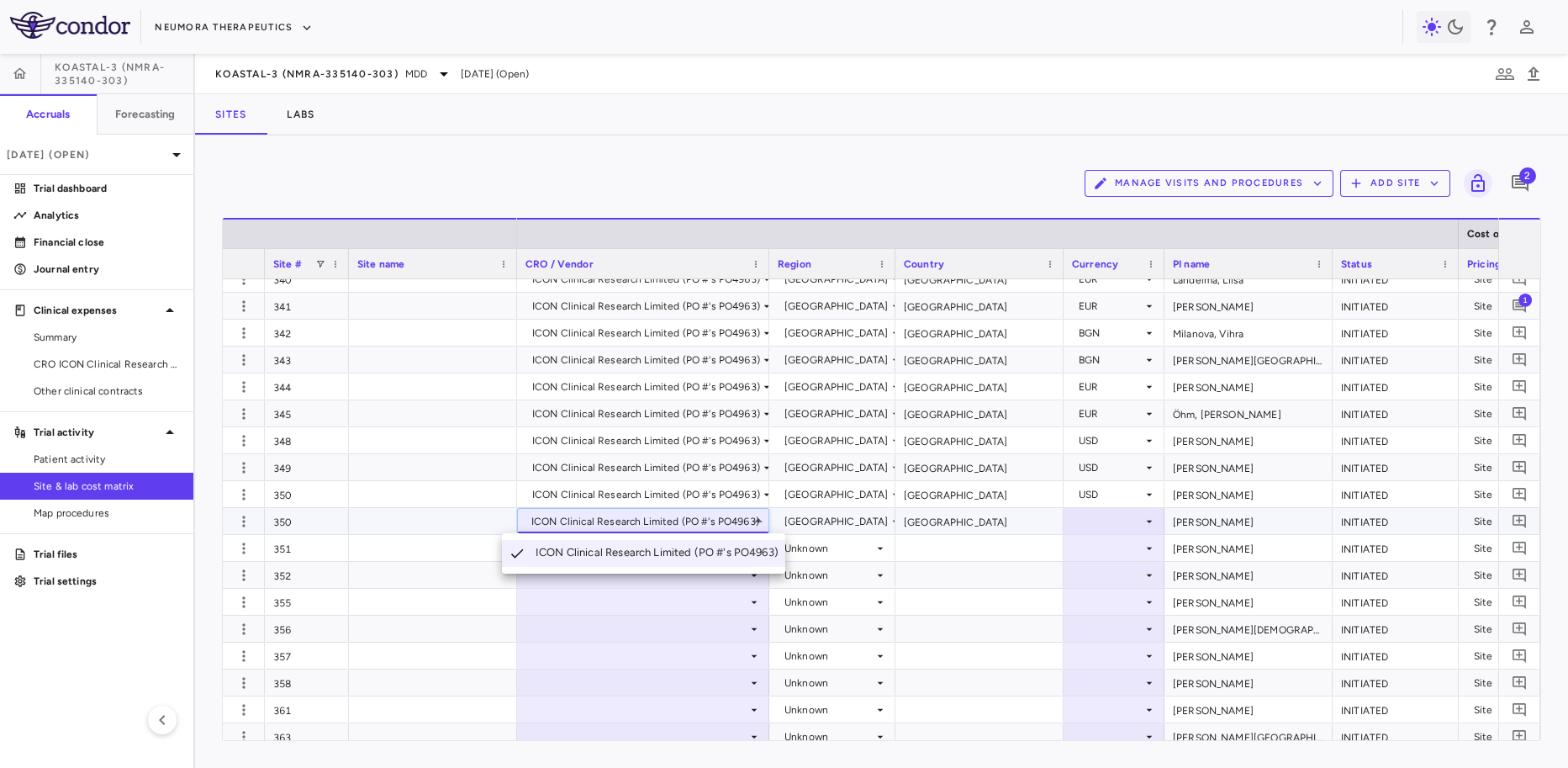 click at bounding box center [784, 384] 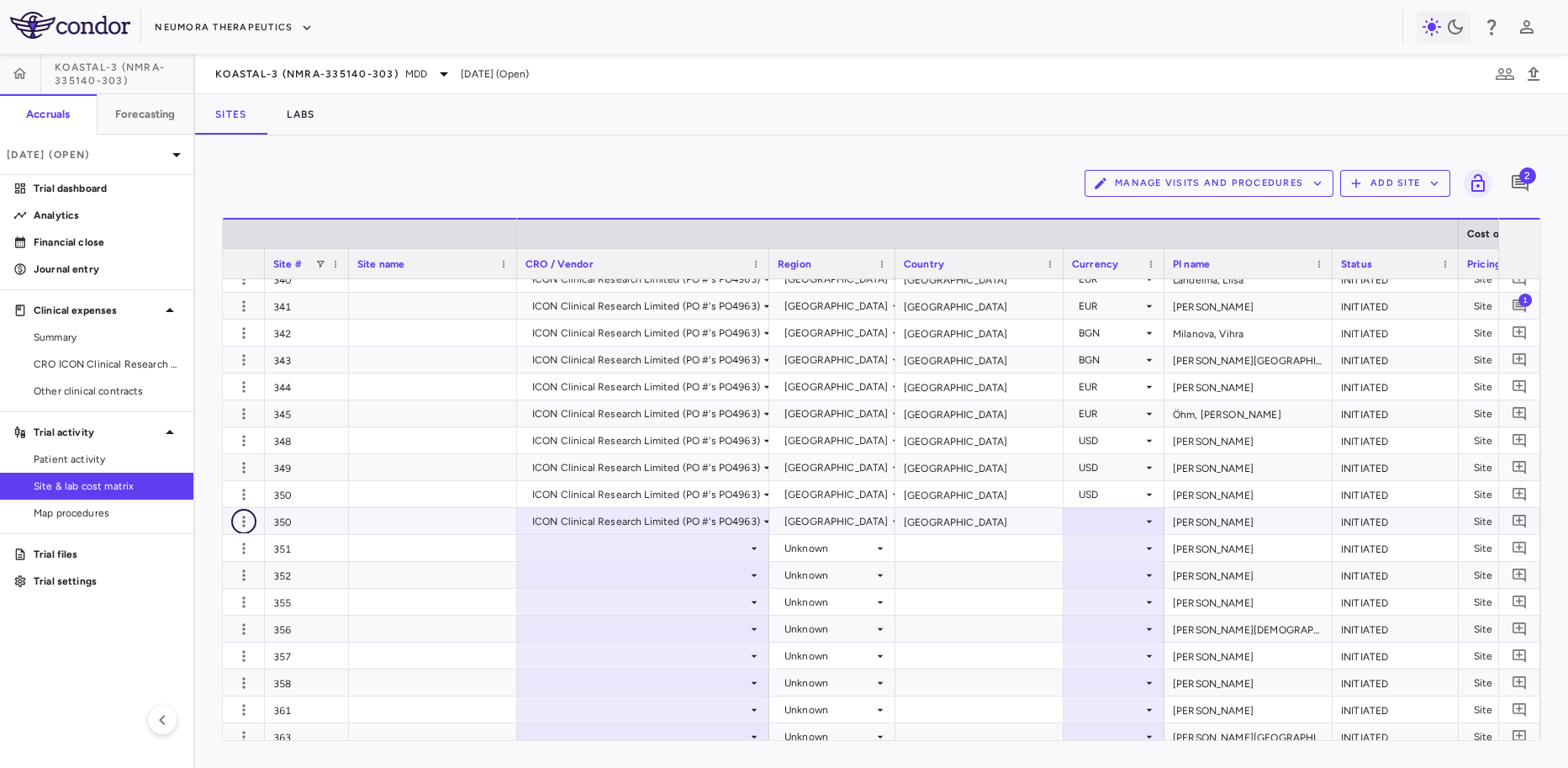 click 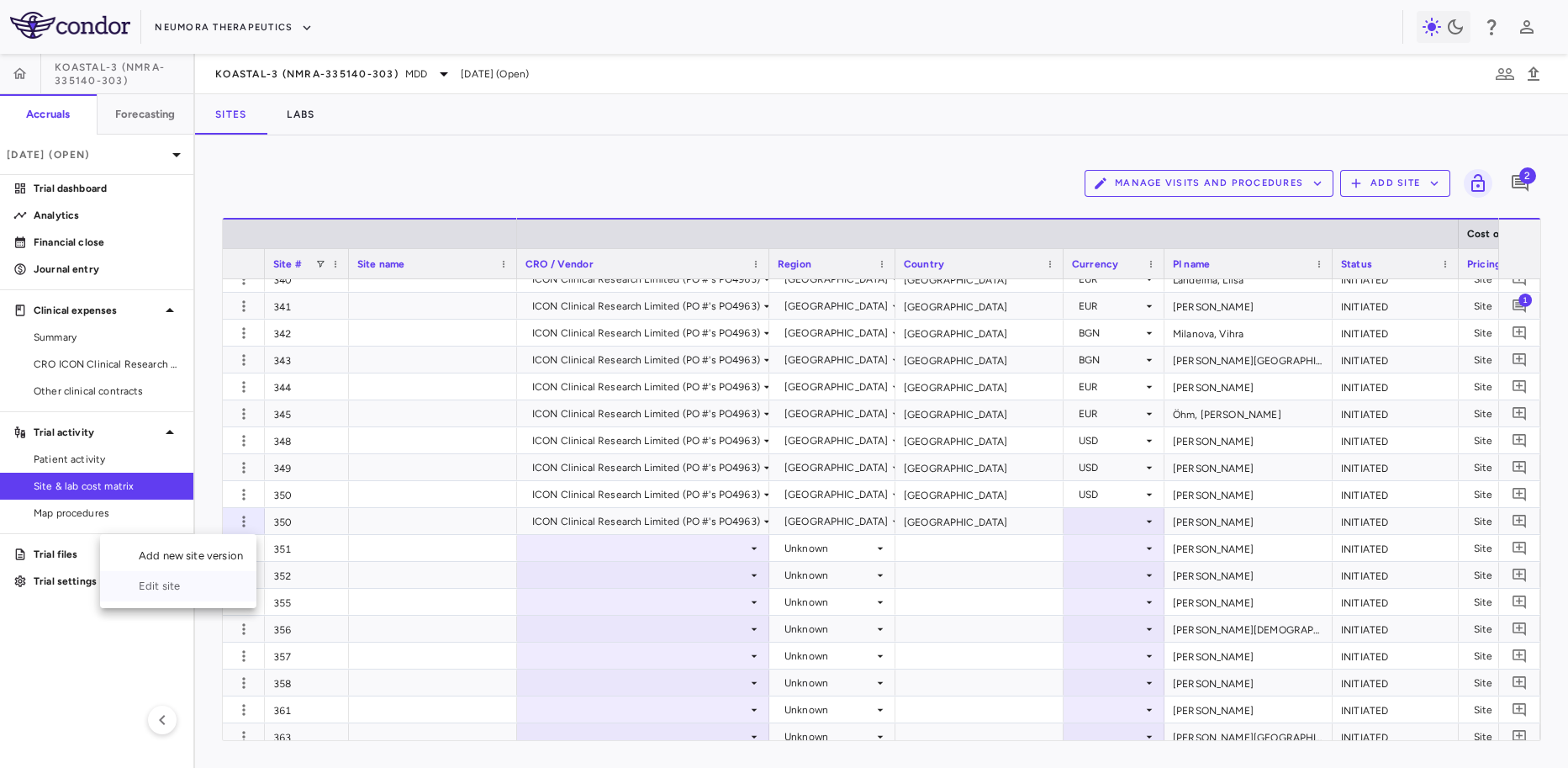 click on "Edit site" at bounding box center [178, 586] 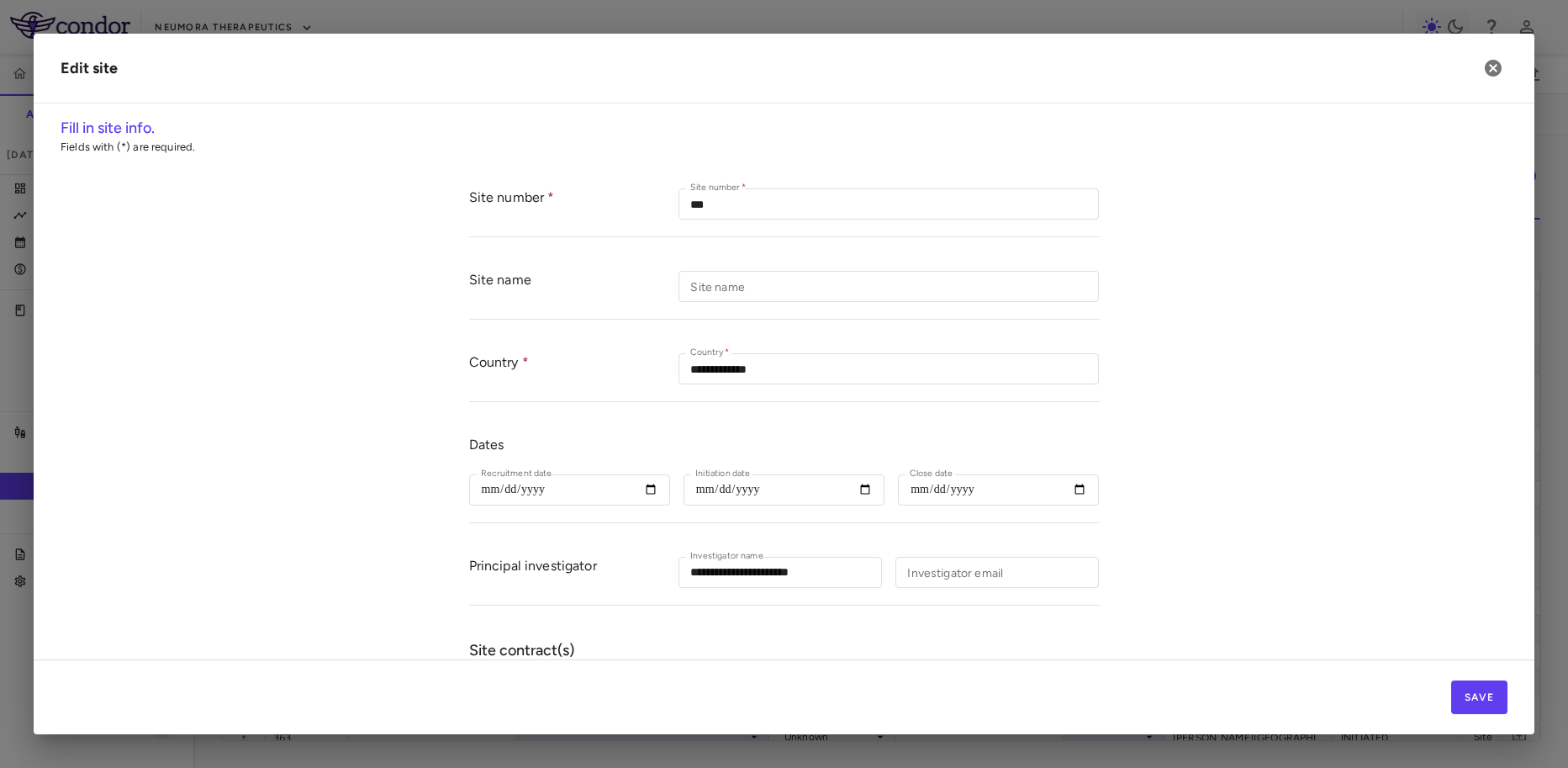scroll, scrollTop: 343, scrollLeft: 0, axis: vertical 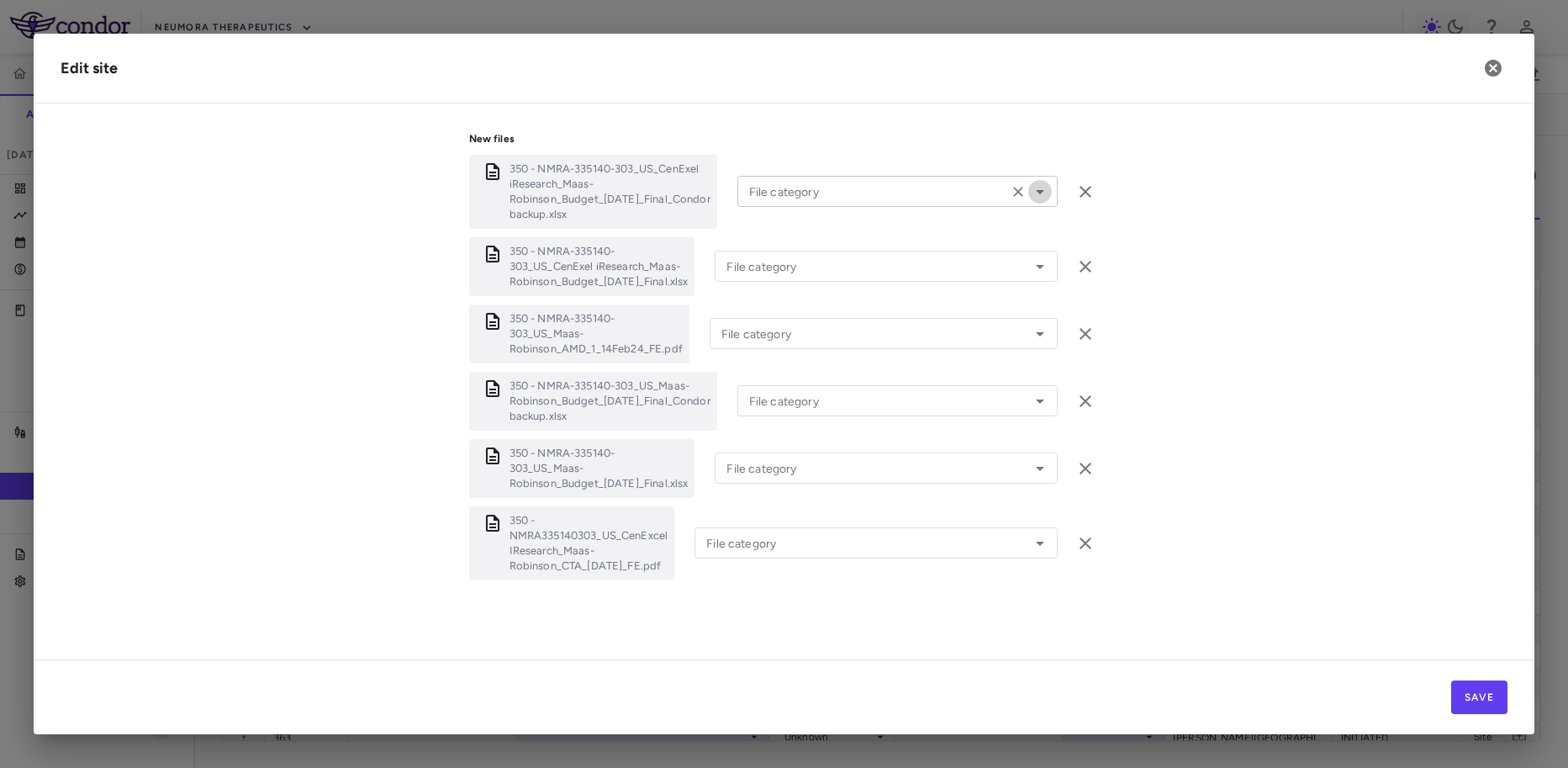 click 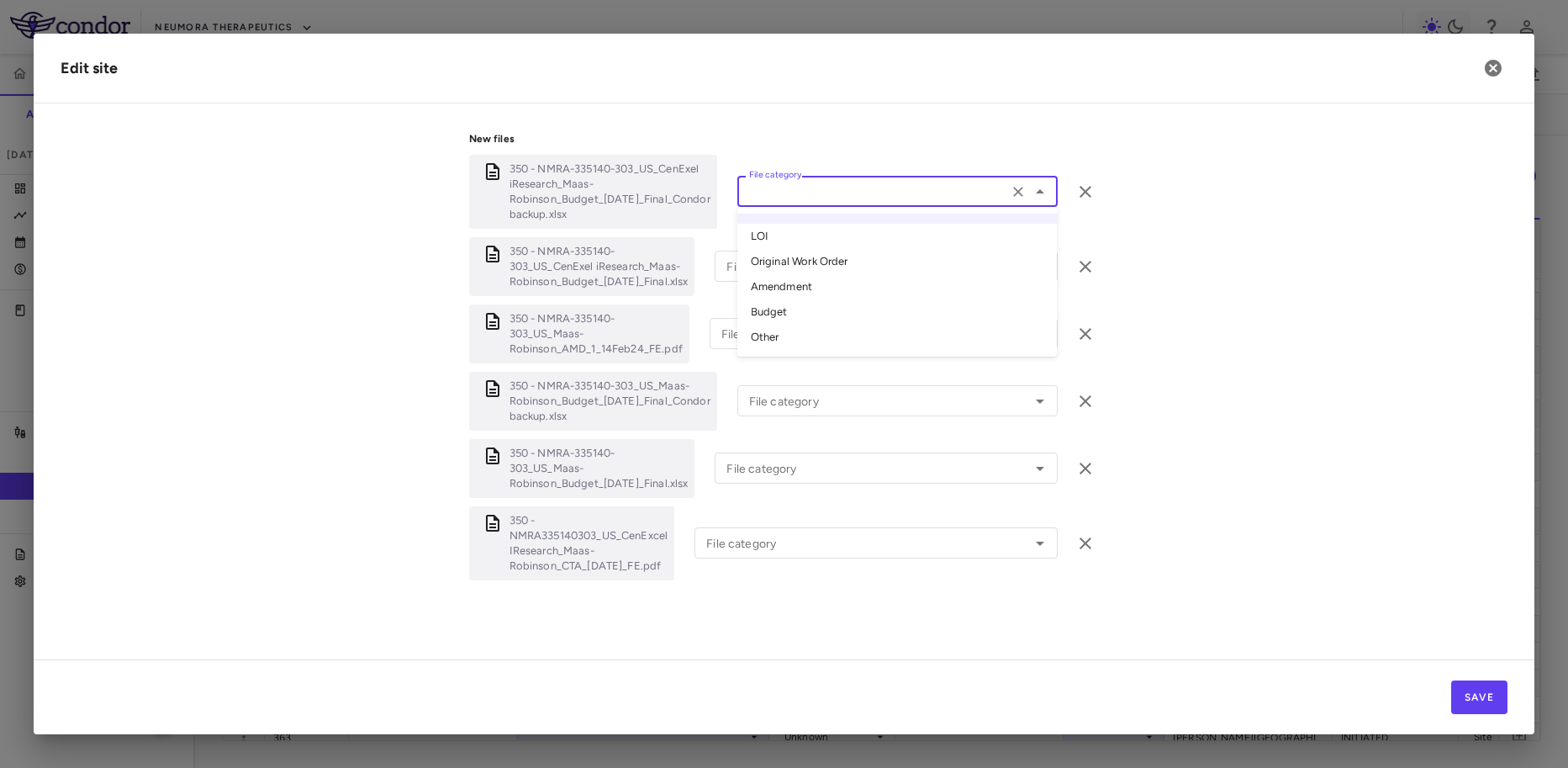 click on "Other" at bounding box center [897, 337] 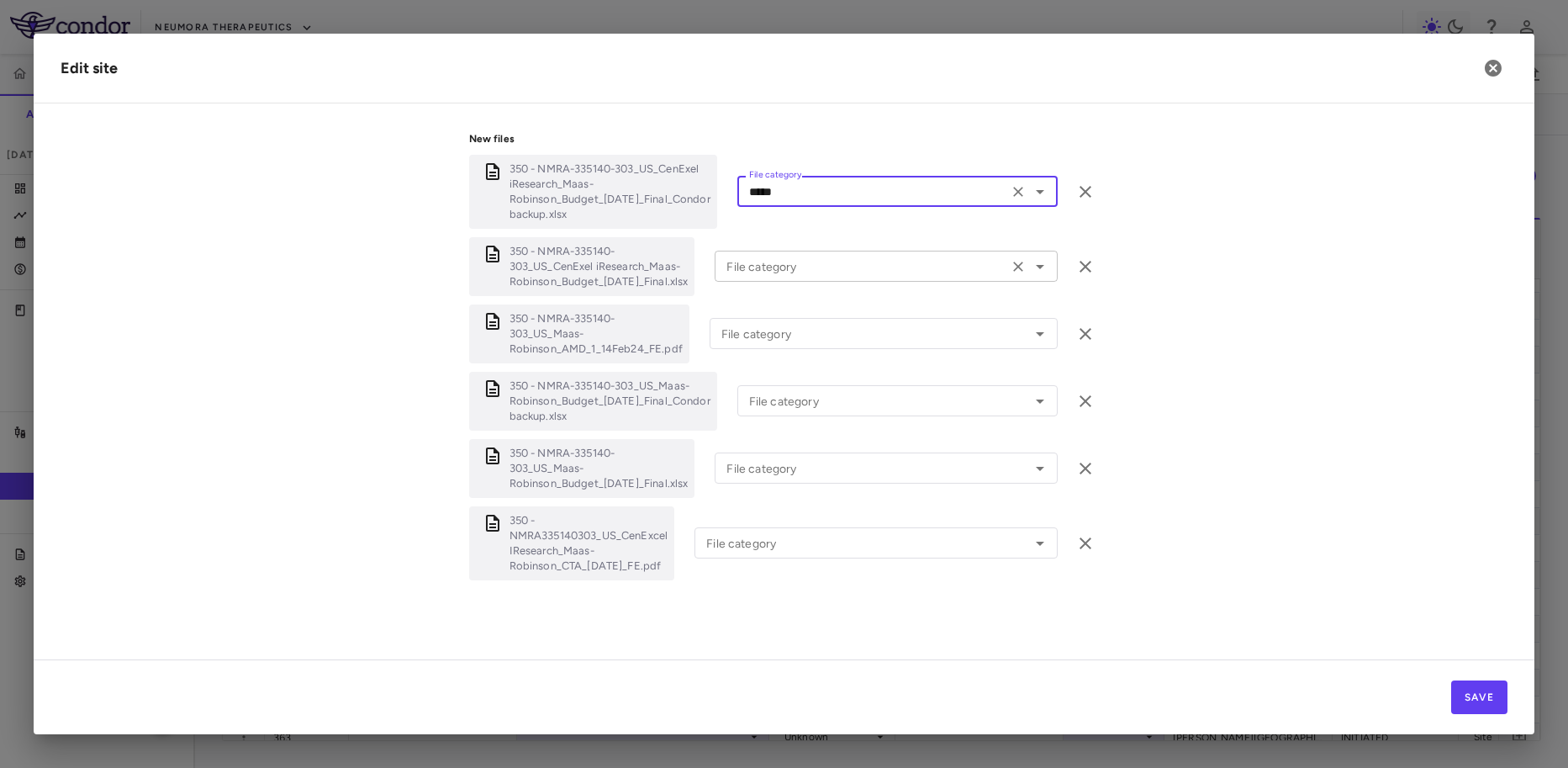 click 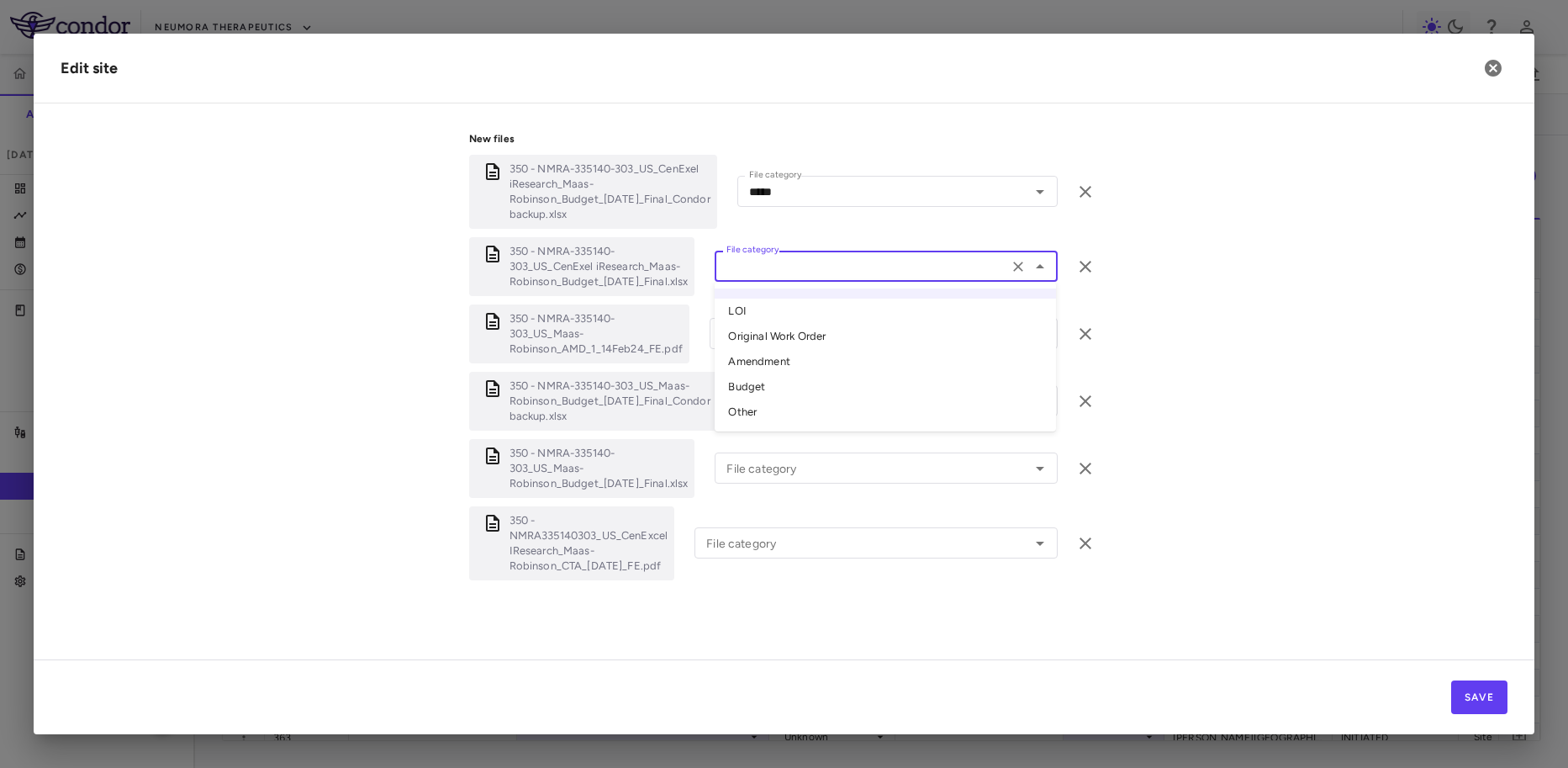 click on "Budget" at bounding box center [885, 387] 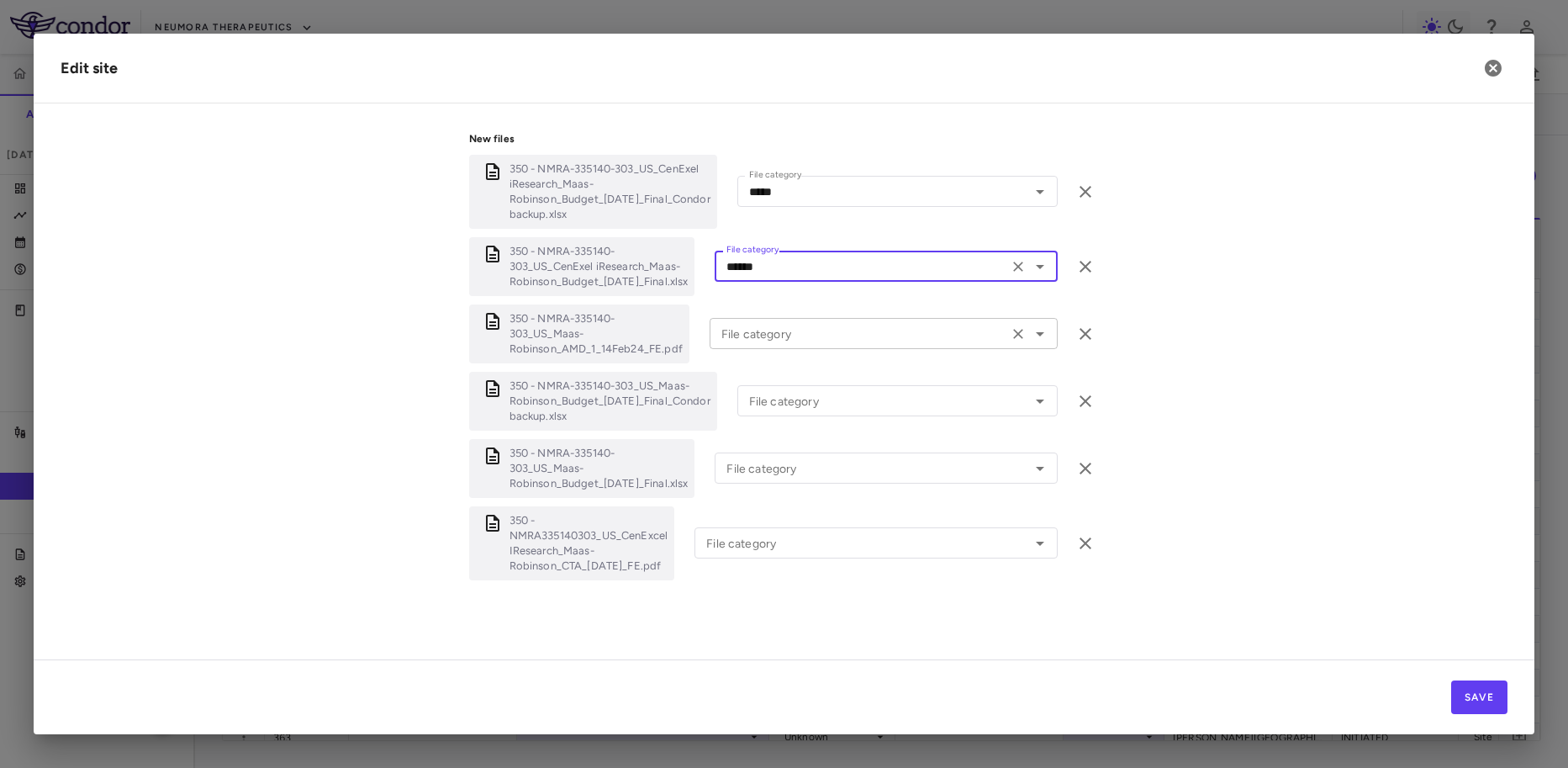 click 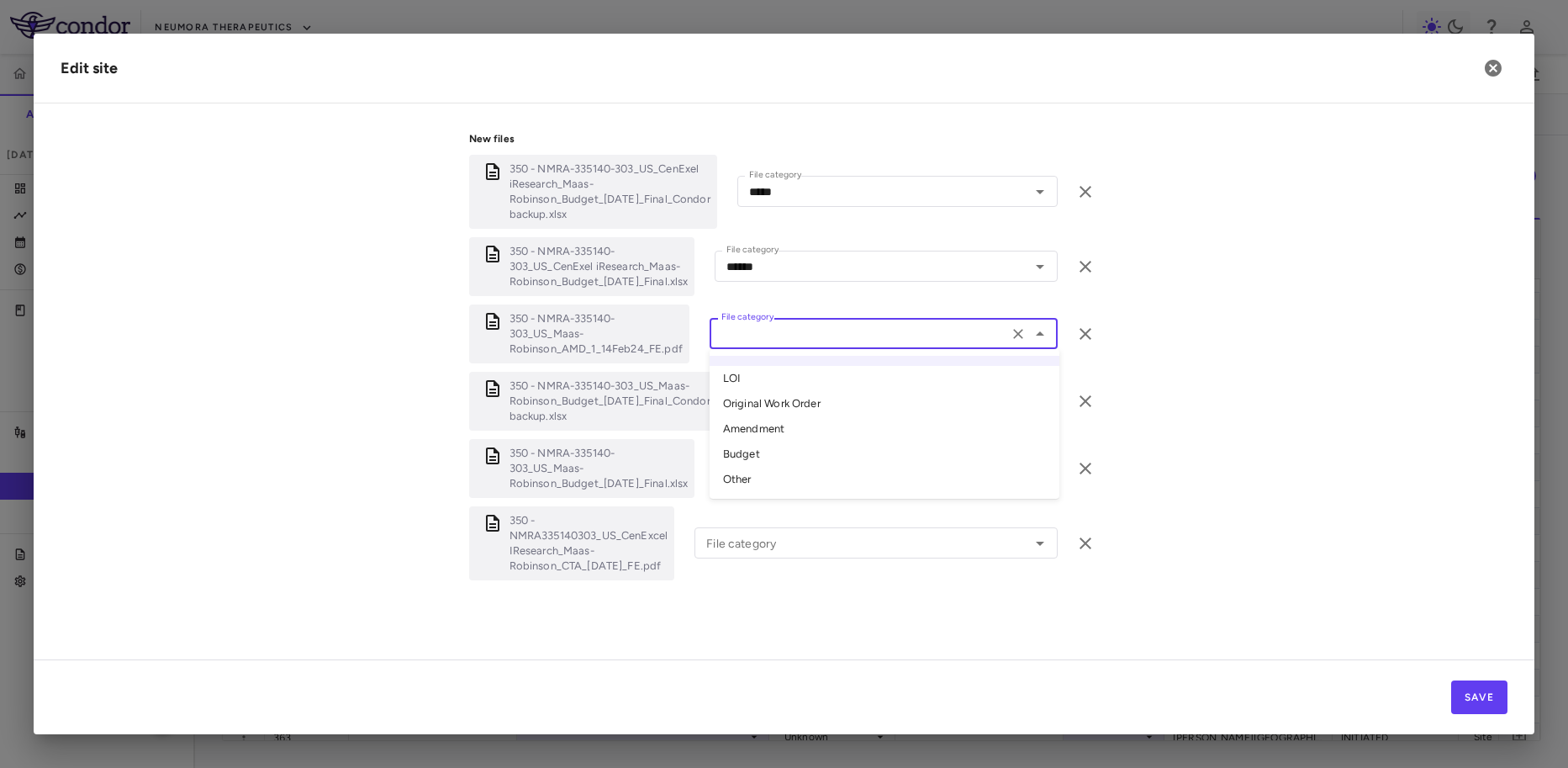 click on "Amendment" at bounding box center (884, 429) 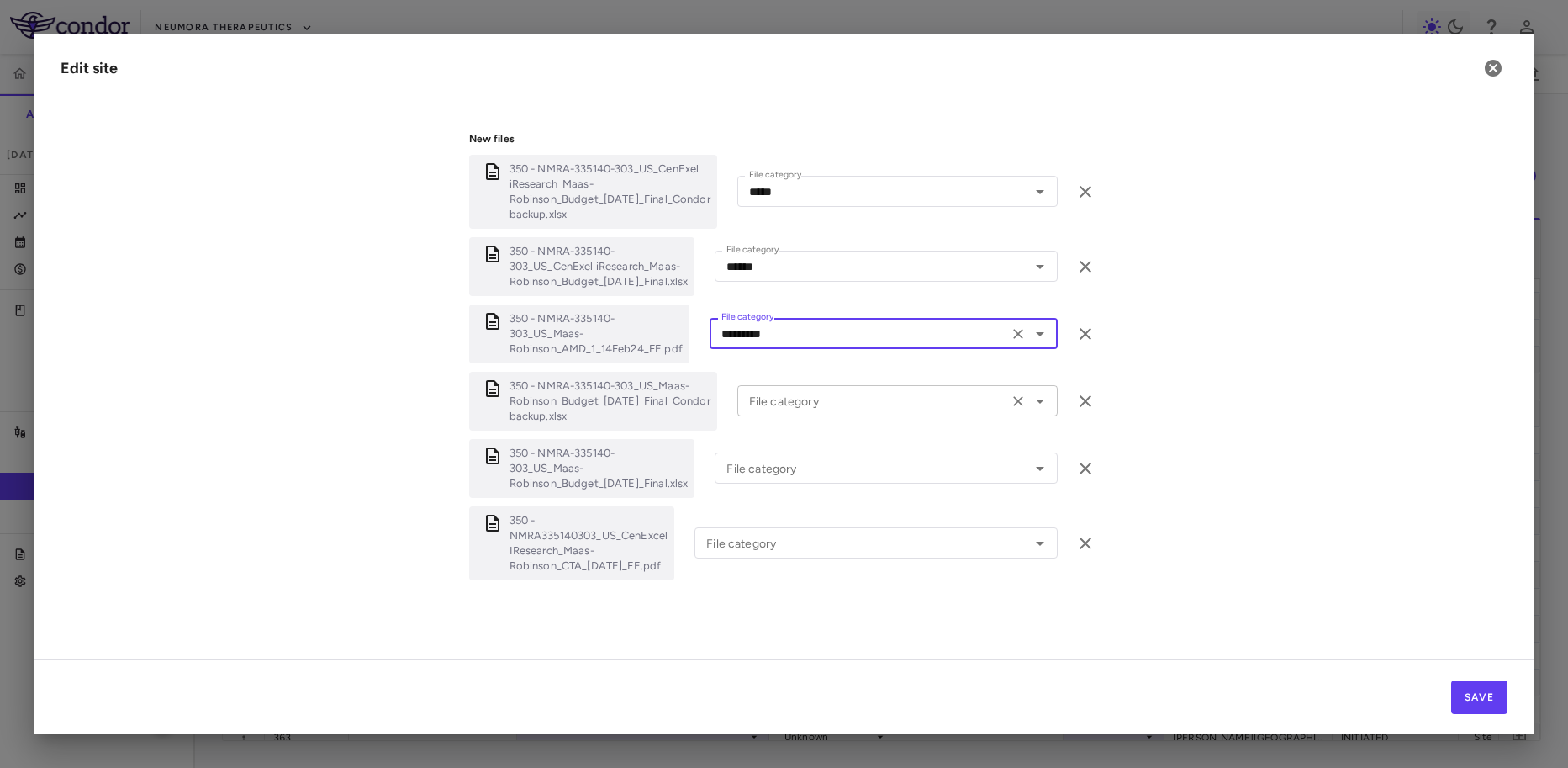 click 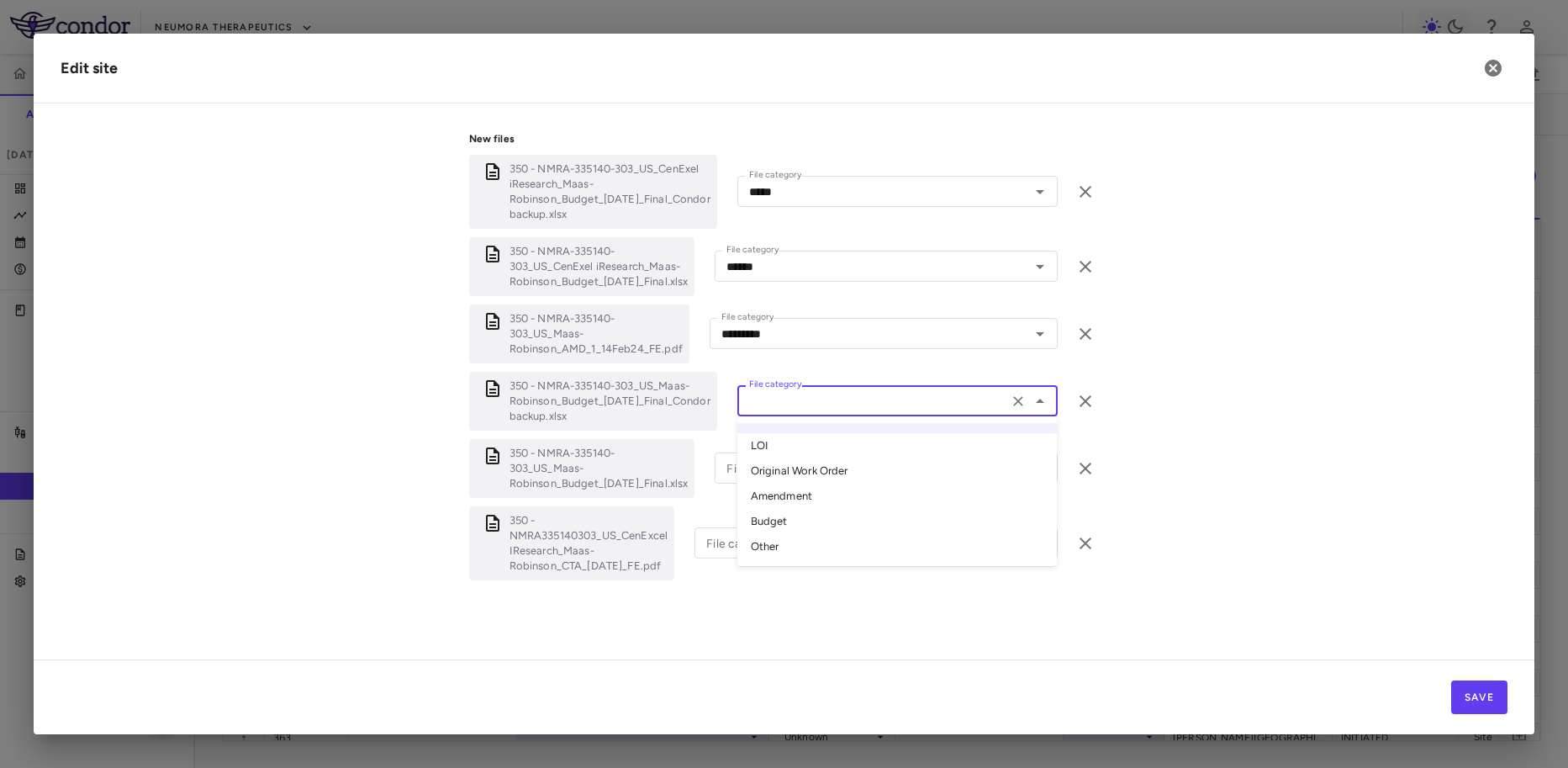 click on "Other" at bounding box center [897, 547] 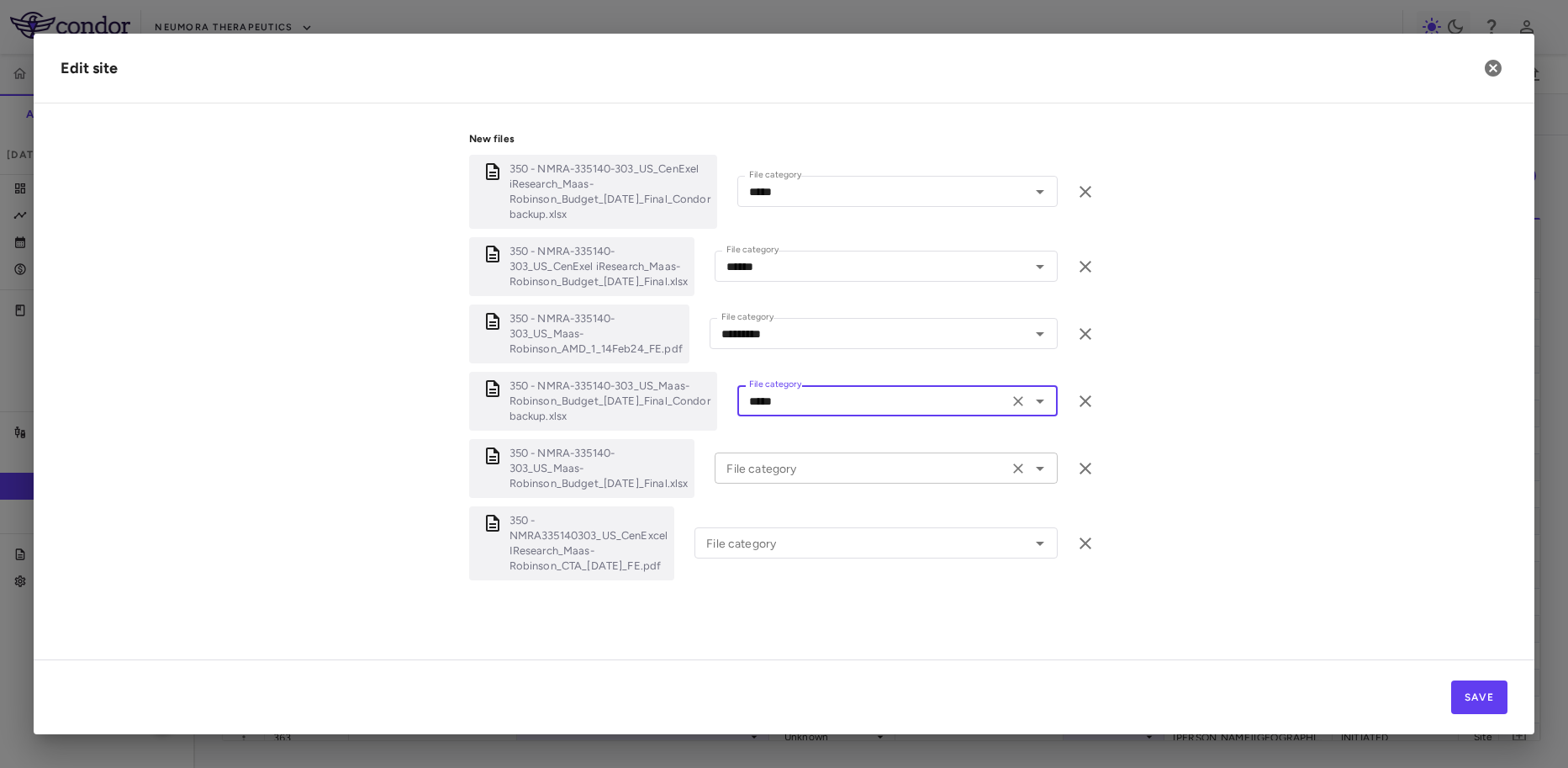 click 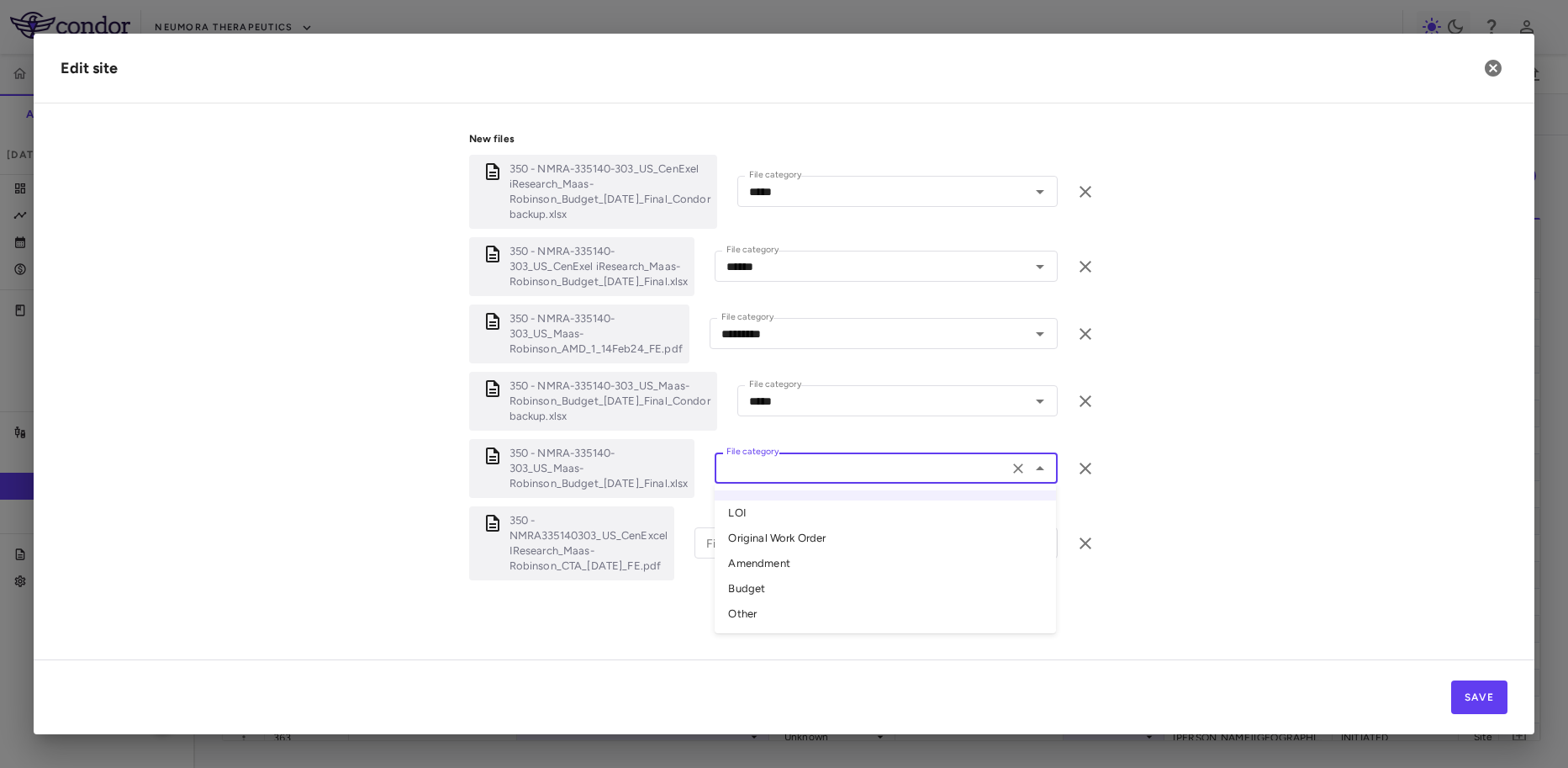 click on "Budget" at bounding box center [885, 589] 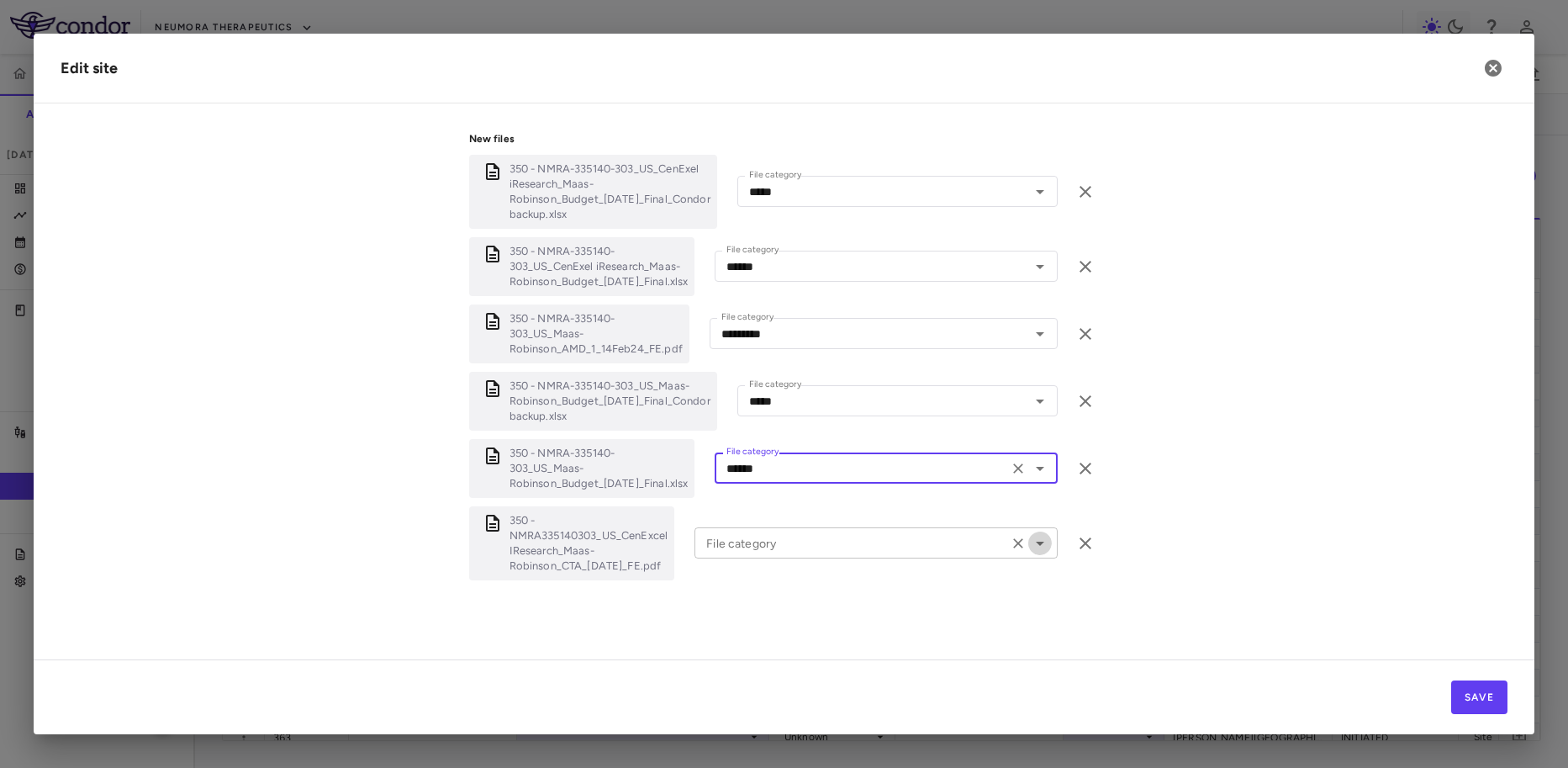 click 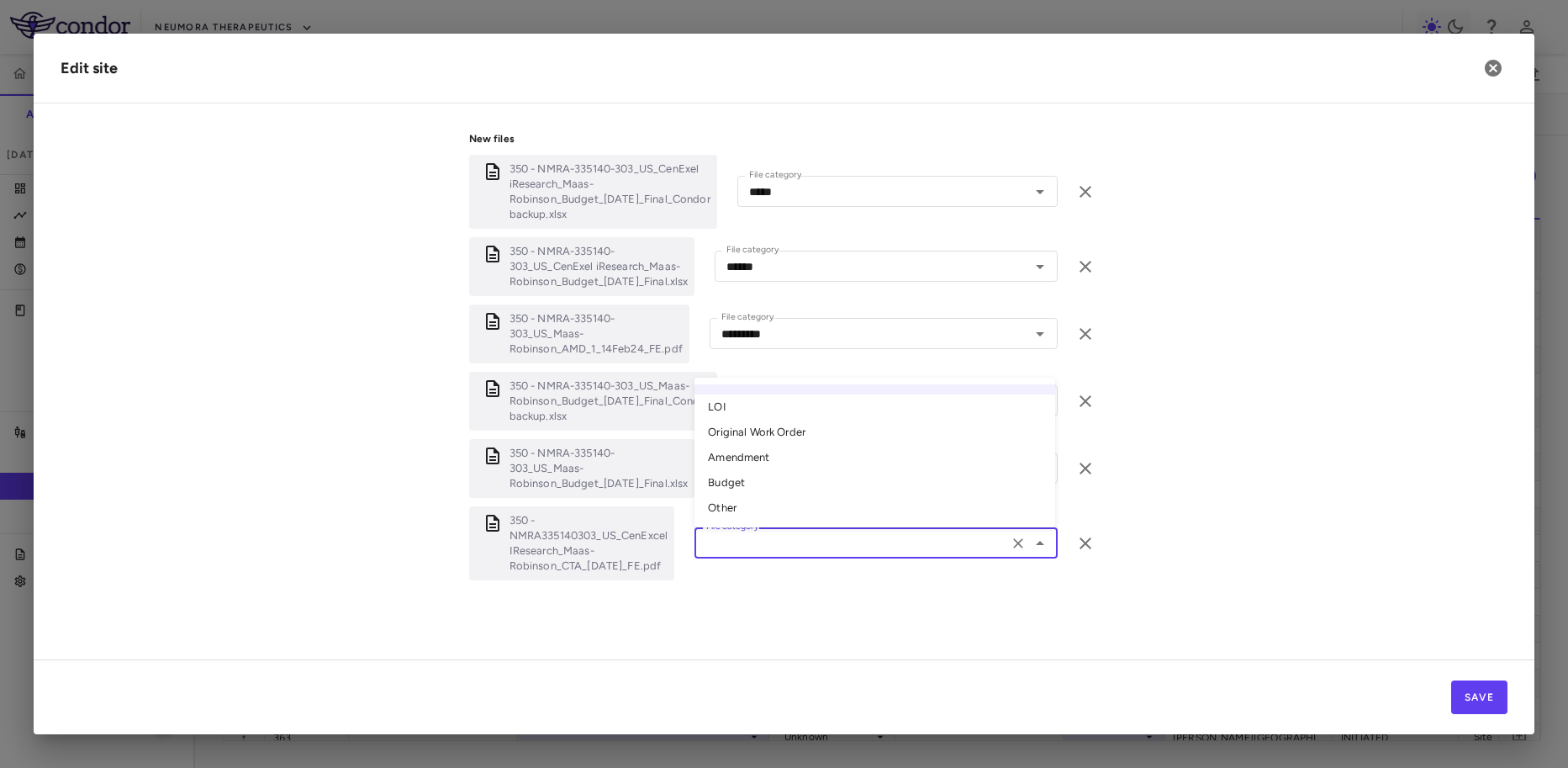 click on "Original Work Order" at bounding box center [874, 432] 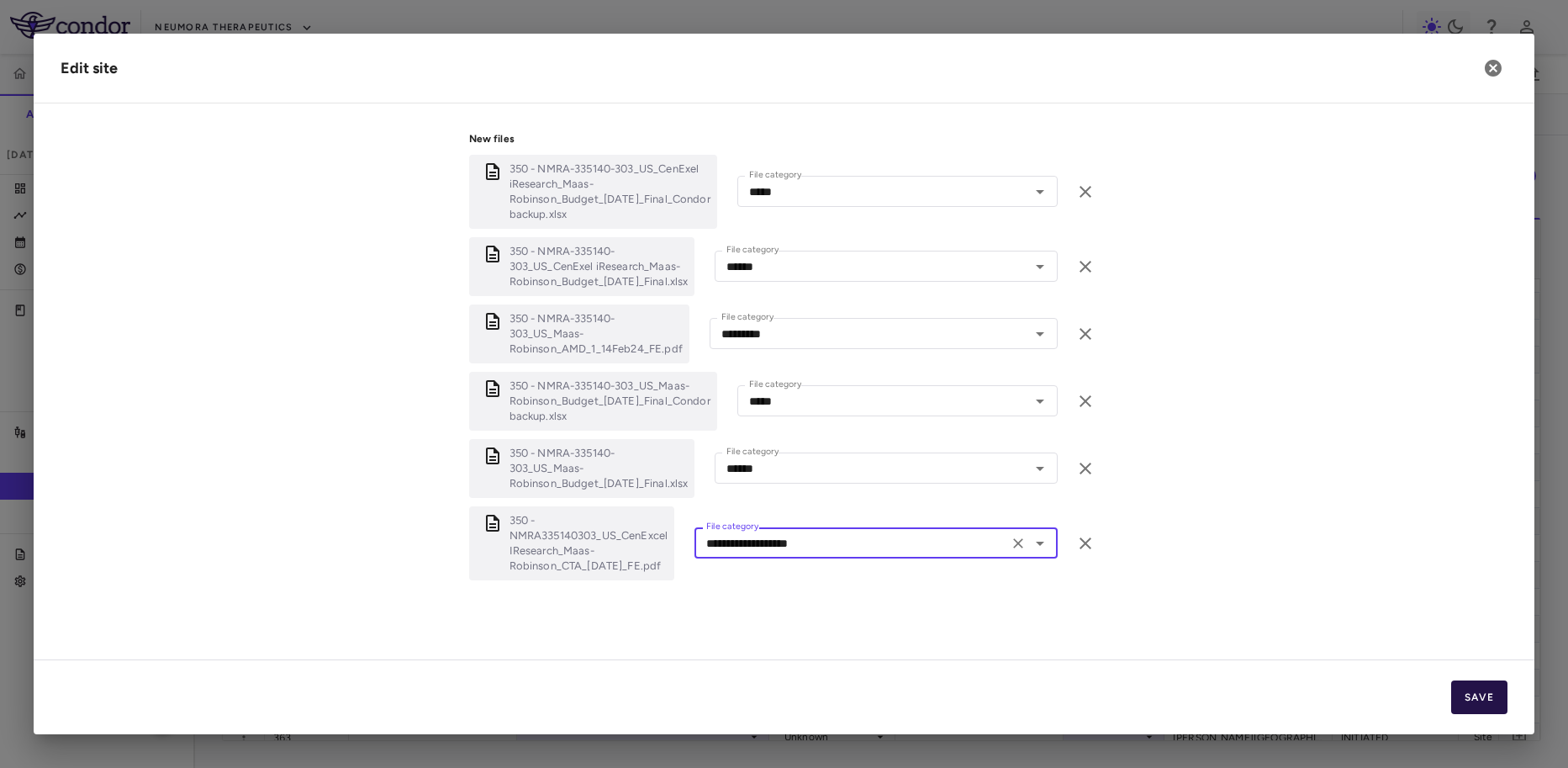 click on "Save" at bounding box center [1479, 697] 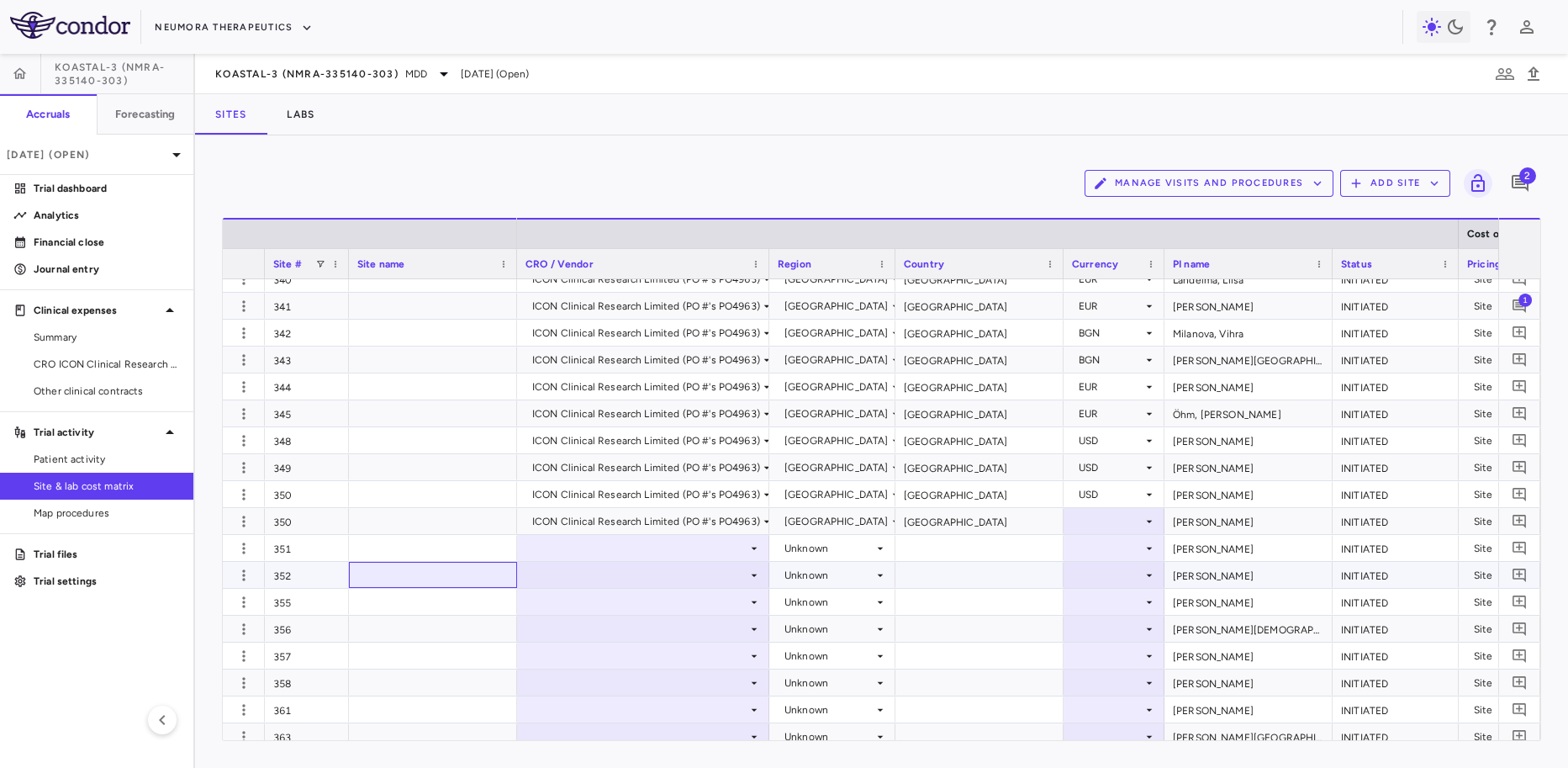 click at bounding box center (433, 575) 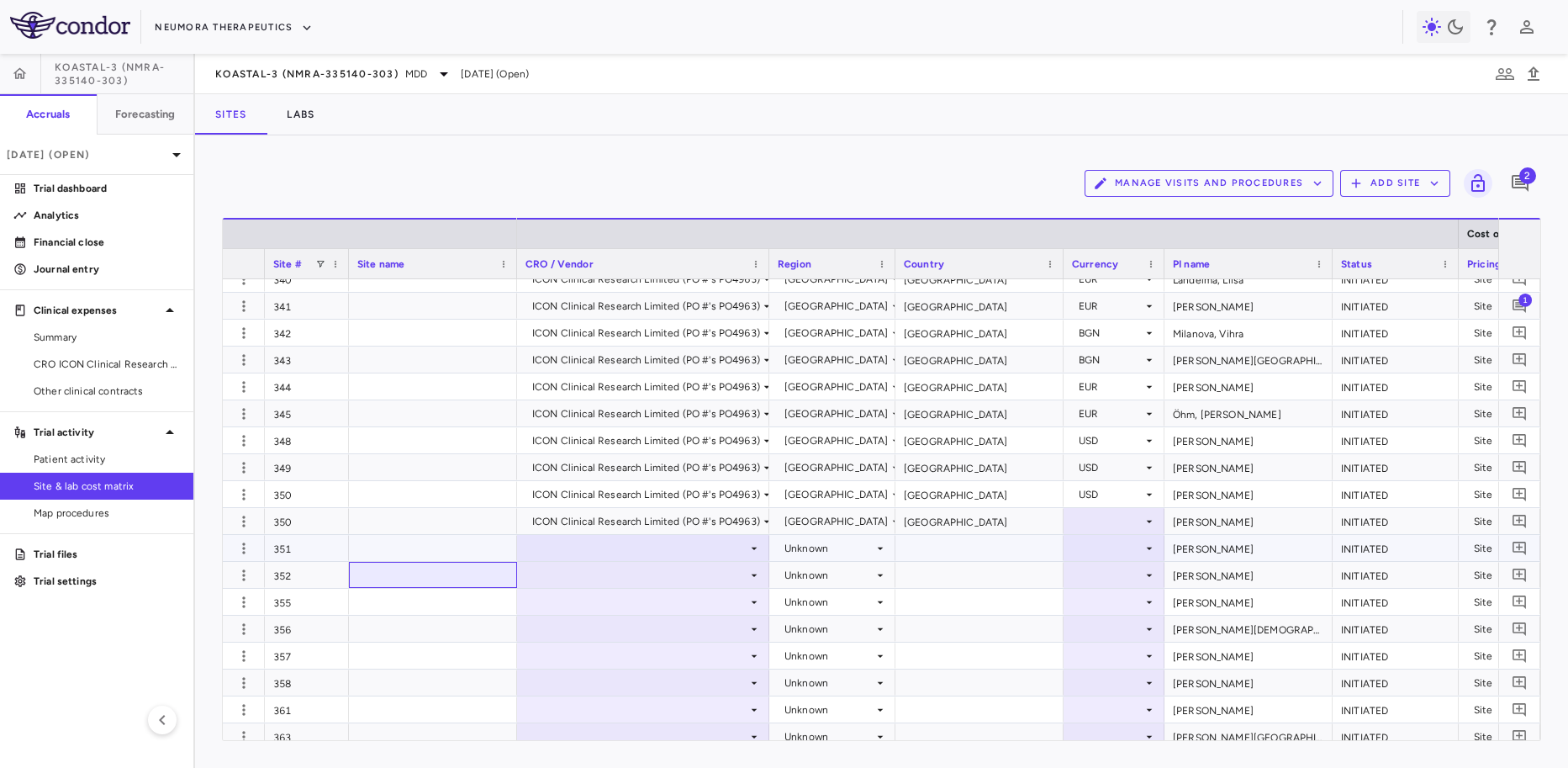 scroll, scrollTop: 1686, scrollLeft: 0, axis: vertical 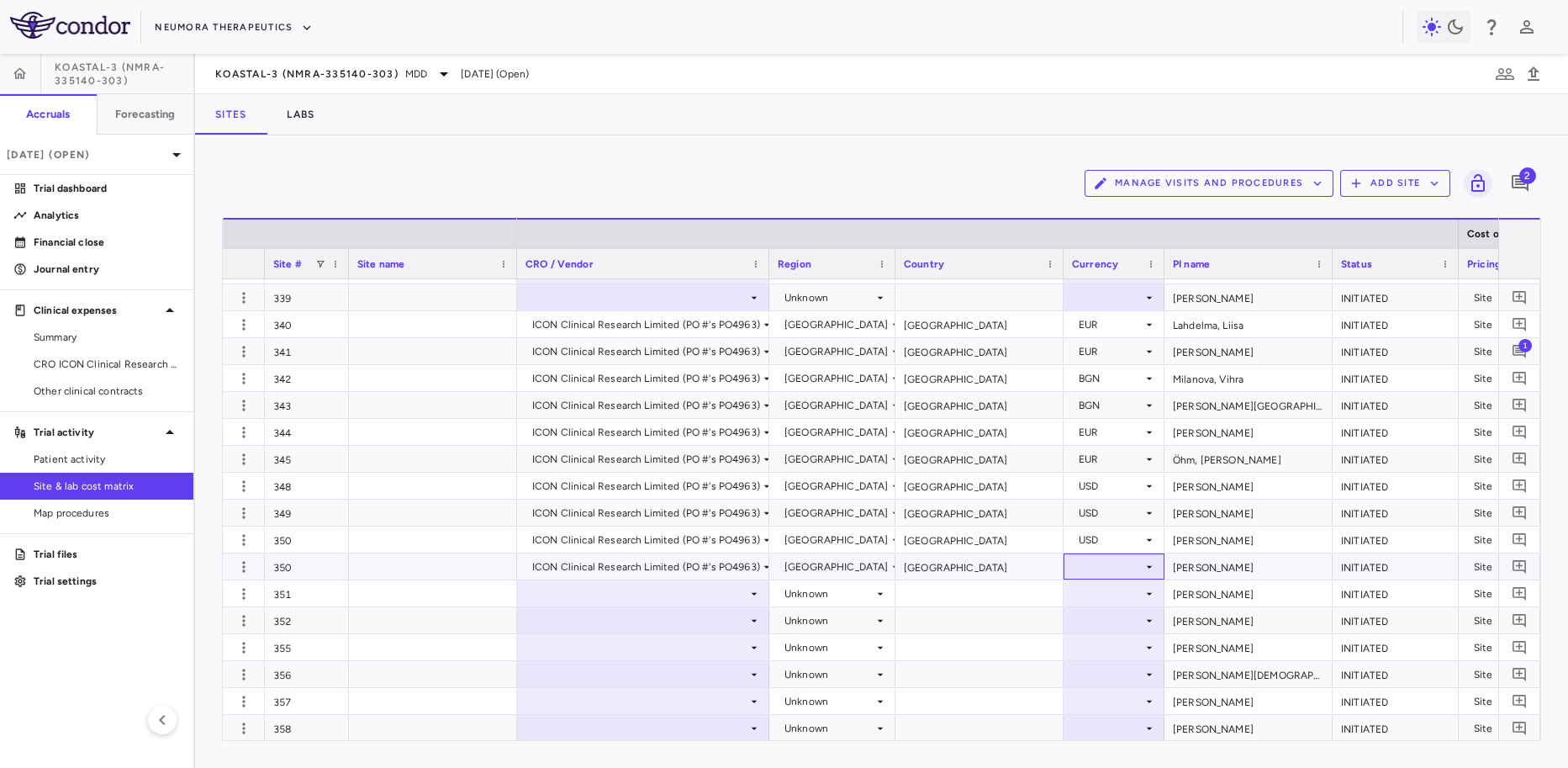 click at bounding box center [1114, 566] 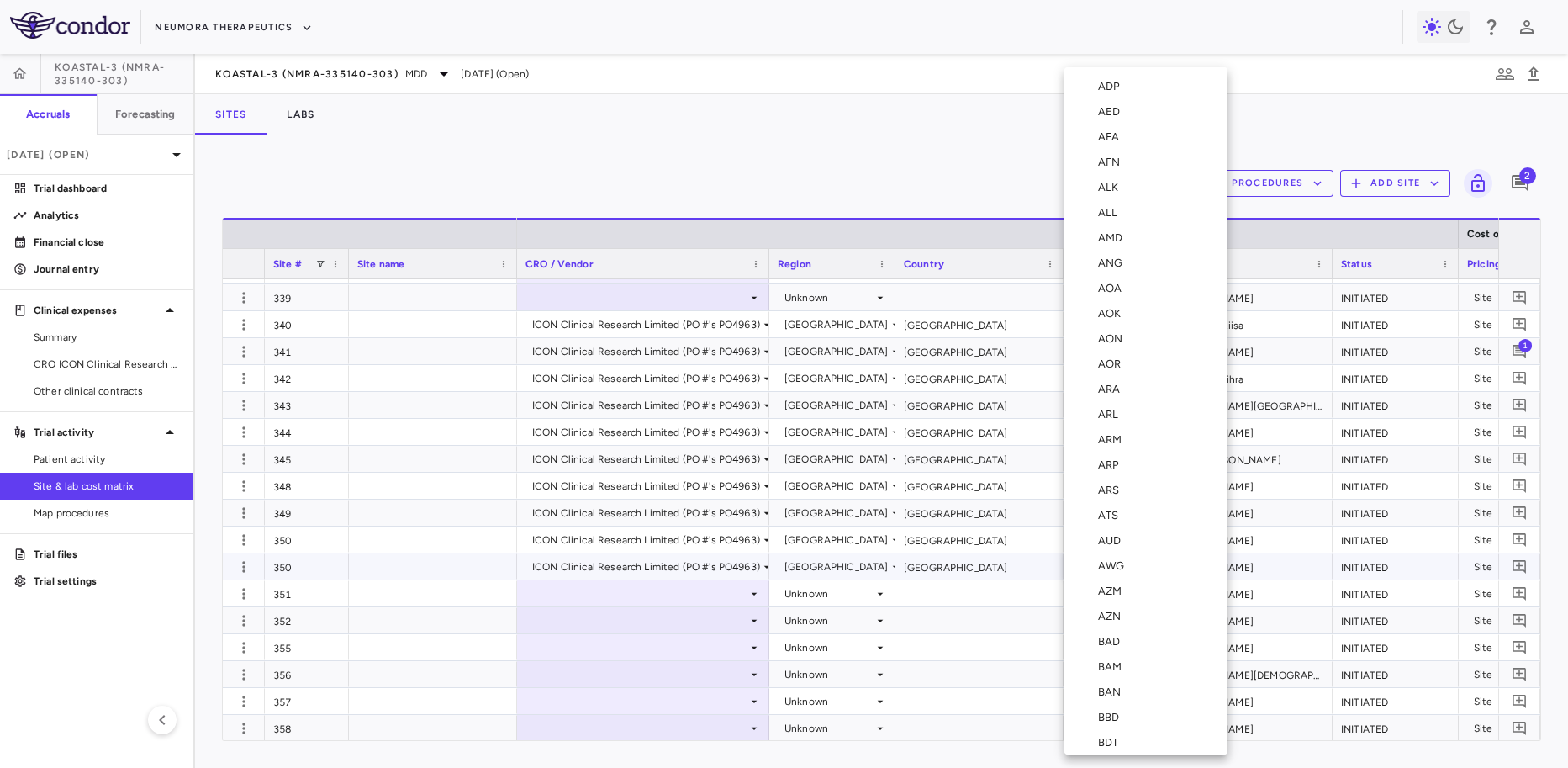 type 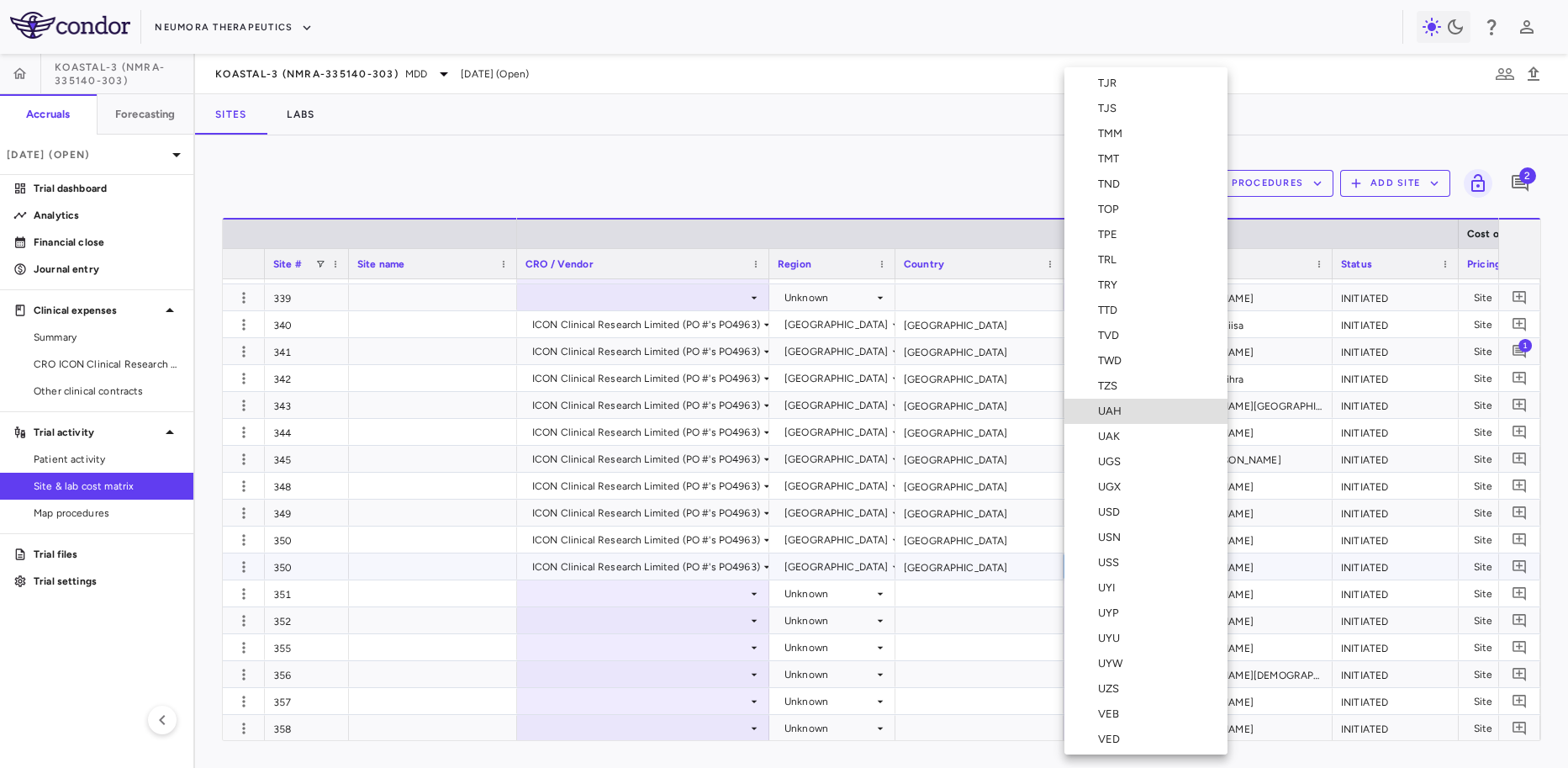 type 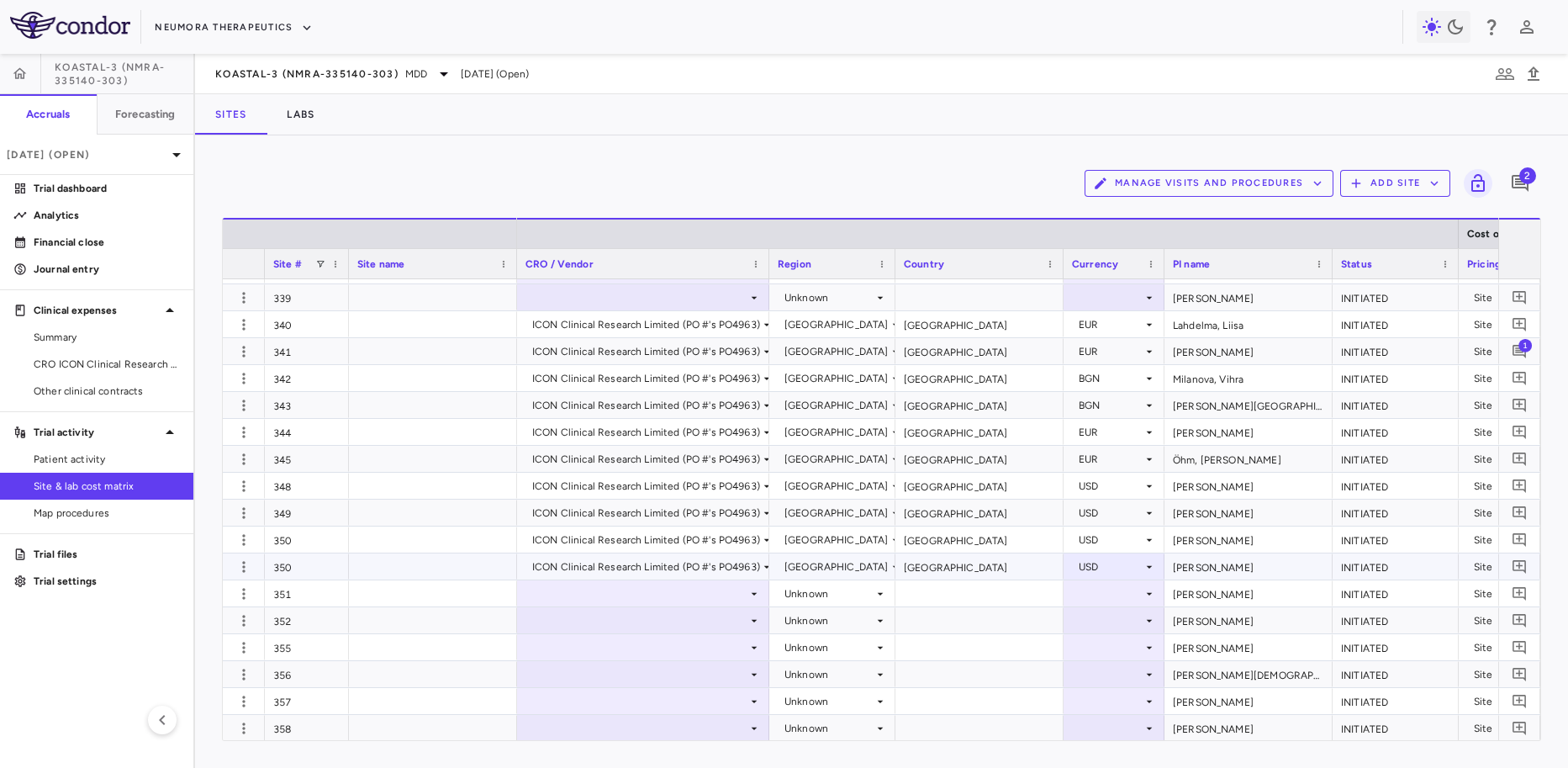 scroll, scrollTop: 0, scrollLeft: 249, axis: horizontal 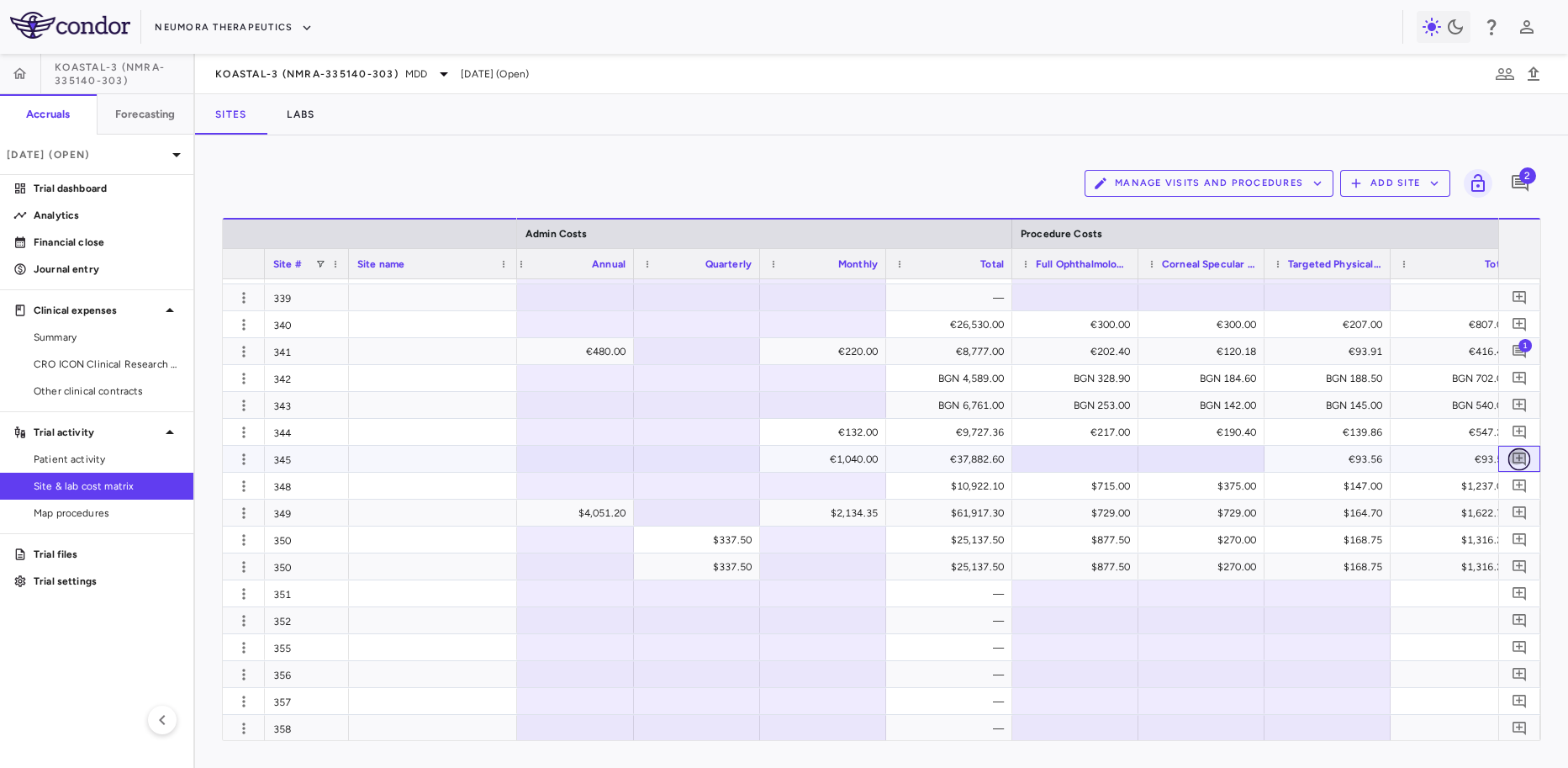click 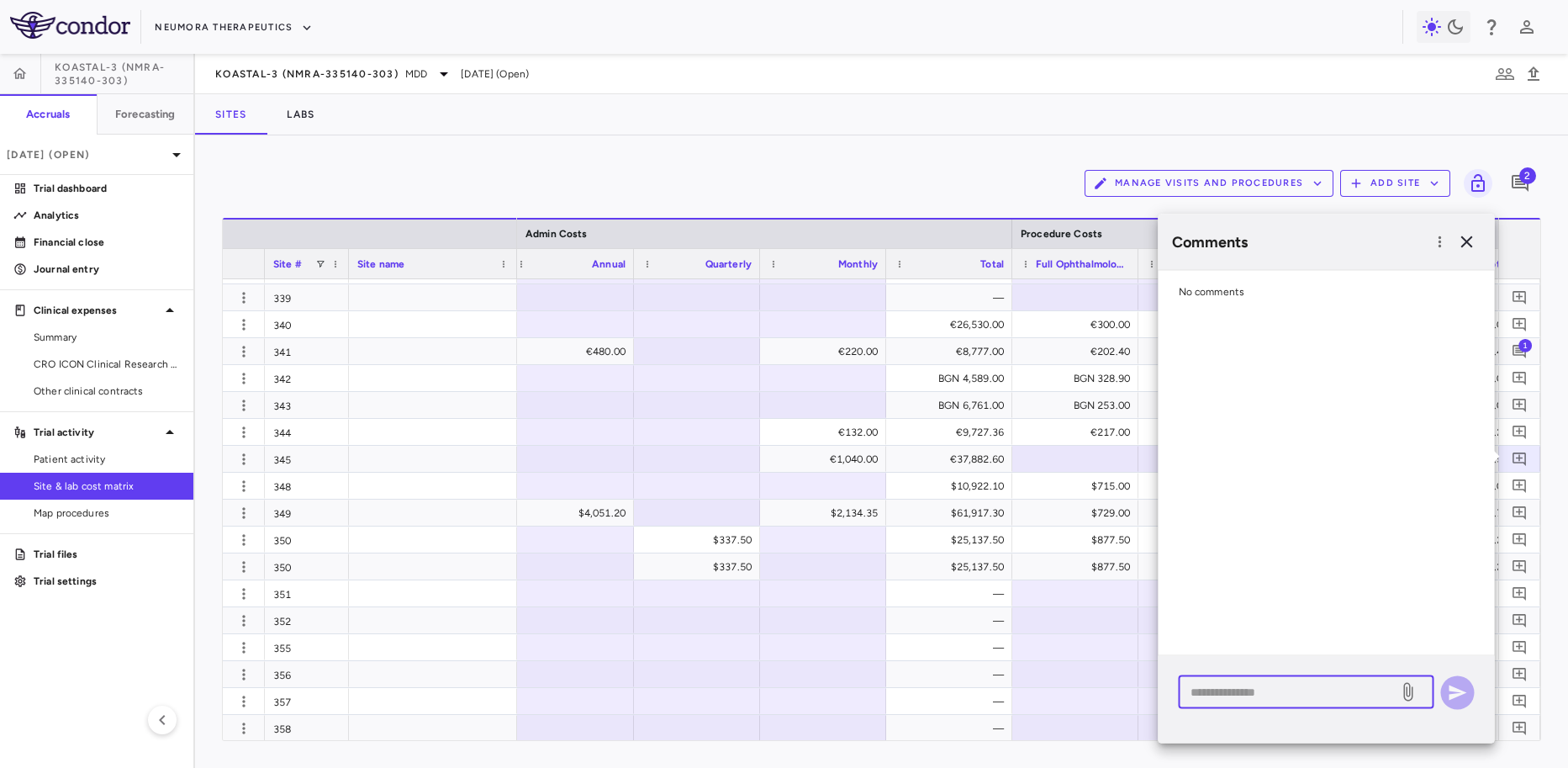click at bounding box center (1289, 692) 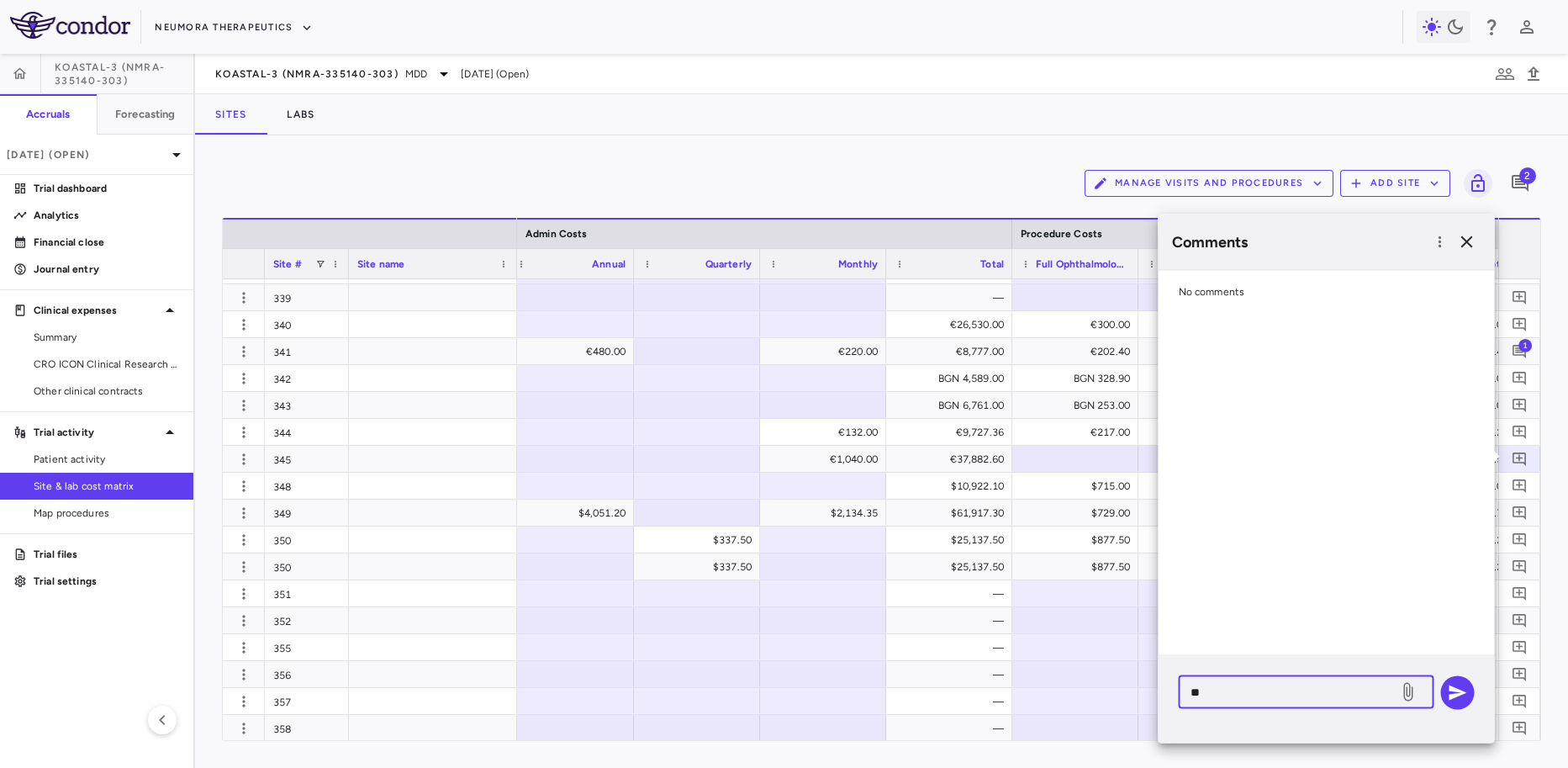 type on "*" 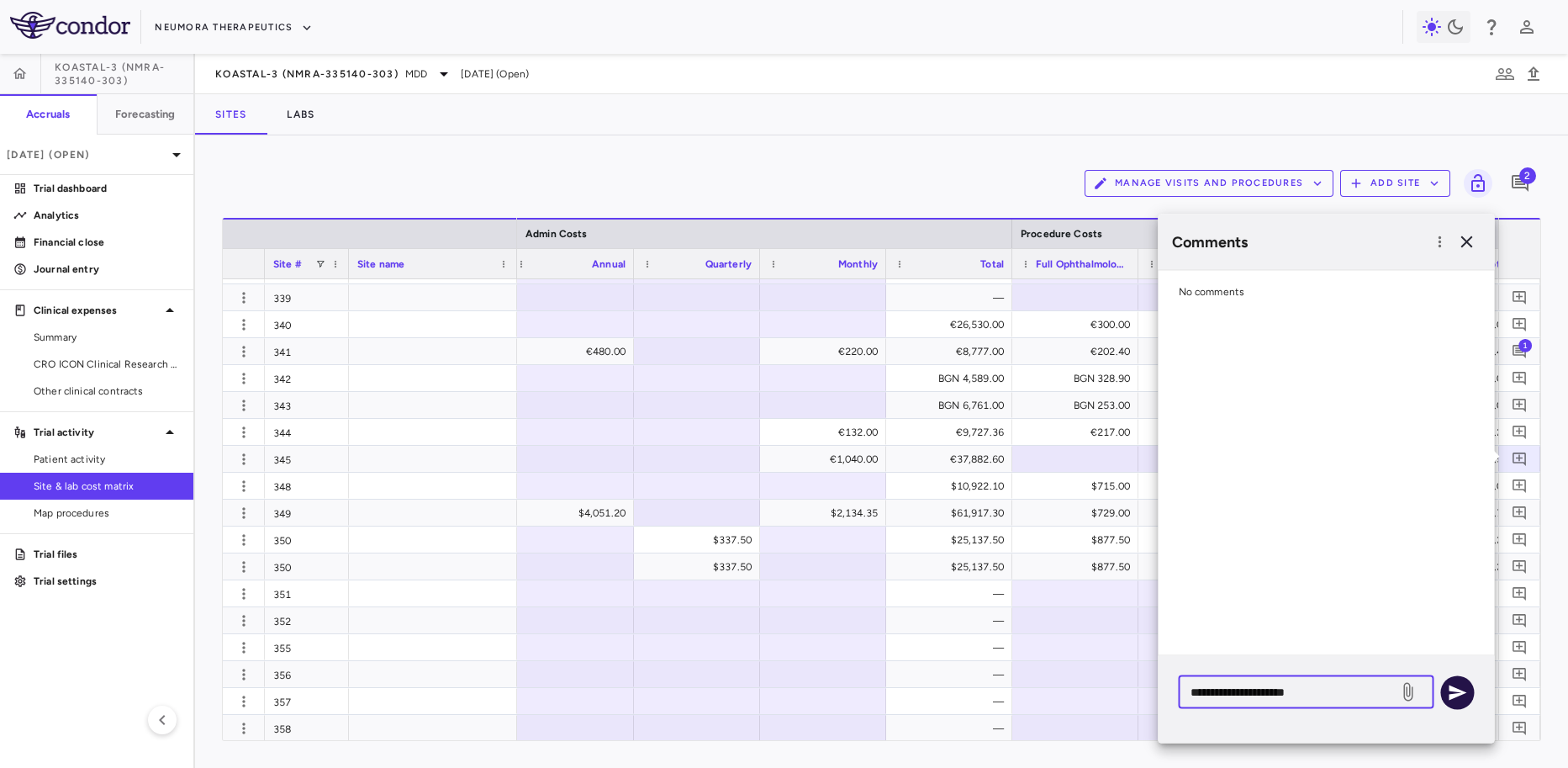 type on "**********" 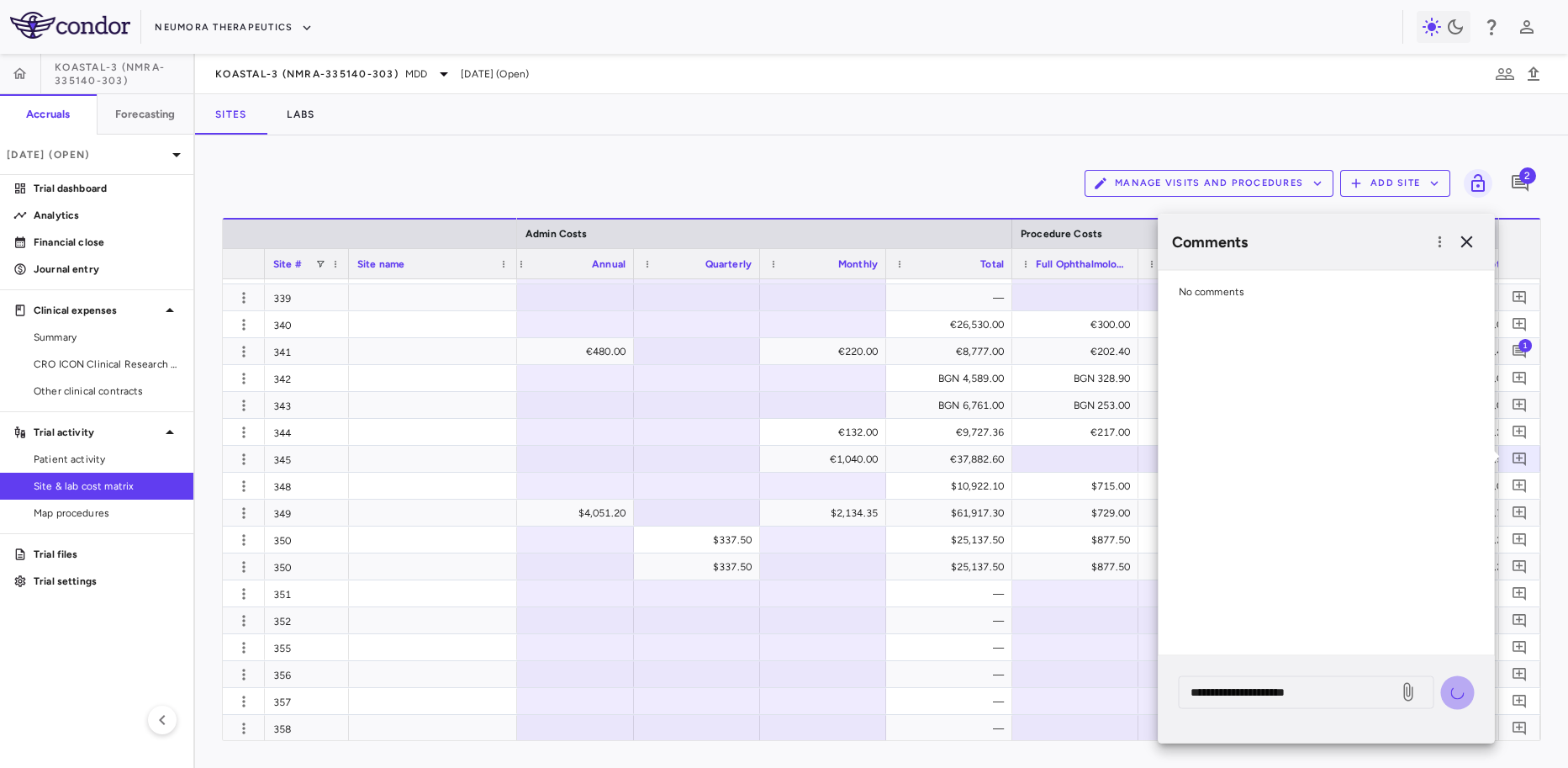 type 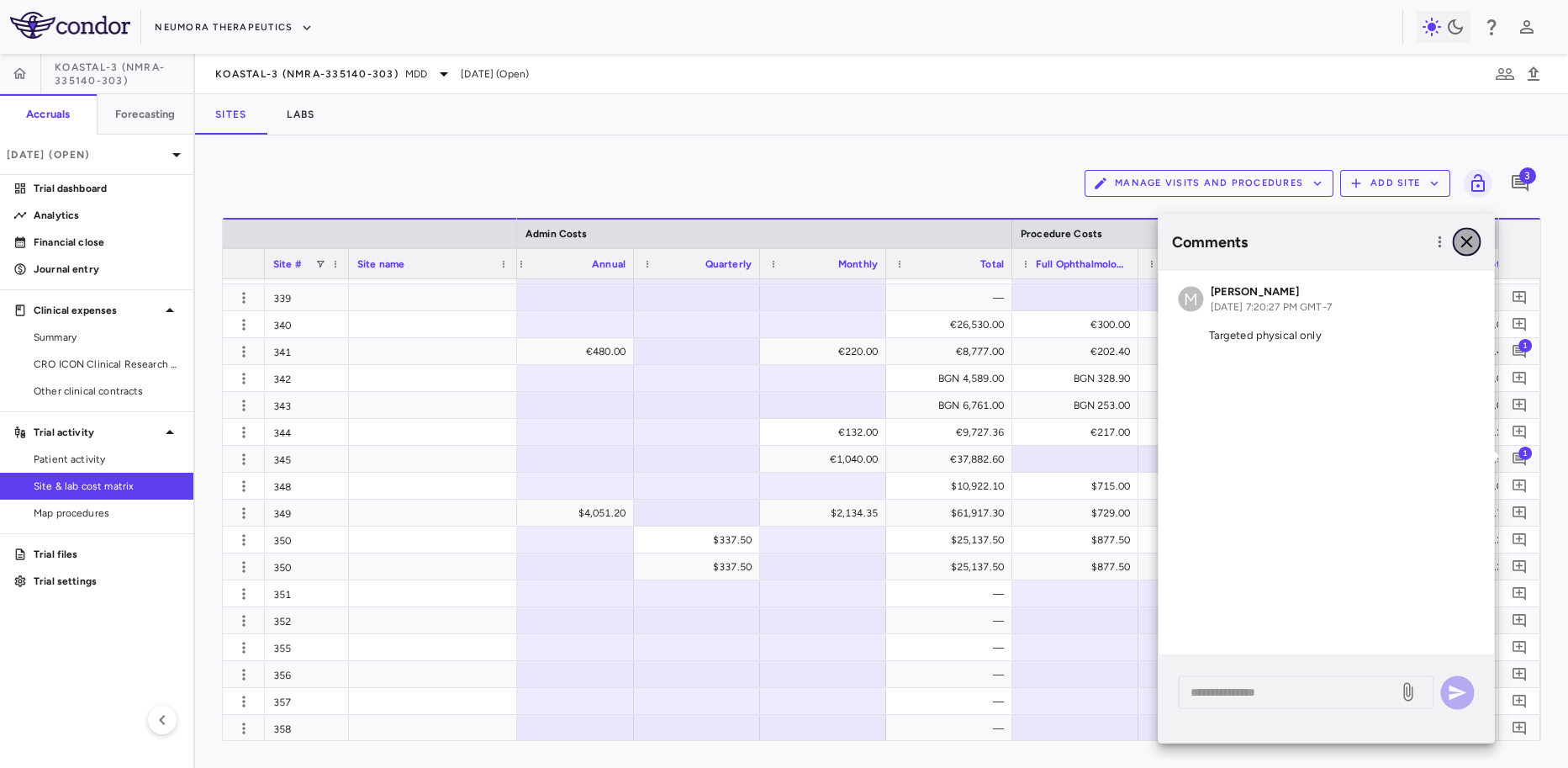 click 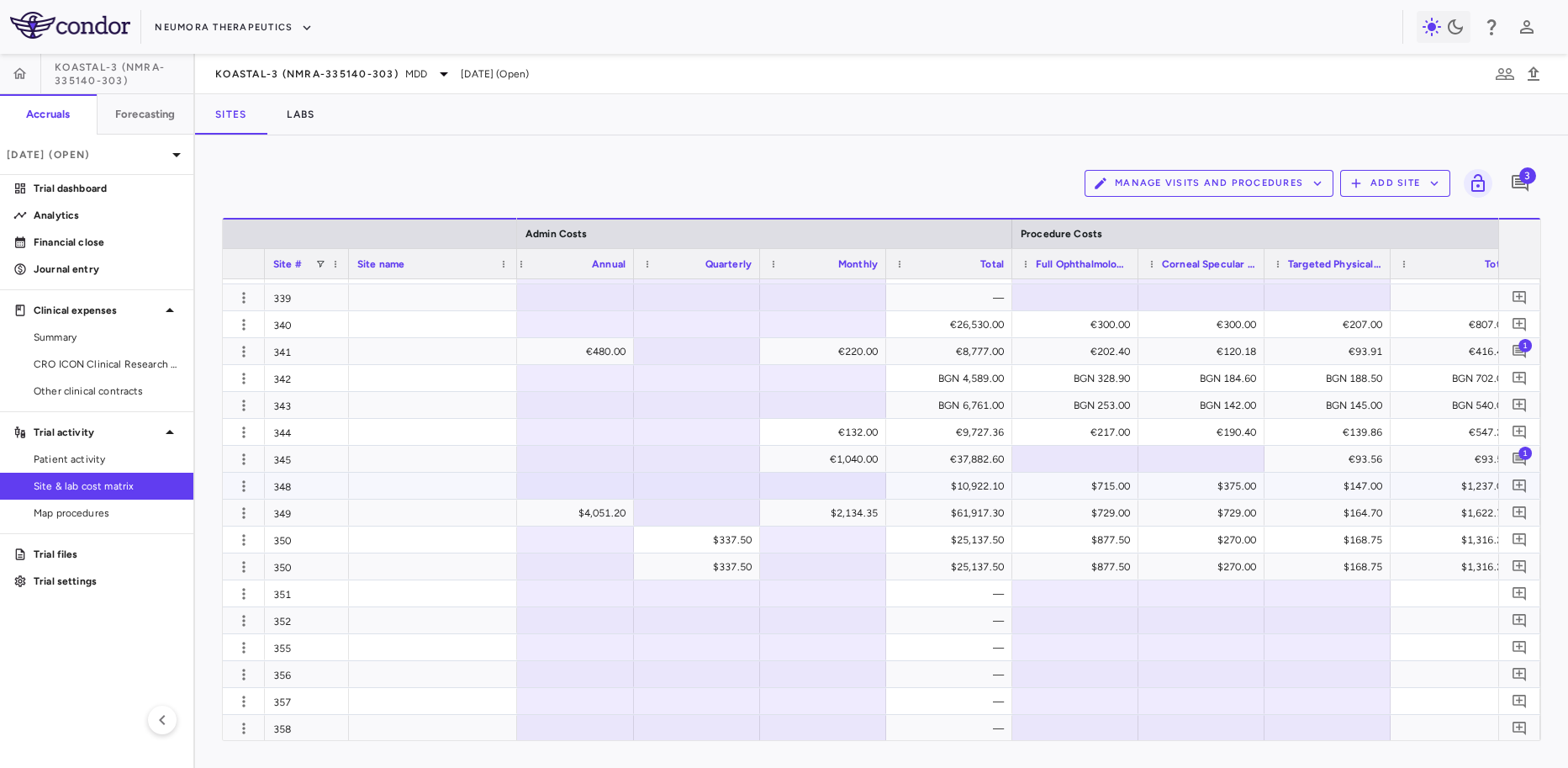 scroll, scrollTop: 1443, scrollLeft: 0, axis: vertical 